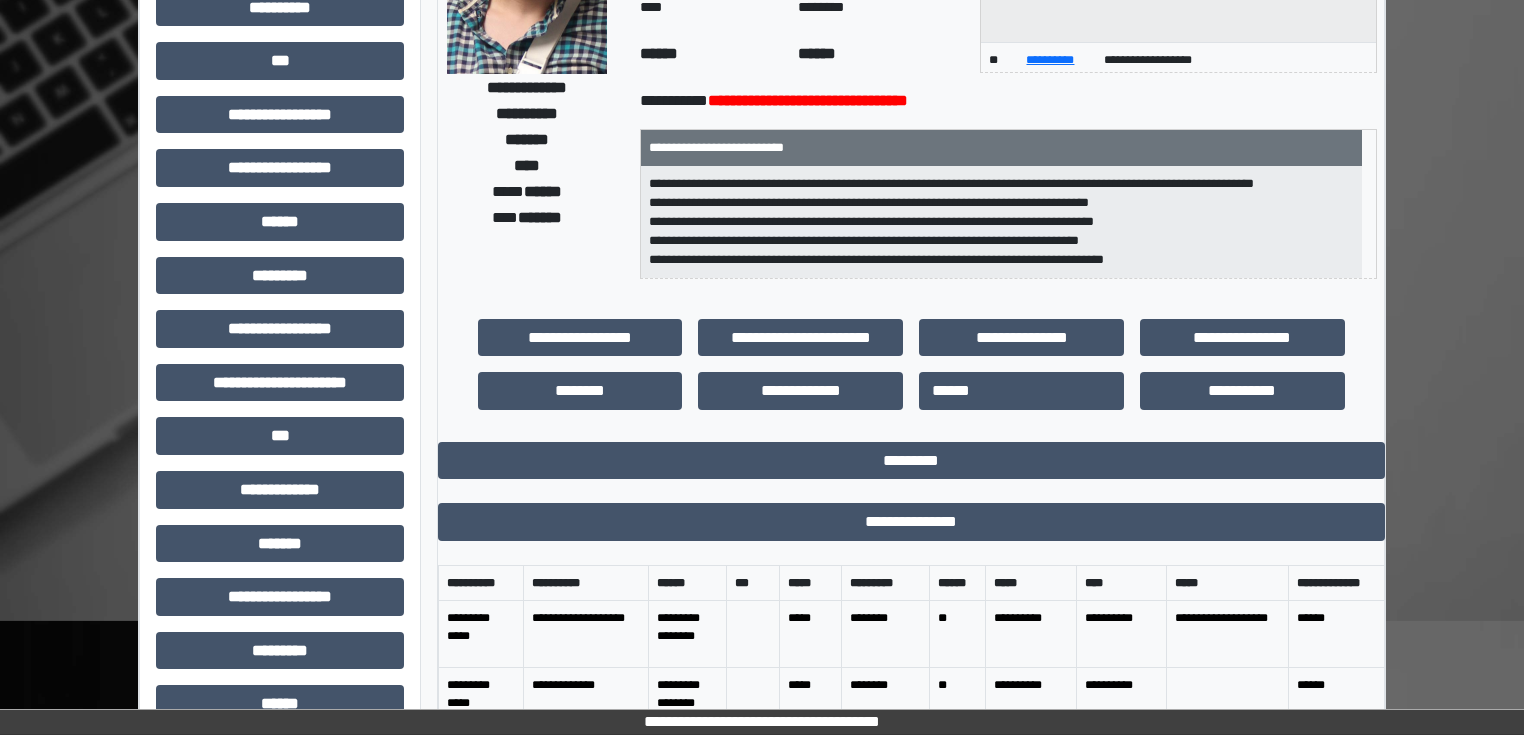 scroll, scrollTop: 0, scrollLeft: 0, axis: both 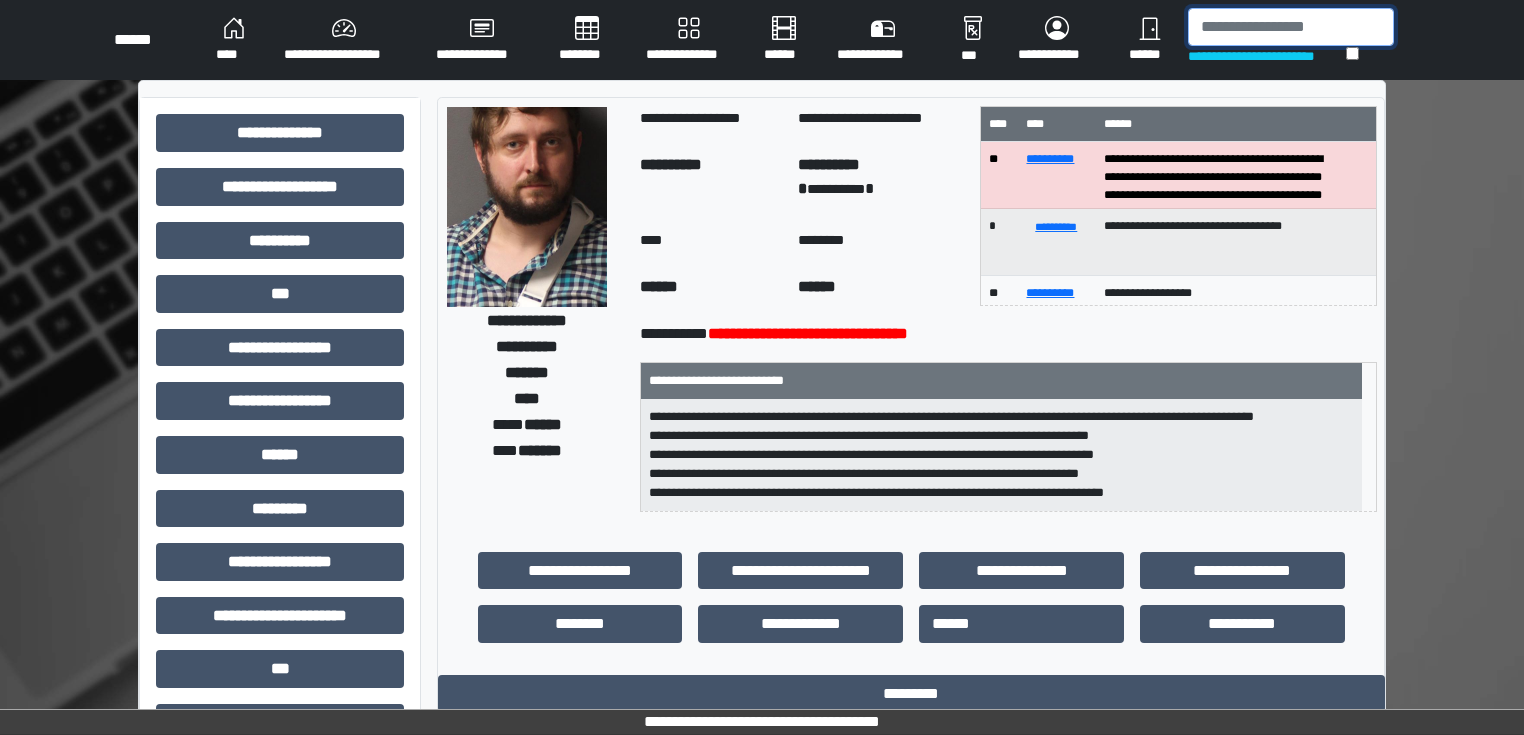click at bounding box center [1291, 27] 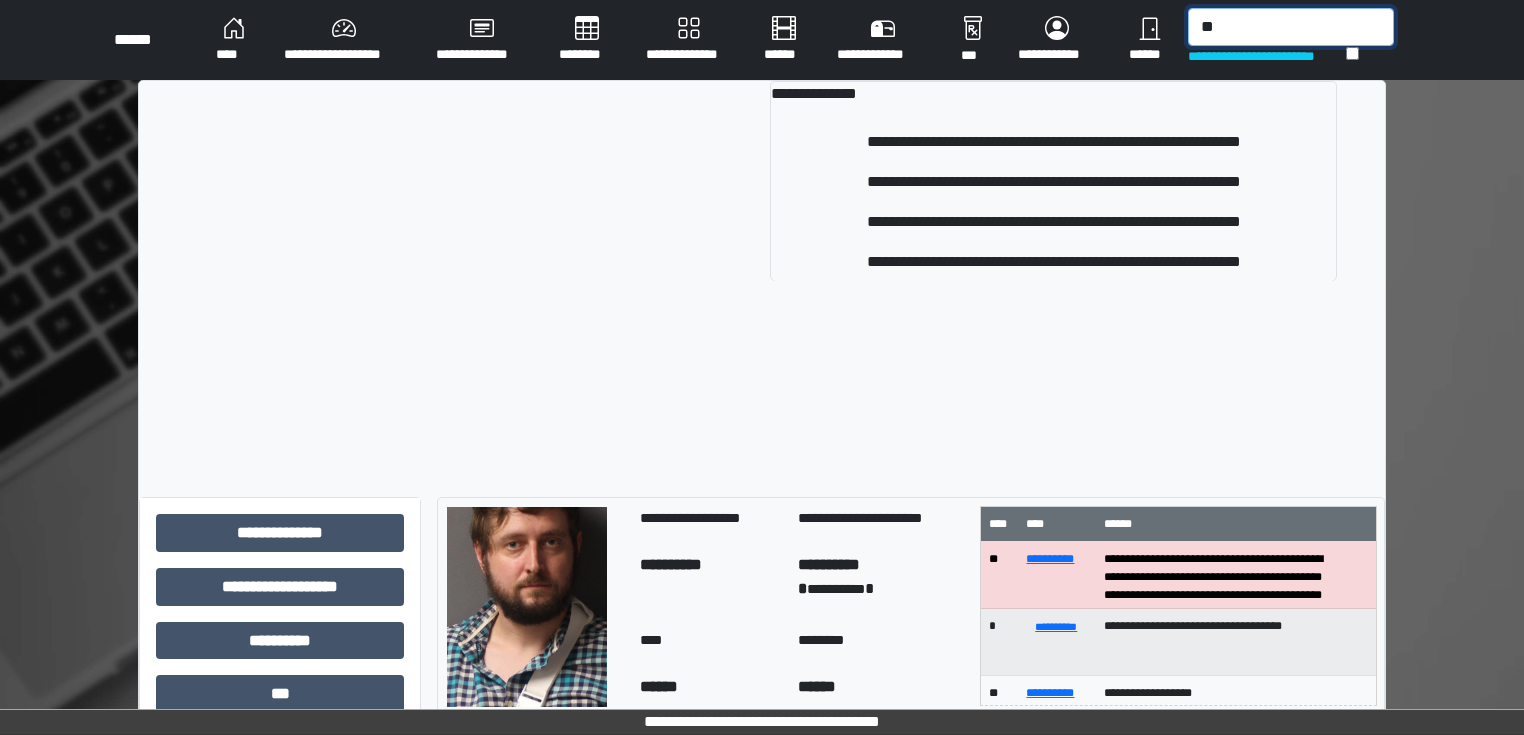 type on "*" 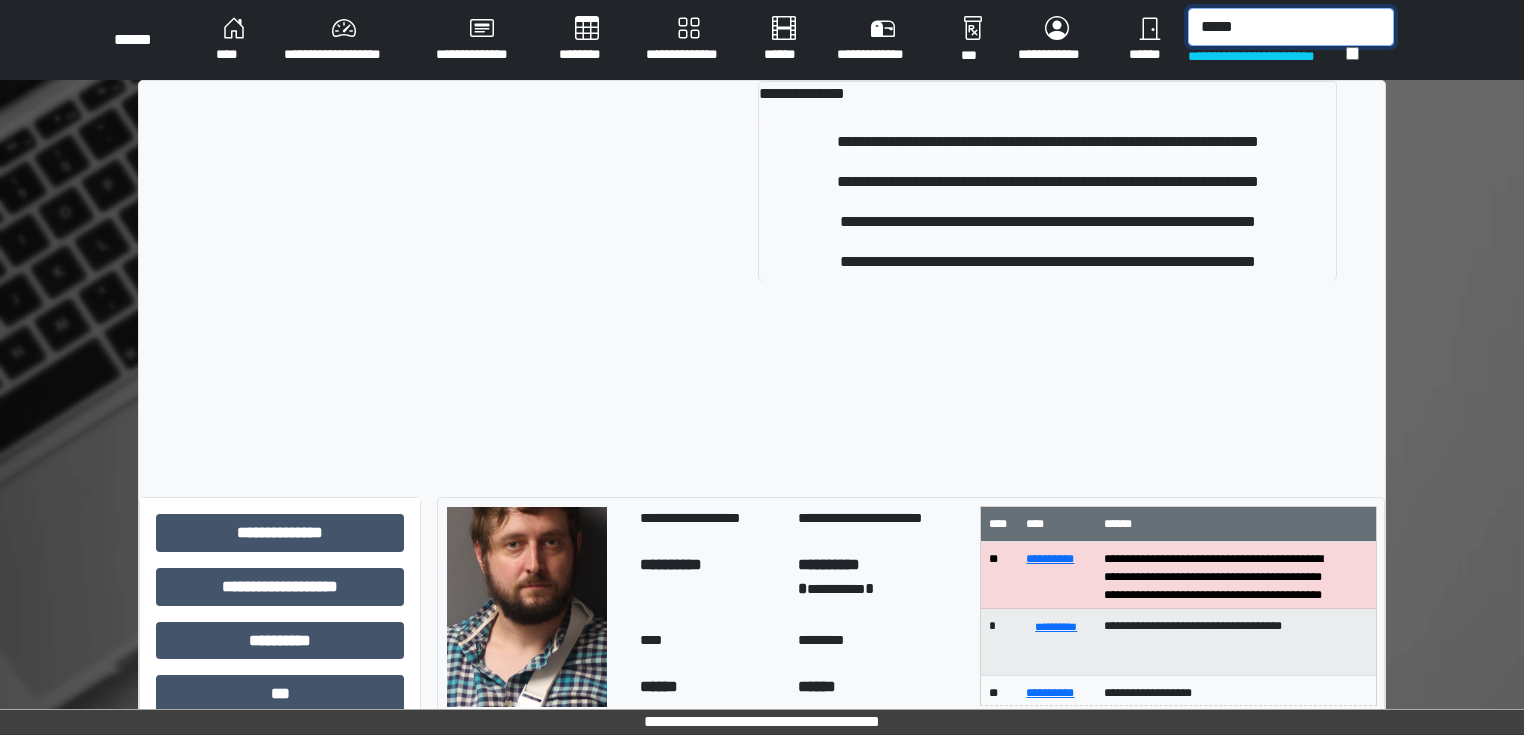 type on "*****" 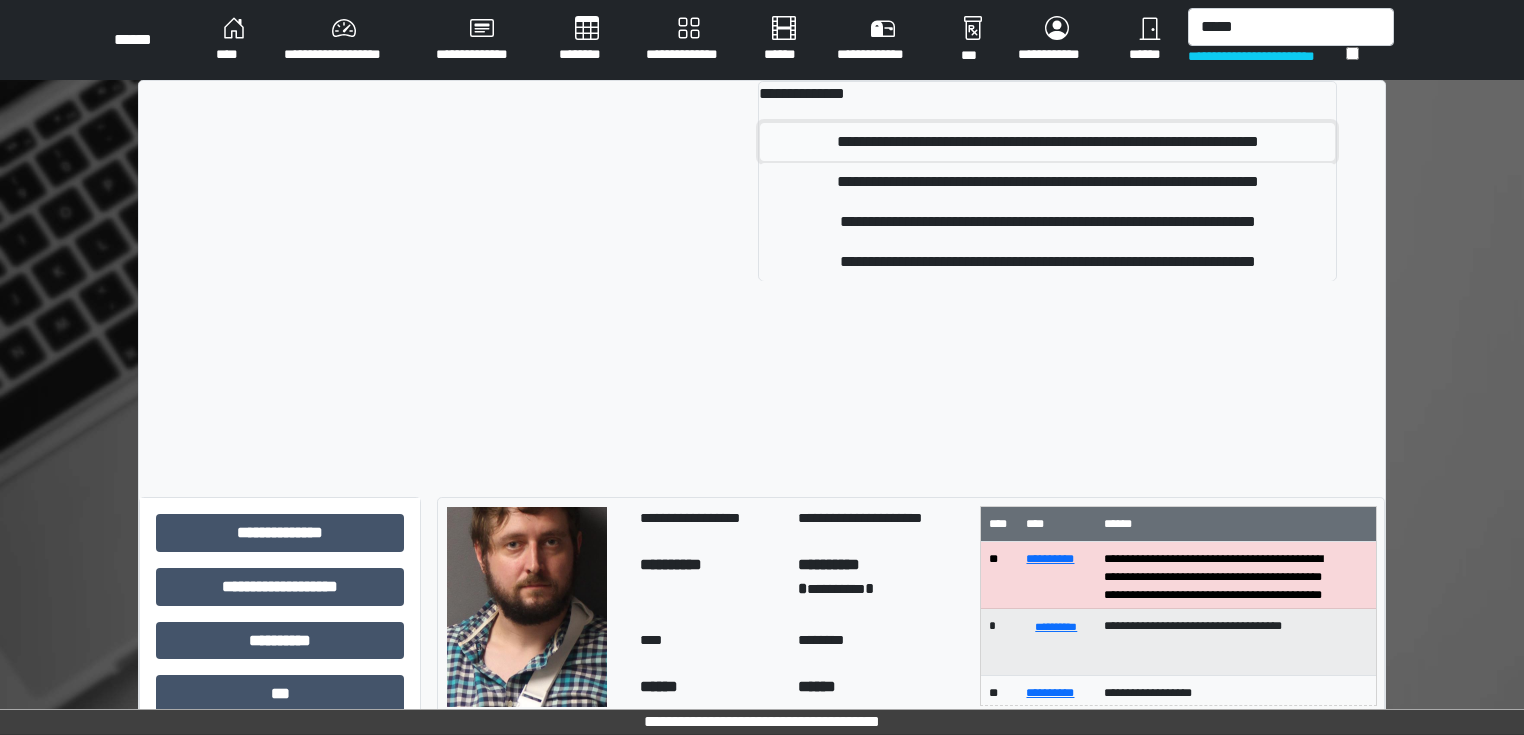 click on "**********" at bounding box center (1047, 142) 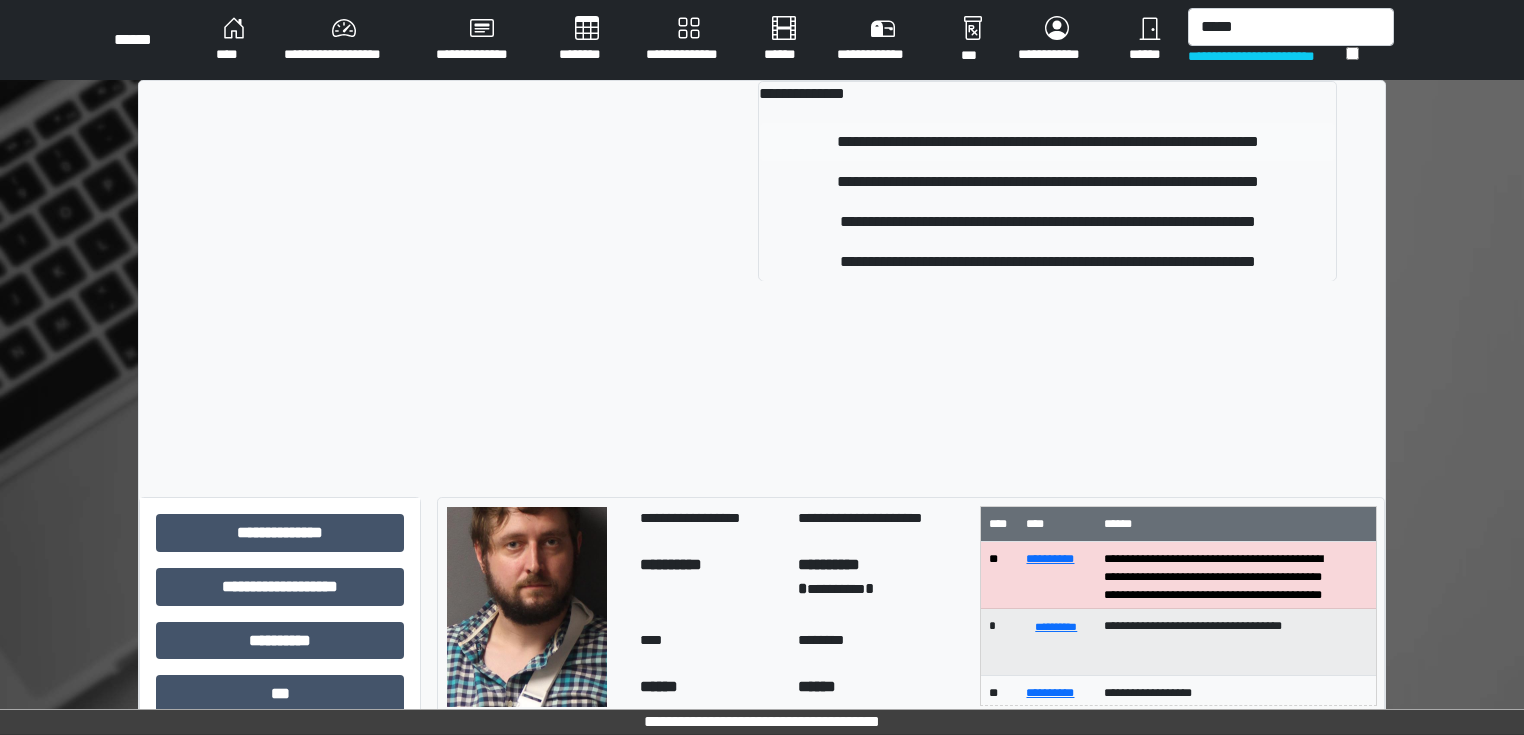 type 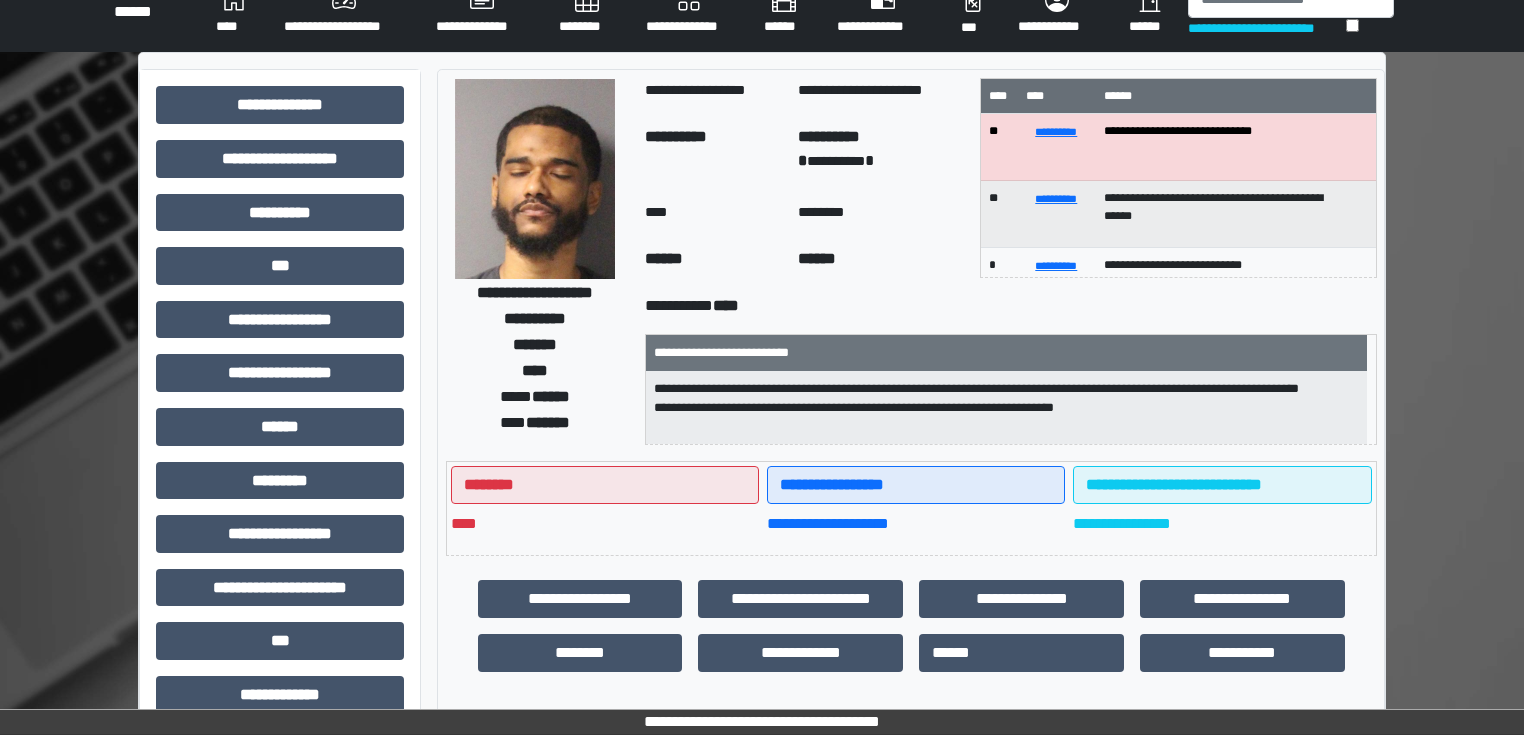 scroll, scrollTop: 0, scrollLeft: 0, axis: both 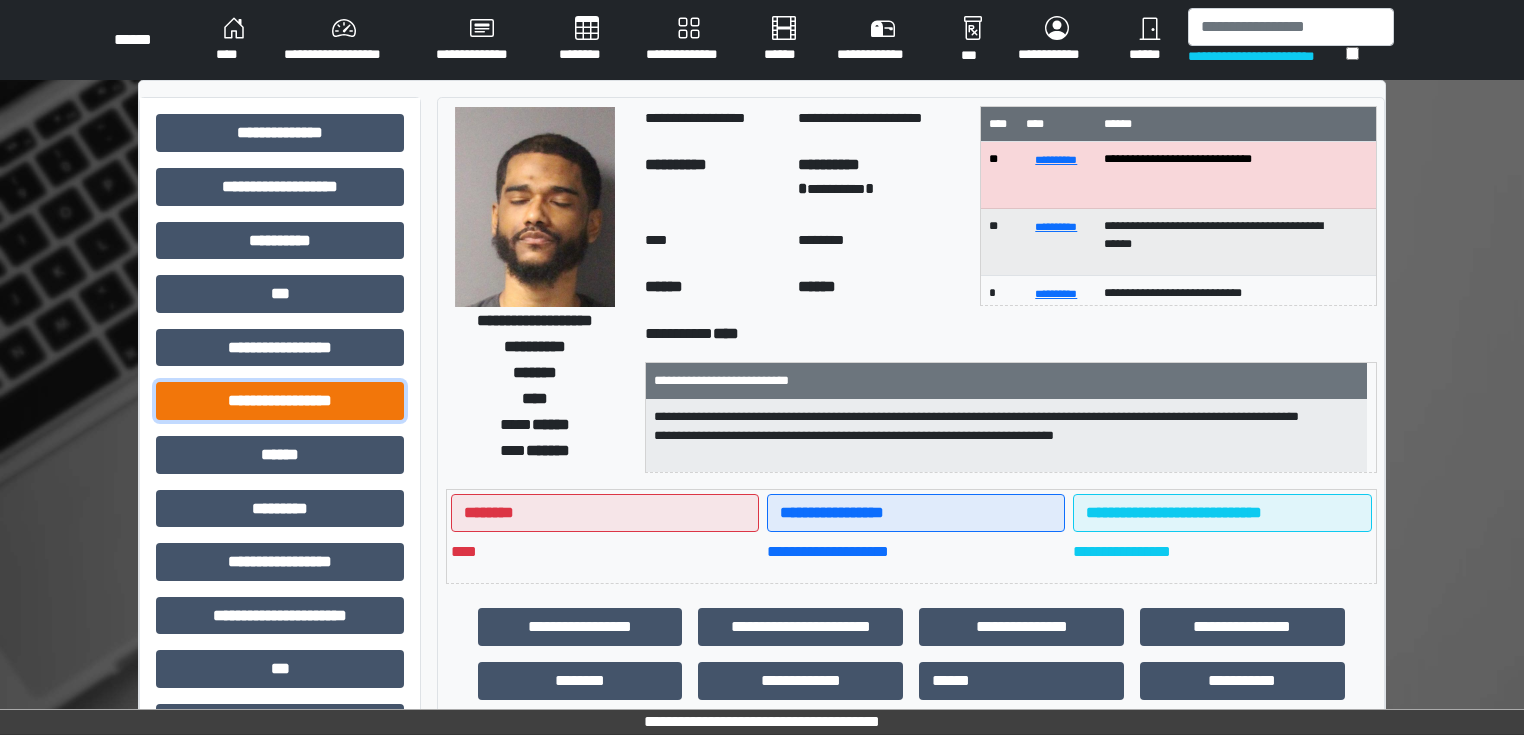 click on "**********" at bounding box center [280, 401] 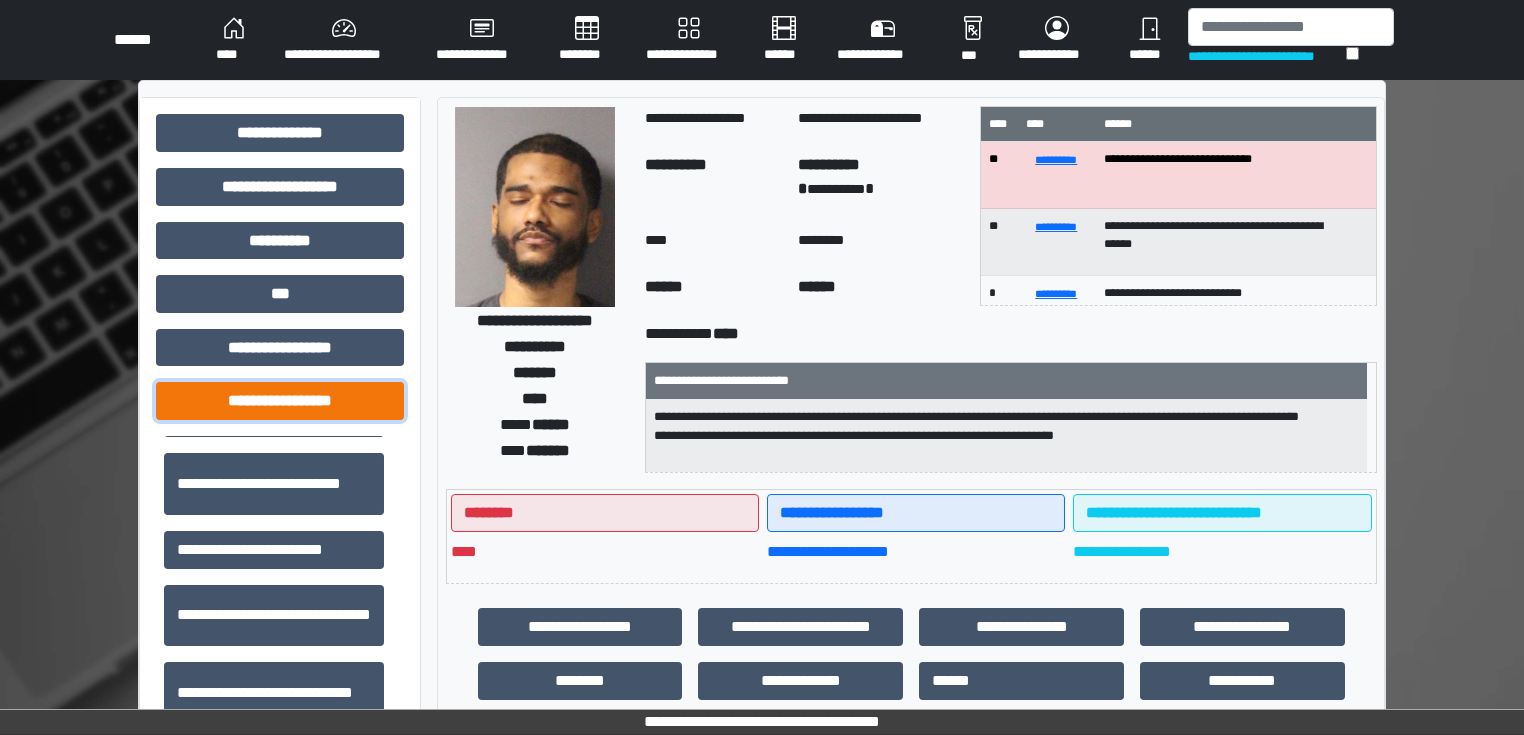 scroll, scrollTop: 1120, scrollLeft: 0, axis: vertical 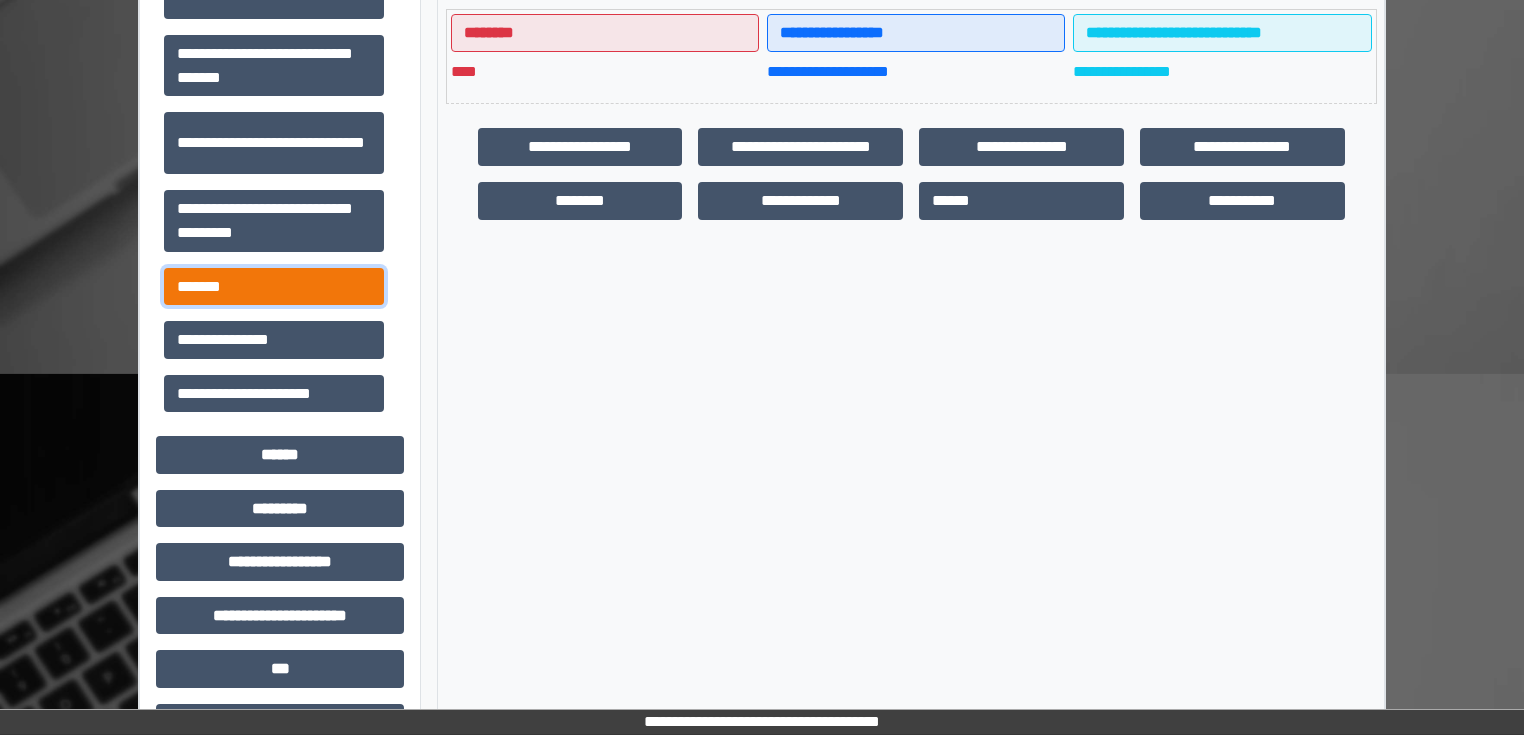 click on "*******" at bounding box center [274, 287] 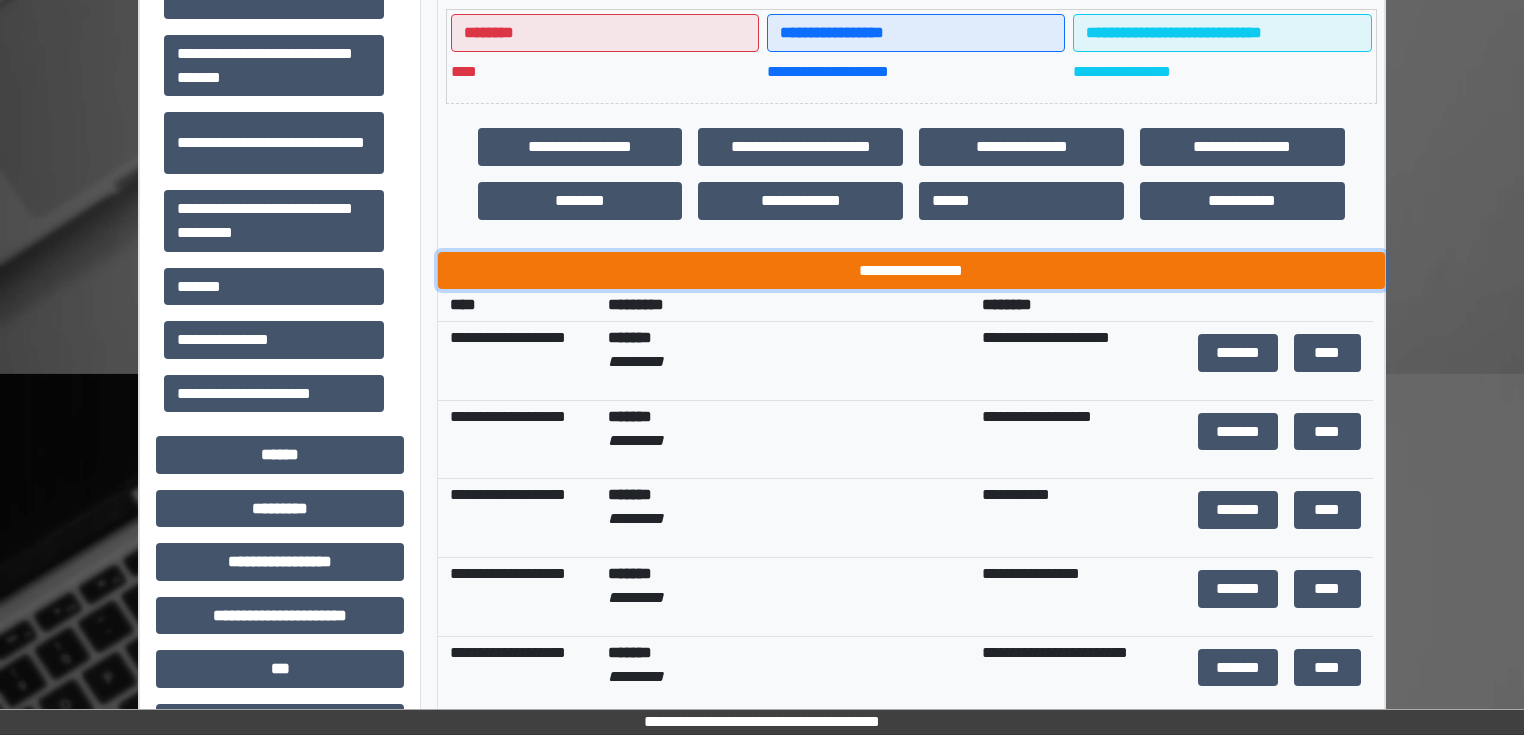 click on "**********" at bounding box center (911, 271) 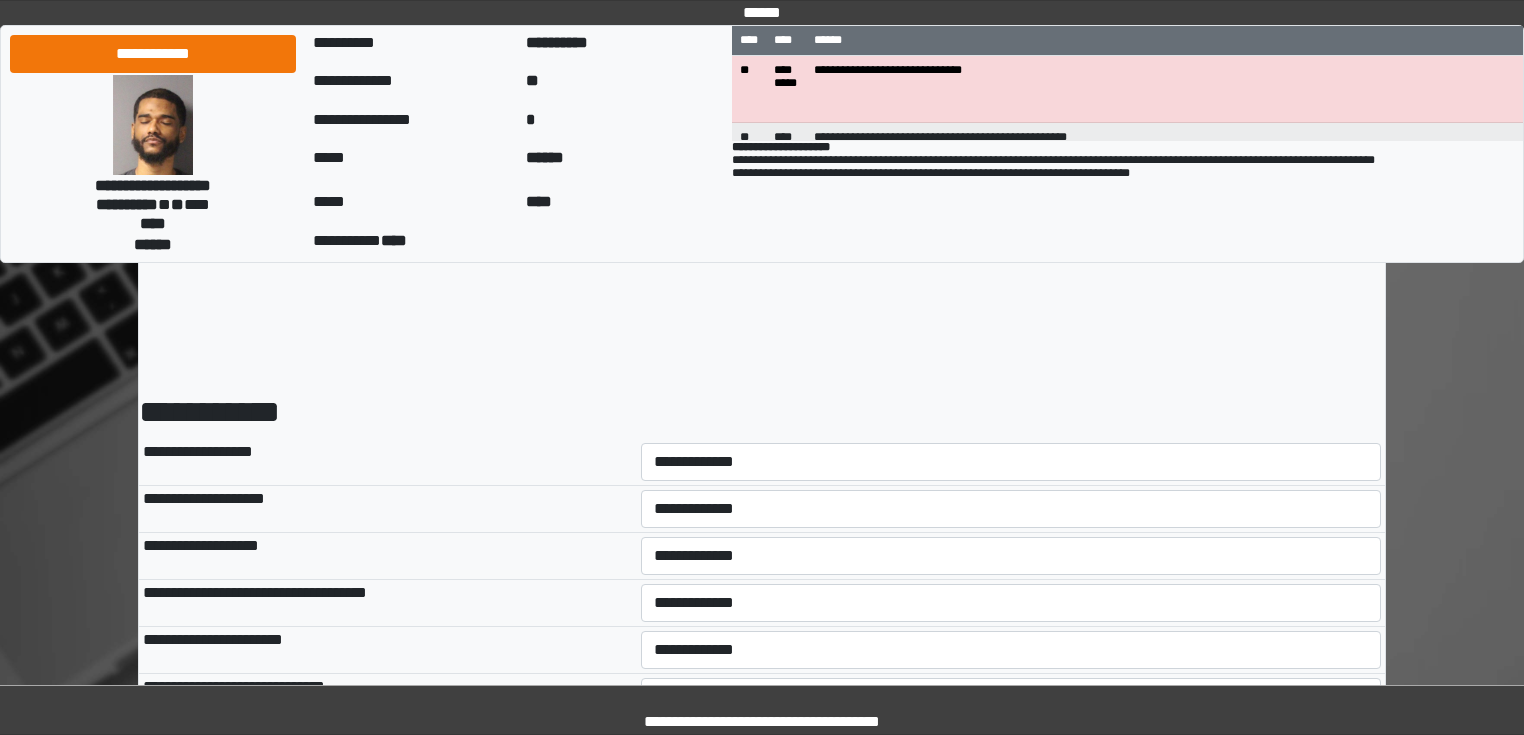 click on "**********" at bounding box center [762, 929] 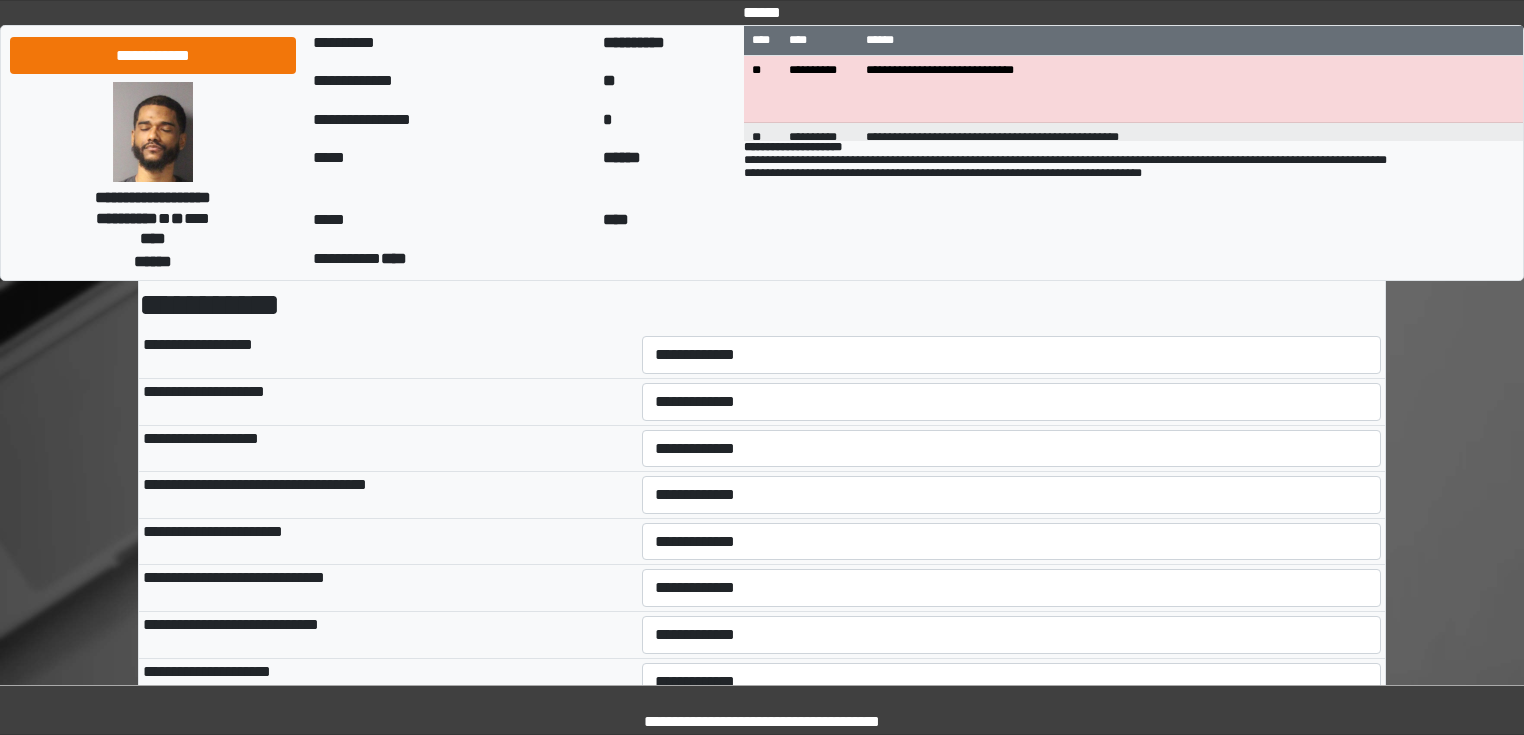 scroll, scrollTop: 0, scrollLeft: 0, axis: both 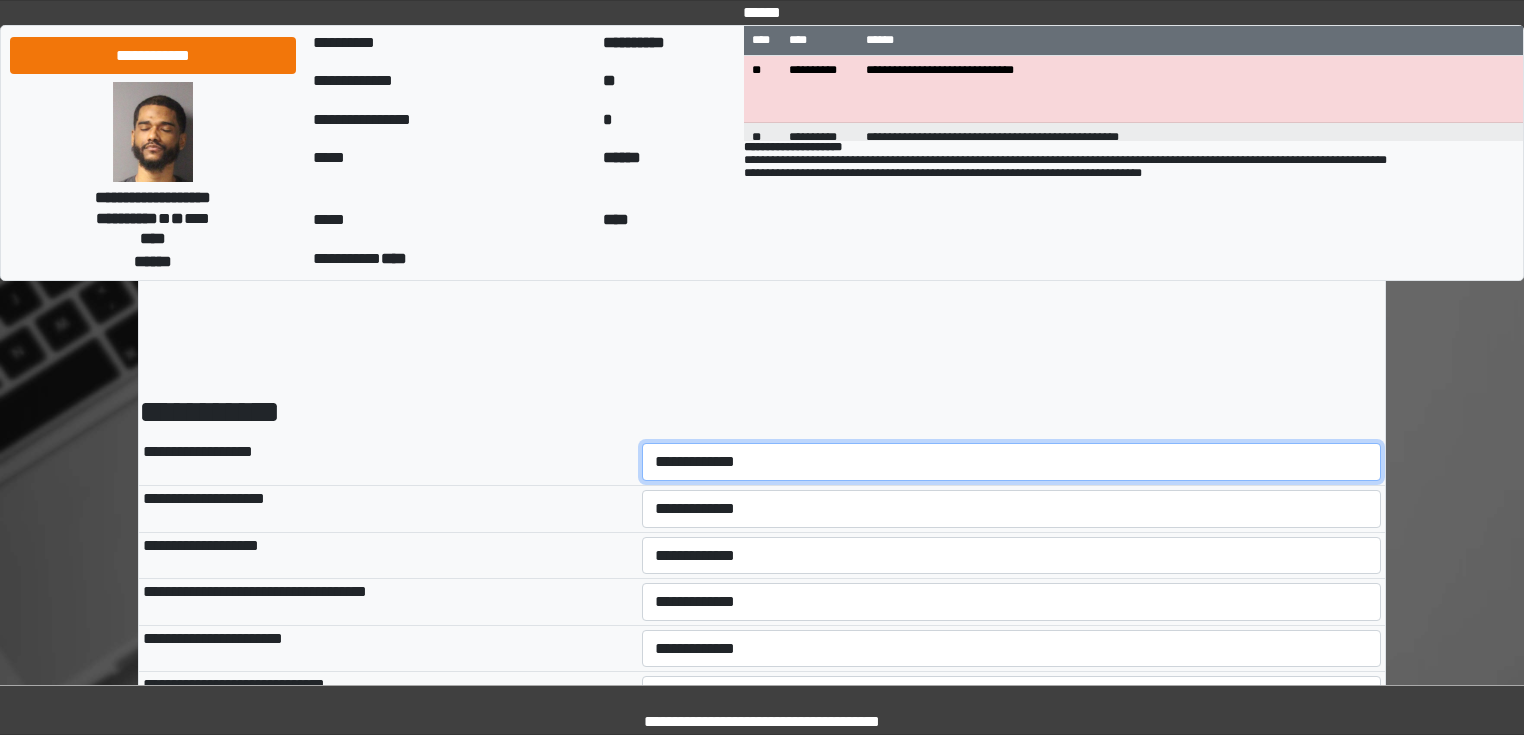click on "**********" at bounding box center [1012, 462] 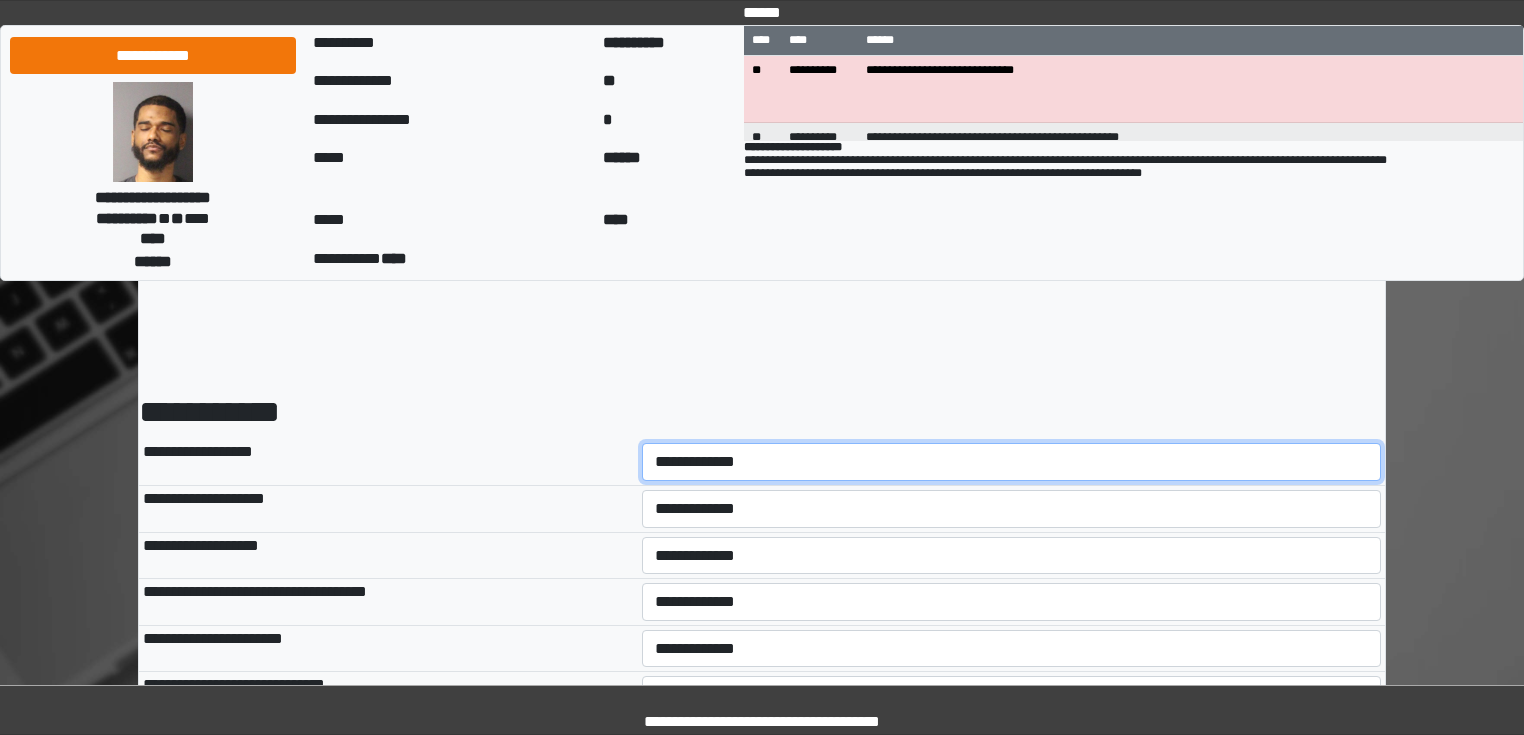 select on "*" 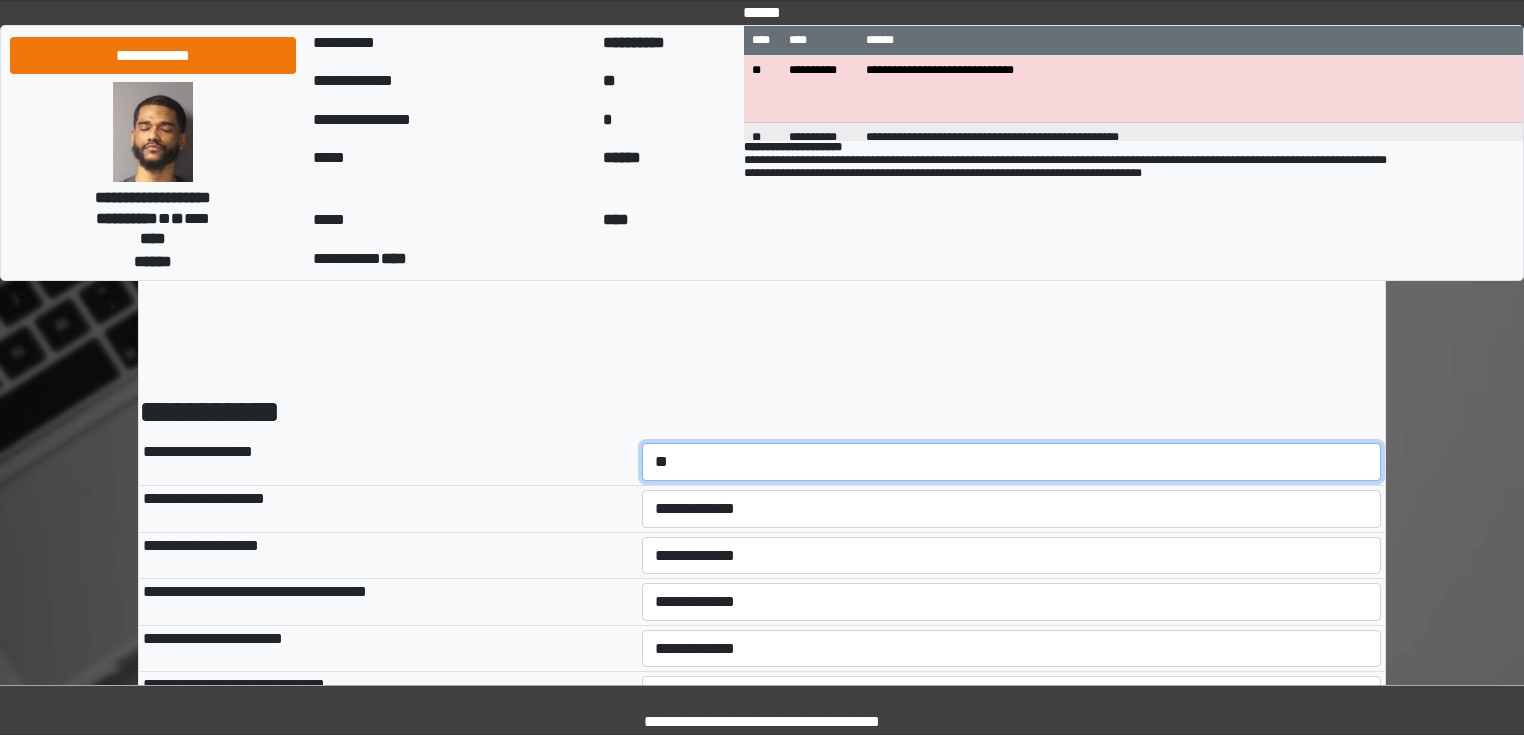 click on "**********" at bounding box center [1012, 462] 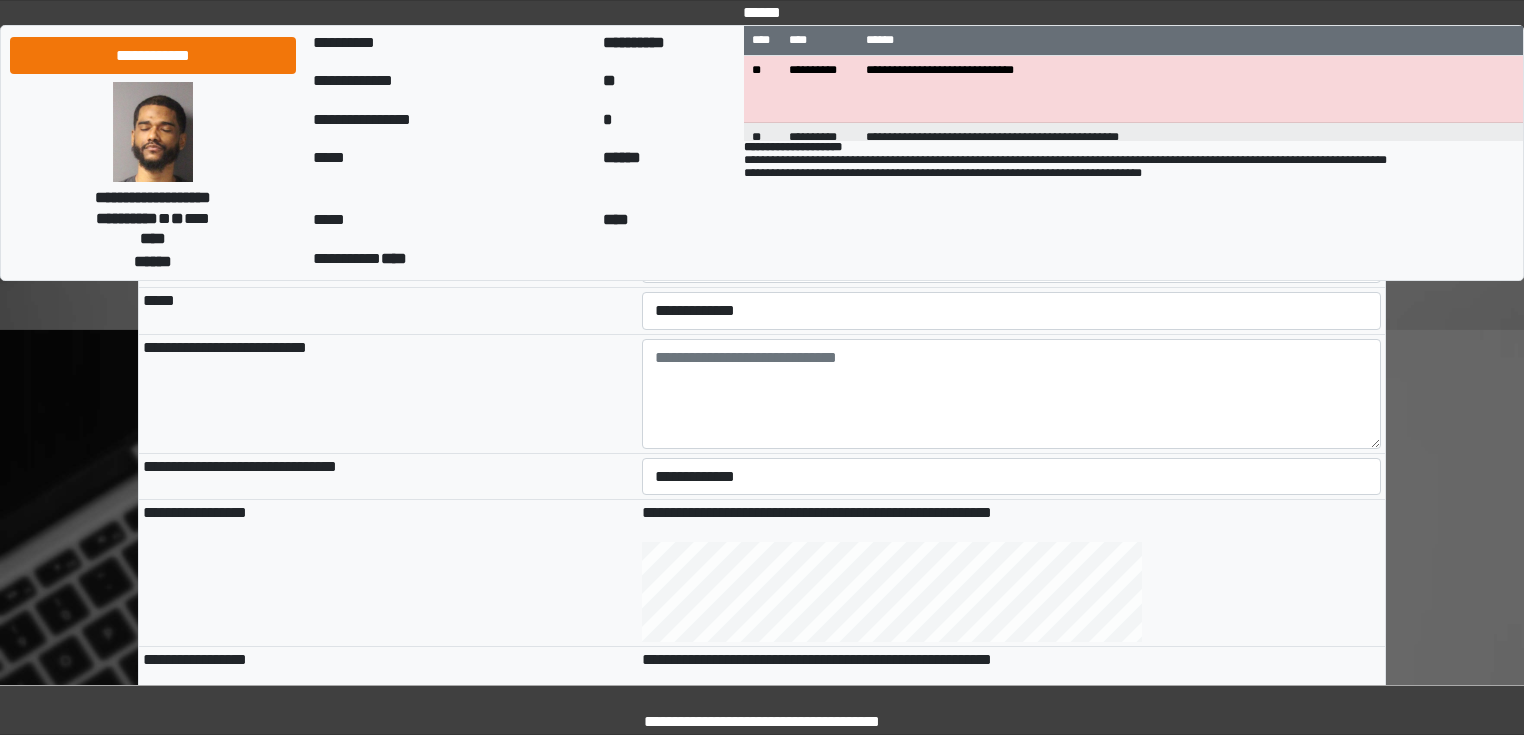 scroll, scrollTop: 560, scrollLeft: 0, axis: vertical 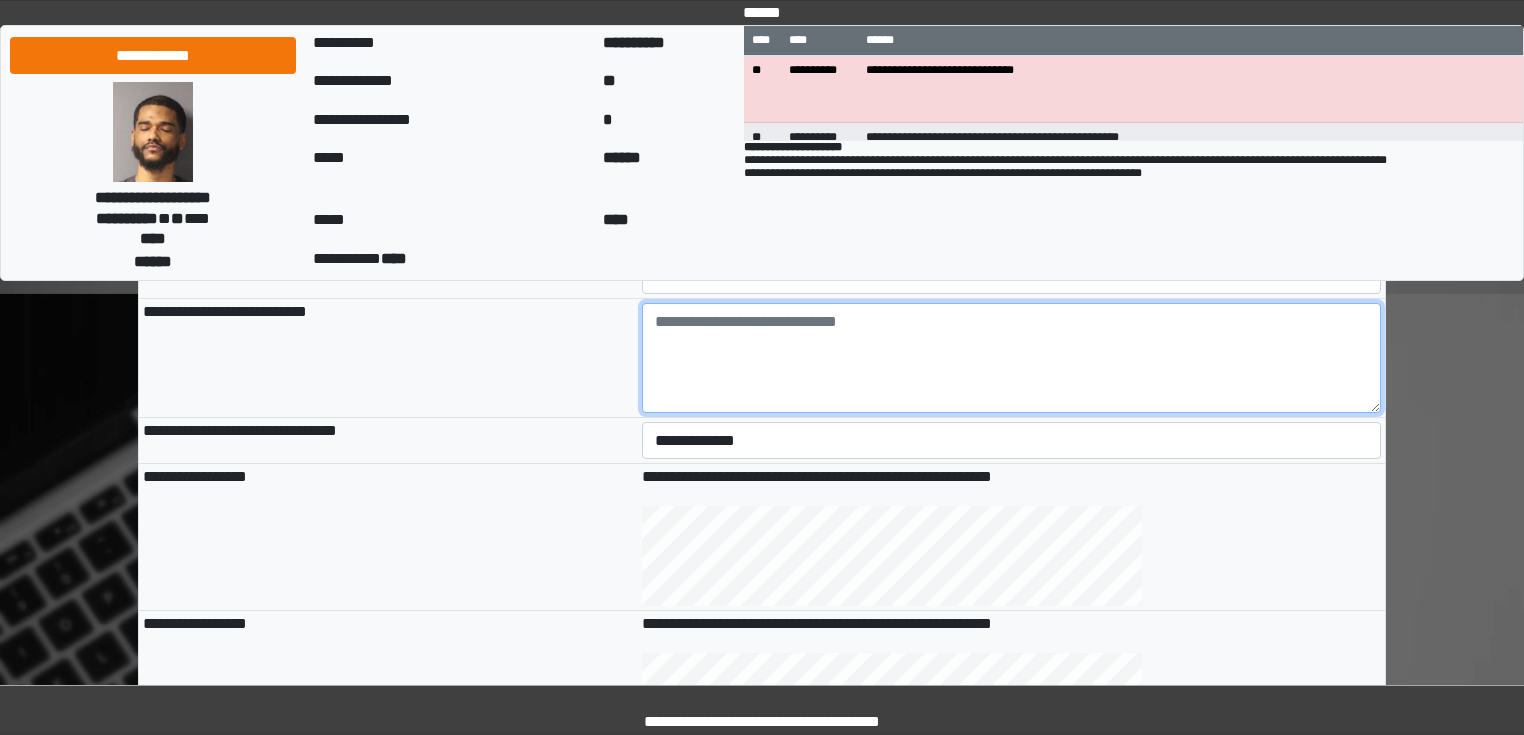 click at bounding box center [1012, 358] 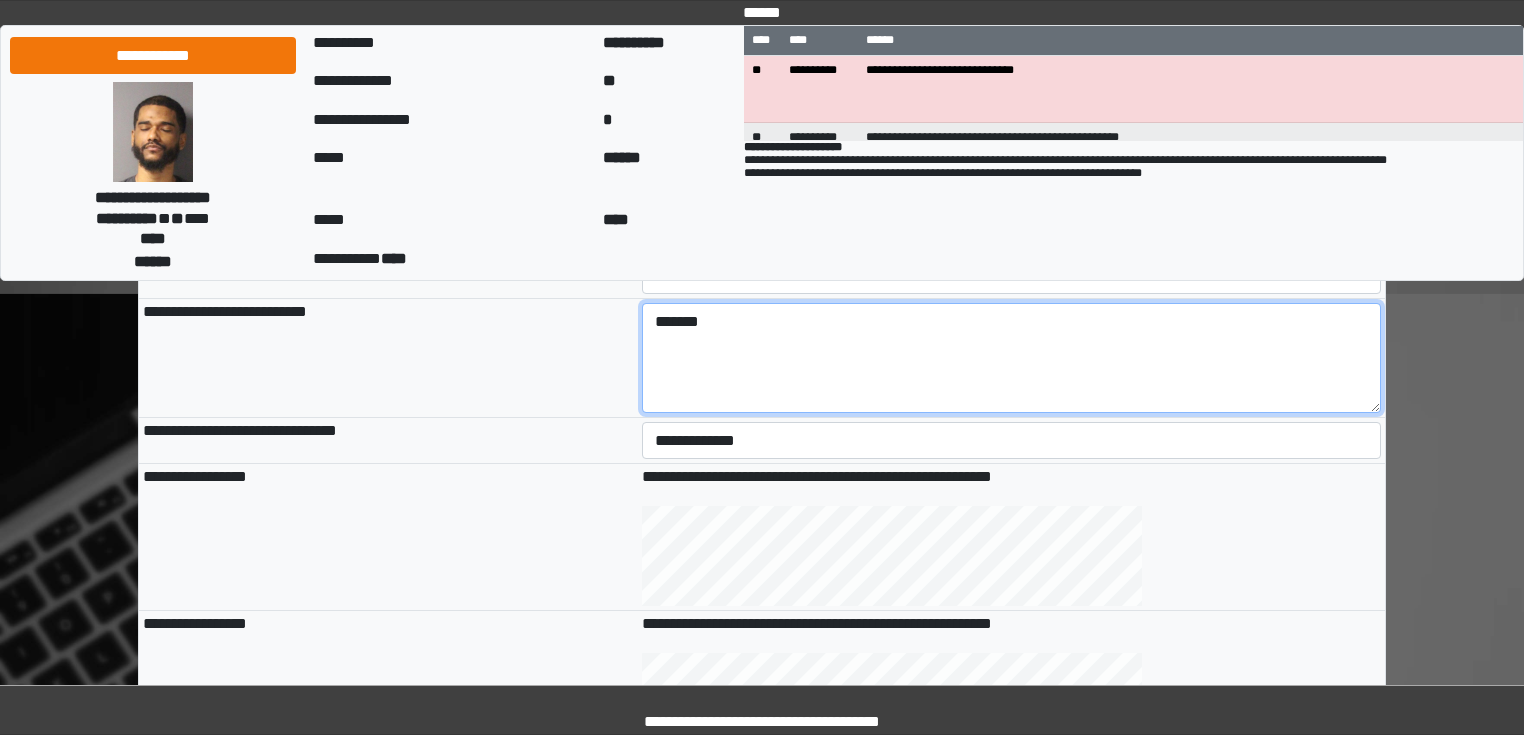 type on "*******" 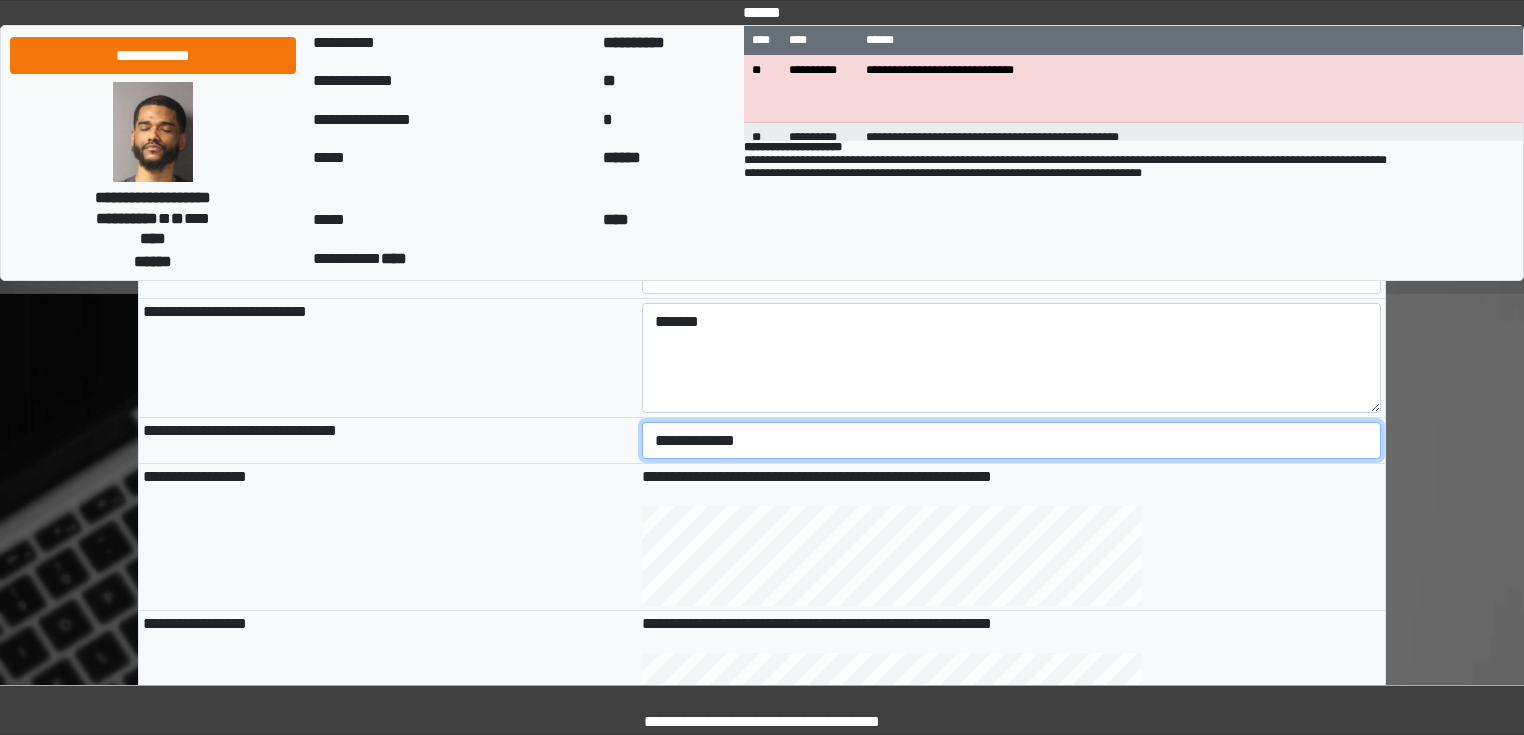 click on "**********" at bounding box center [1012, 441] 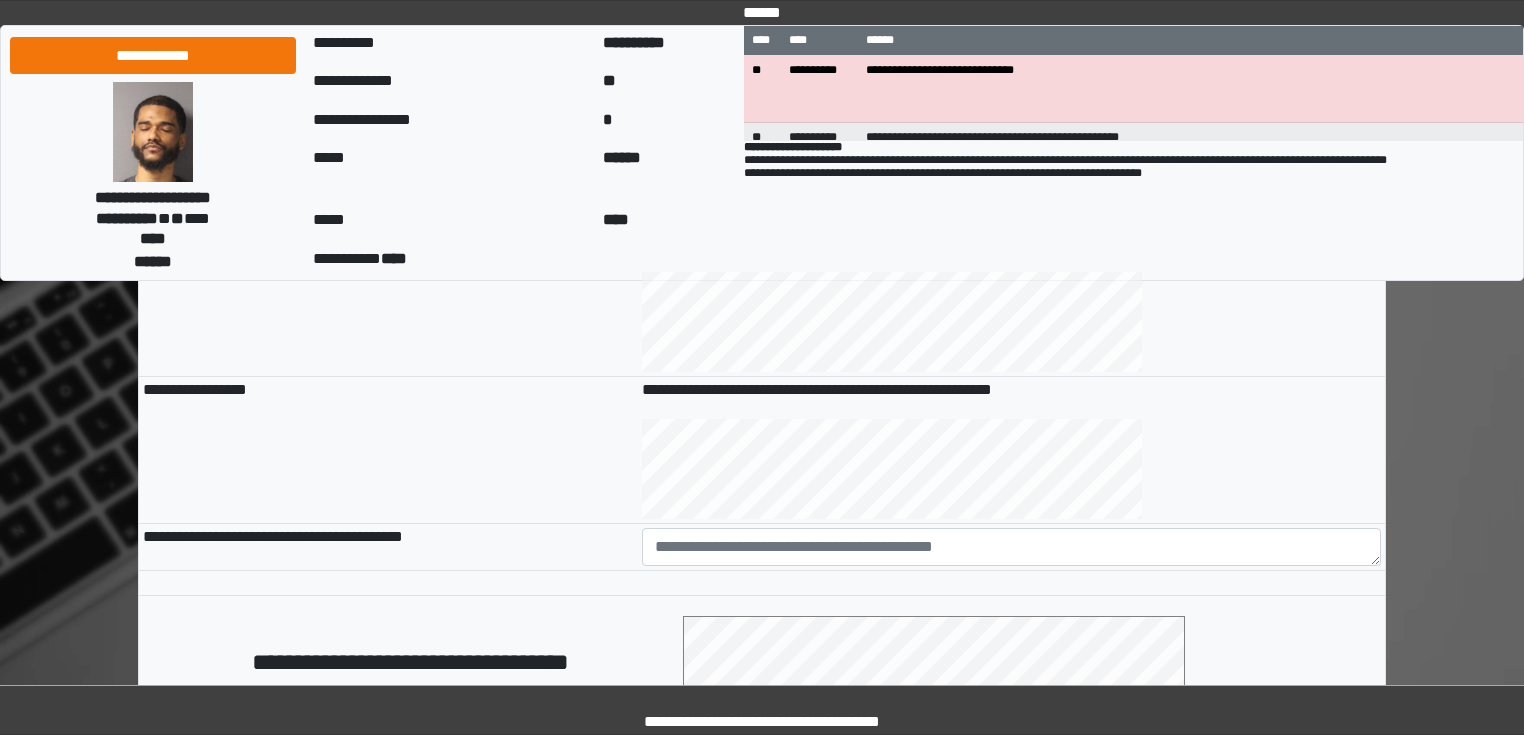 scroll, scrollTop: 880, scrollLeft: 0, axis: vertical 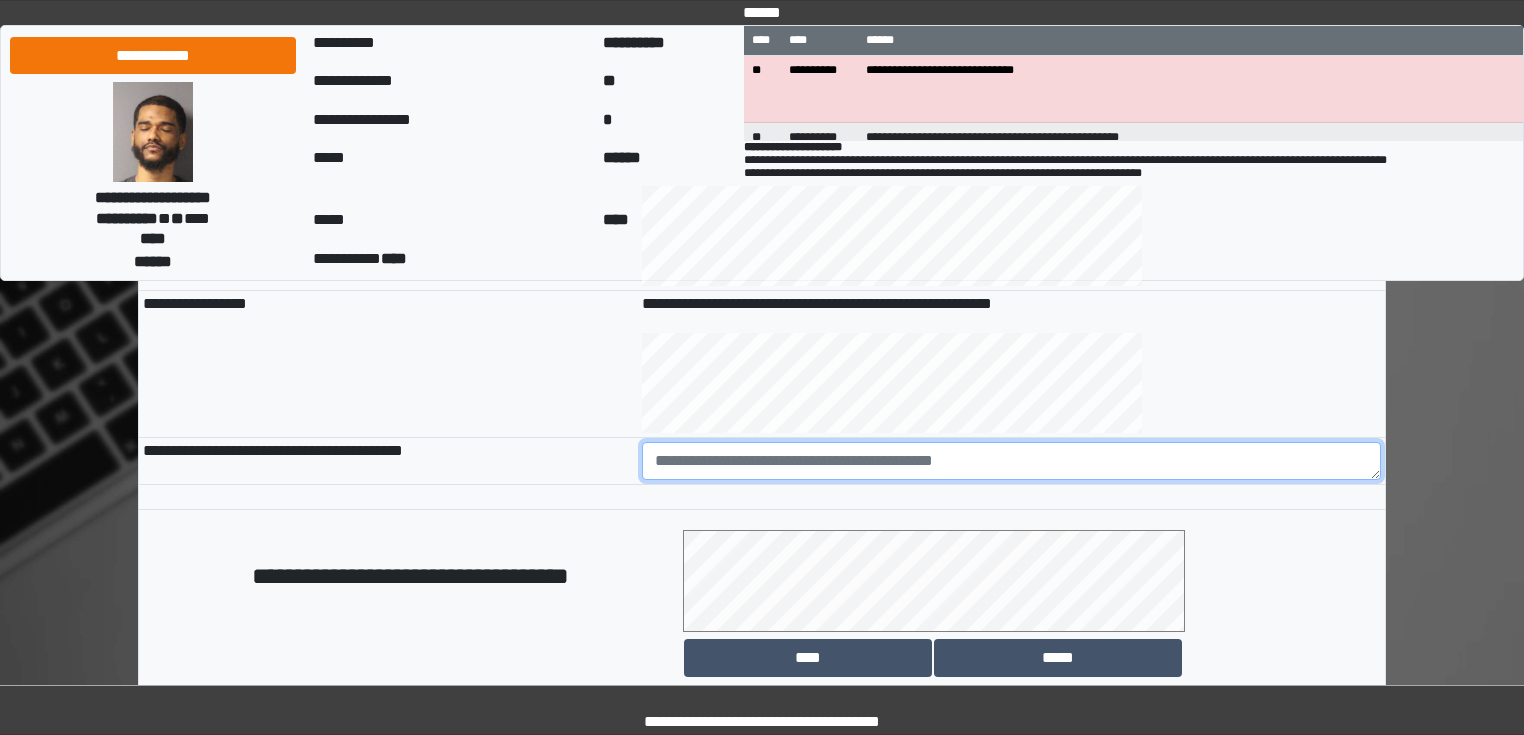 click at bounding box center [1012, 461] 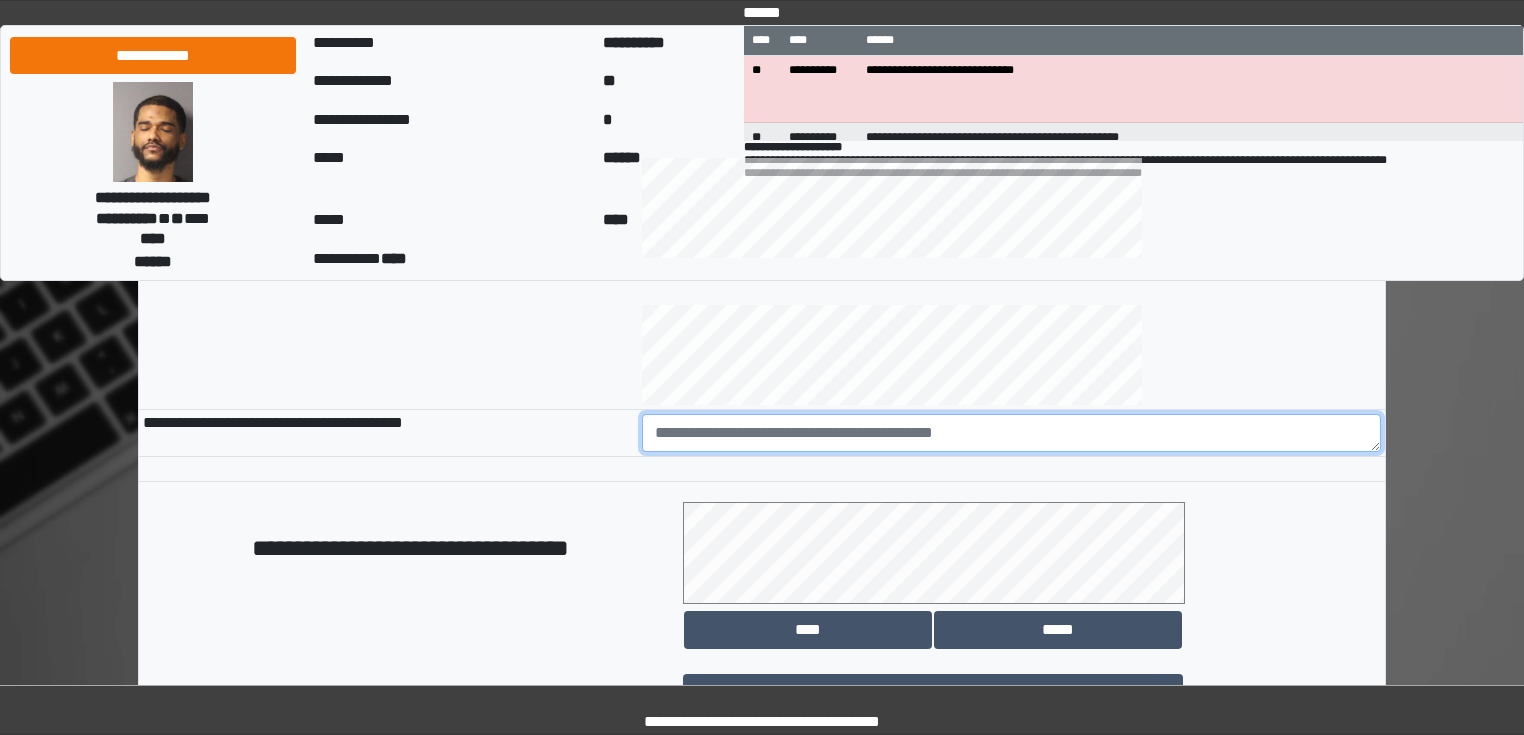 scroll, scrollTop: 880, scrollLeft: 0, axis: vertical 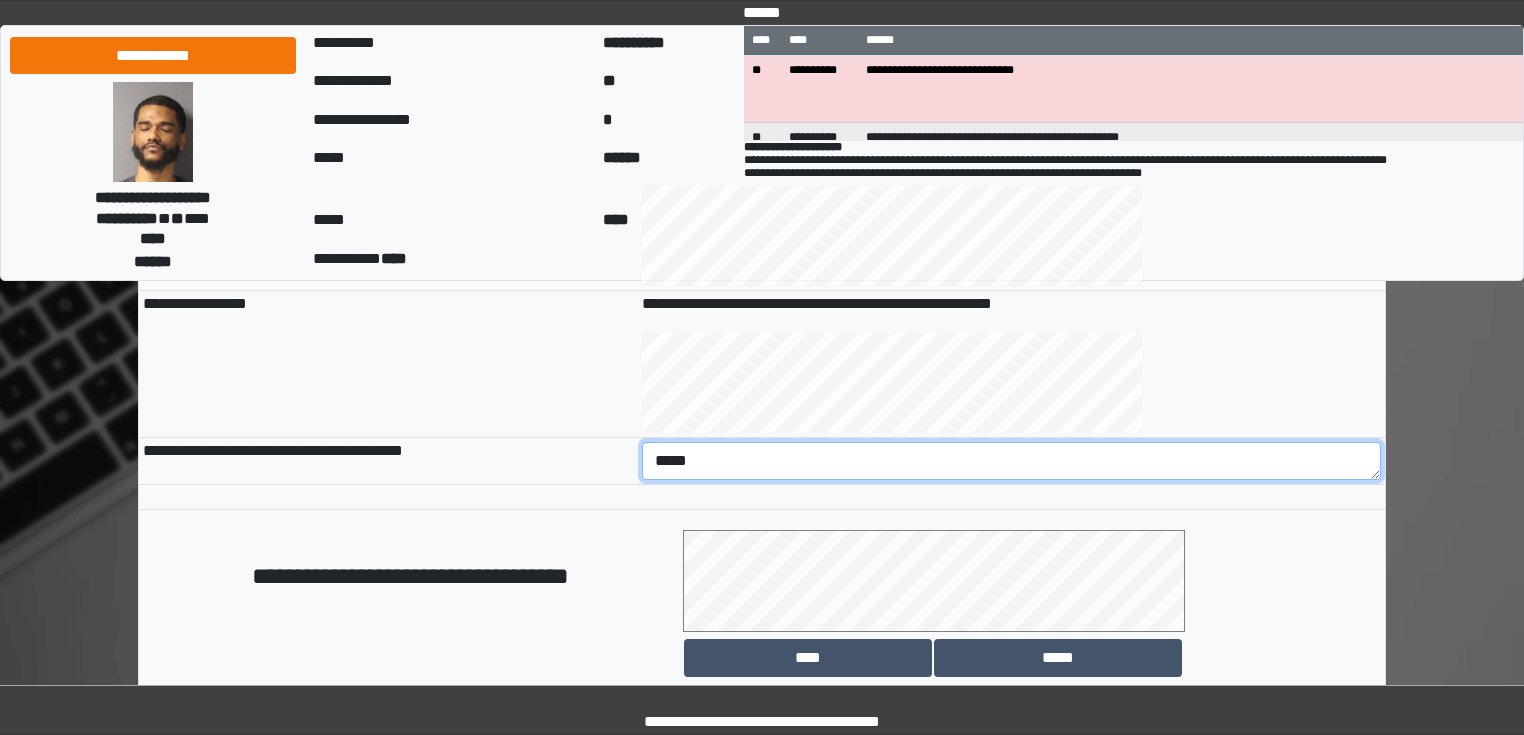 type on "*****" 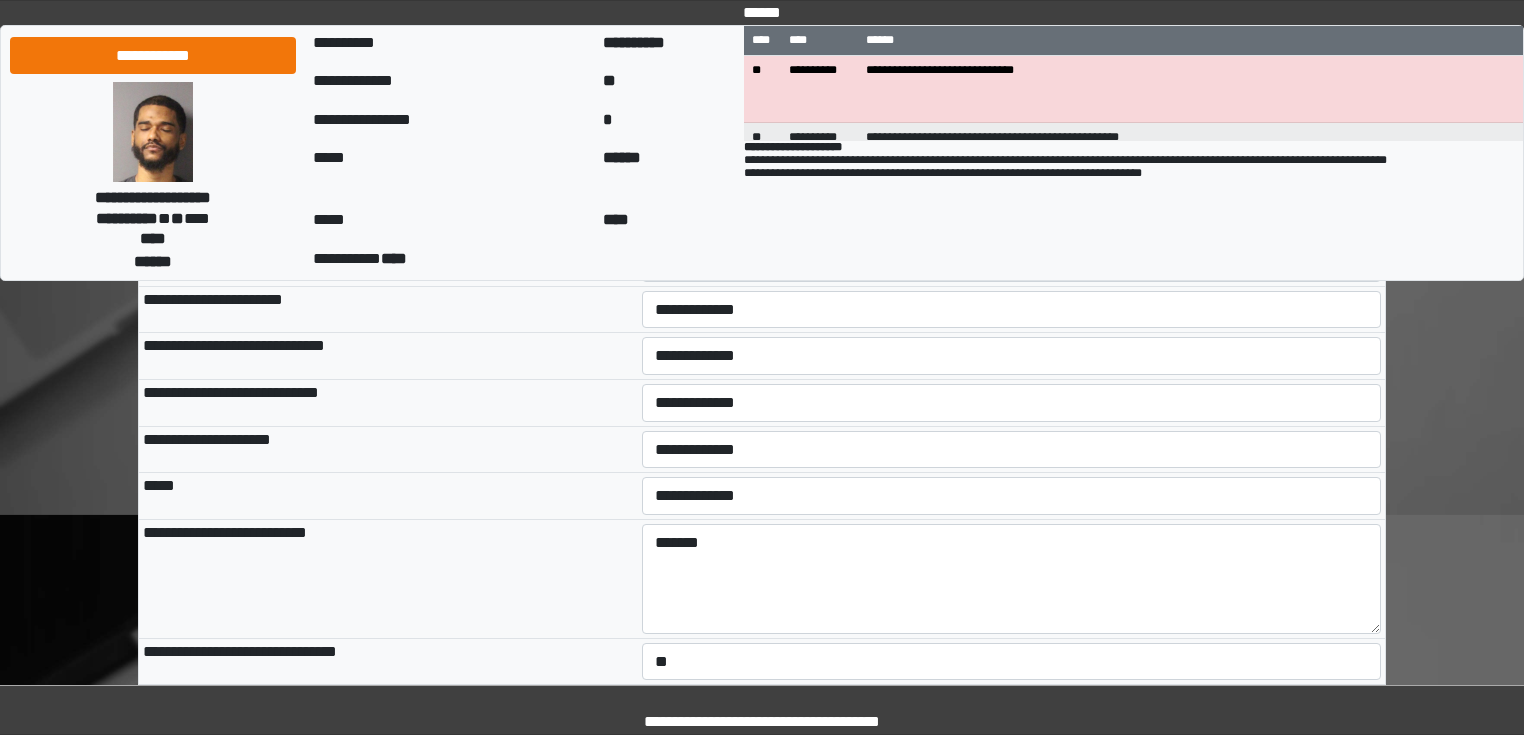 scroll, scrollTop: 400, scrollLeft: 0, axis: vertical 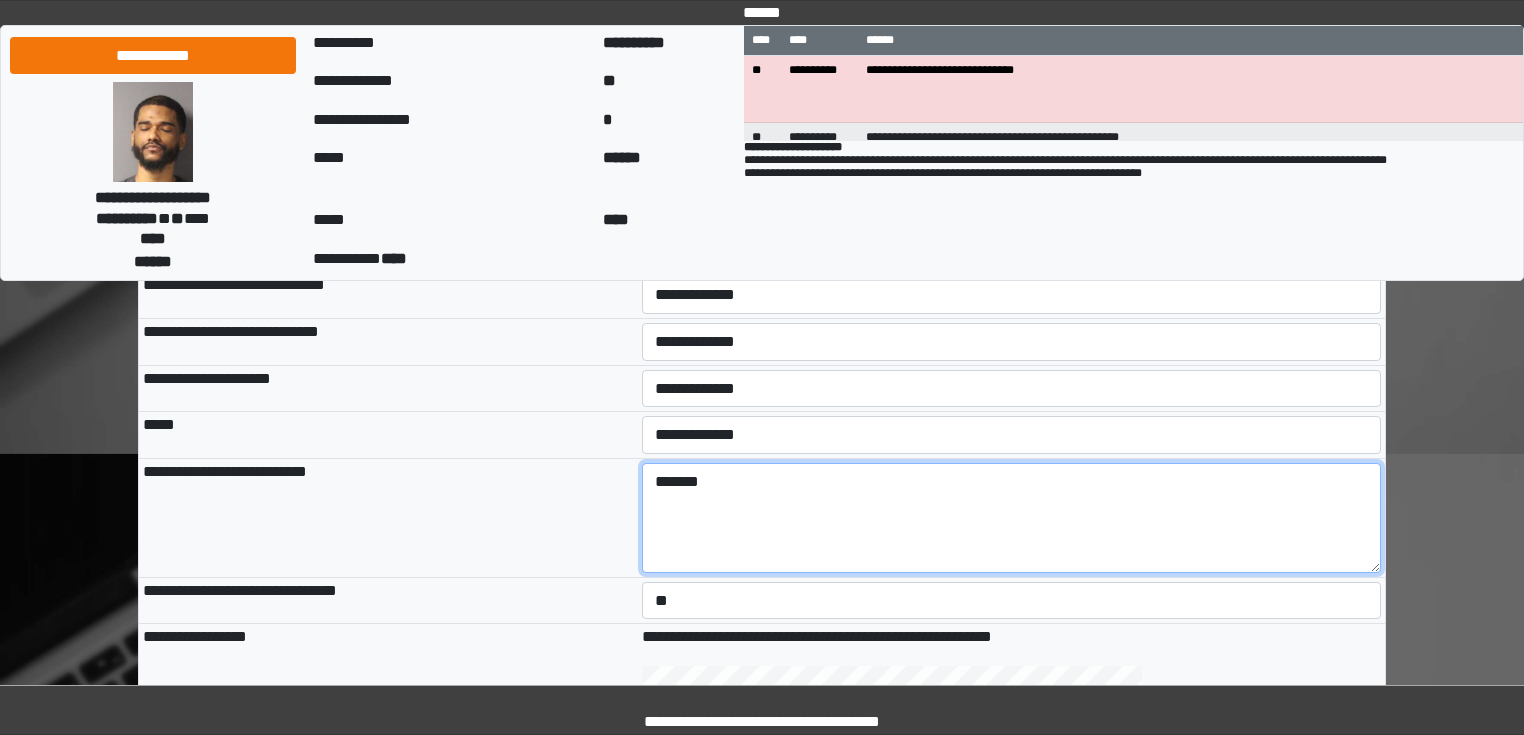 drag, startPoint x: 821, startPoint y: 507, endPoint x: 637, endPoint y: 504, distance: 184.02446 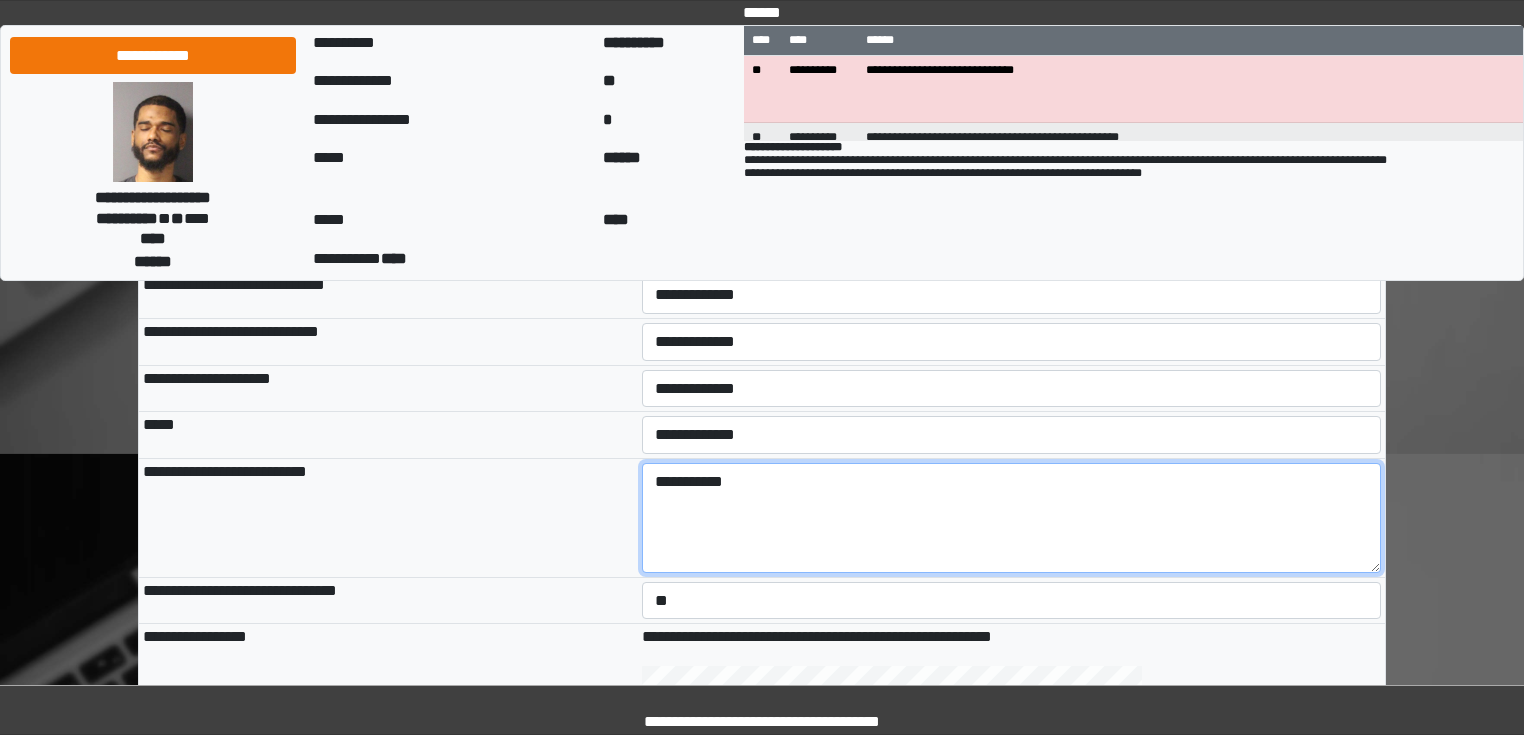 click on "**********" at bounding box center [1012, 518] 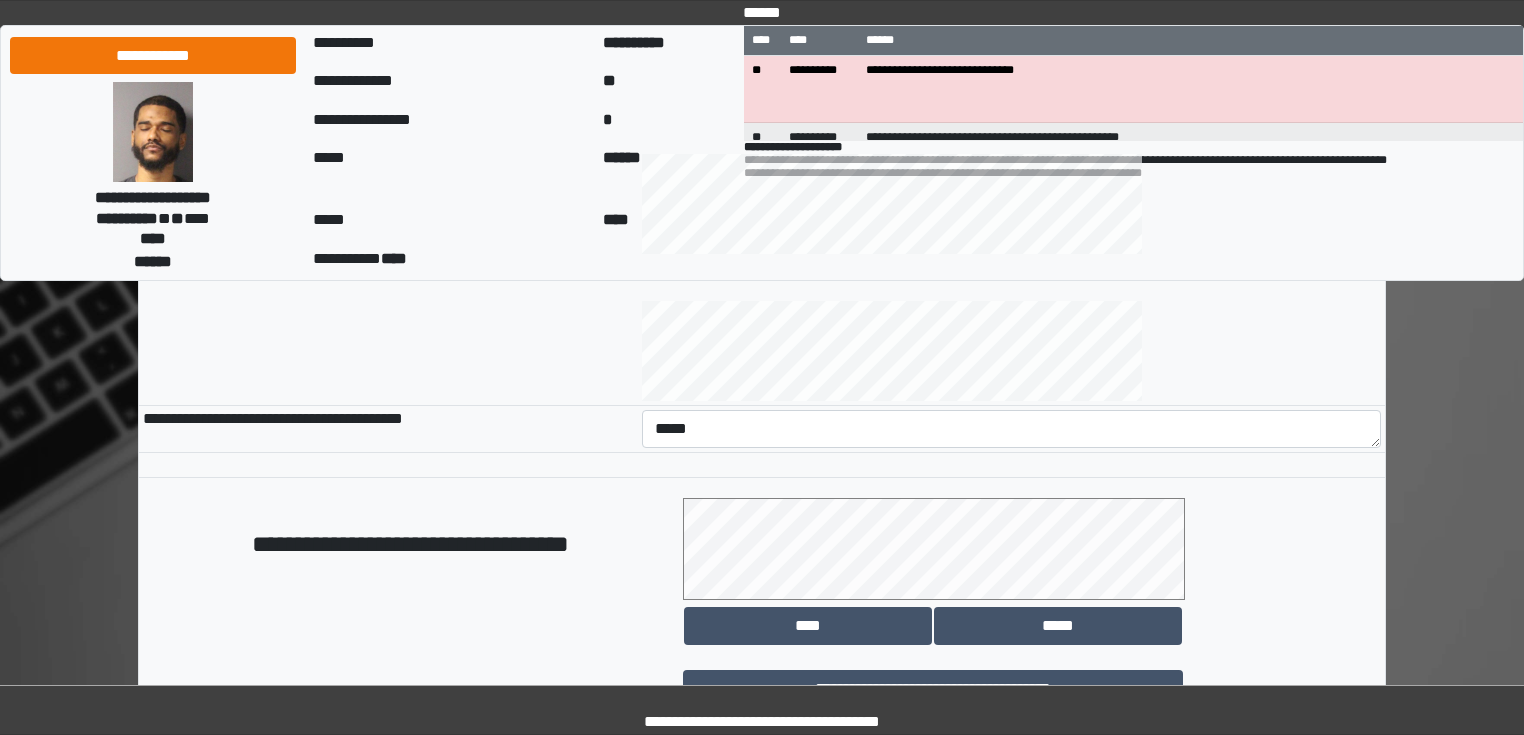 scroll, scrollTop: 1118, scrollLeft: 0, axis: vertical 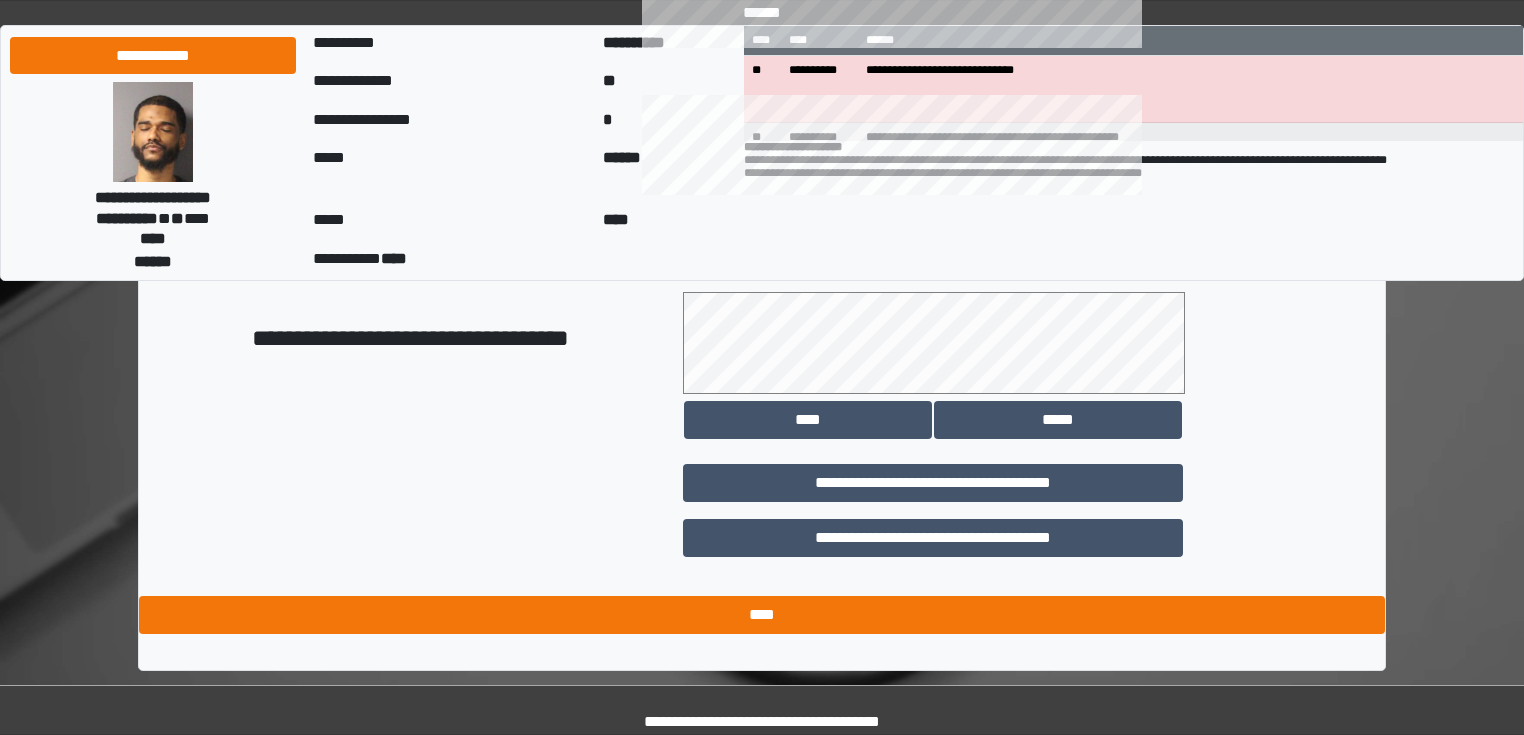 type on "**********" 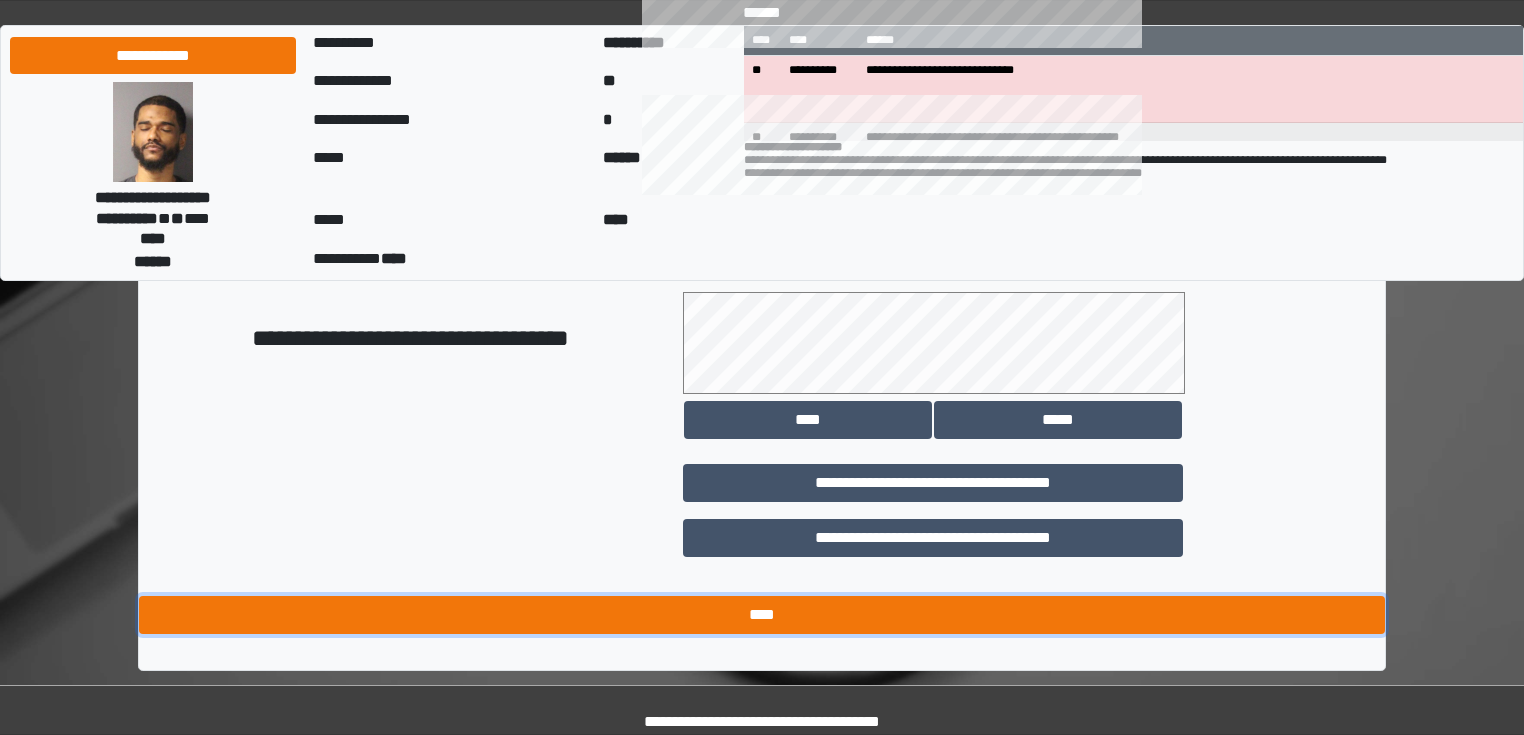 click on "****" at bounding box center (762, 615) 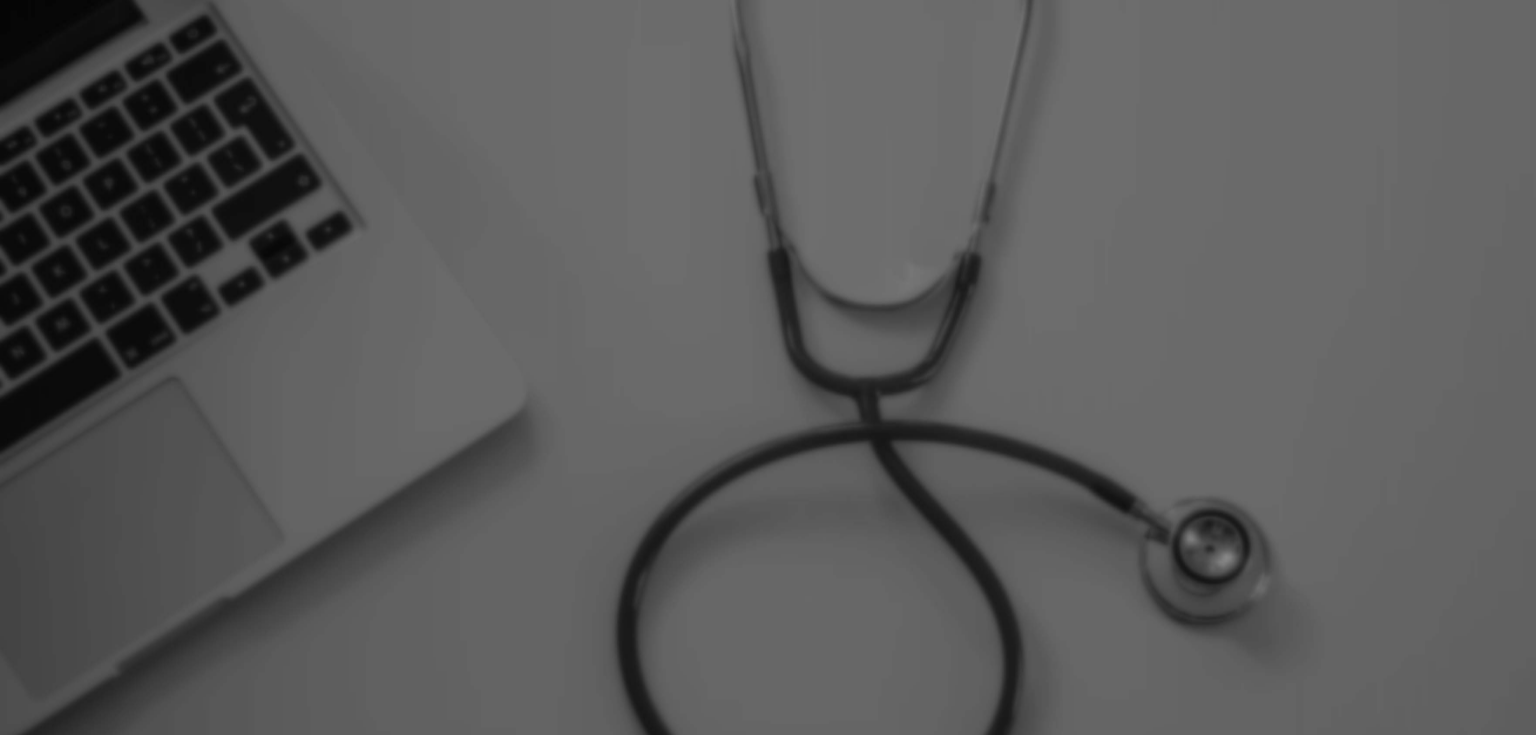 scroll, scrollTop: 0, scrollLeft: 0, axis: both 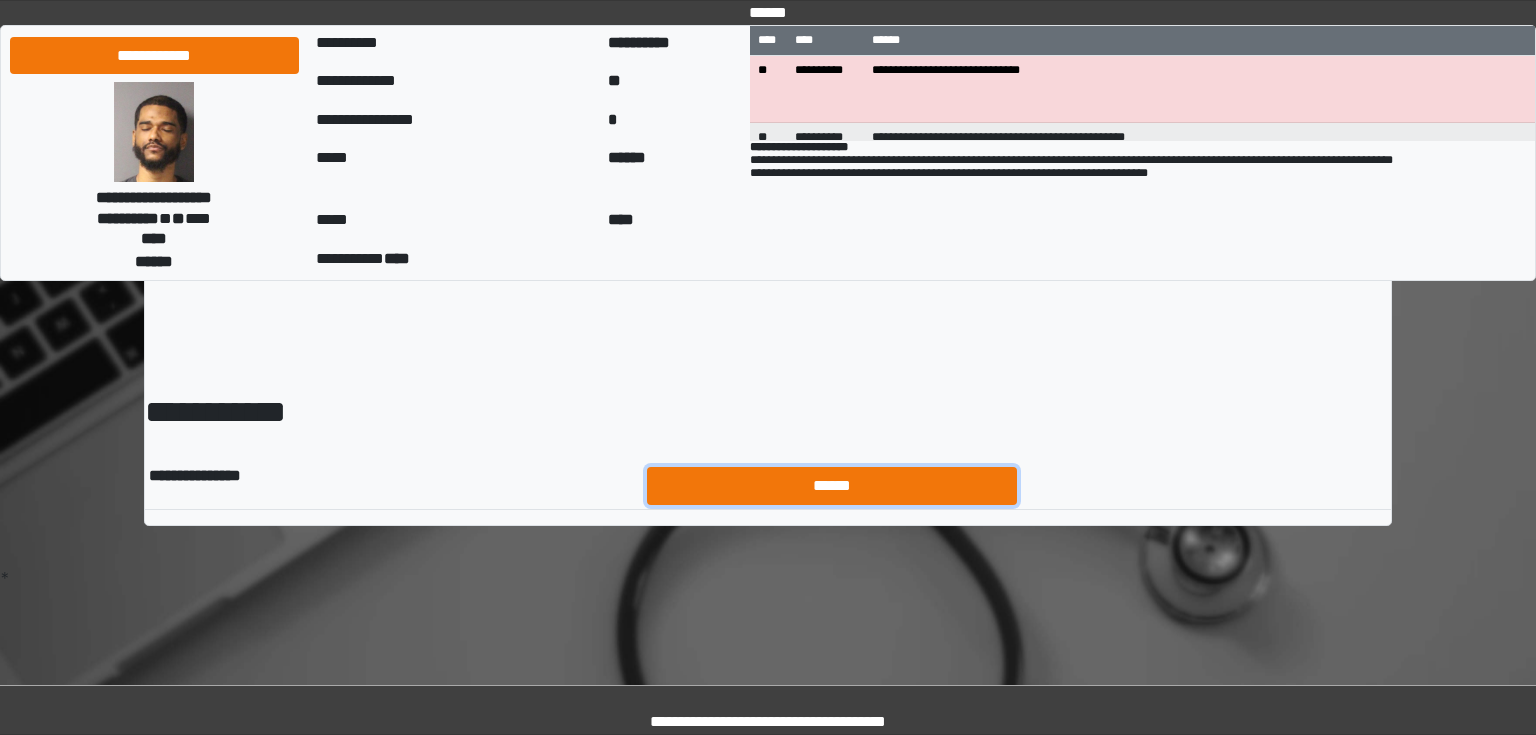 click on "******" at bounding box center (832, 486) 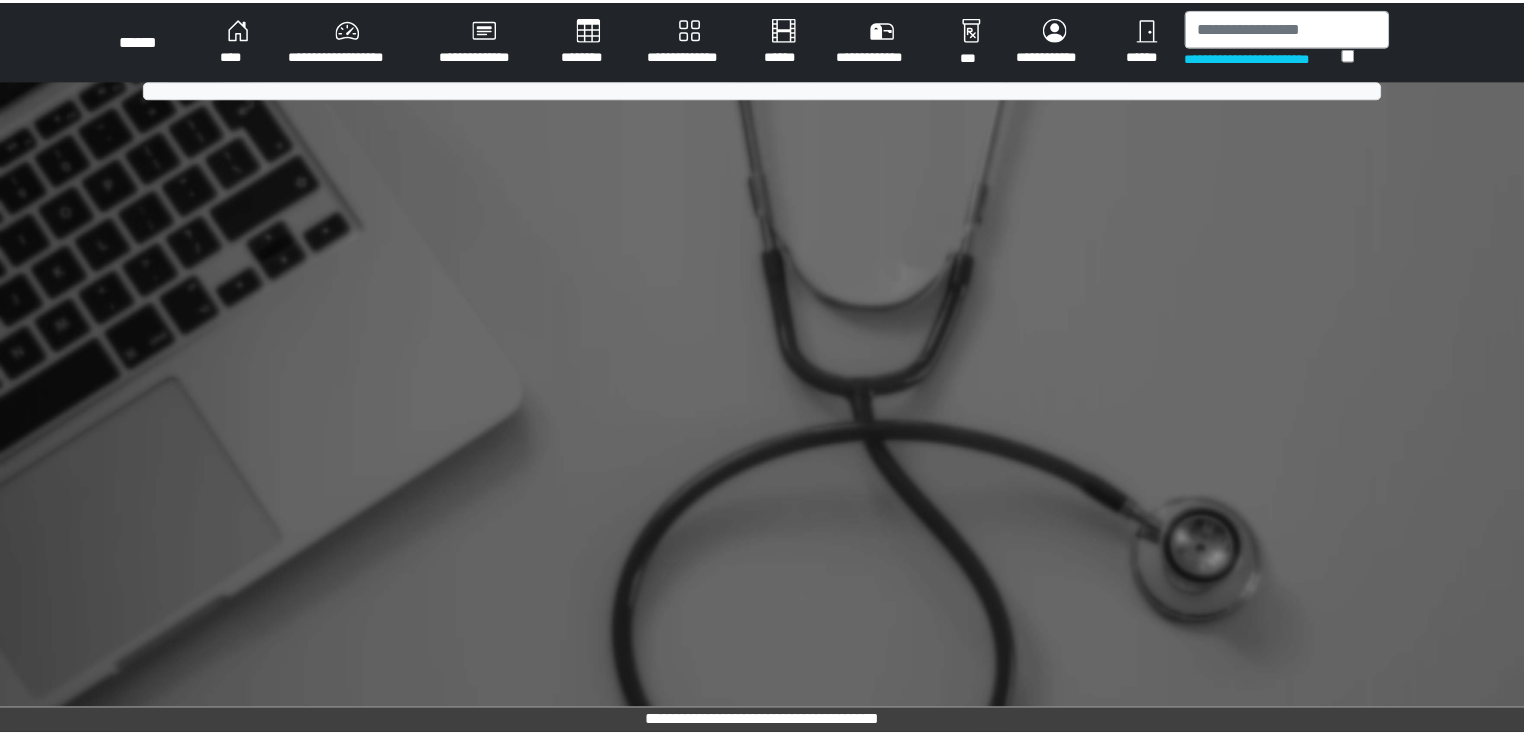 scroll, scrollTop: 0, scrollLeft: 0, axis: both 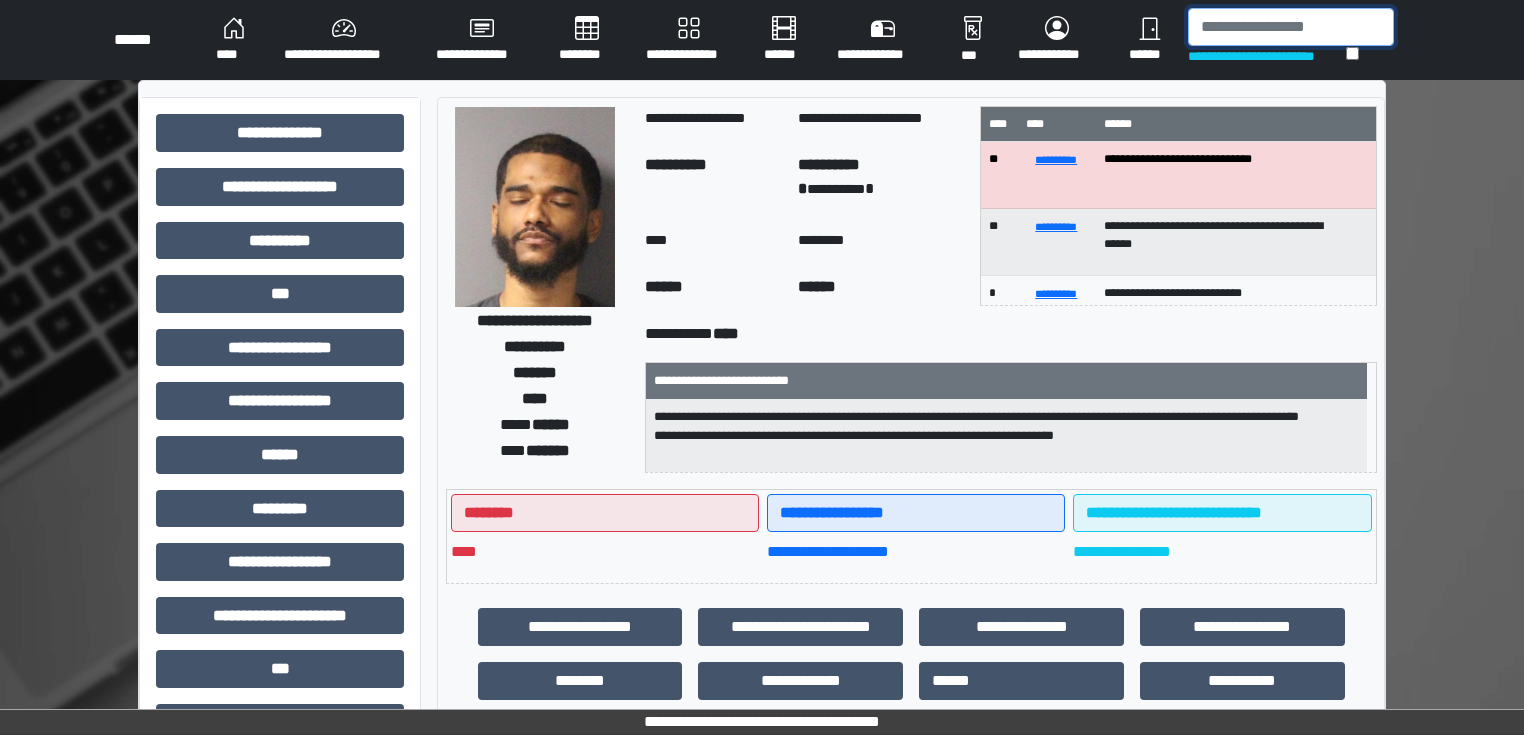click at bounding box center (1291, 27) 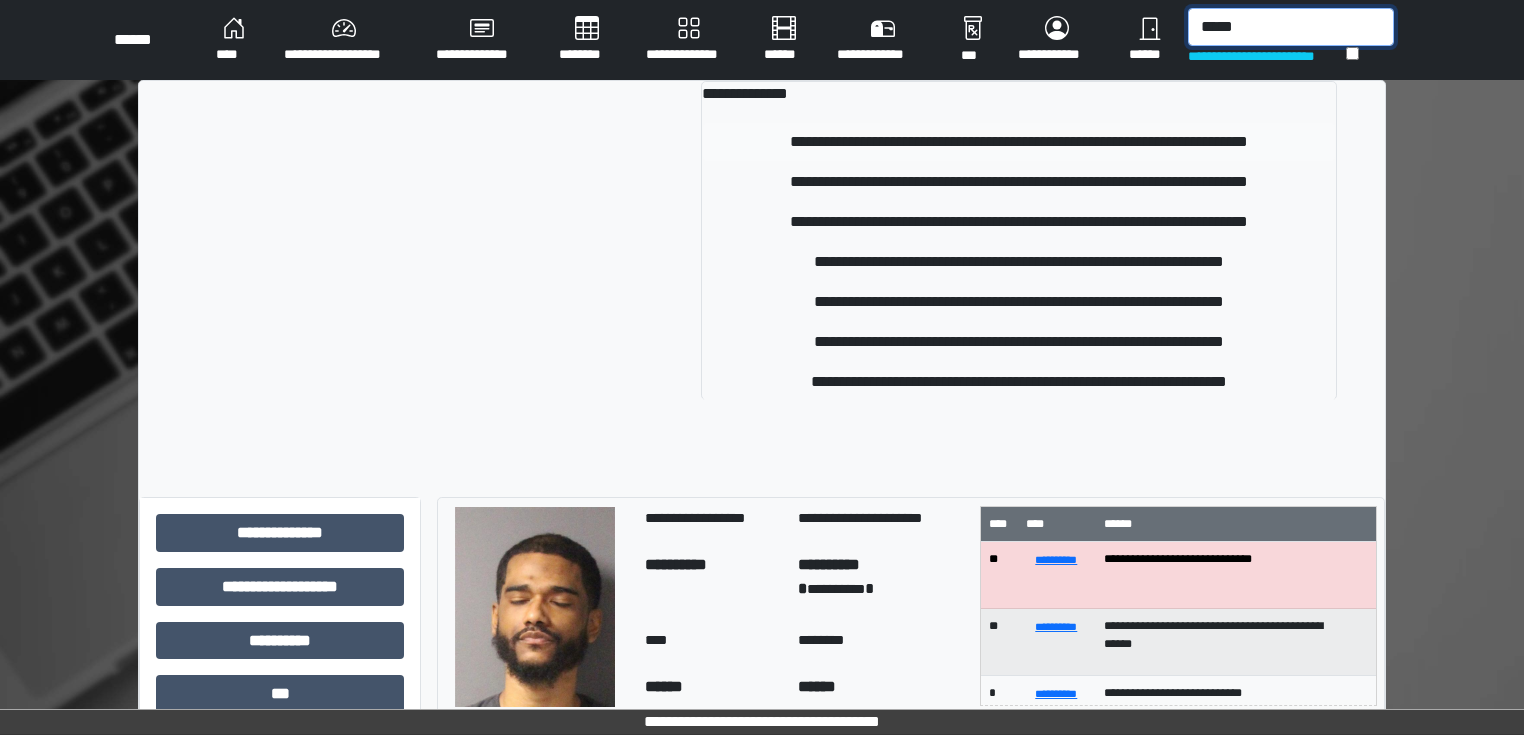 type on "*****" 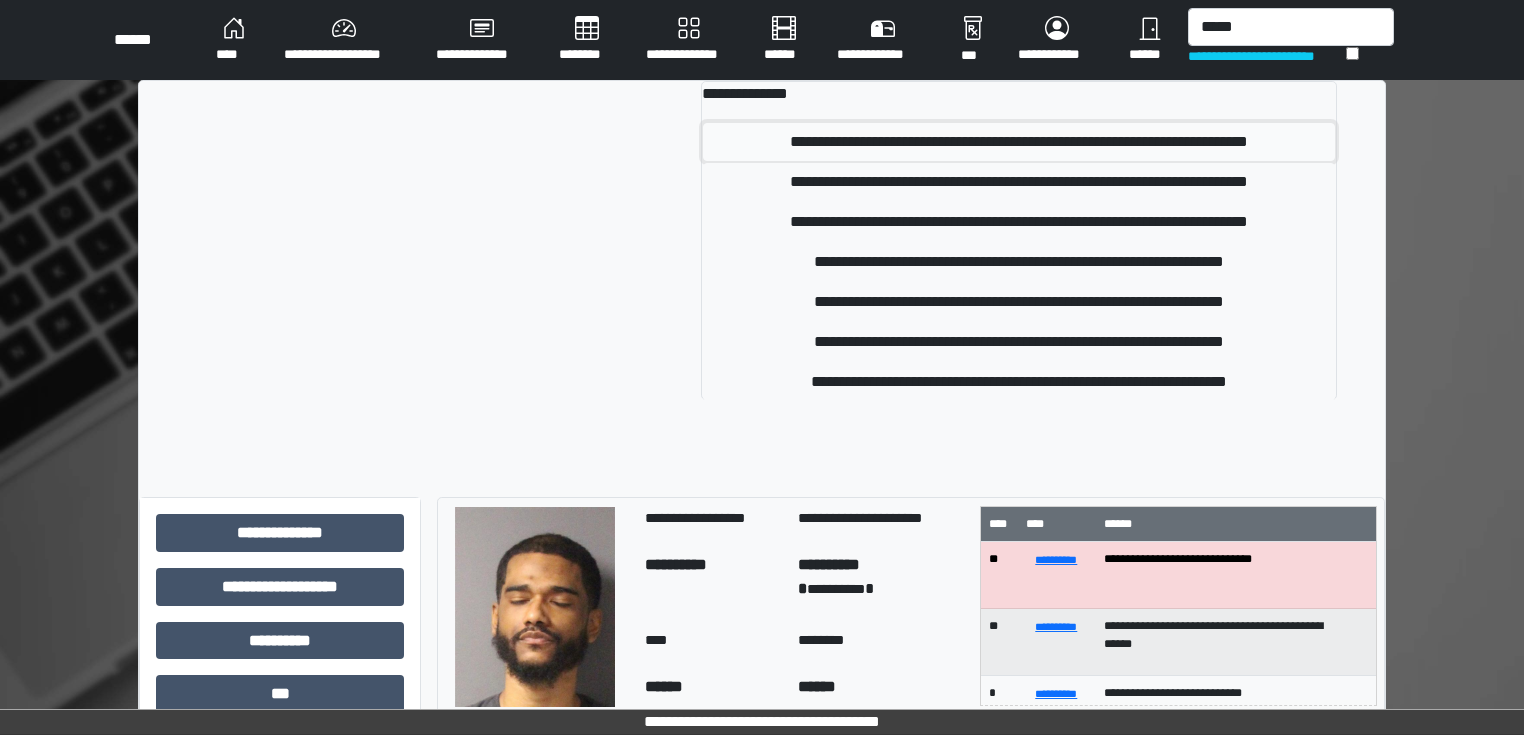 click on "**********" at bounding box center [1019, 142] 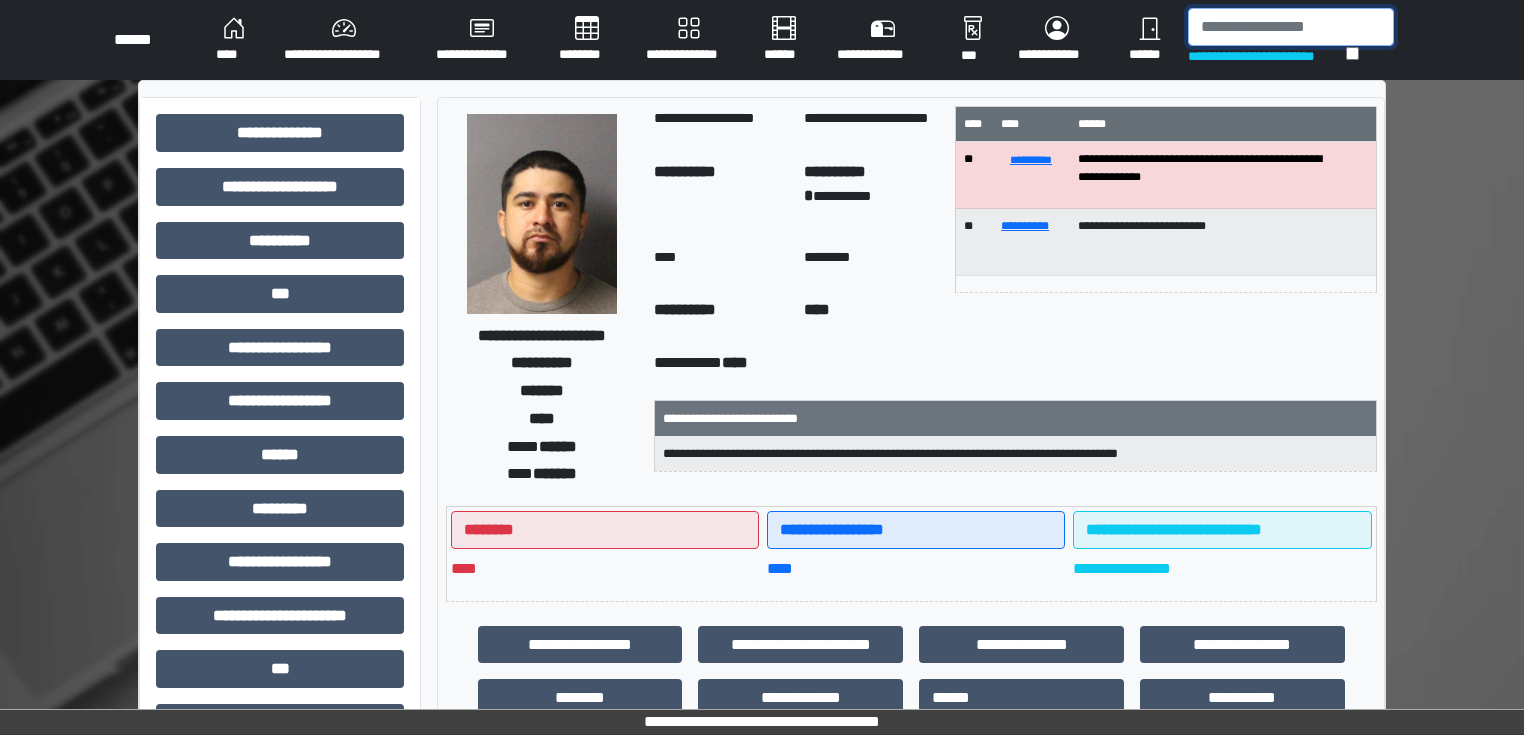 click at bounding box center [1291, 27] 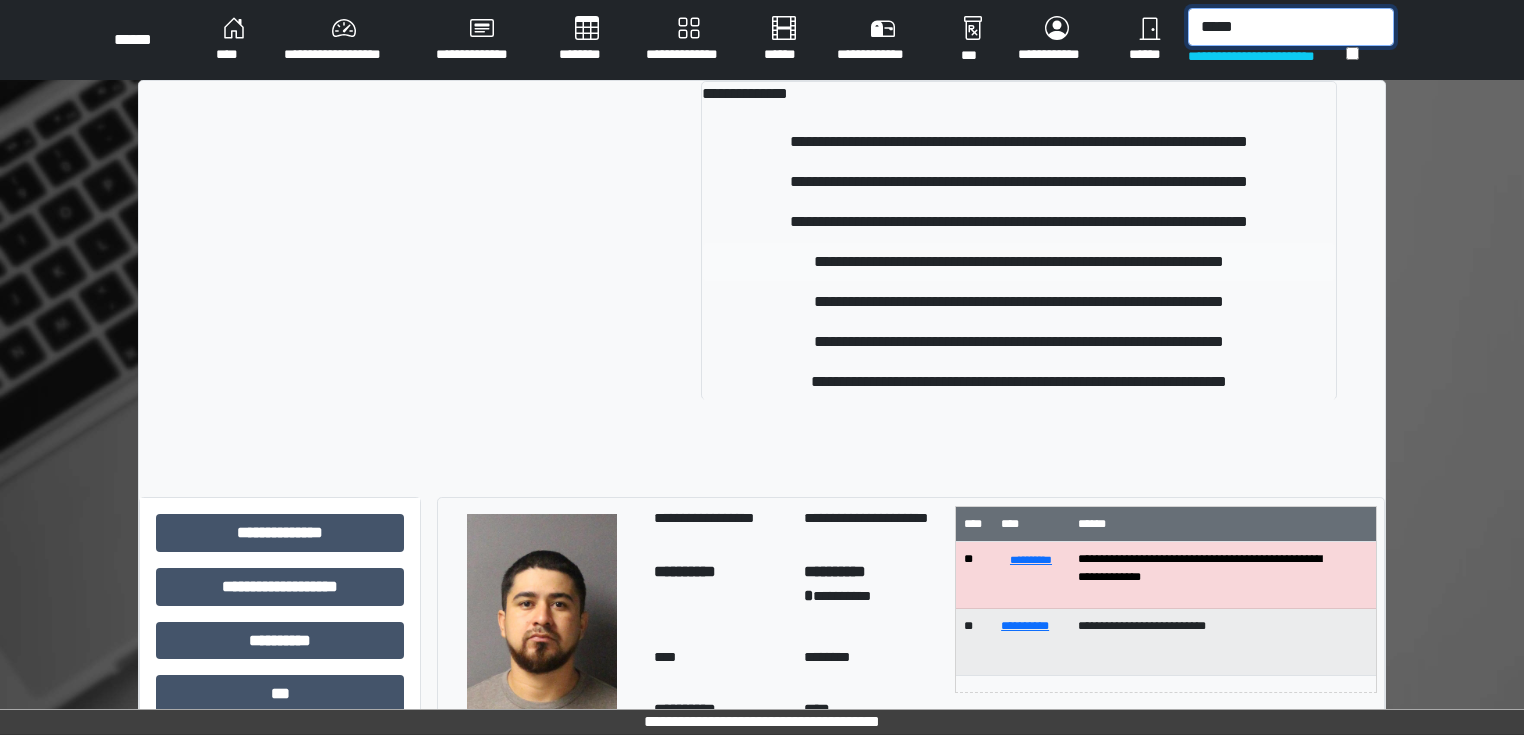type on "*****" 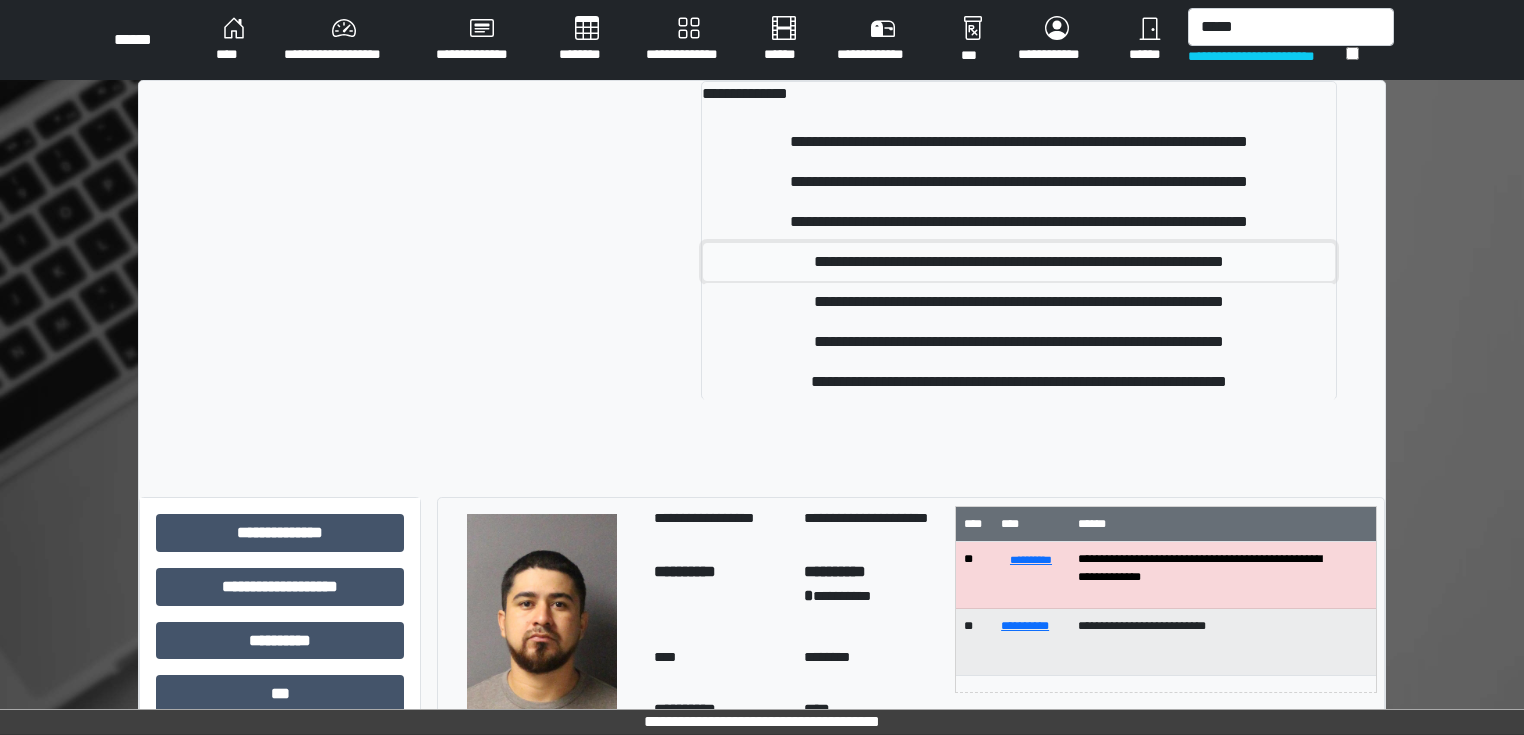 click on "**********" at bounding box center [1019, 262] 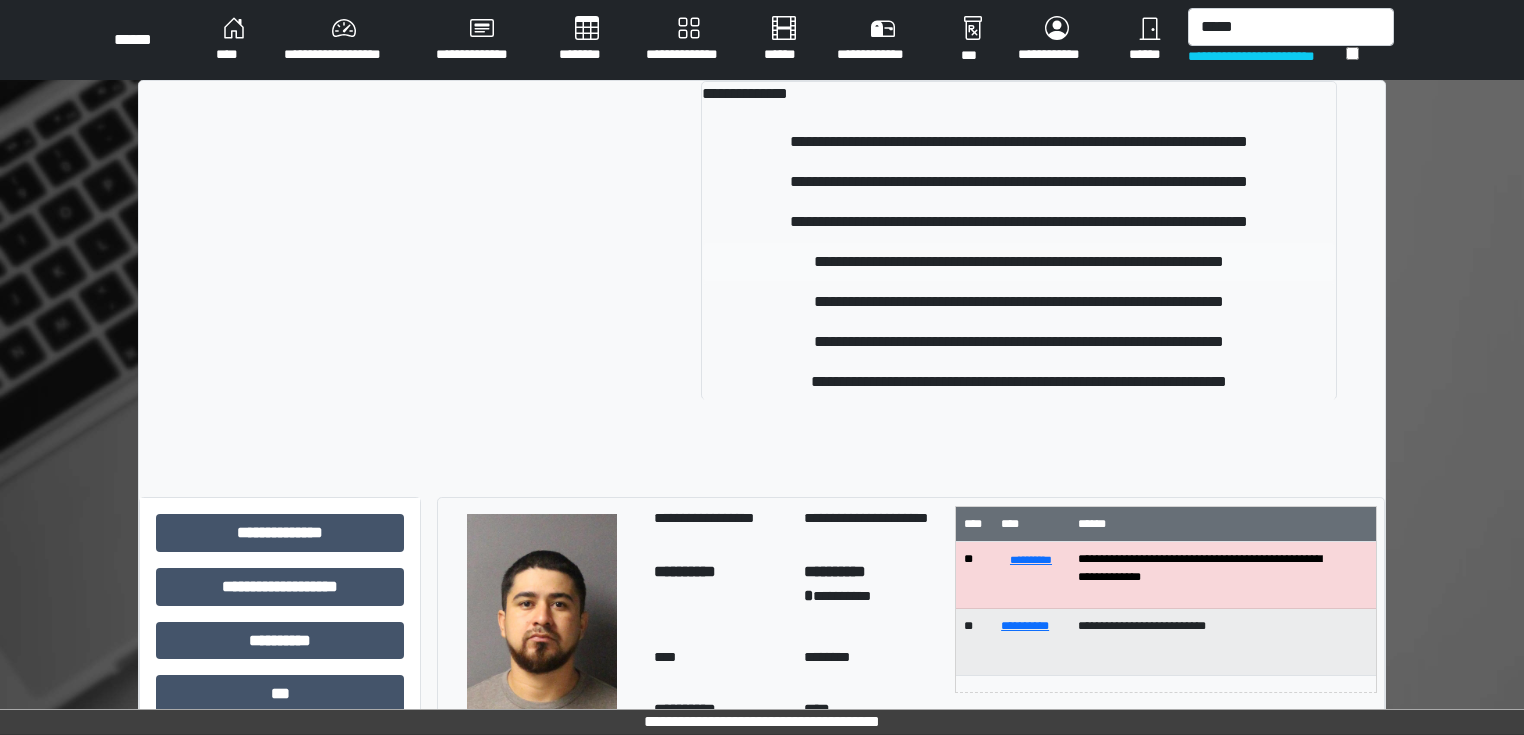 type 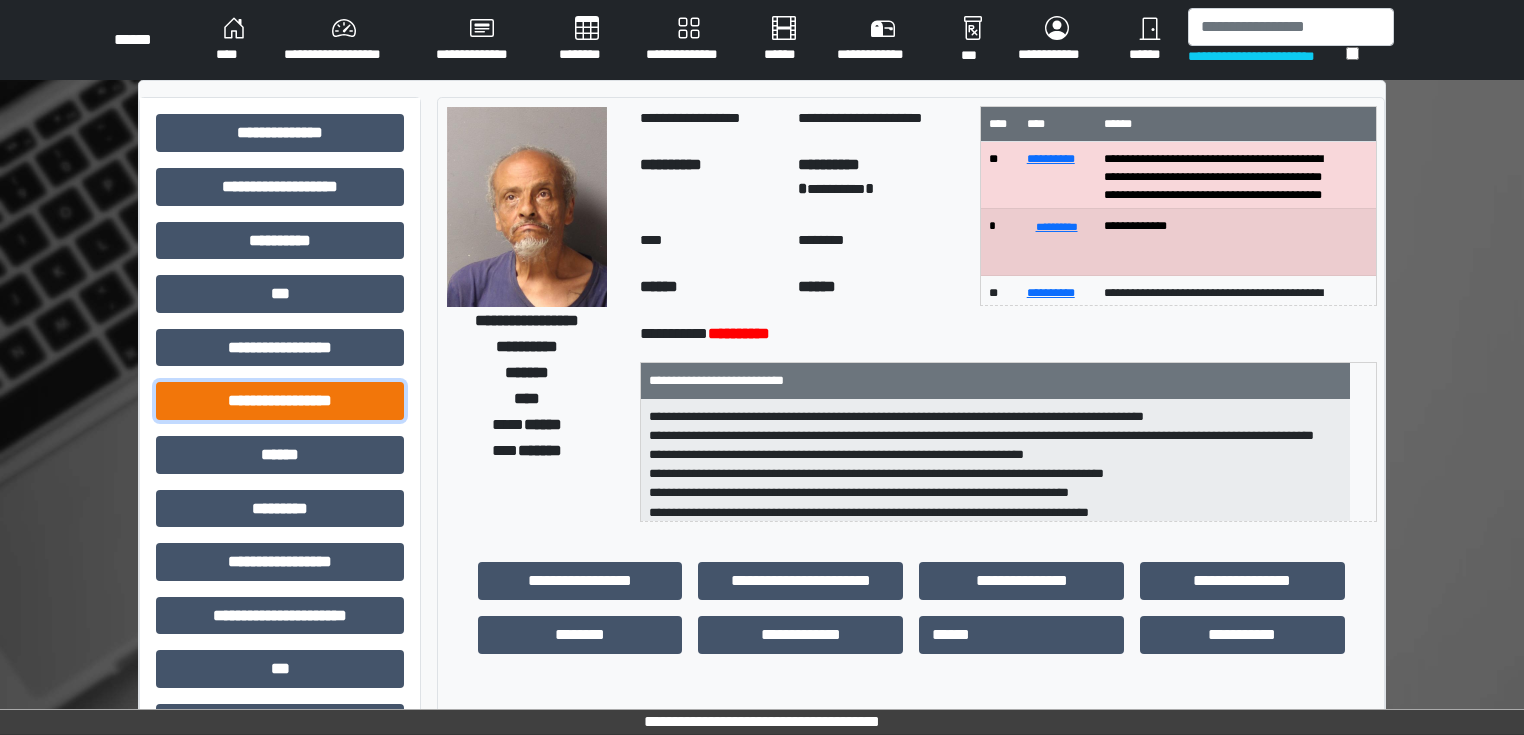 click on "**********" at bounding box center [280, 401] 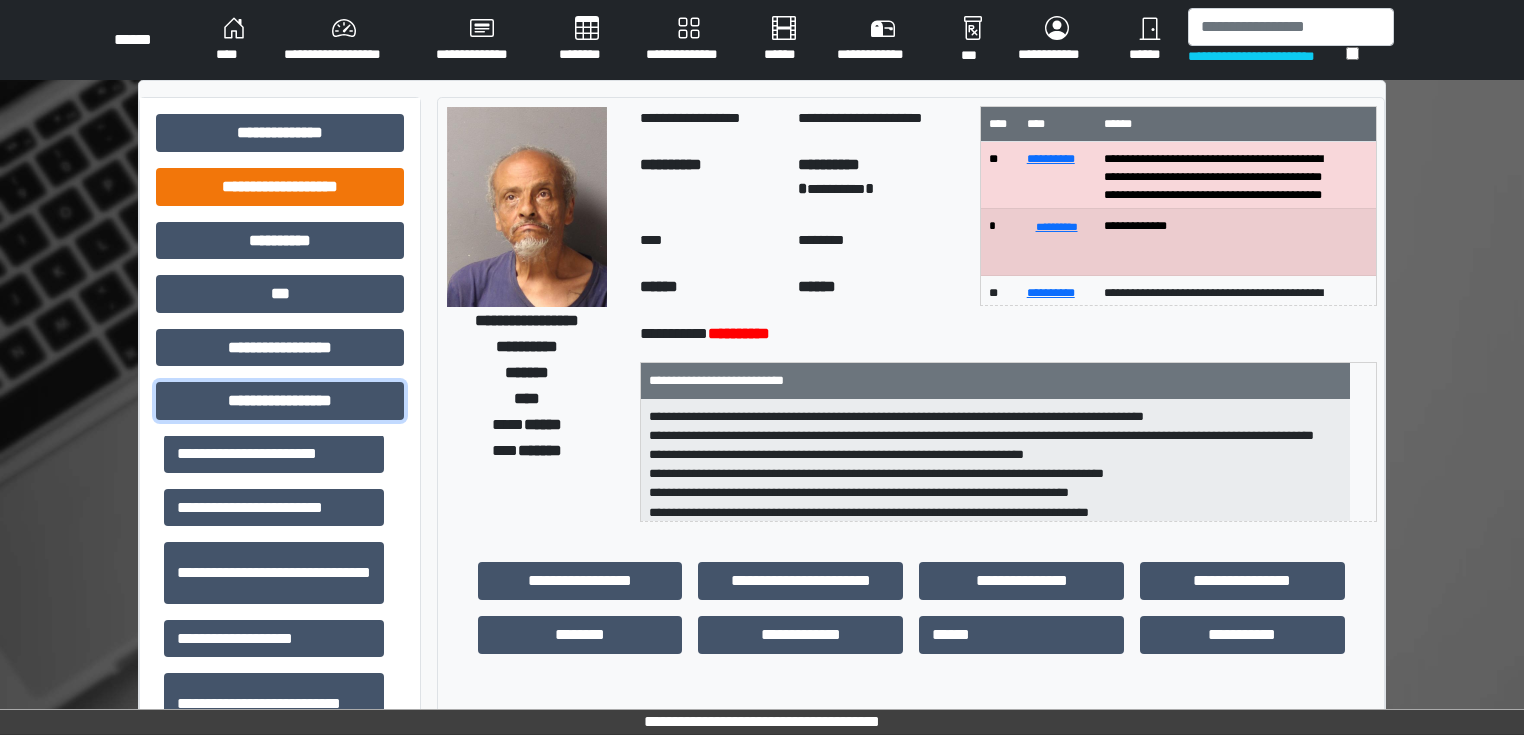 scroll, scrollTop: 1200, scrollLeft: 0, axis: vertical 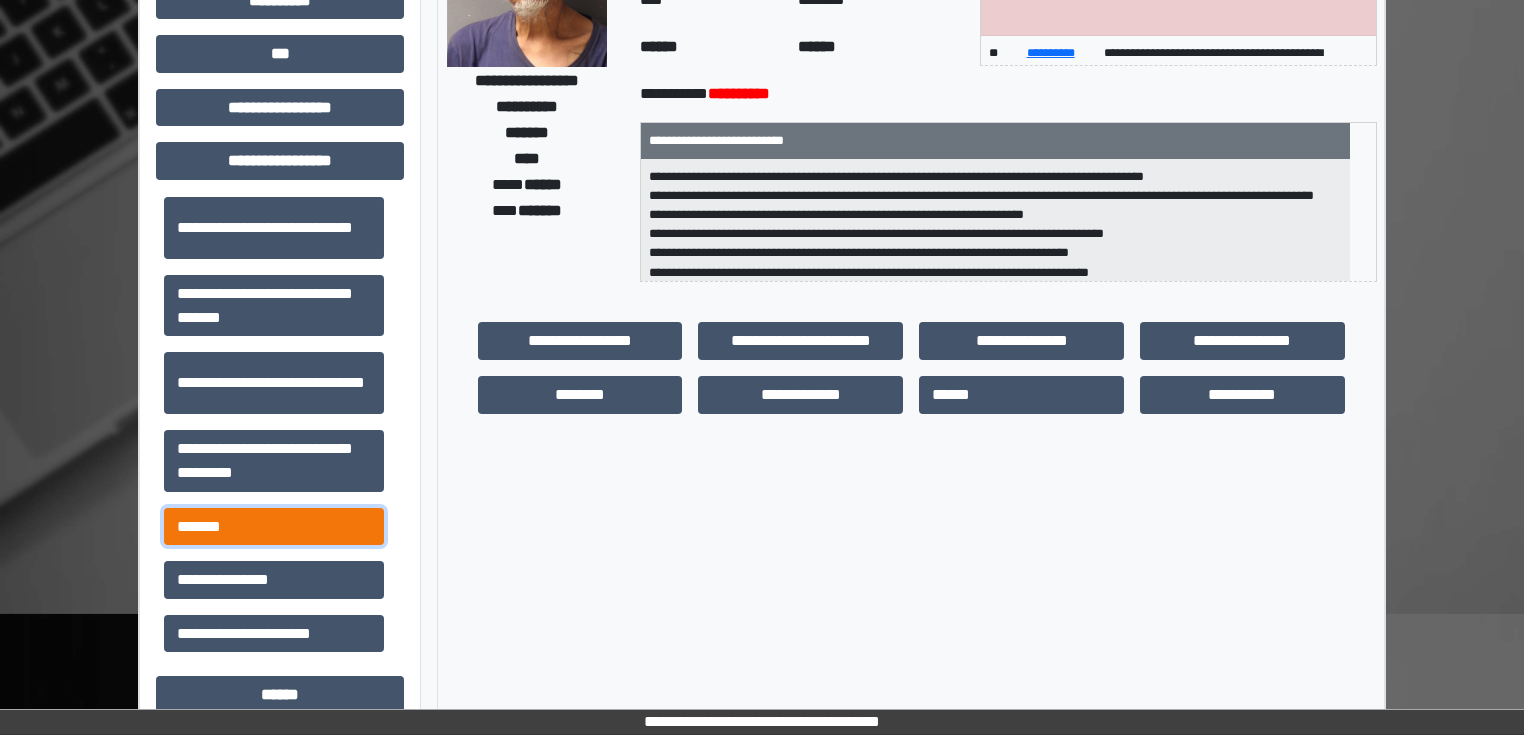 click on "*******" at bounding box center [274, 527] 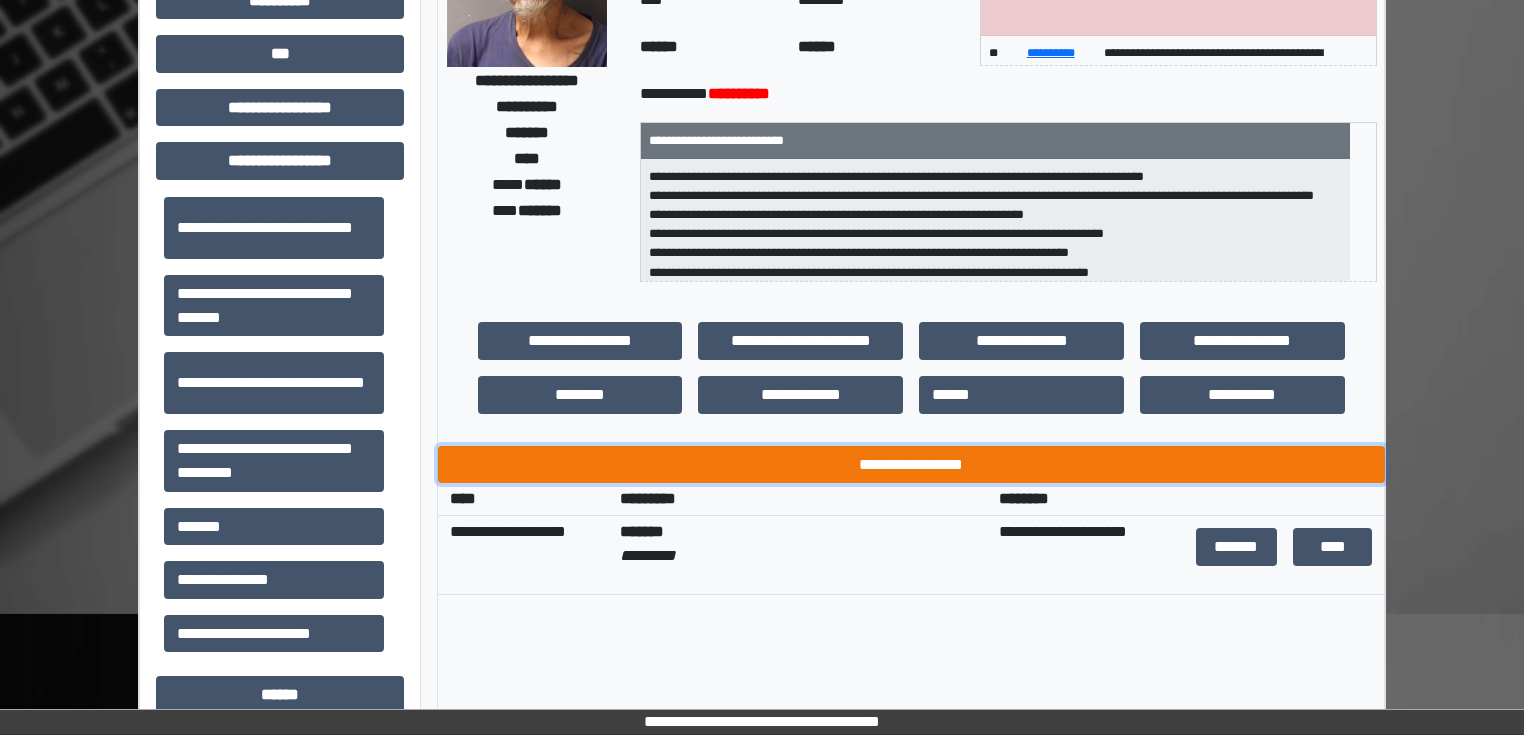 click on "**********" at bounding box center (911, 465) 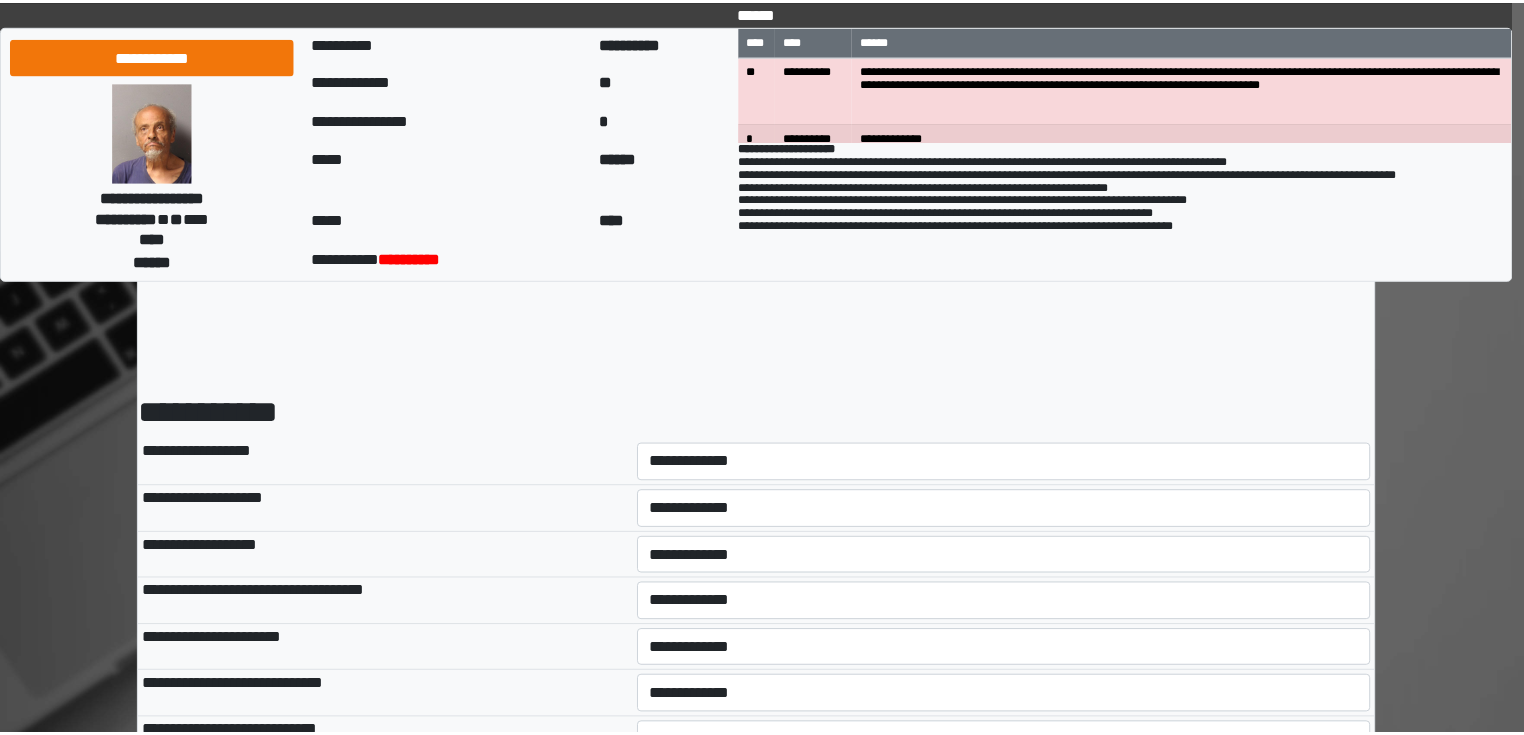 scroll, scrollTop: 0, scrollLeft: 0, axis: both 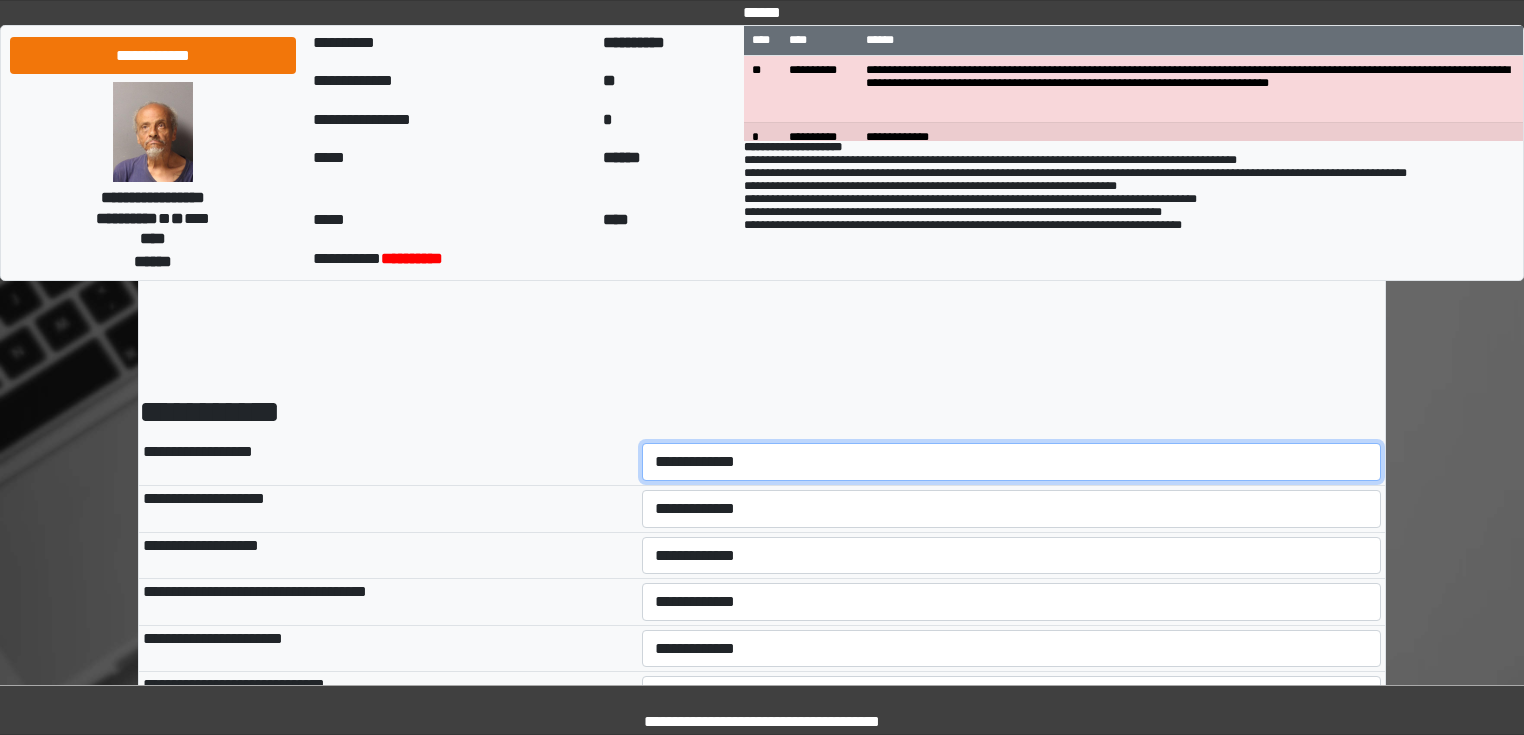 click on "**********" at bounding box center [1012, 462] 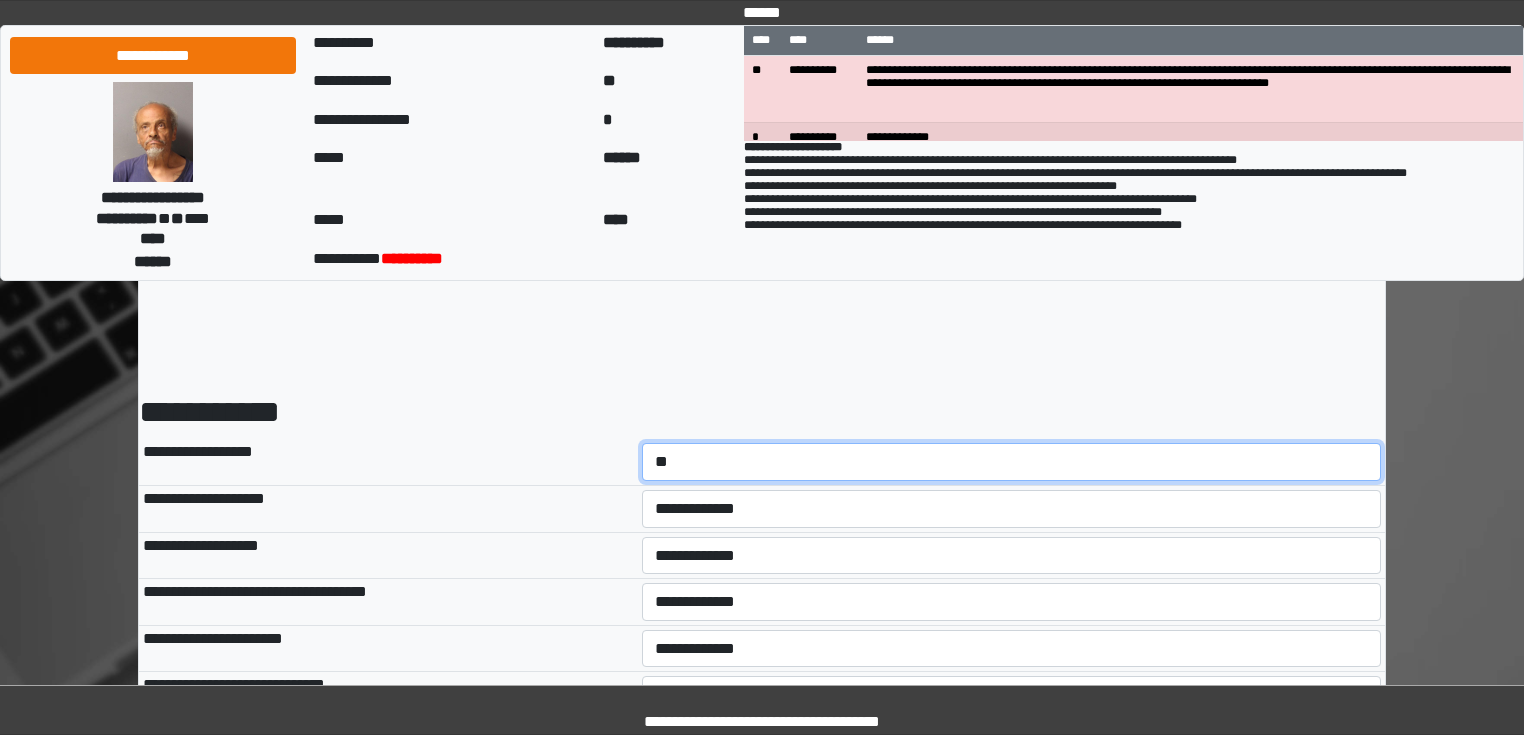click on "**********" at bounding box center (1012, 462) 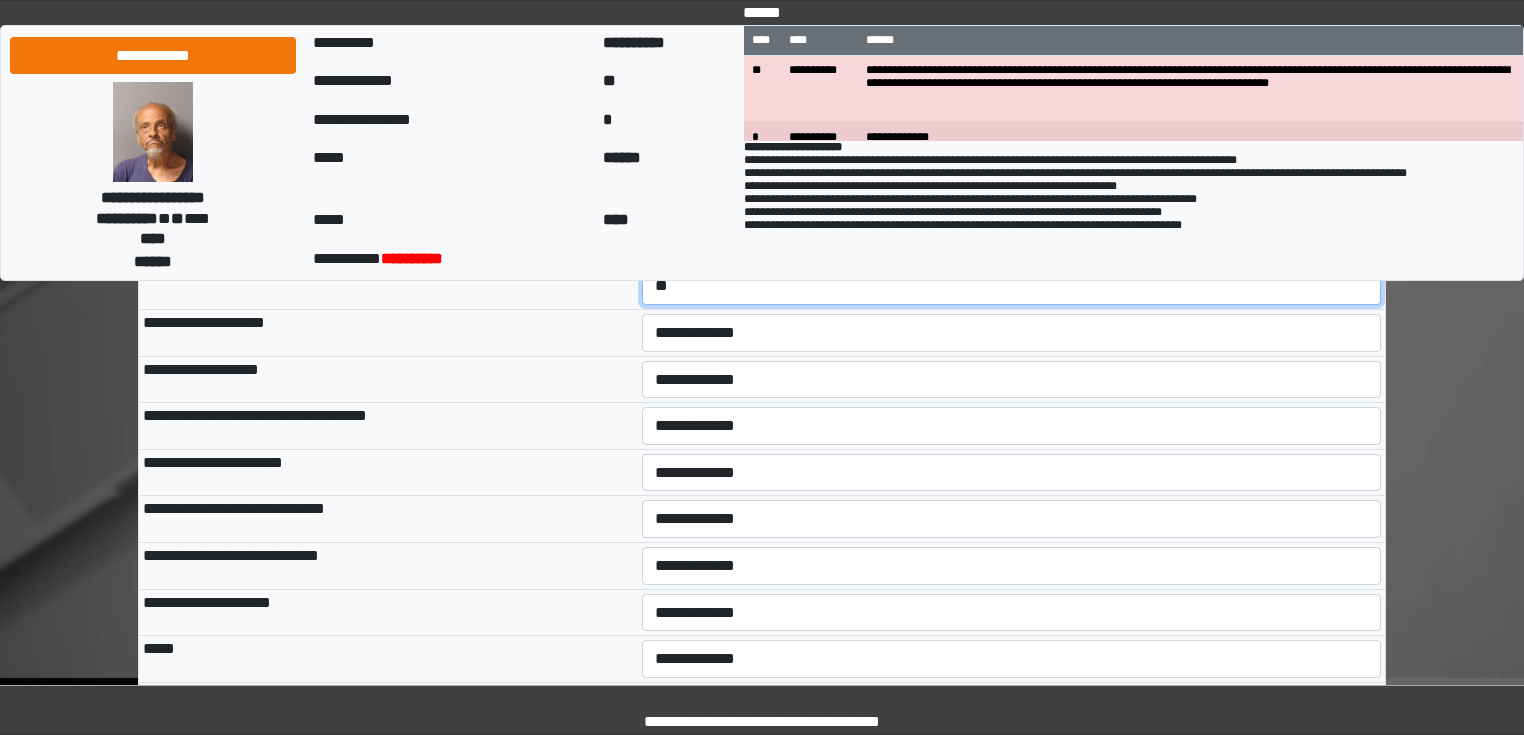 scroll, scrollTop: 320, scrollLeft: 0, axis: vertical 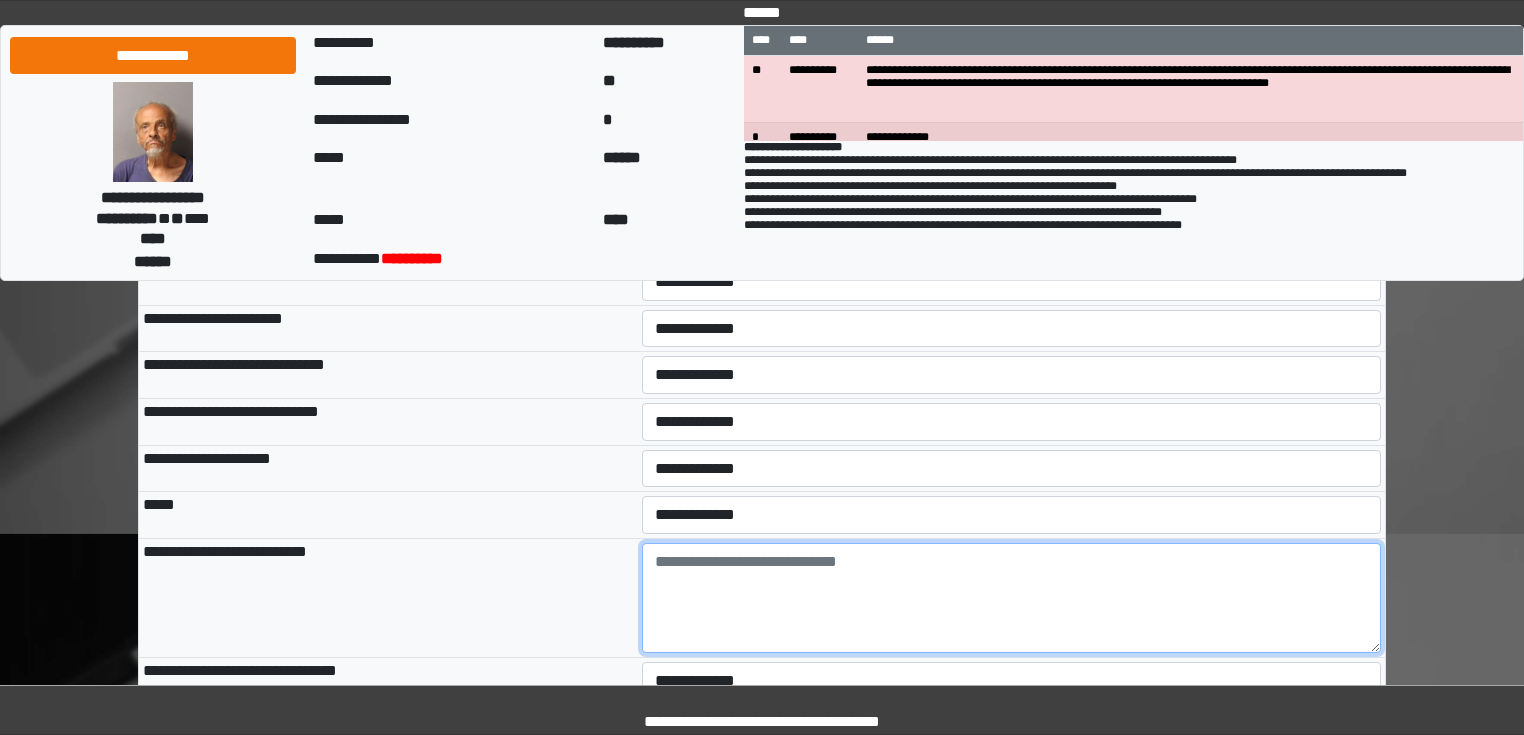 click at bounding box center [1012, 598] 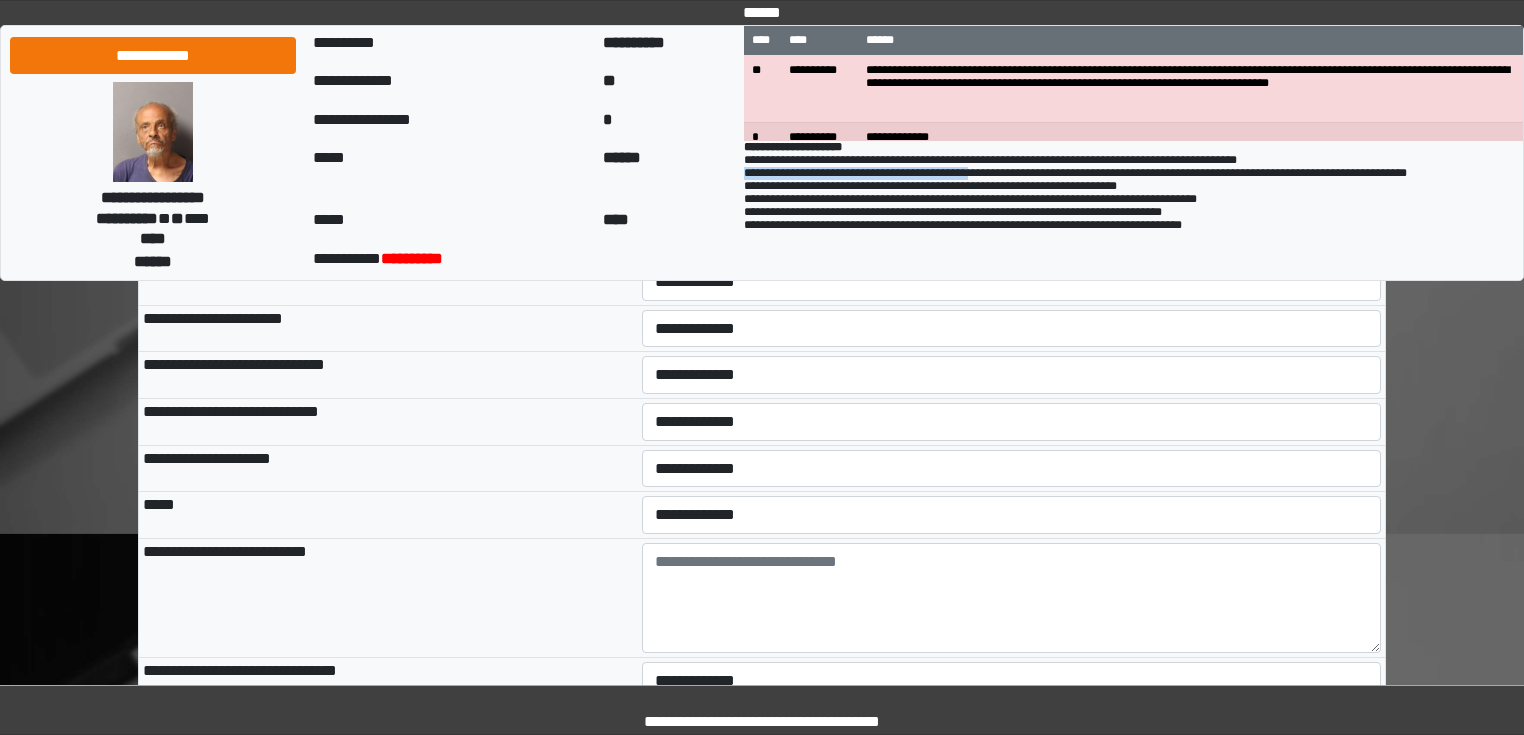 drag, startPoint x: 732, startPoint y: 177, endPoint x: 1012, endPoint y: 174, distance: 280.01608 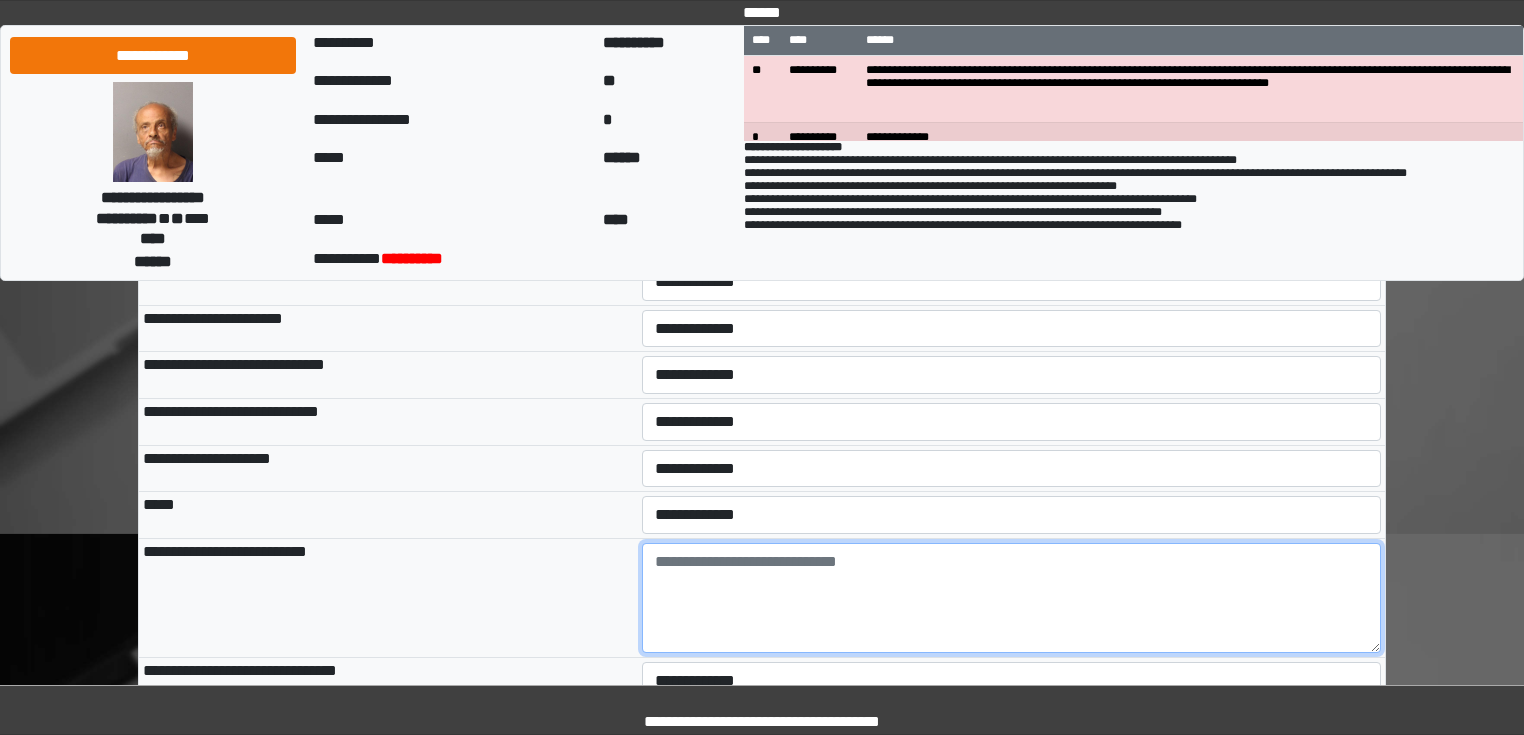 click at bounding box center [1012, 598] 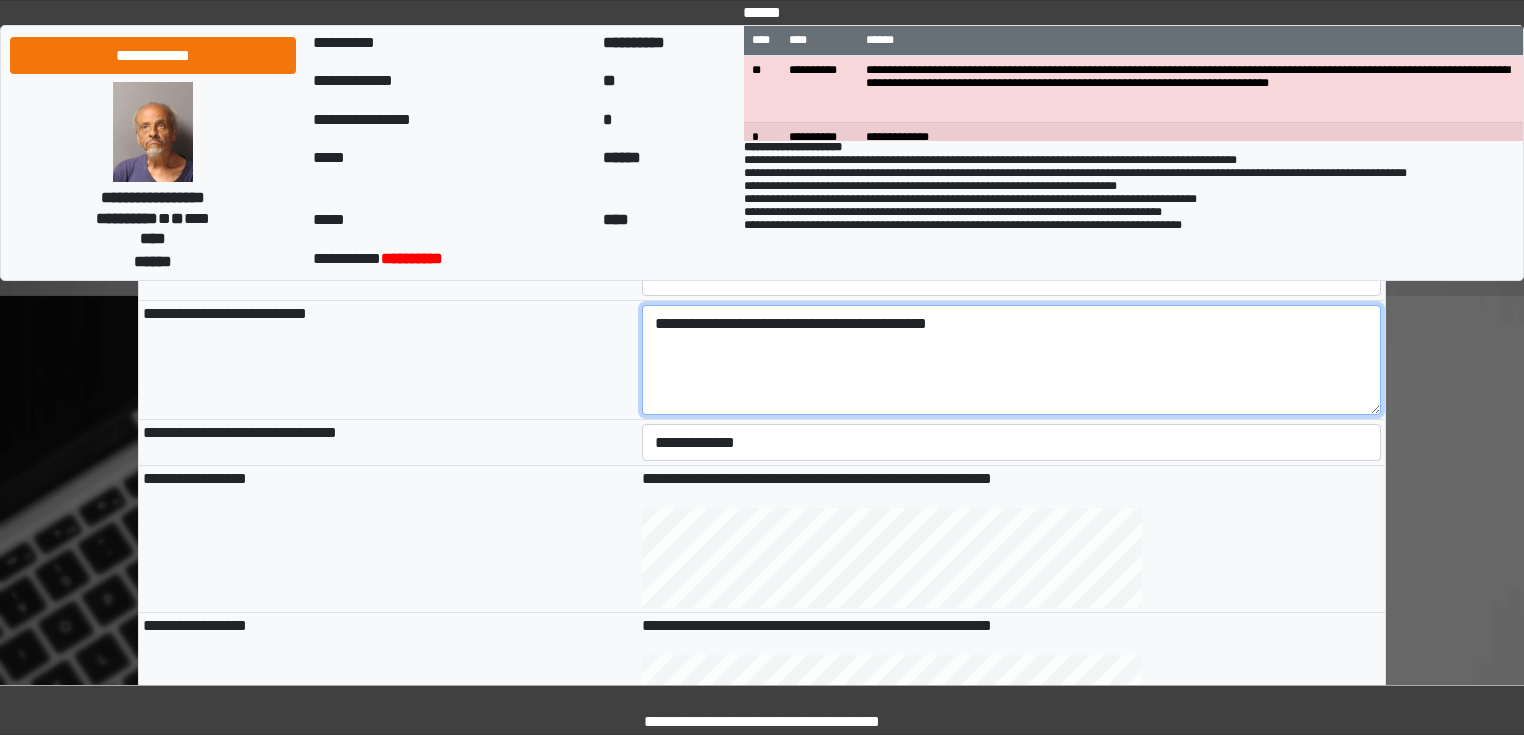 scroll, scrollTop: 1118, scrollLeft: 0, axis: vertical 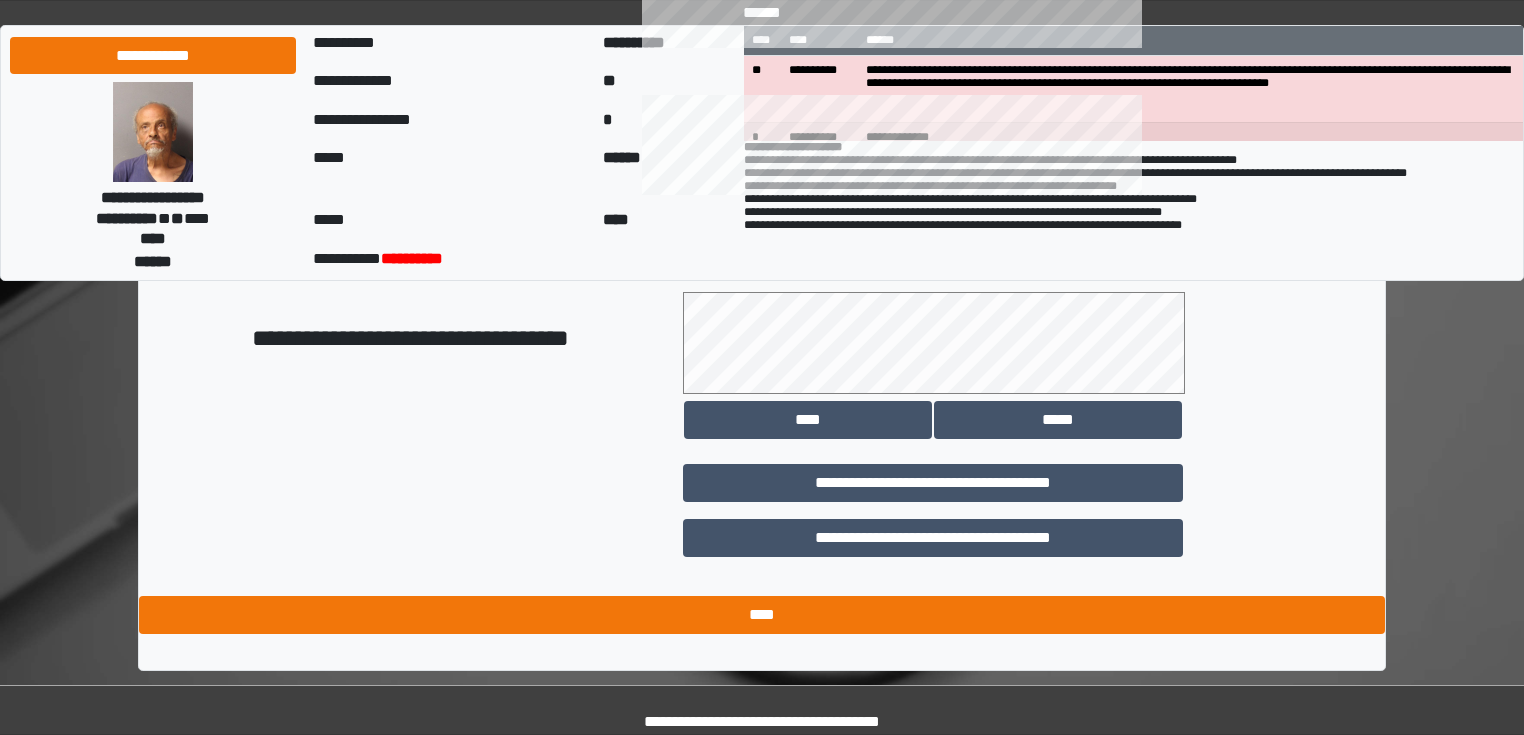 type on "**********" 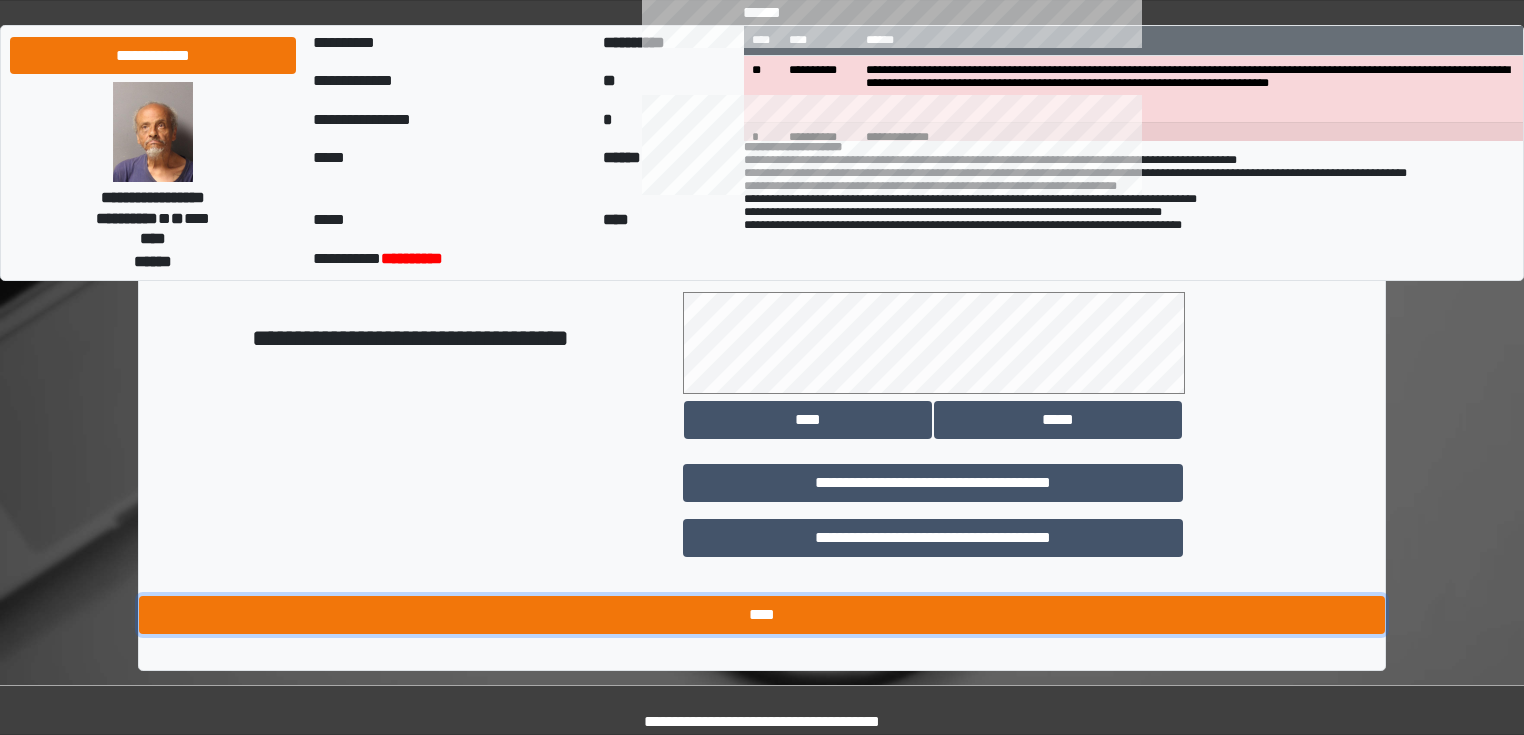 click on "****" at bounding box center [762, 615] 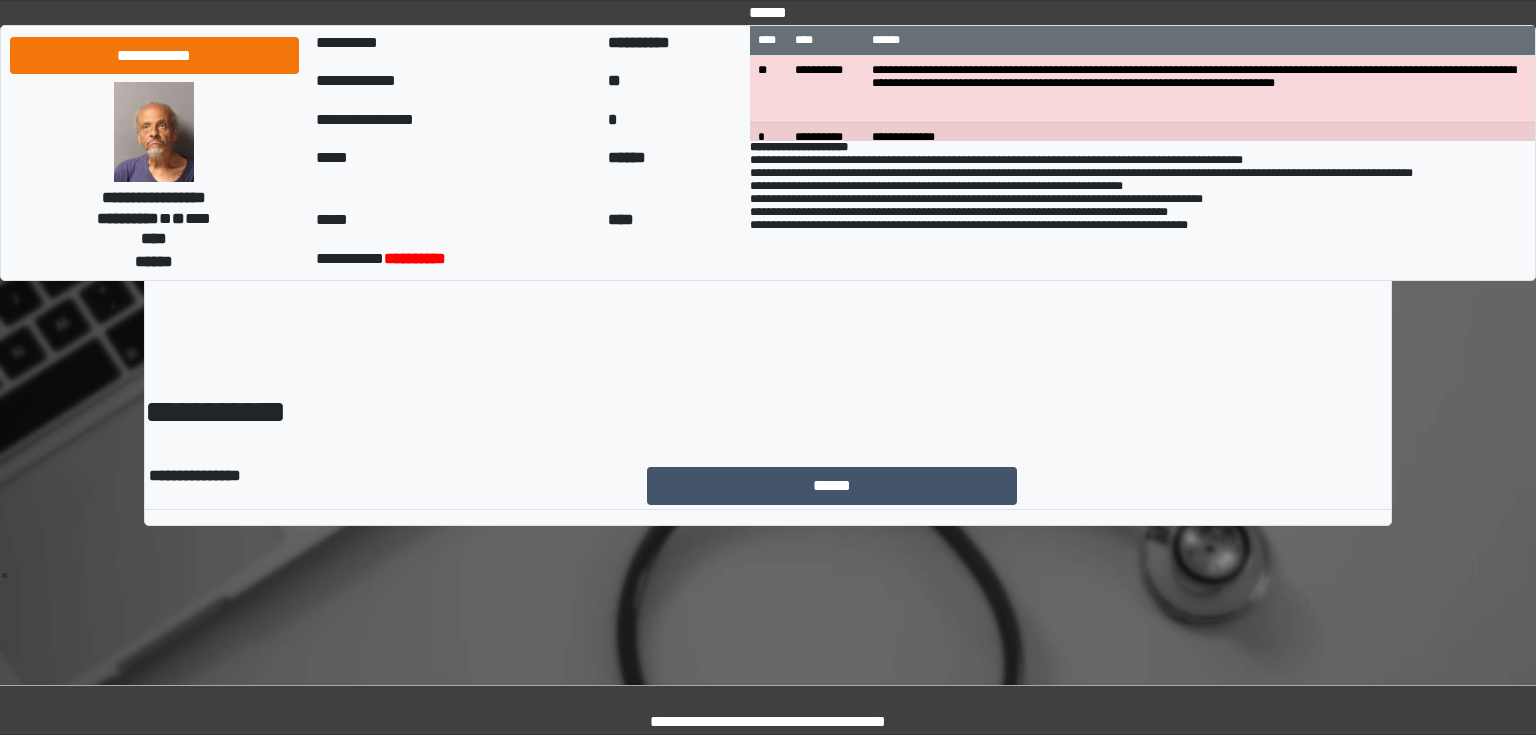scroll, scrollTop: 0, scrollLeft: 0, axis: both 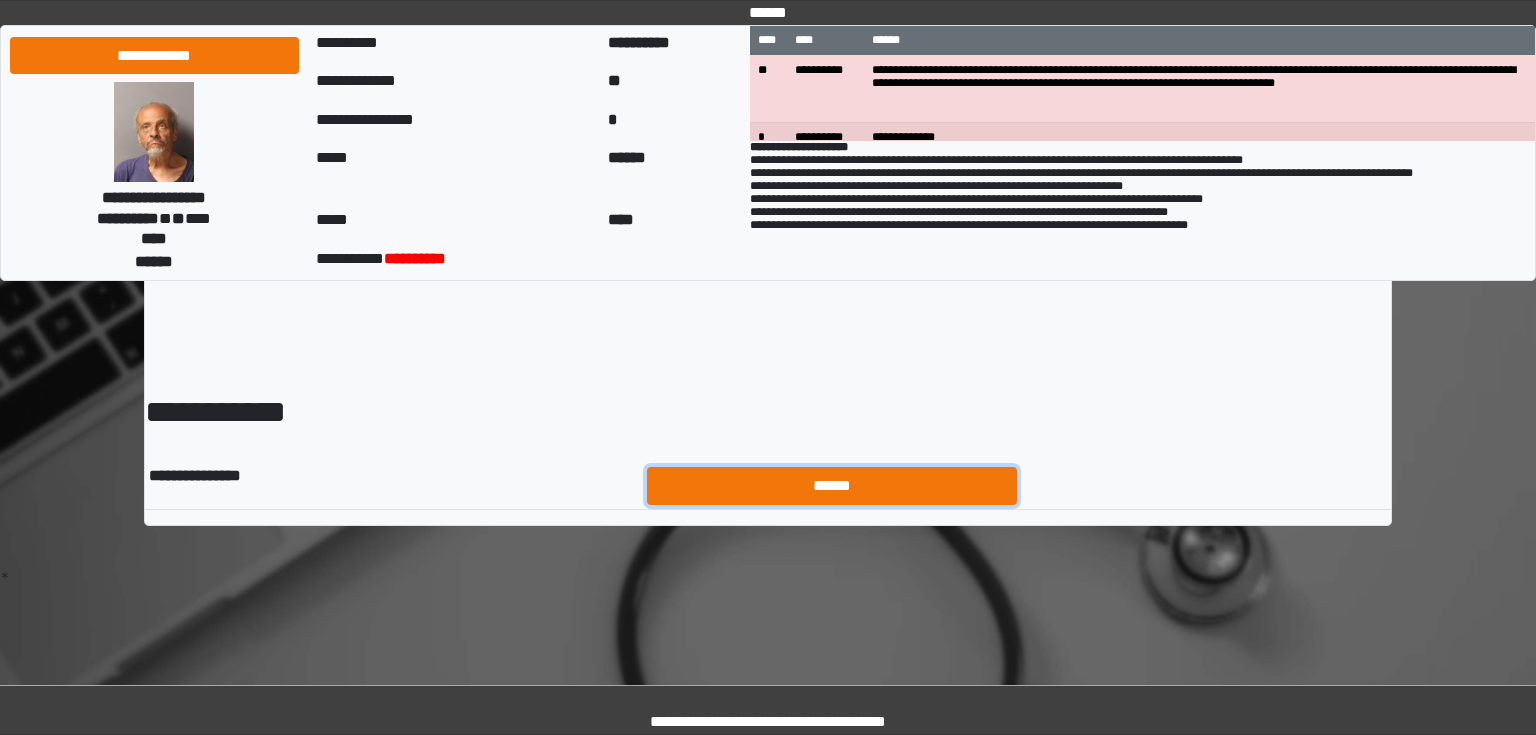 click on "******" at bounding box center (832, 486) 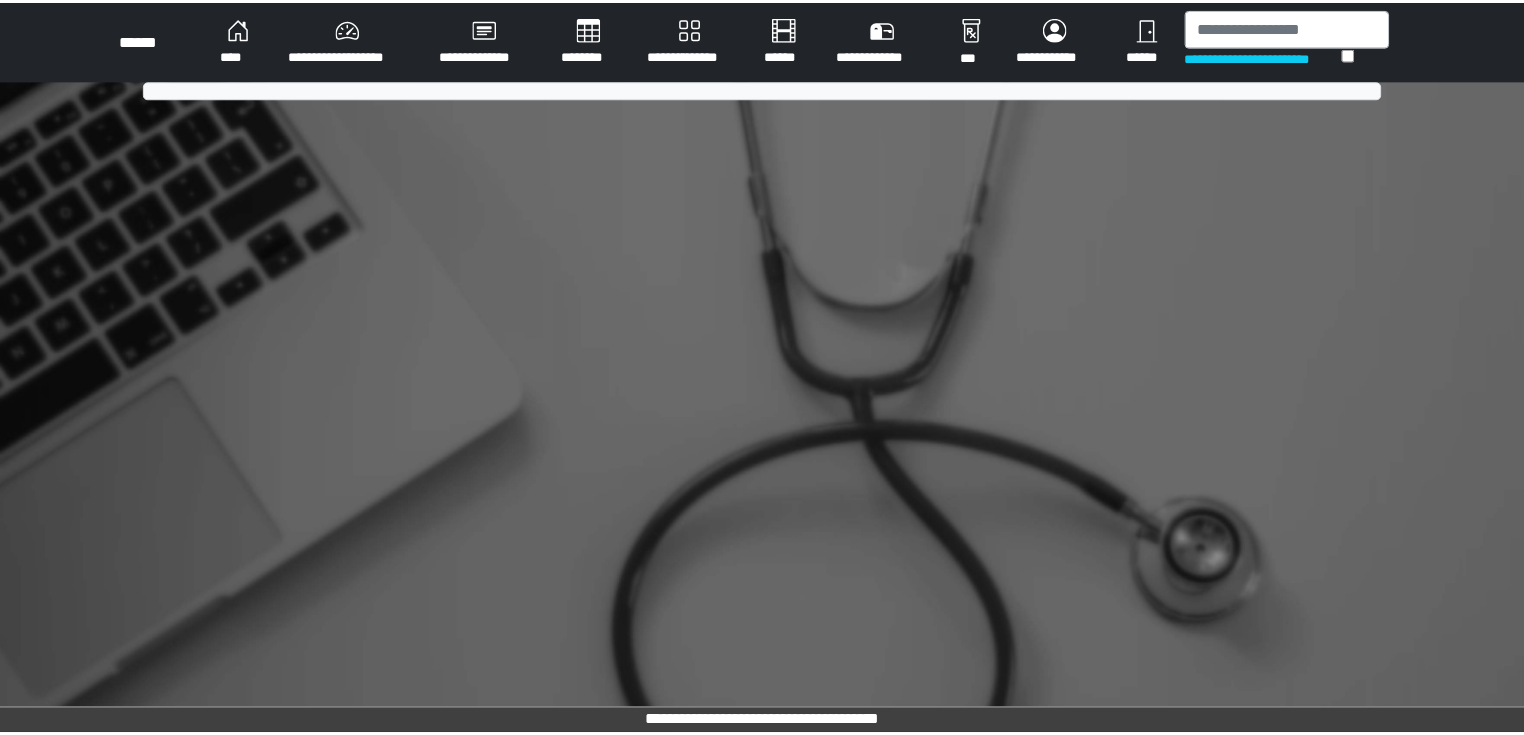 scroll, scrollTop: 0, scrollLeft: 0, axis: both 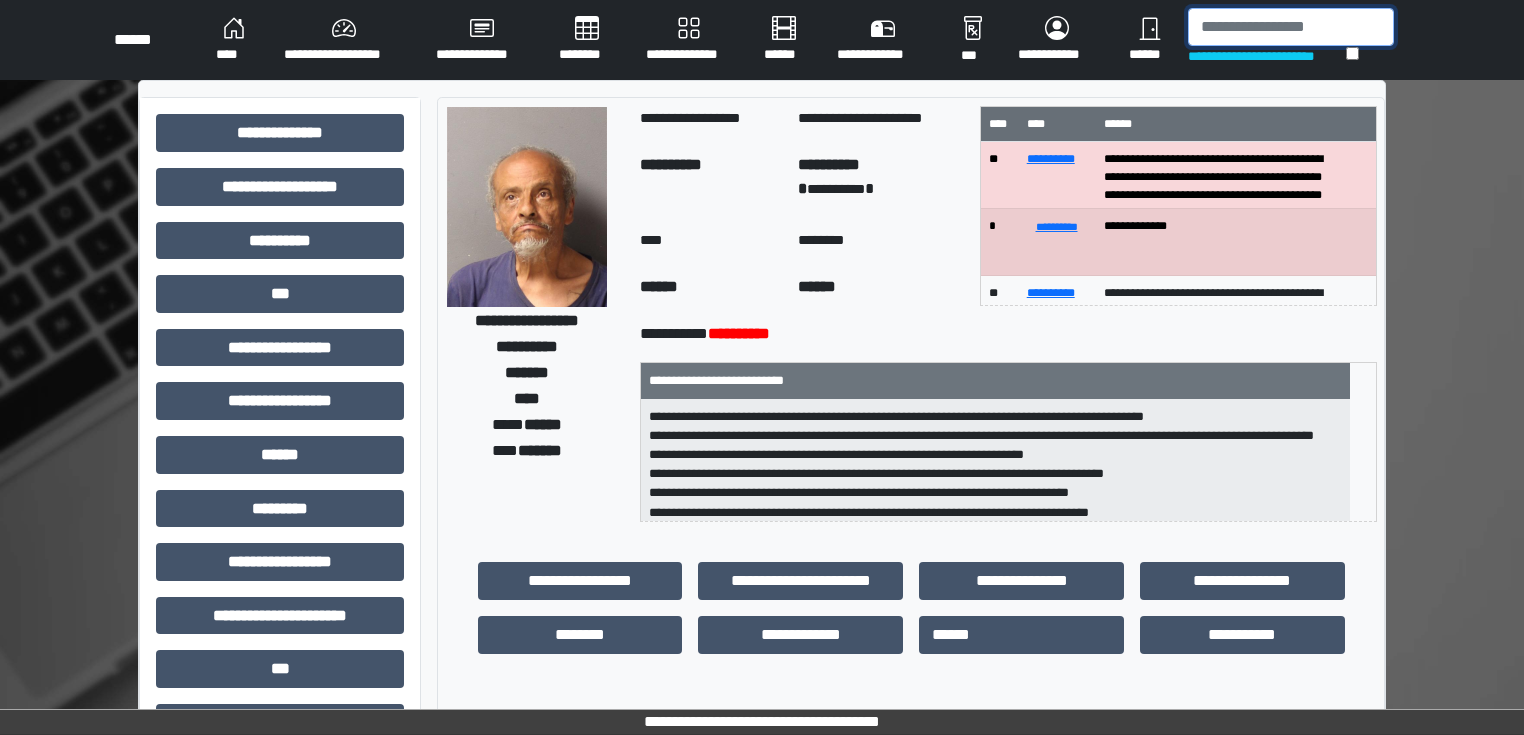 click at bounding box center [1291, 27] 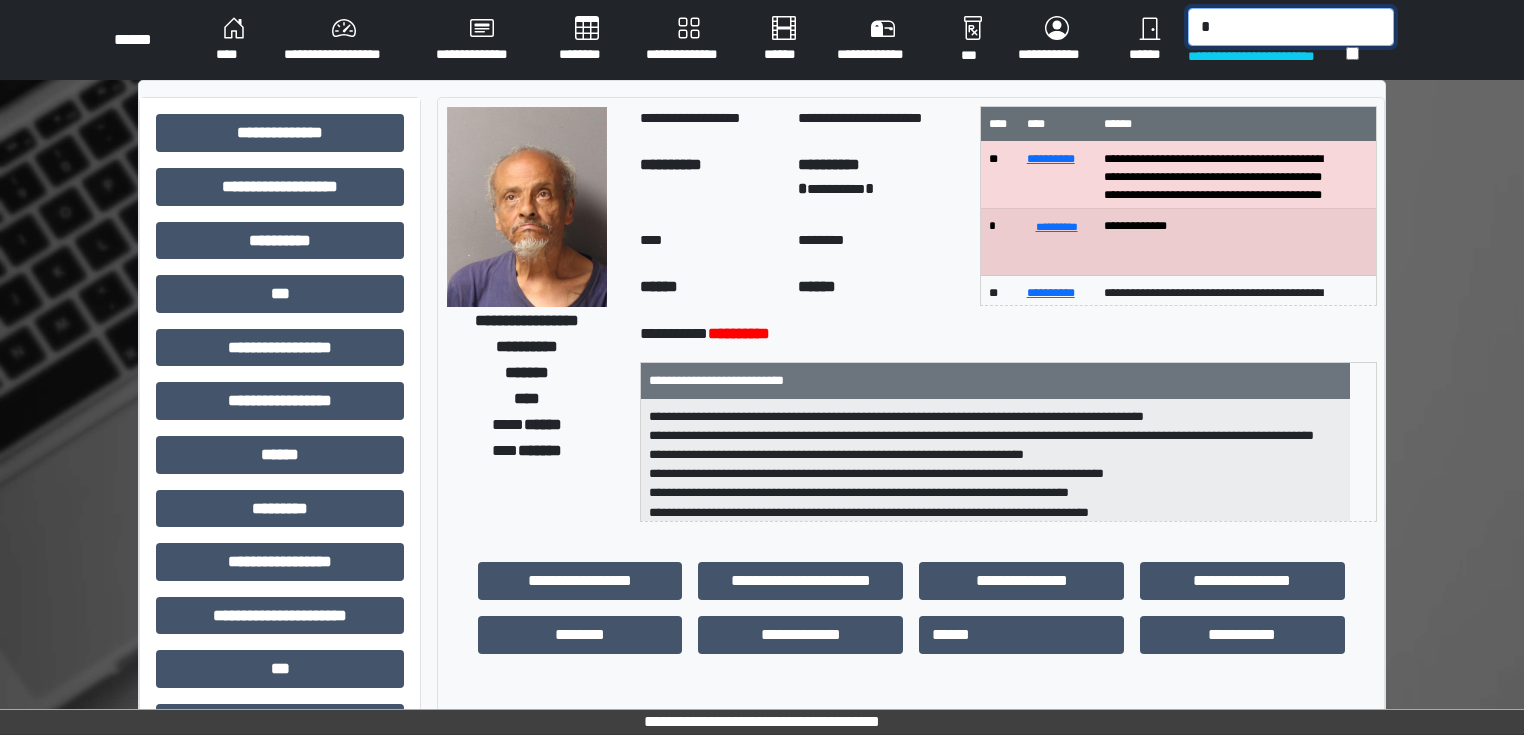 click at bounding box center (1291, 27) 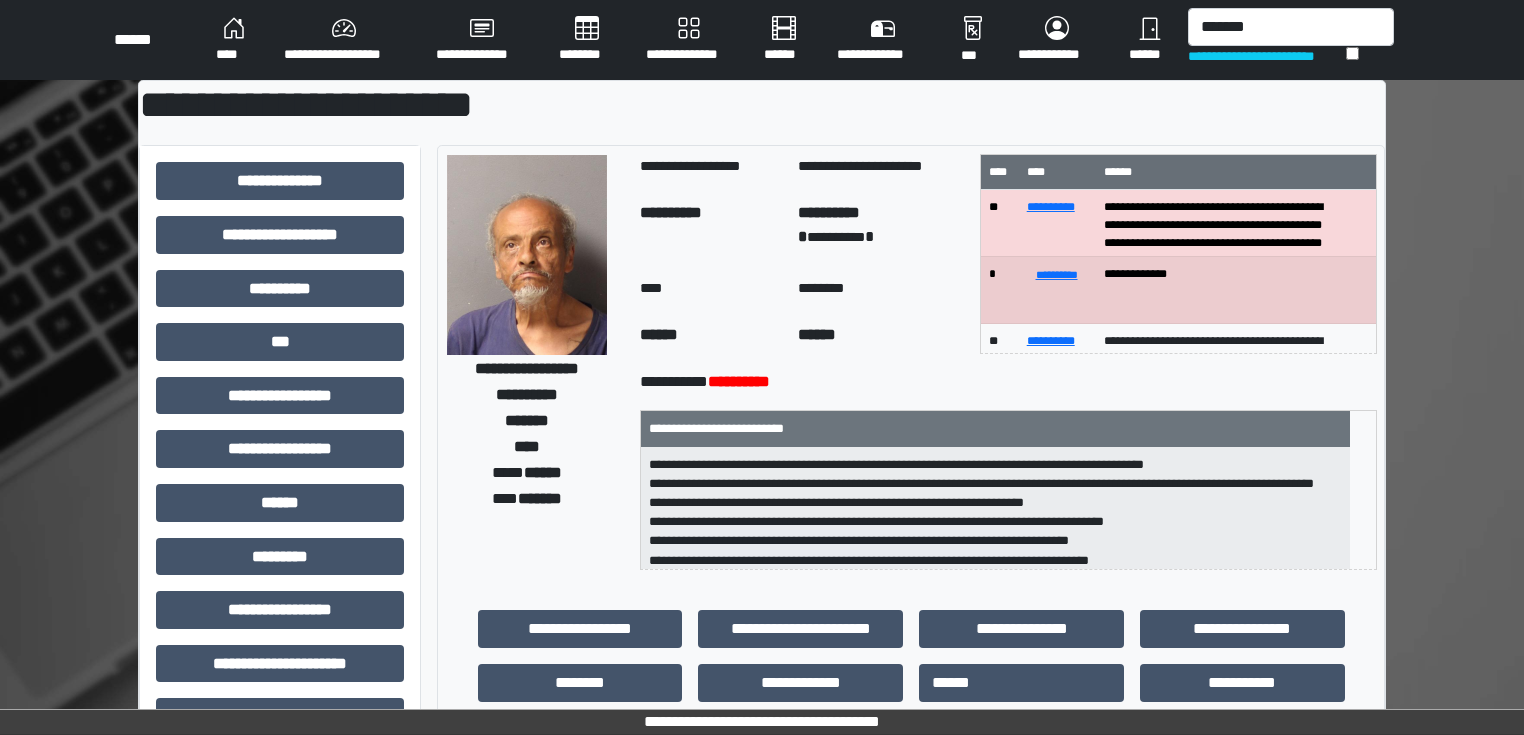 click on "****" at bounding box center [234, 40] 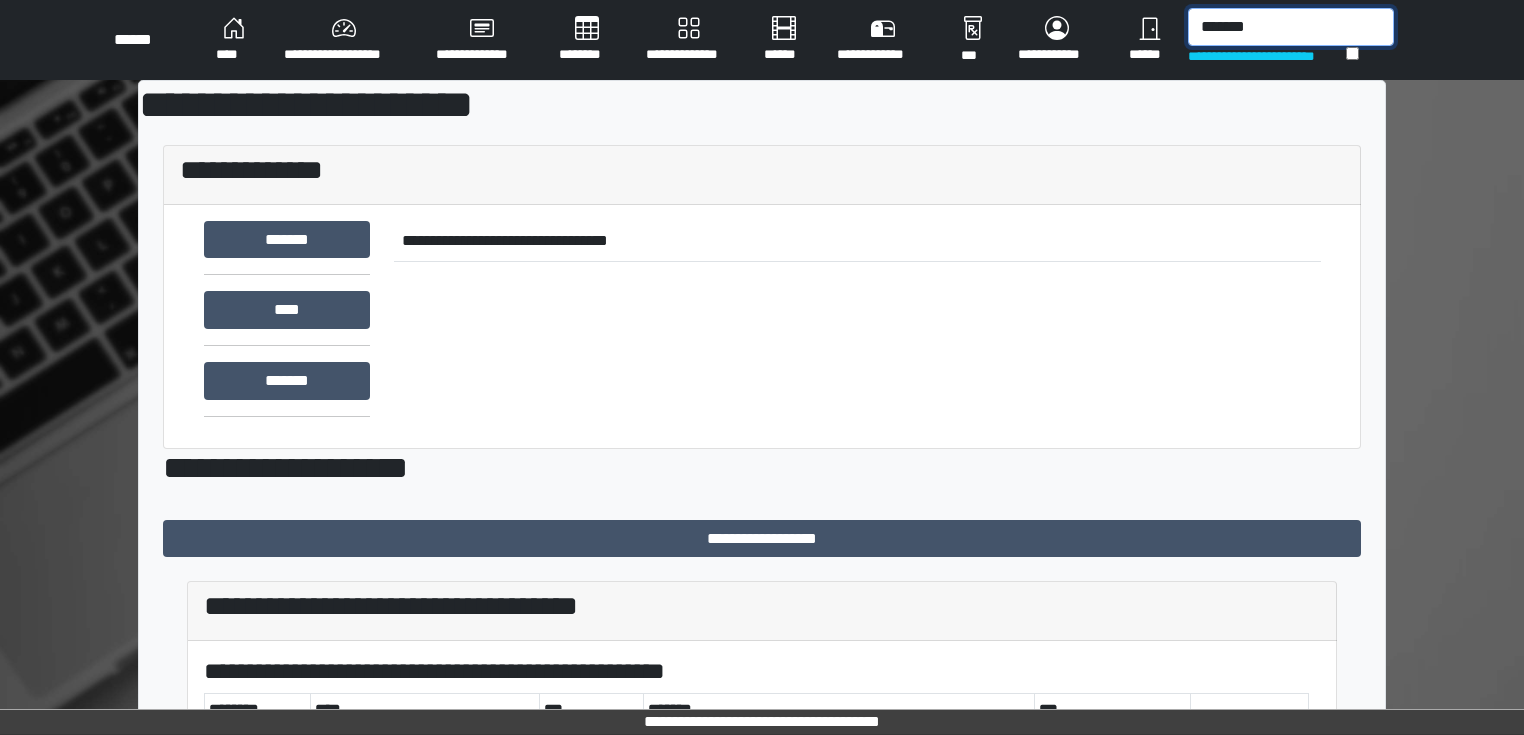 click on "******" at bounding box center (1291, 27) 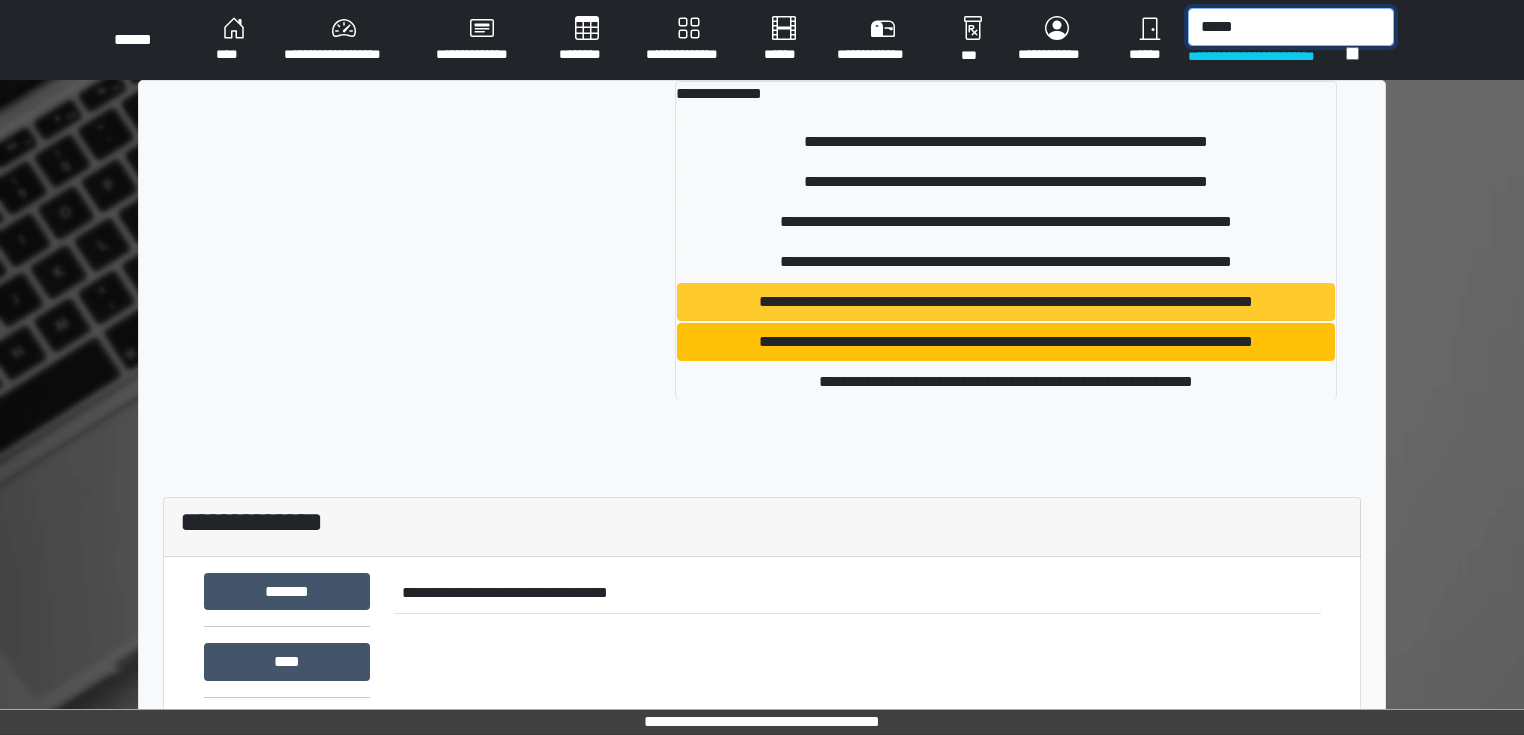 type on "*****" 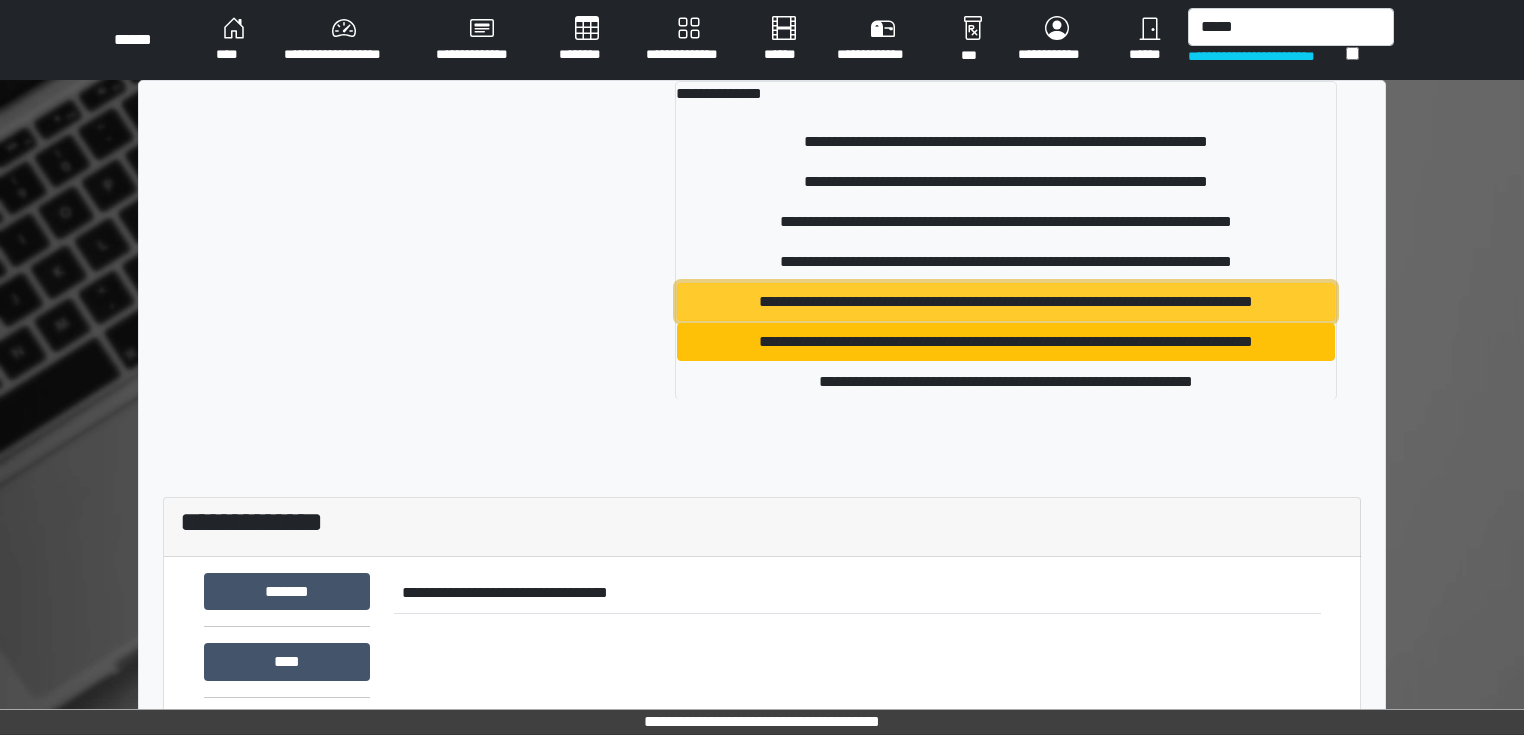 click on "**********" at bounding box center [1006, 302] 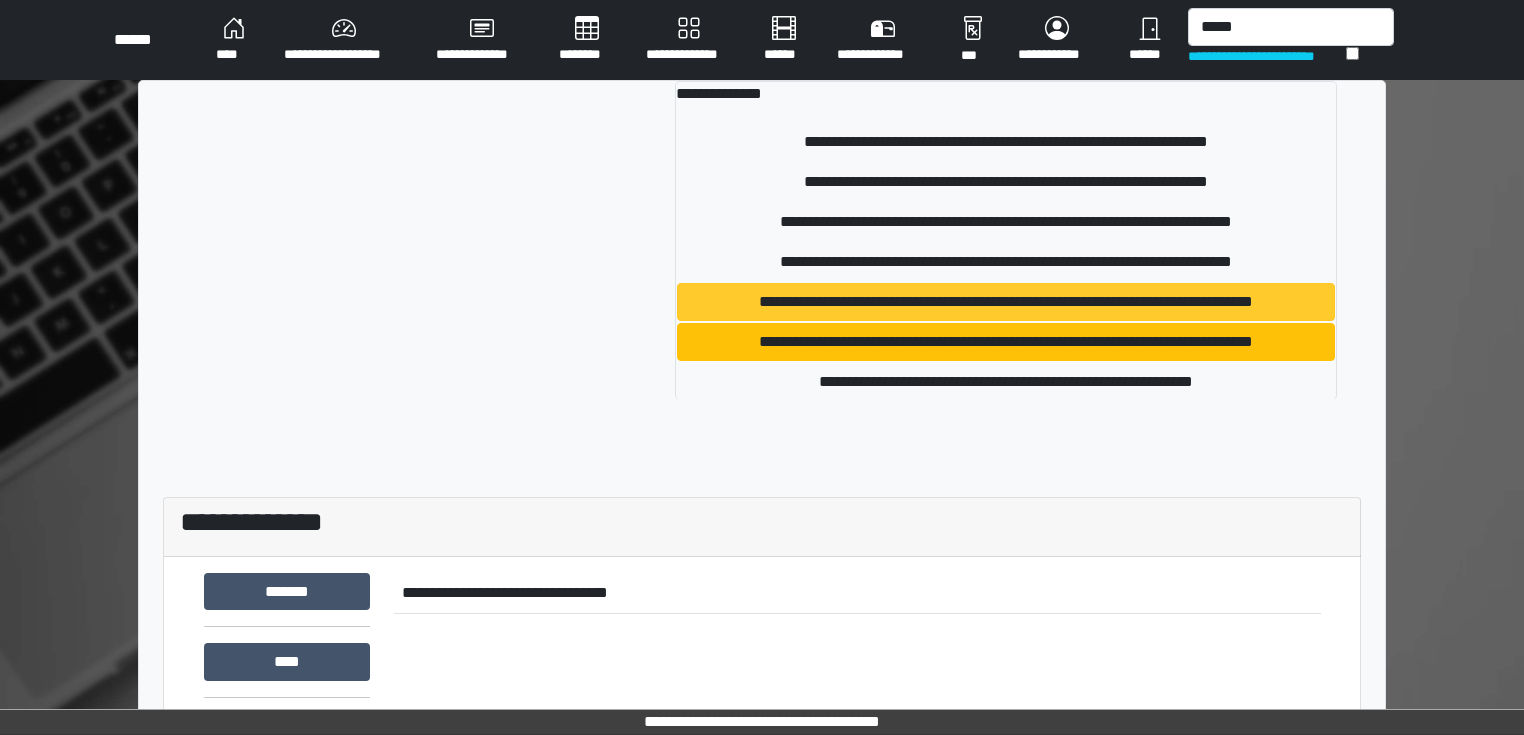 type 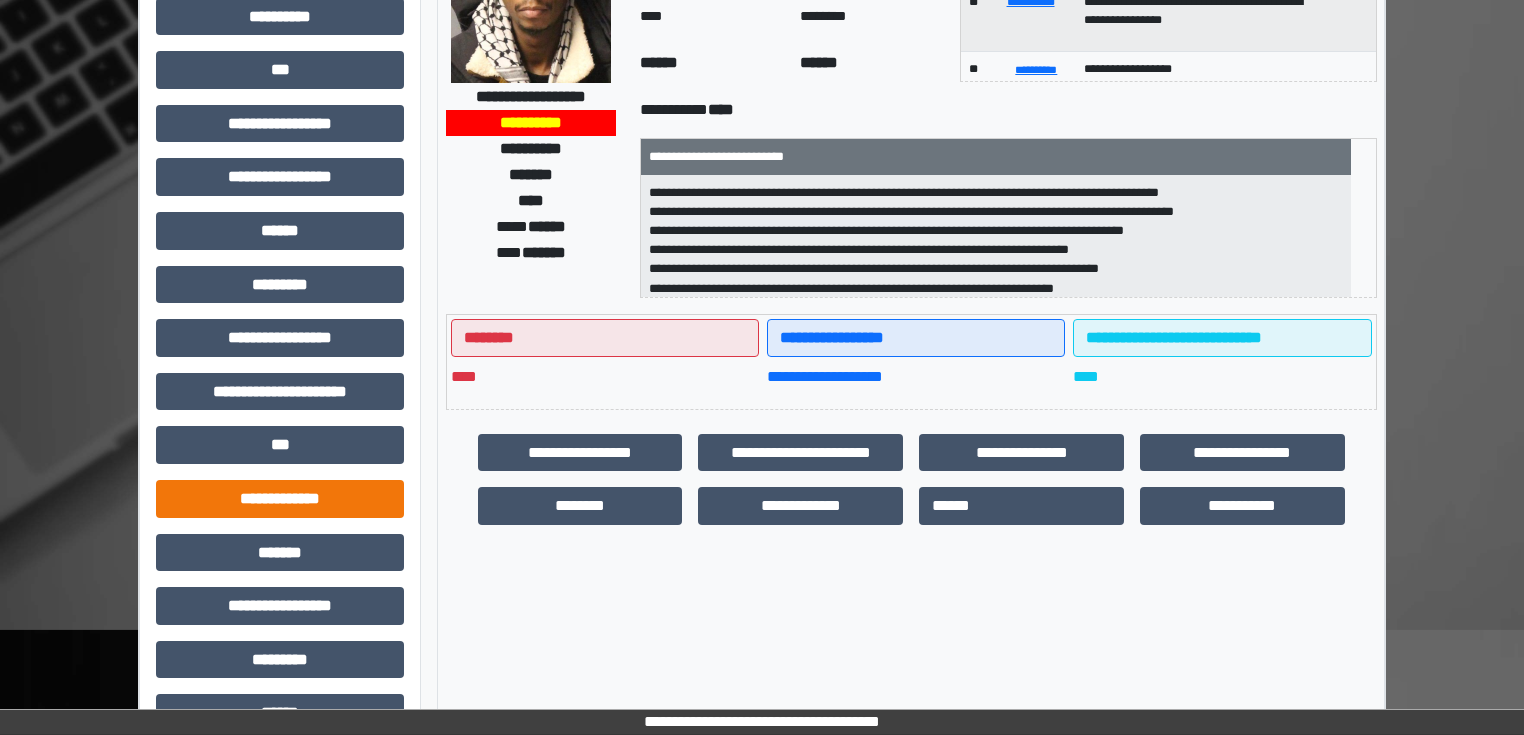 scroll, scrollTop: 240, scrollLeft: 0, axis: vertical 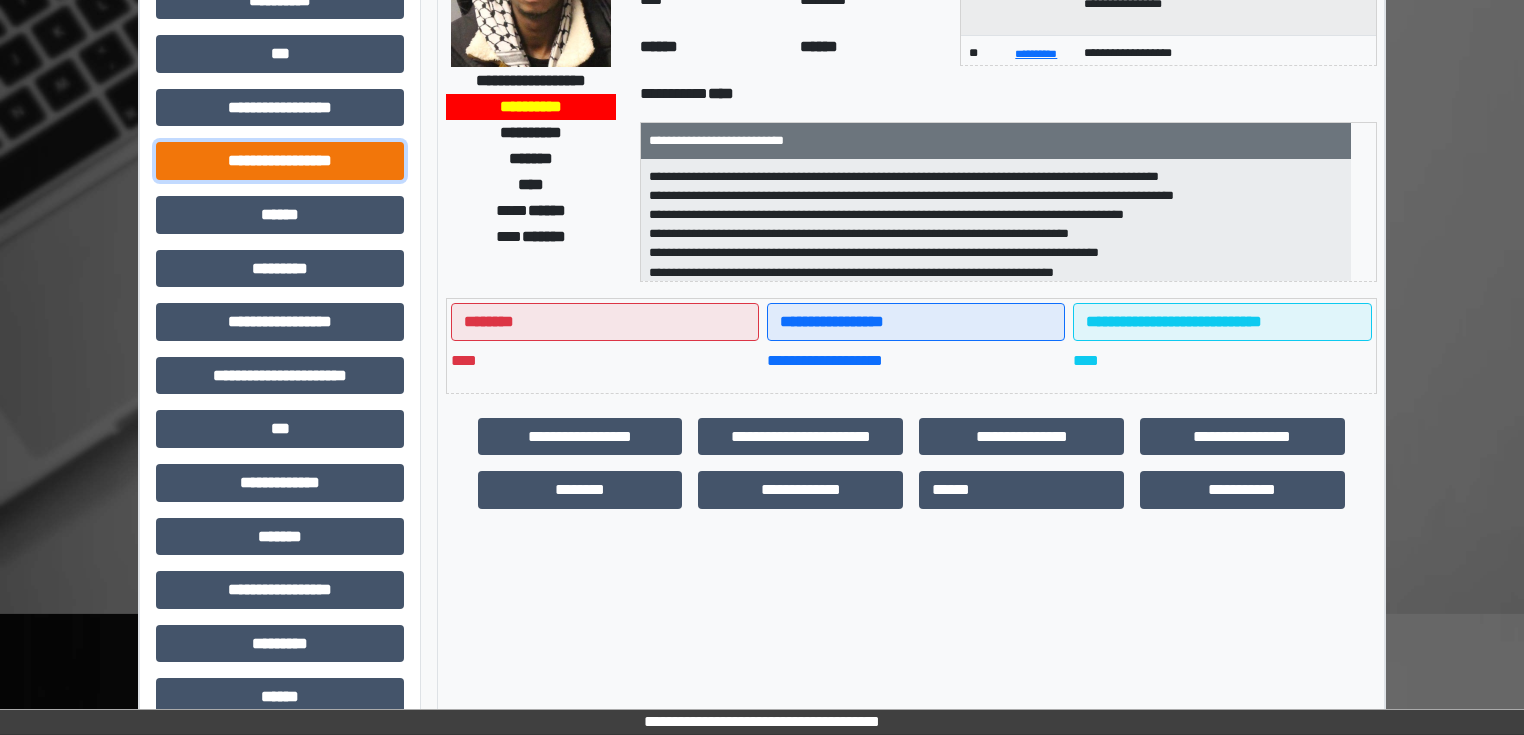 click on "**********" at bounding box center [280, 161] 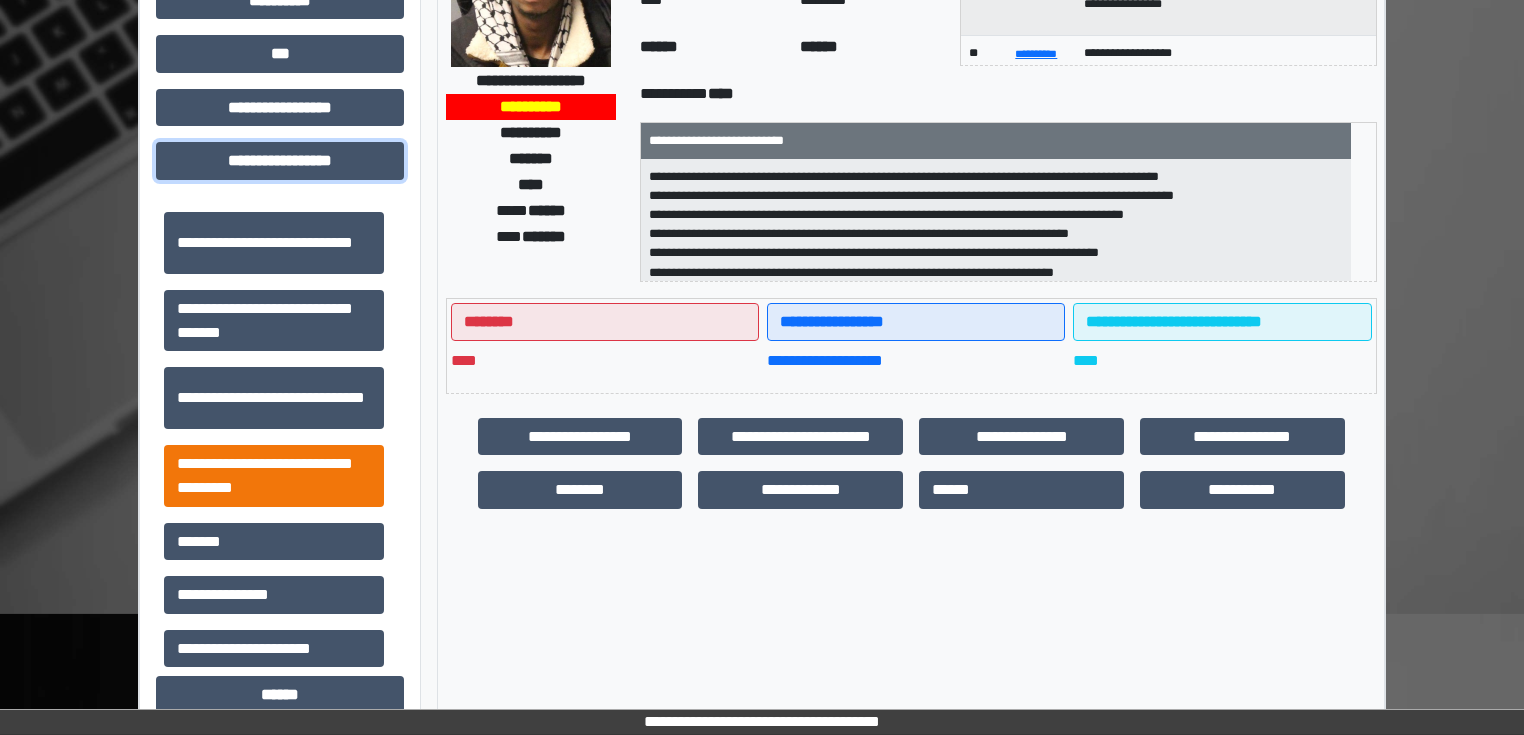 scroll, scrollTop: 1313, scrollLeft: 0, axis: vertical 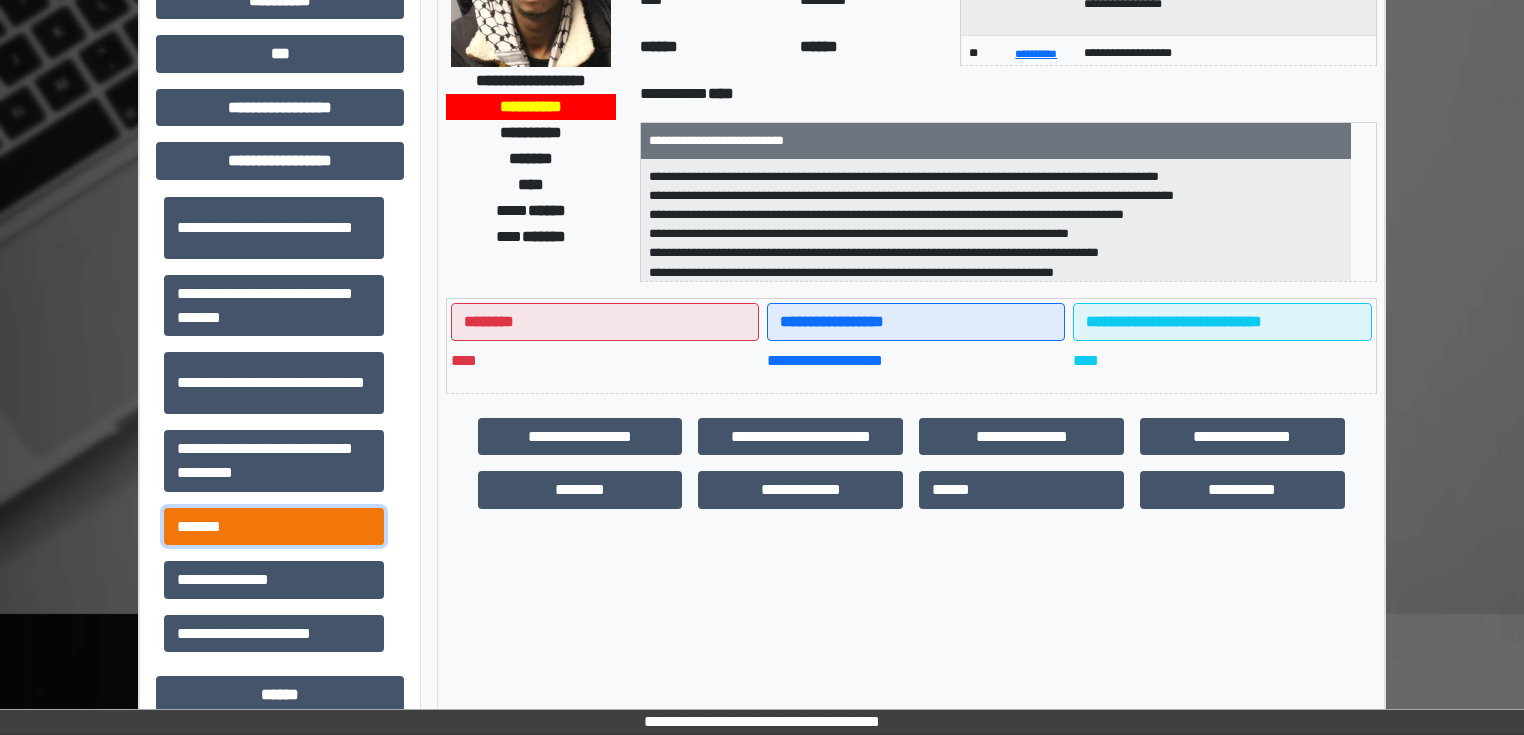 click on "*******" at bounding box center [274, 527] 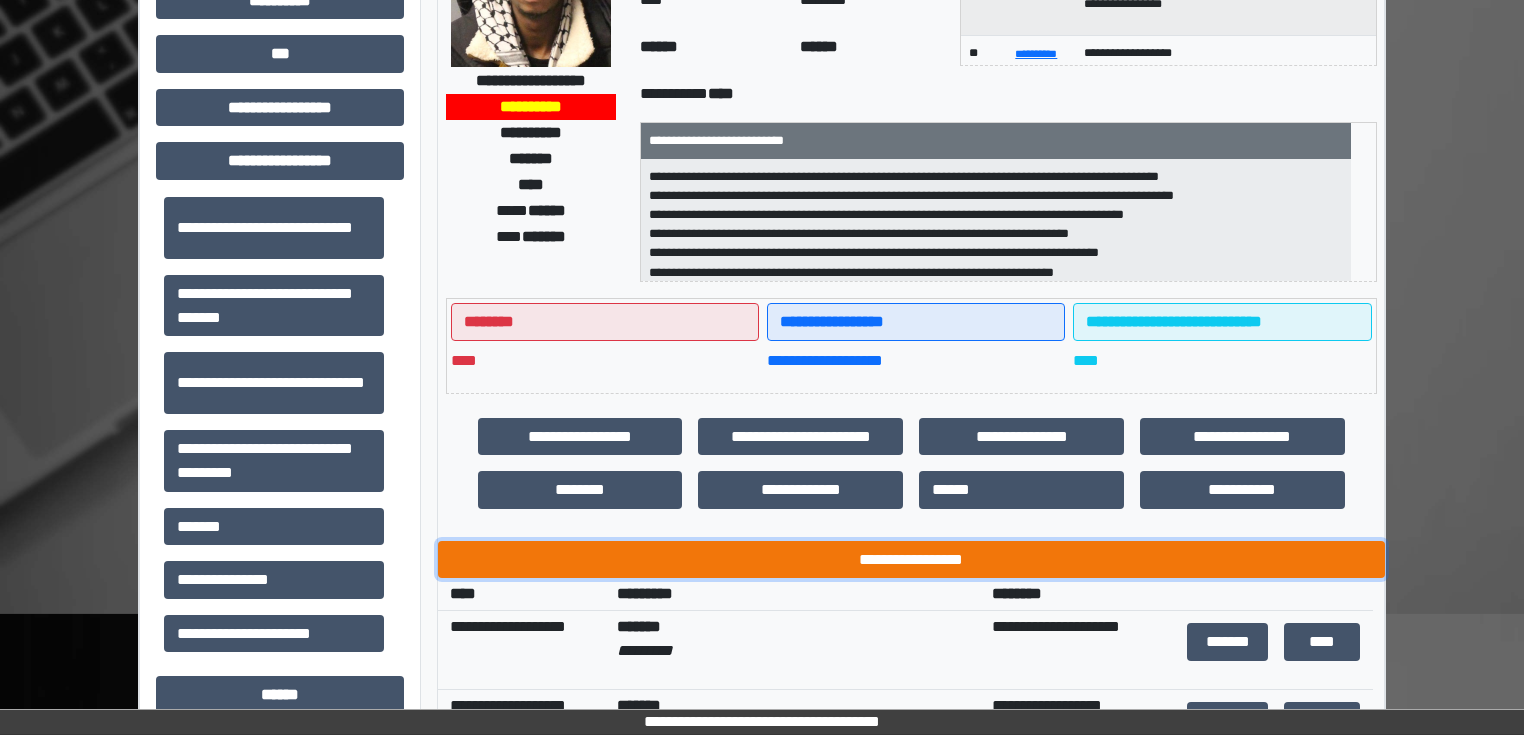 click on "**********" at bounding box center [911, 560] 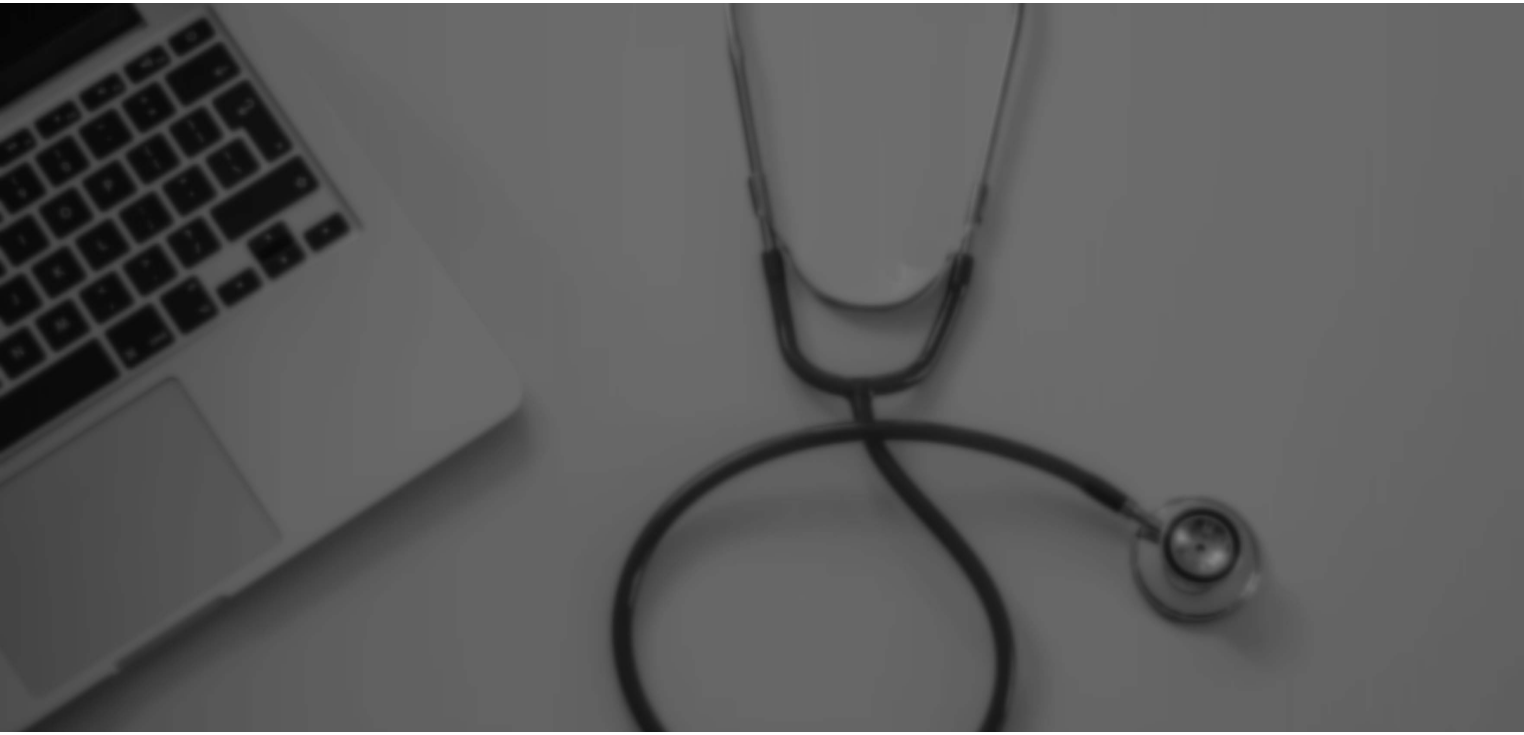 scroll, scrollTop: 0, scrollLeft: 0, axis: both 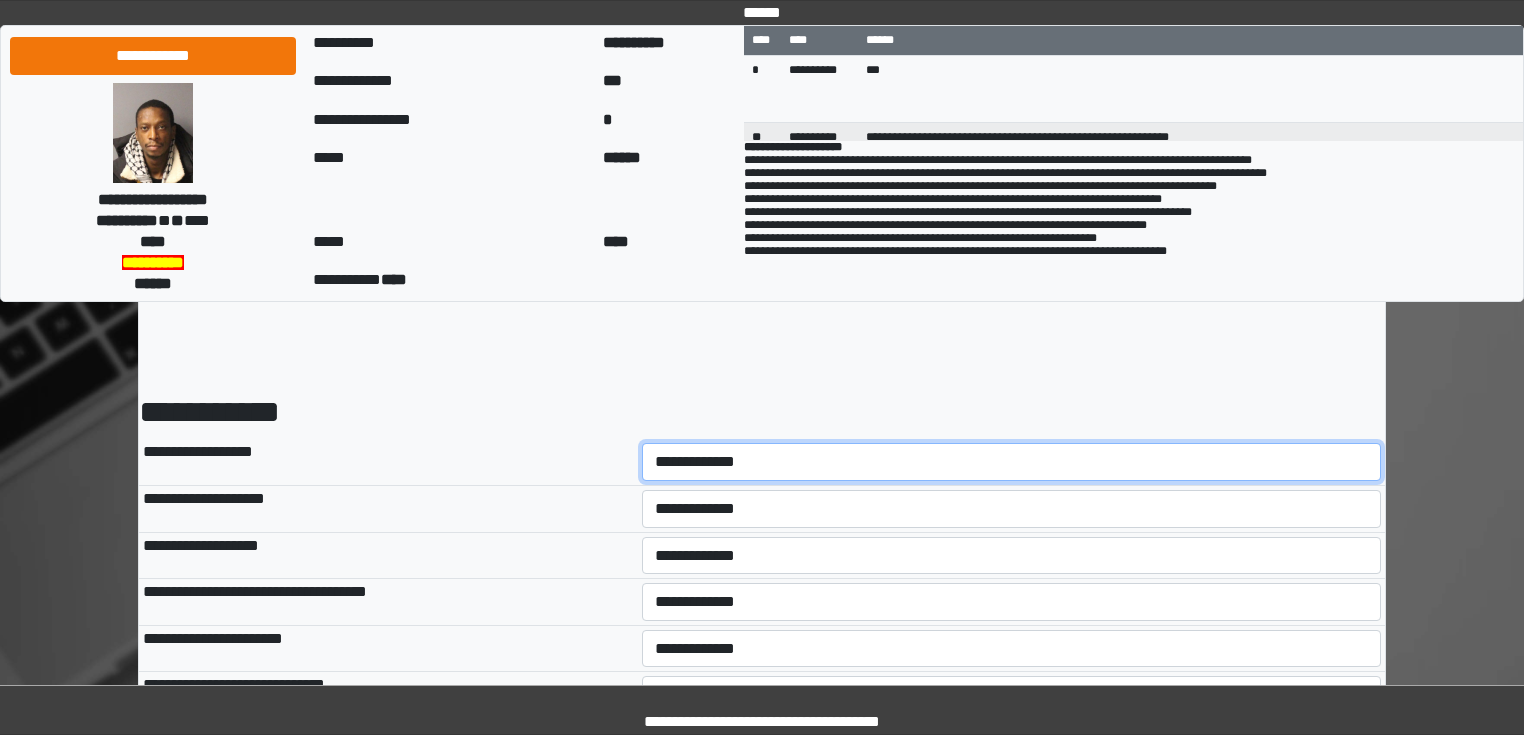 click on "**********" at bounding box center (1012, 462) 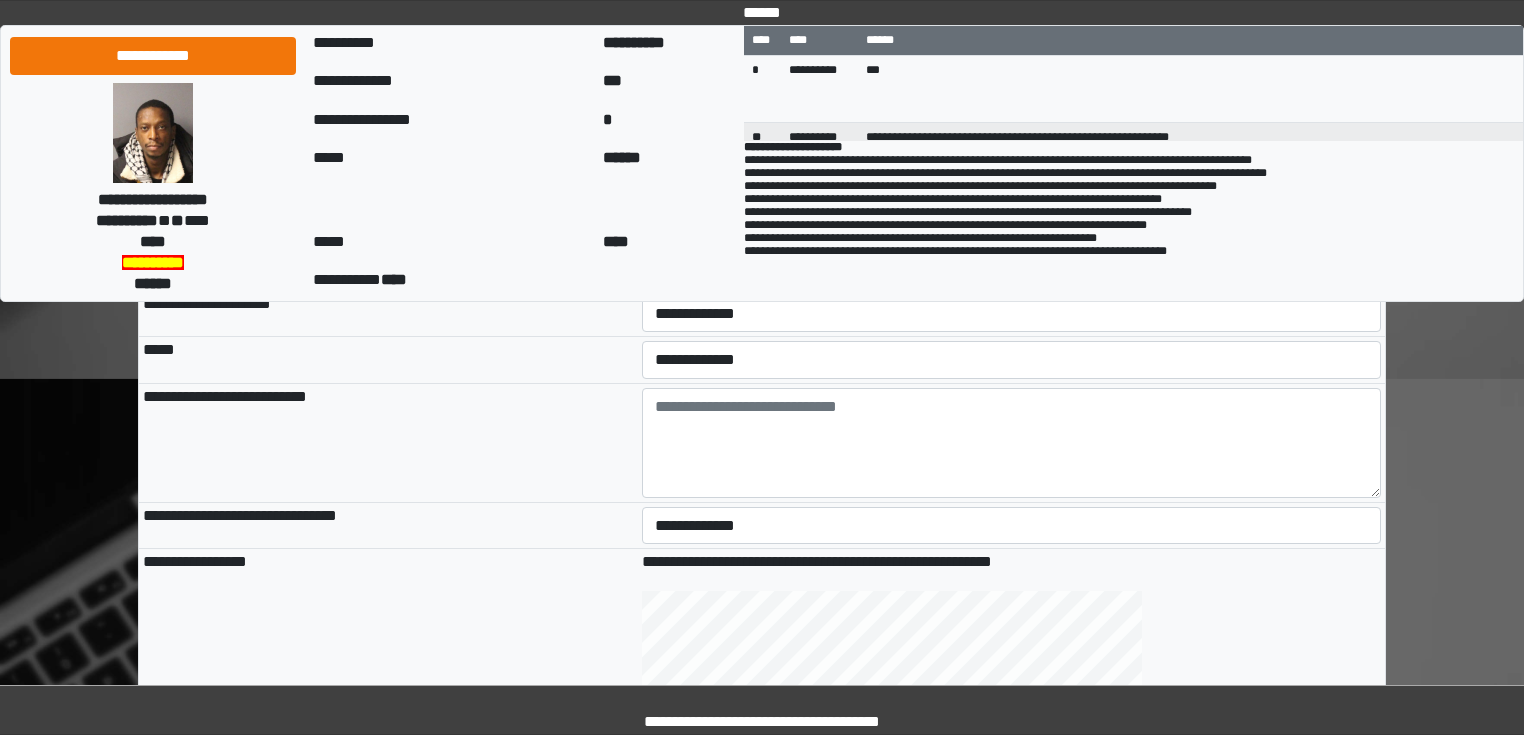 scroll, scrollTop: 480, scrollLeft: 0, axis: vertical 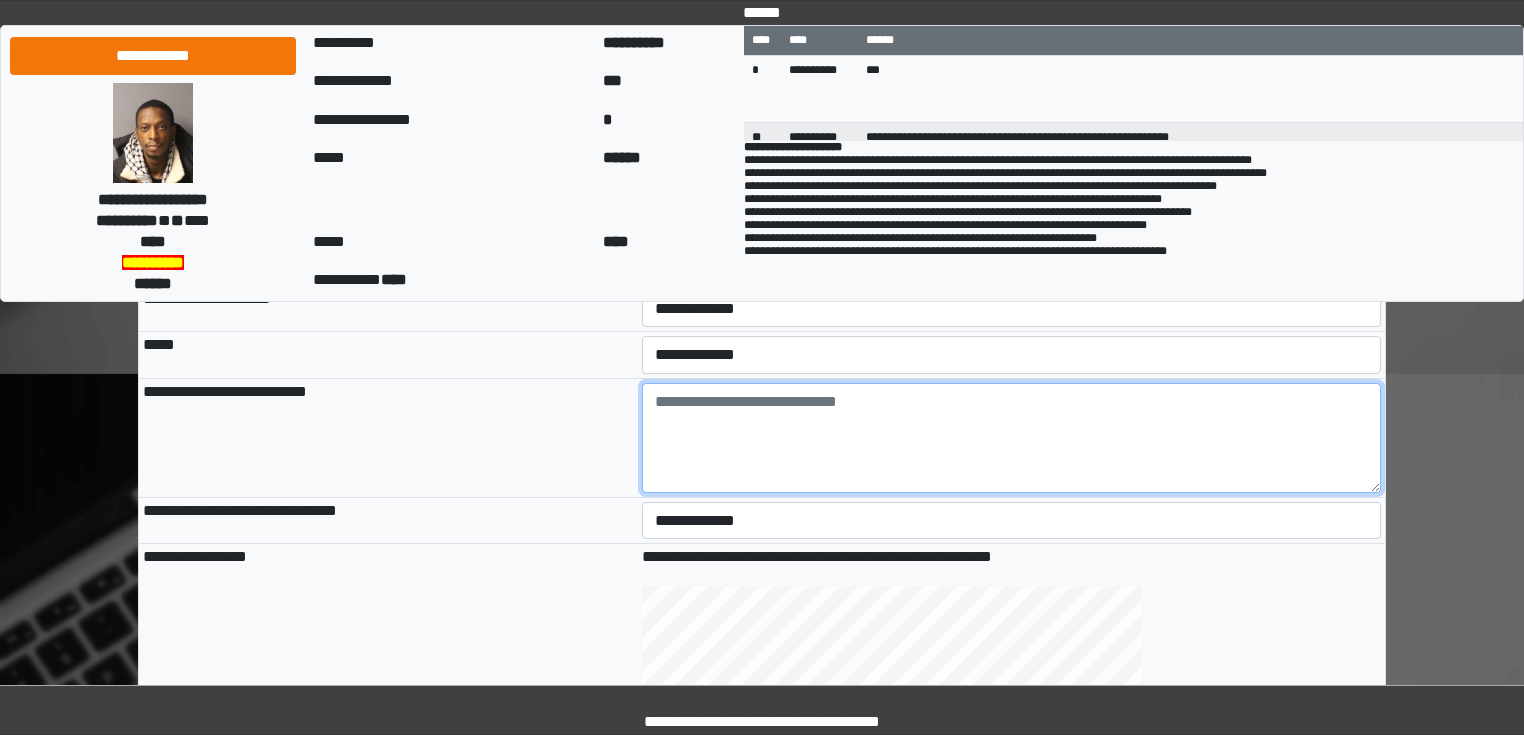 click at bounding box center (1012, 438) 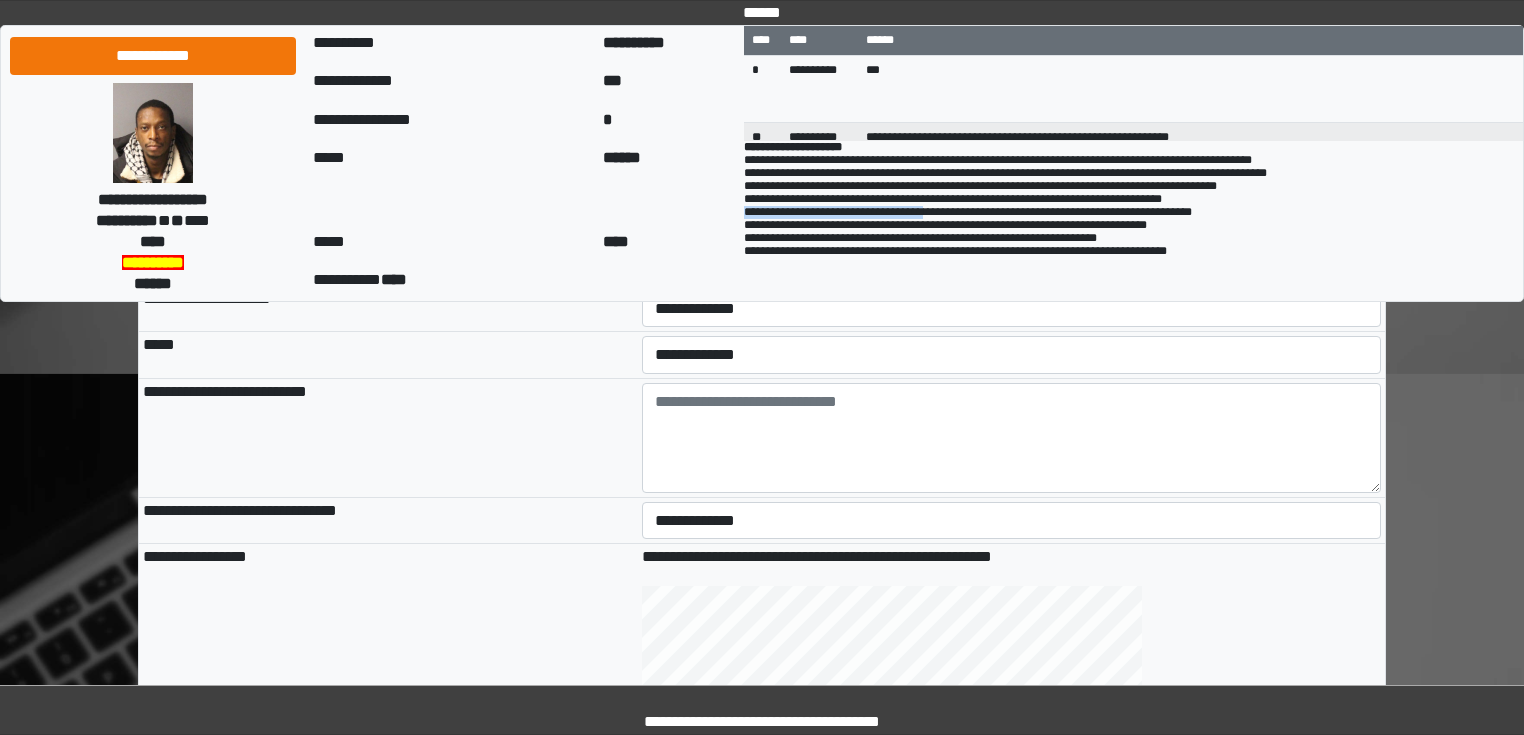 drag, startPoint x: 731, startPoint y: 224, endPoint x: 948, endPoint y: 225, distance: 217.0023 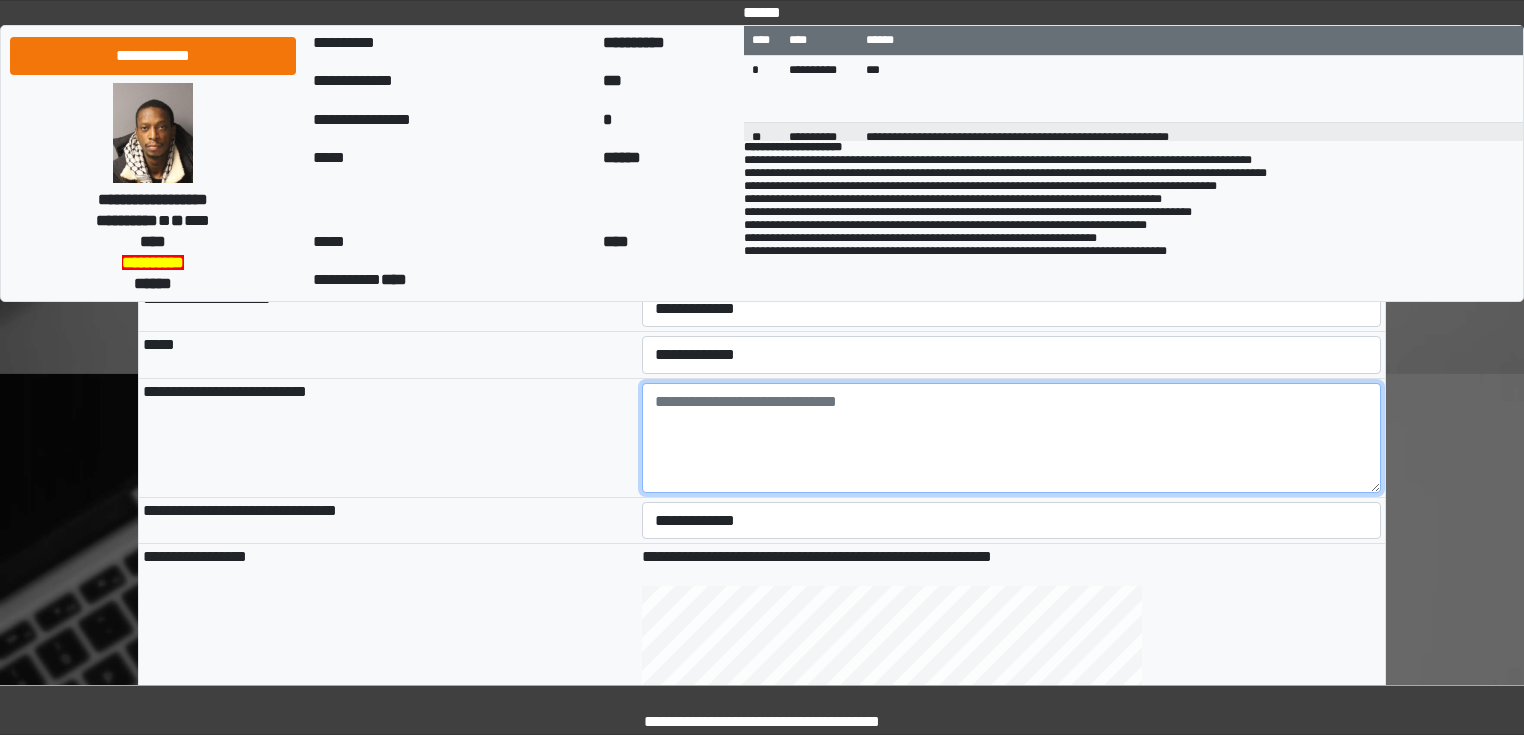 click at bounding box center (1012, 438) 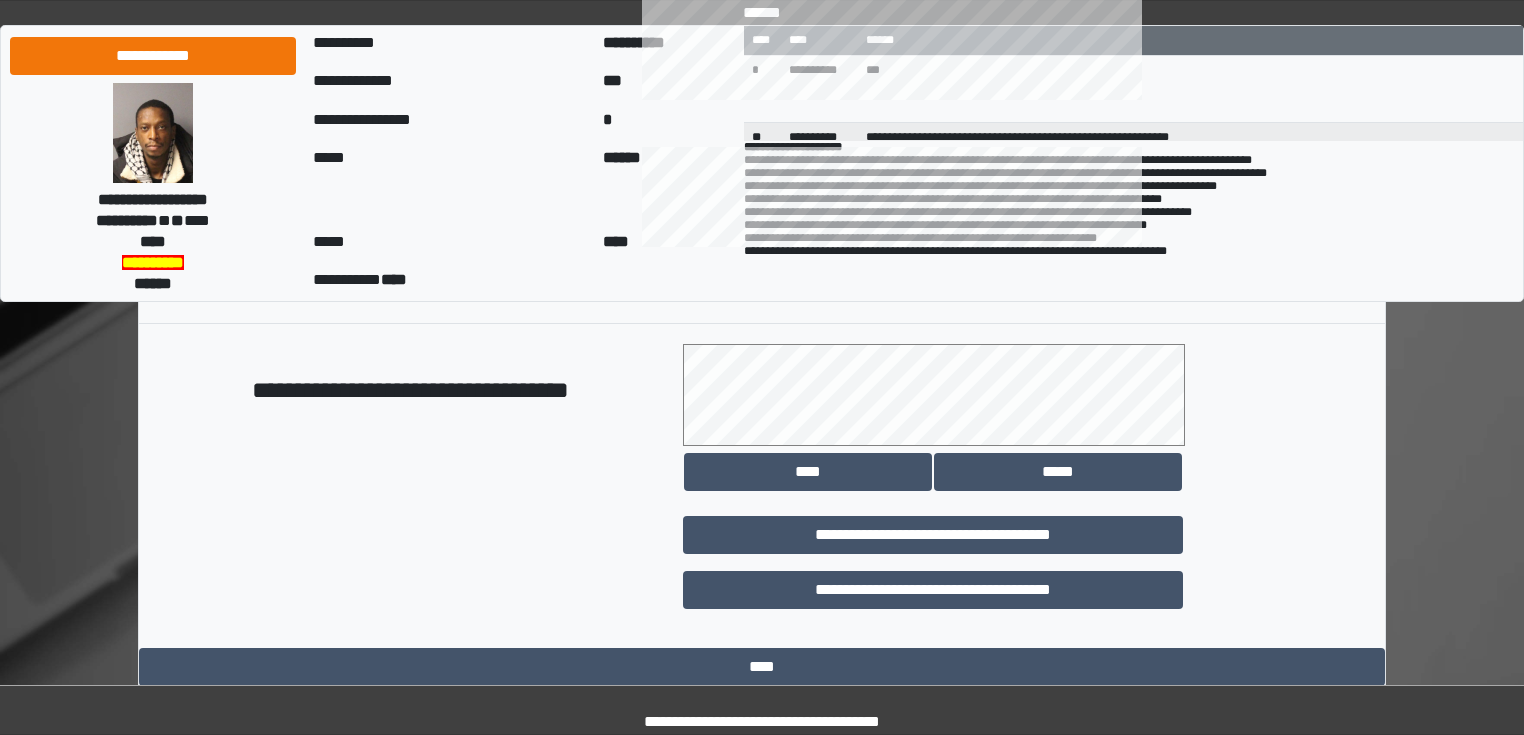 scroll, scrollTop: 1118, scrollLeft: 0, axis: vertical 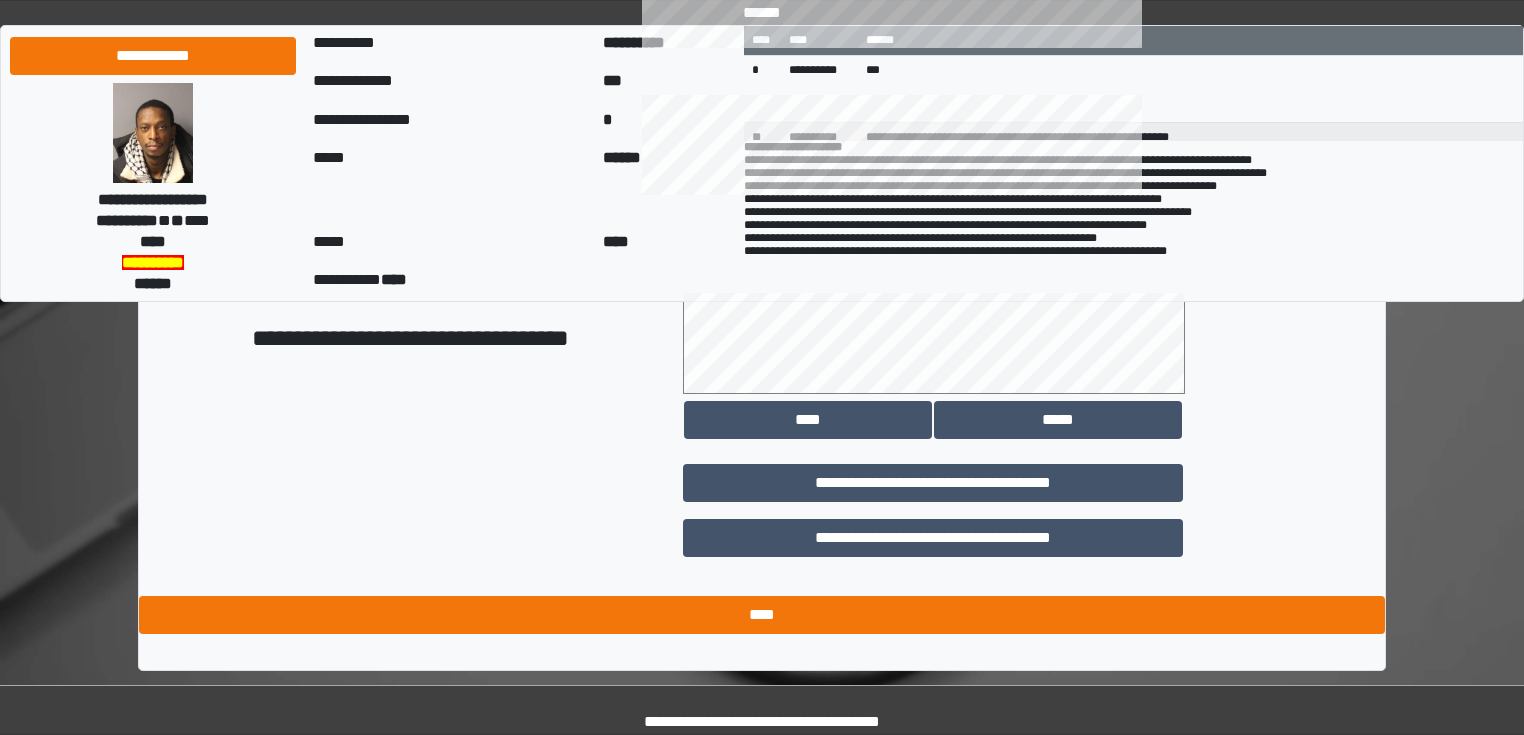 type on "**********" 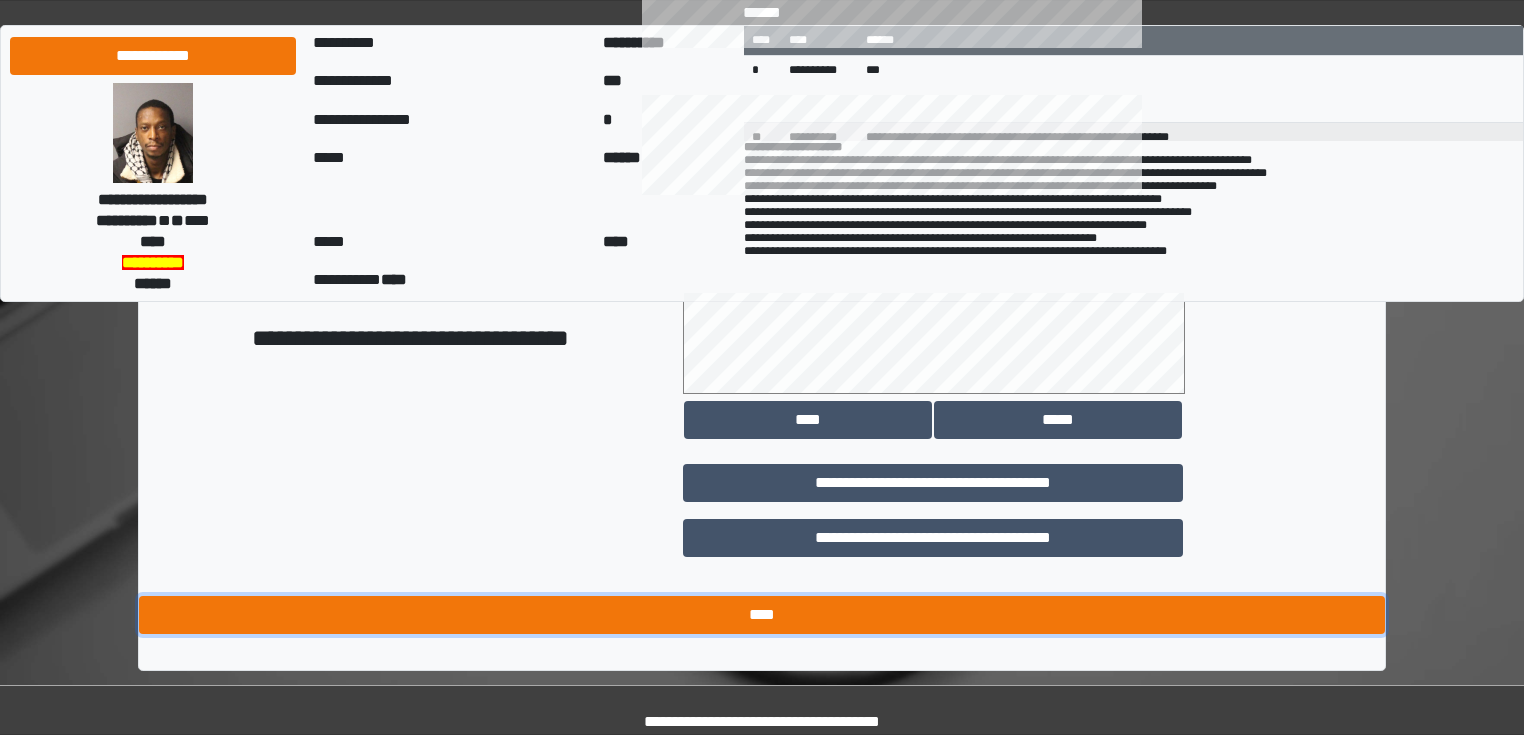 click on "****" at bounding box center [762, 615] 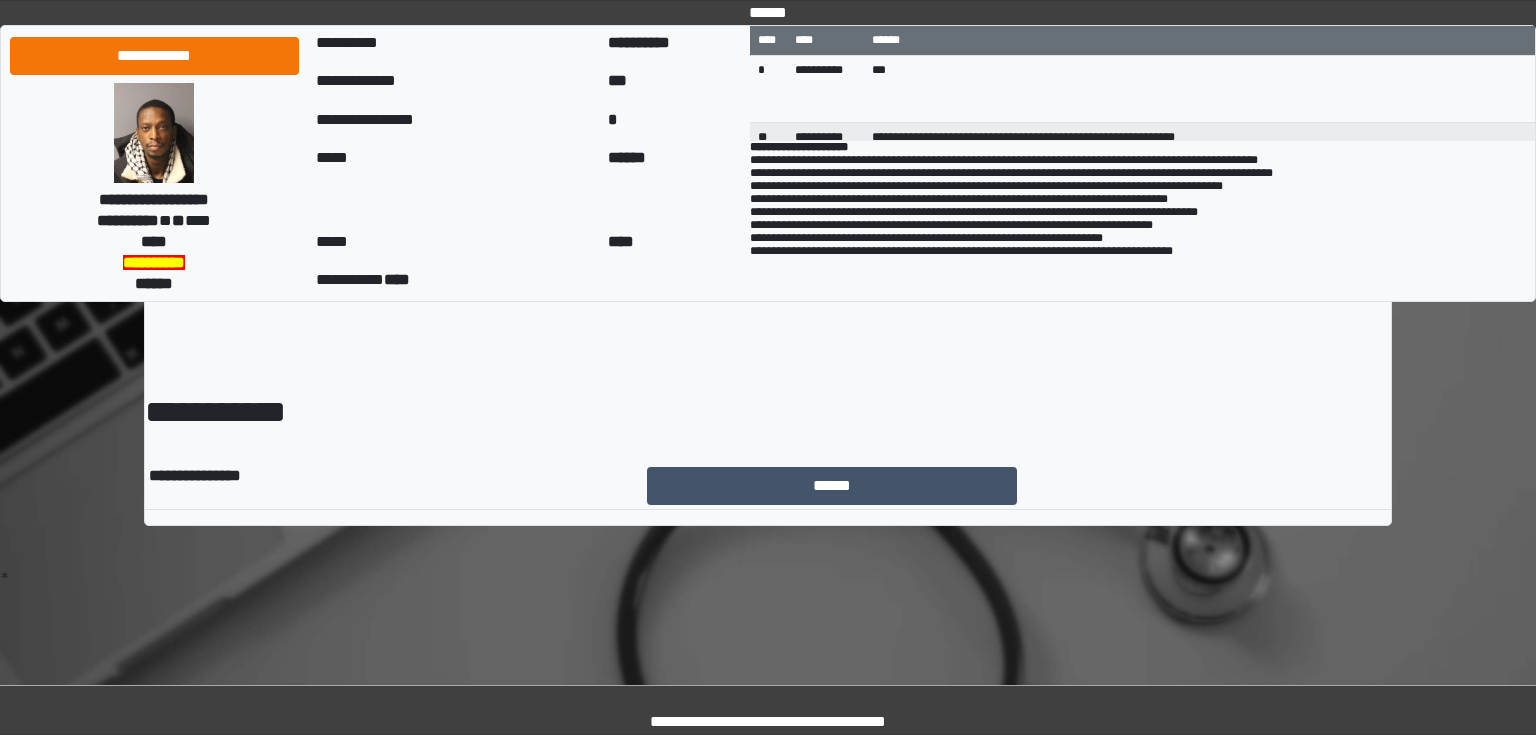scroll, scrollTop: 0, scrollLeft: 0, axis: both 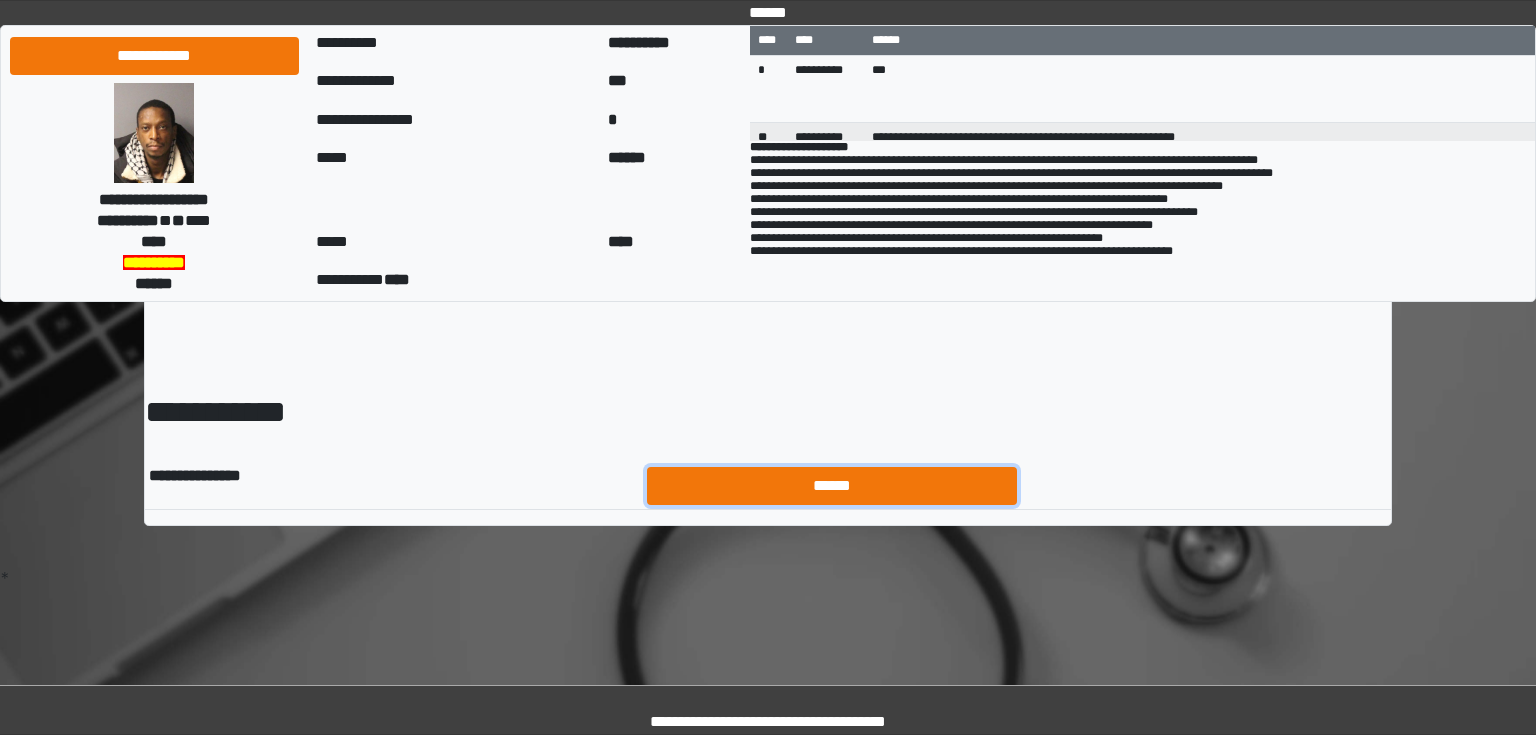 click on "******" at bounding box center (832, 486) 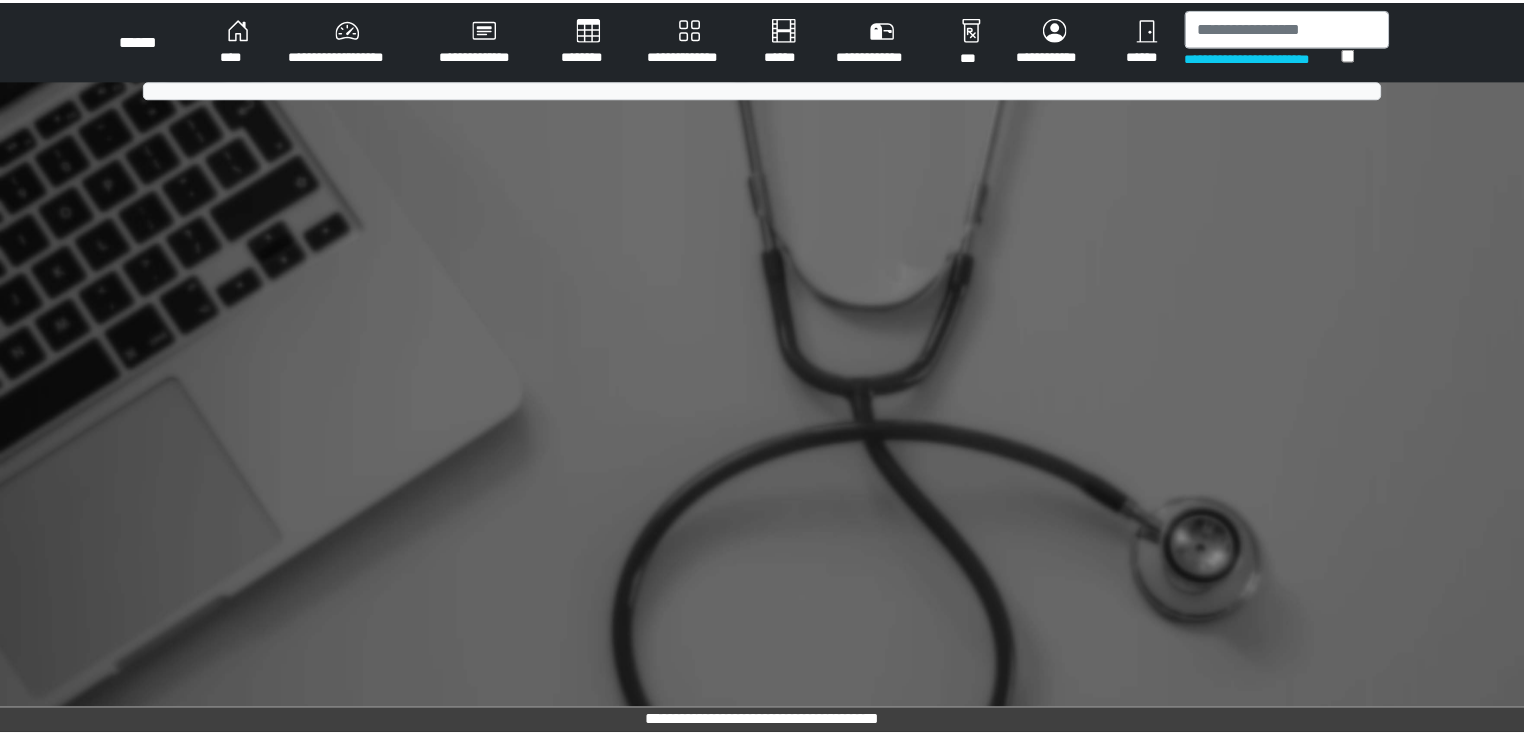 scroll, scrollTop: 0, scrollLeft: 0, axis: both 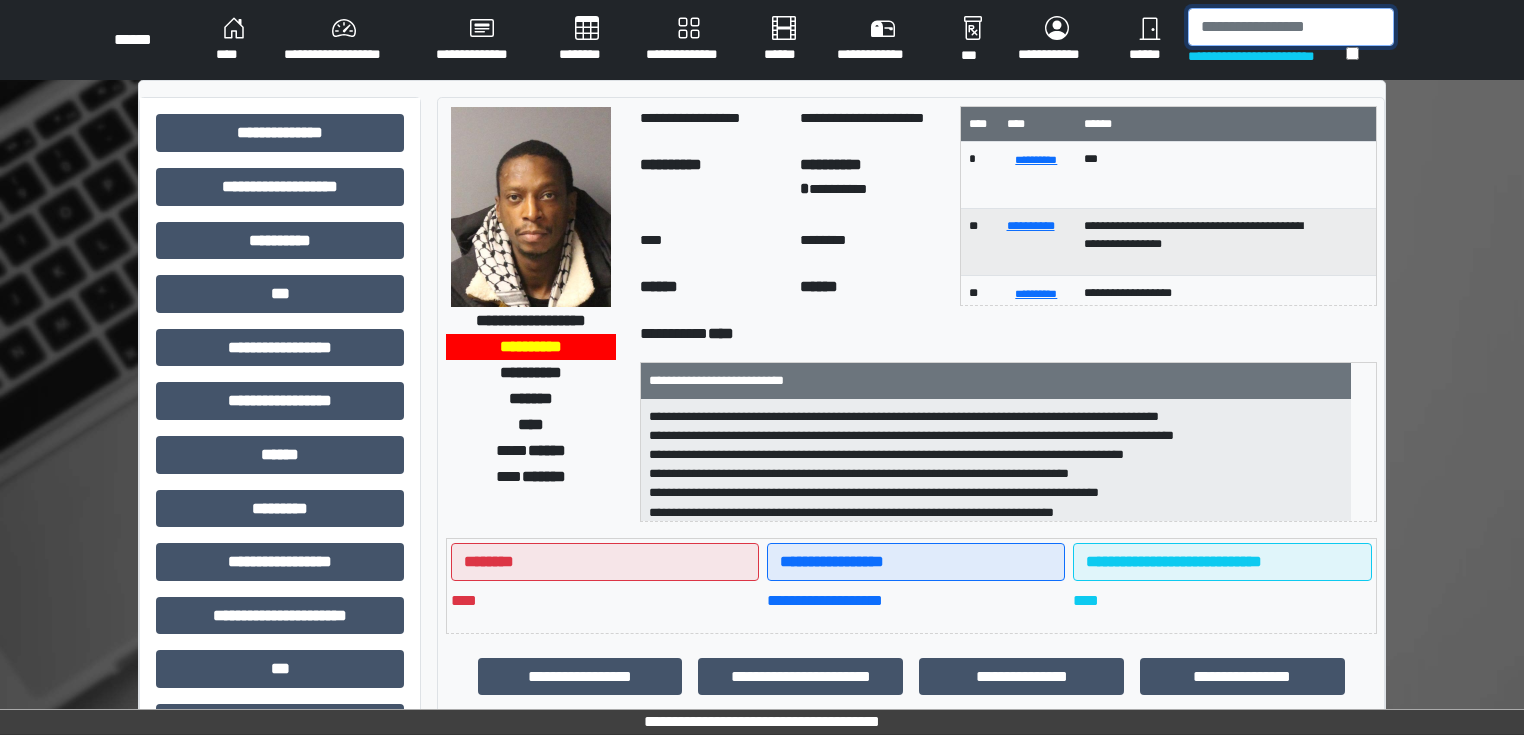 click at bounding box center [1291, 27] 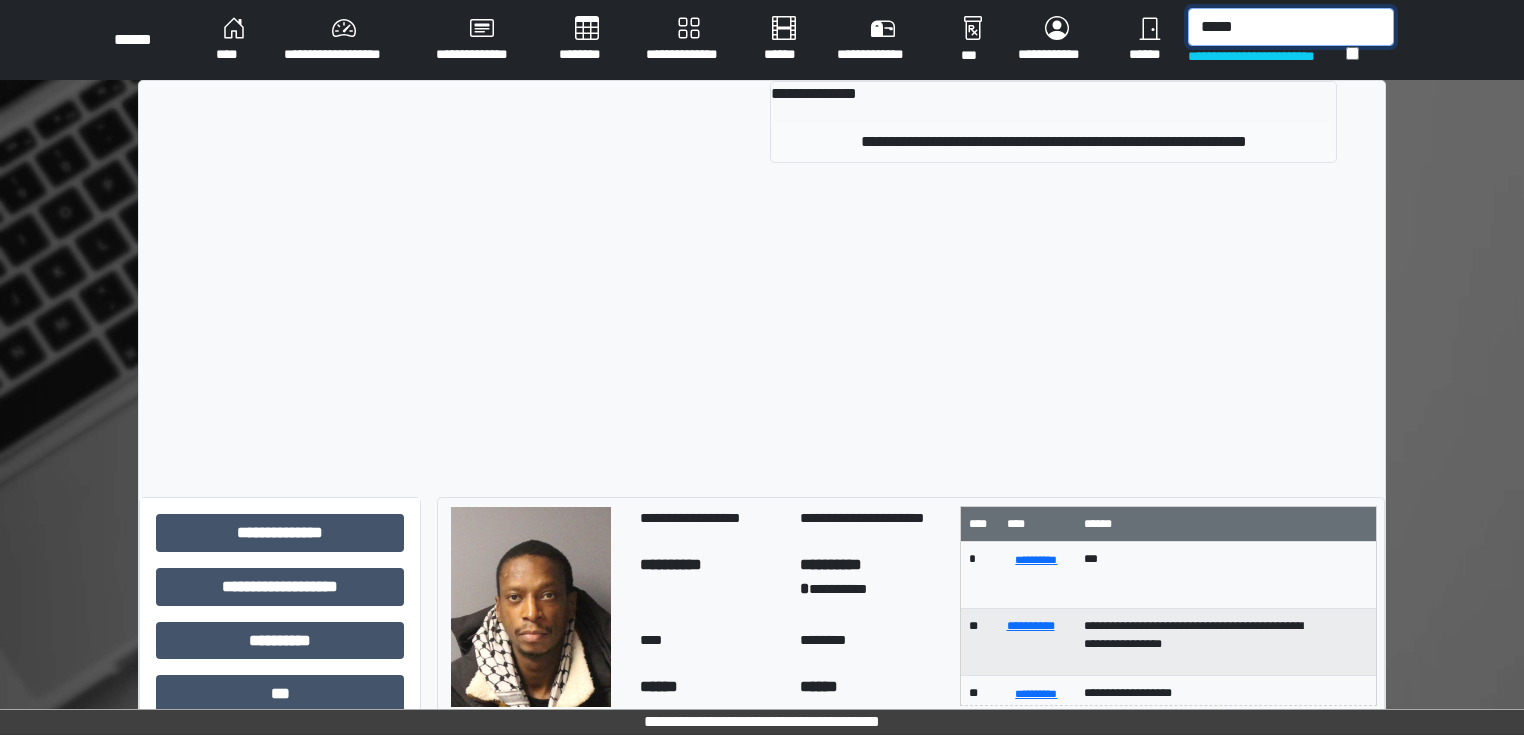 type on "*****" 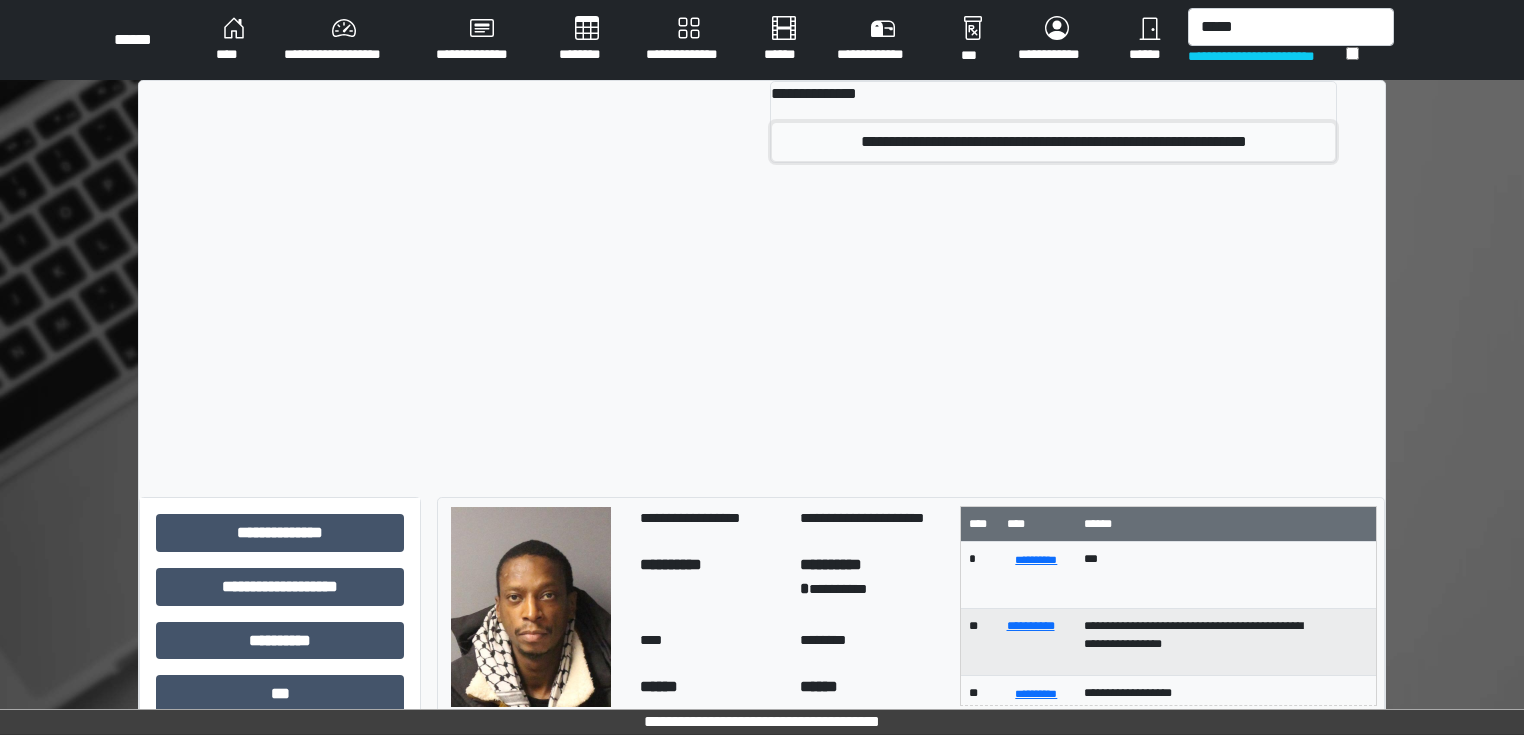 click on "**********" at bounding box center (1053, 142) 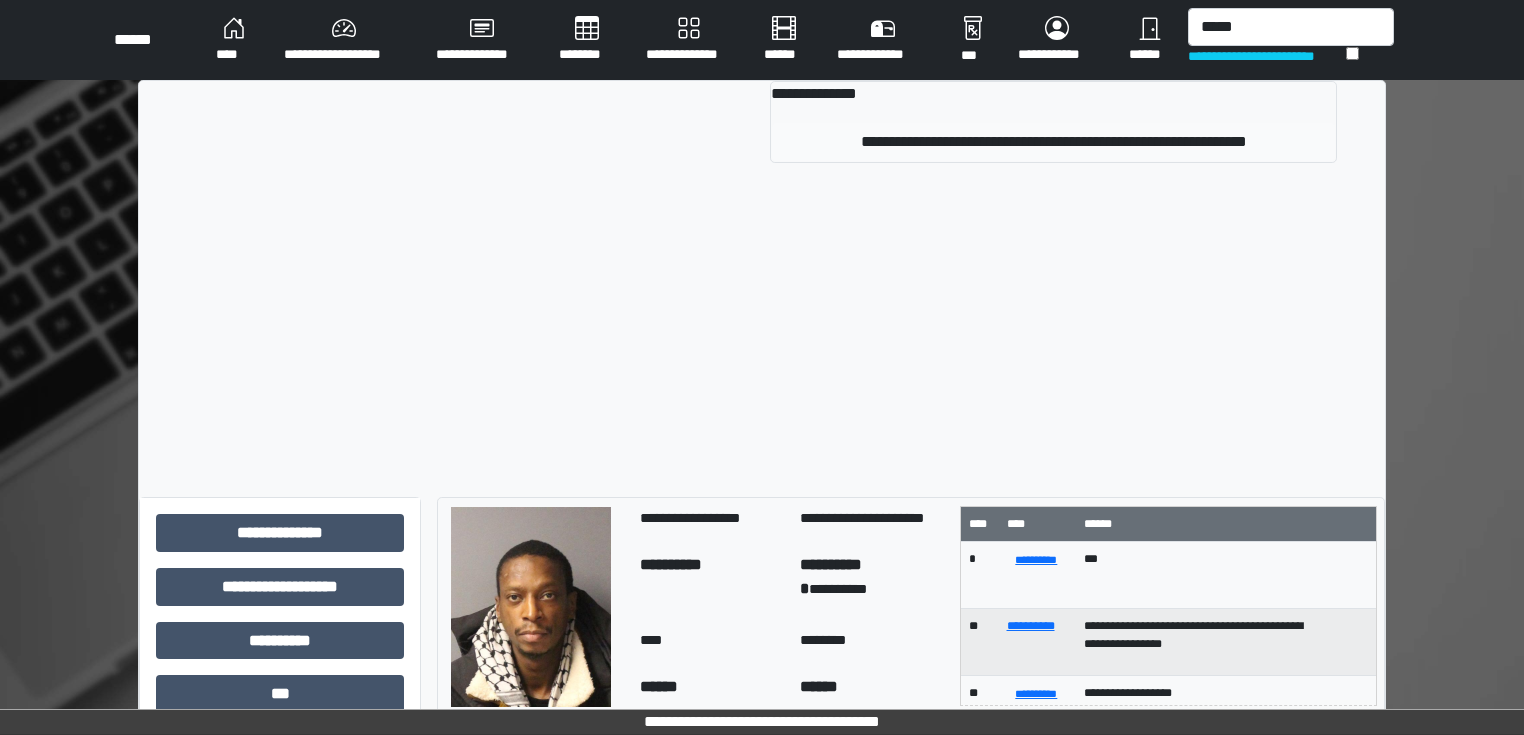 type 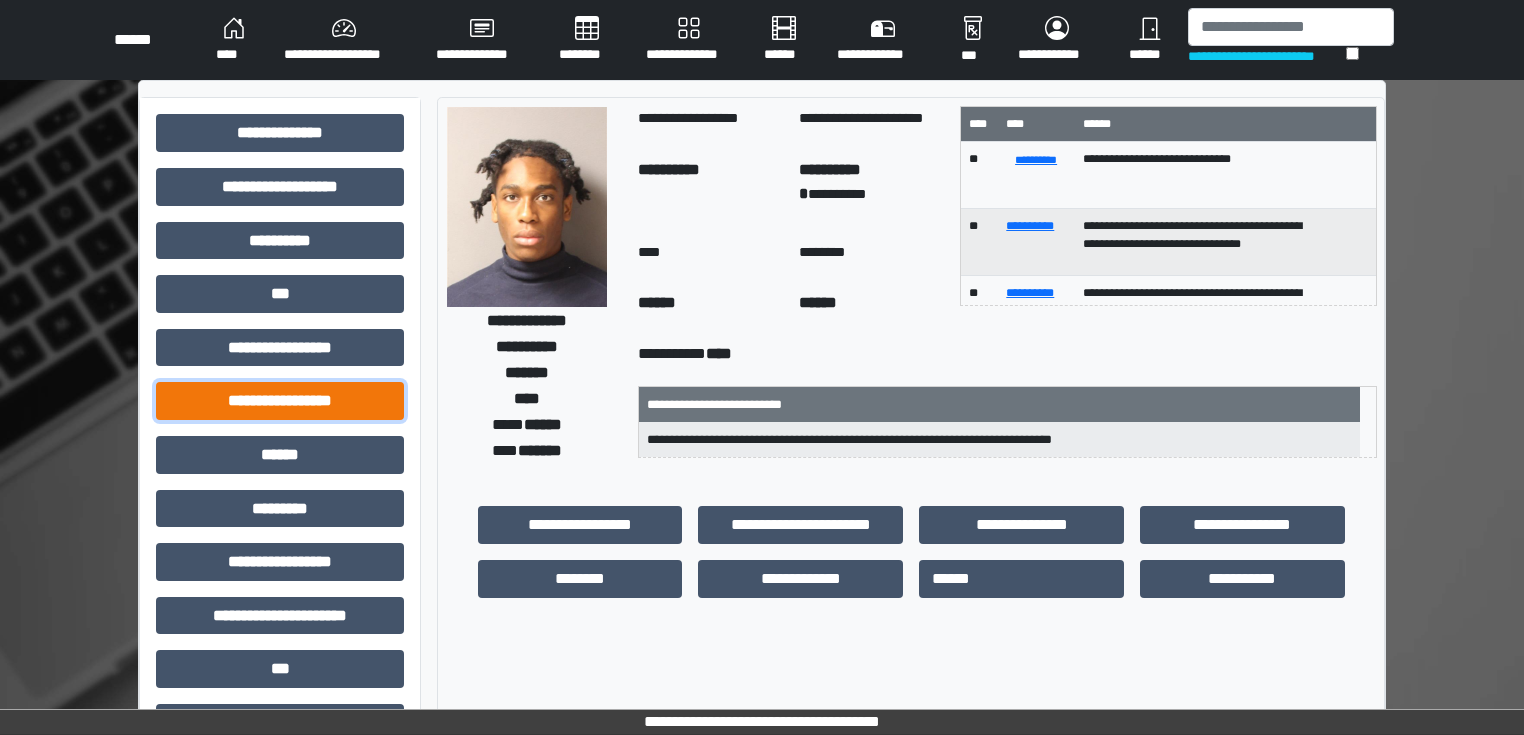 click on "**********" at bounding box center (280, 401) 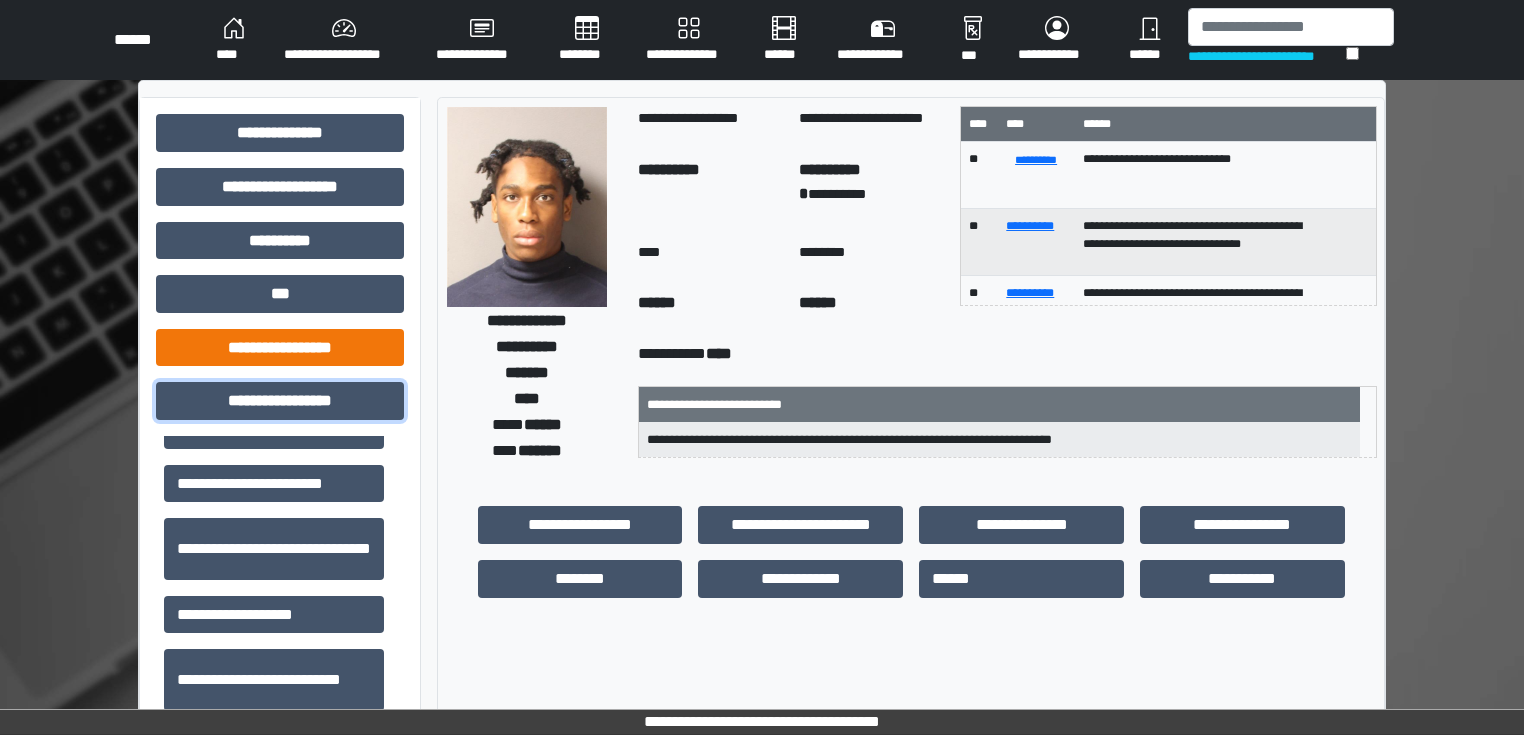 scroll, scrollTop: 960, scrollLeft: 0, axis: vertical 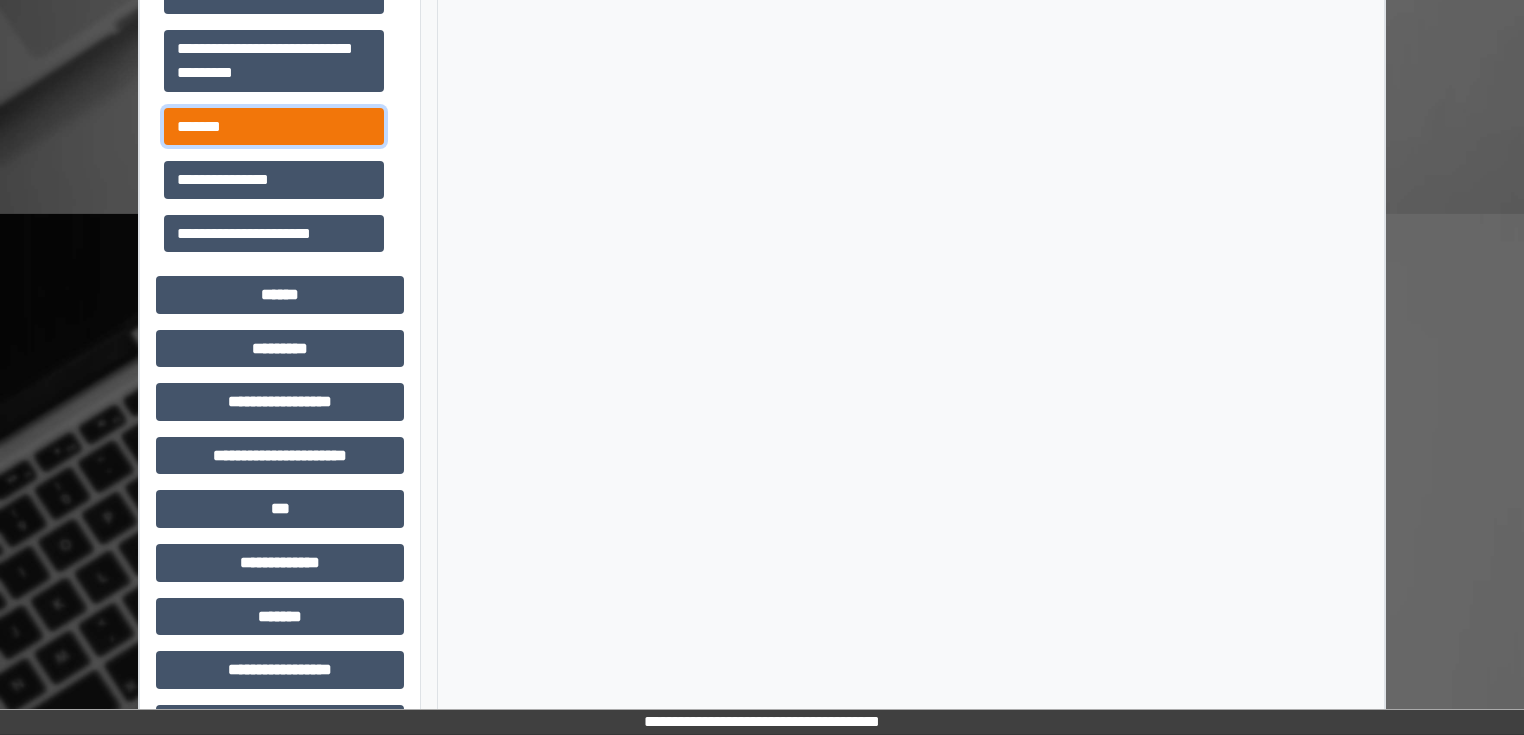 click on "*******" at bounding box center (274, 127) 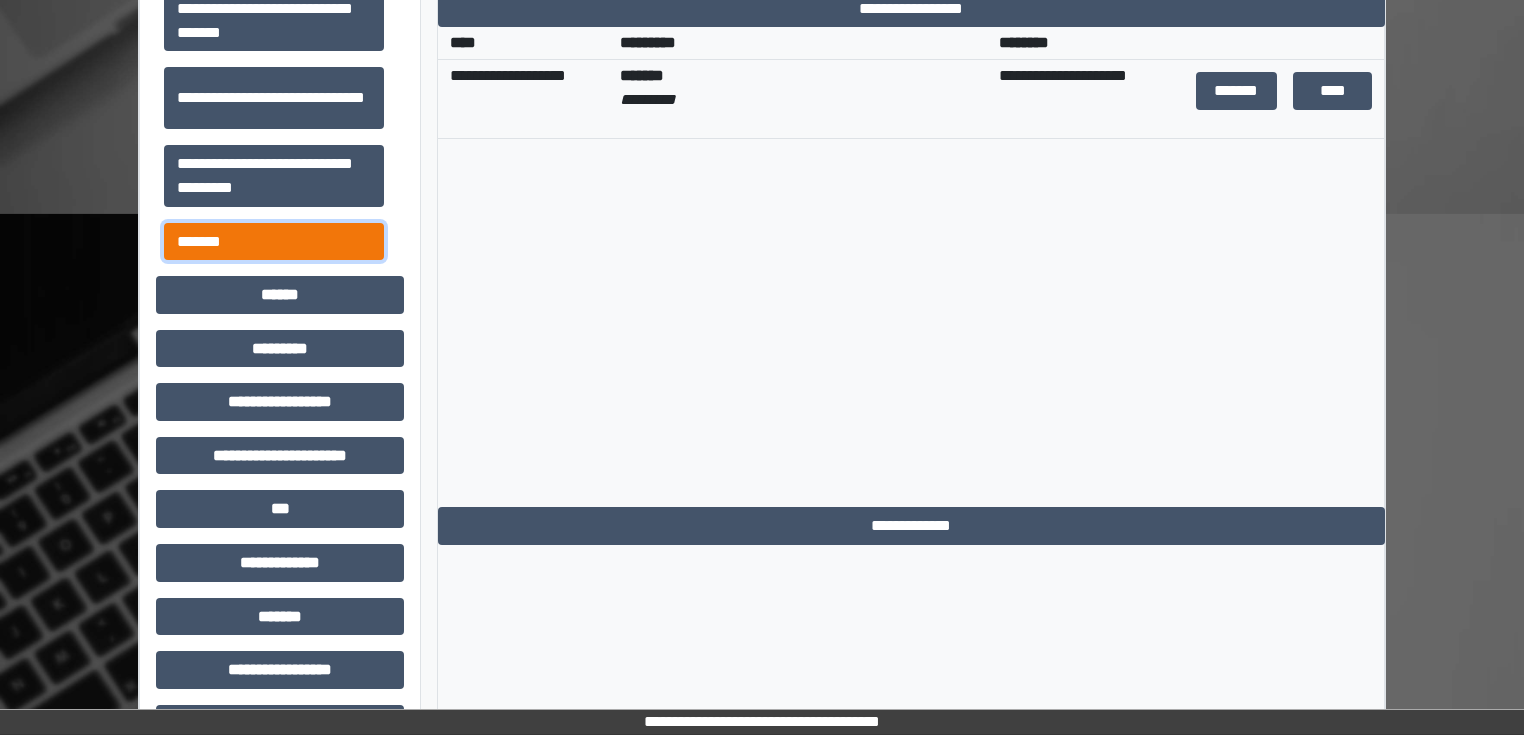 scroll, scrollTop: 1153, scrollLeft: 0, axis: vertical 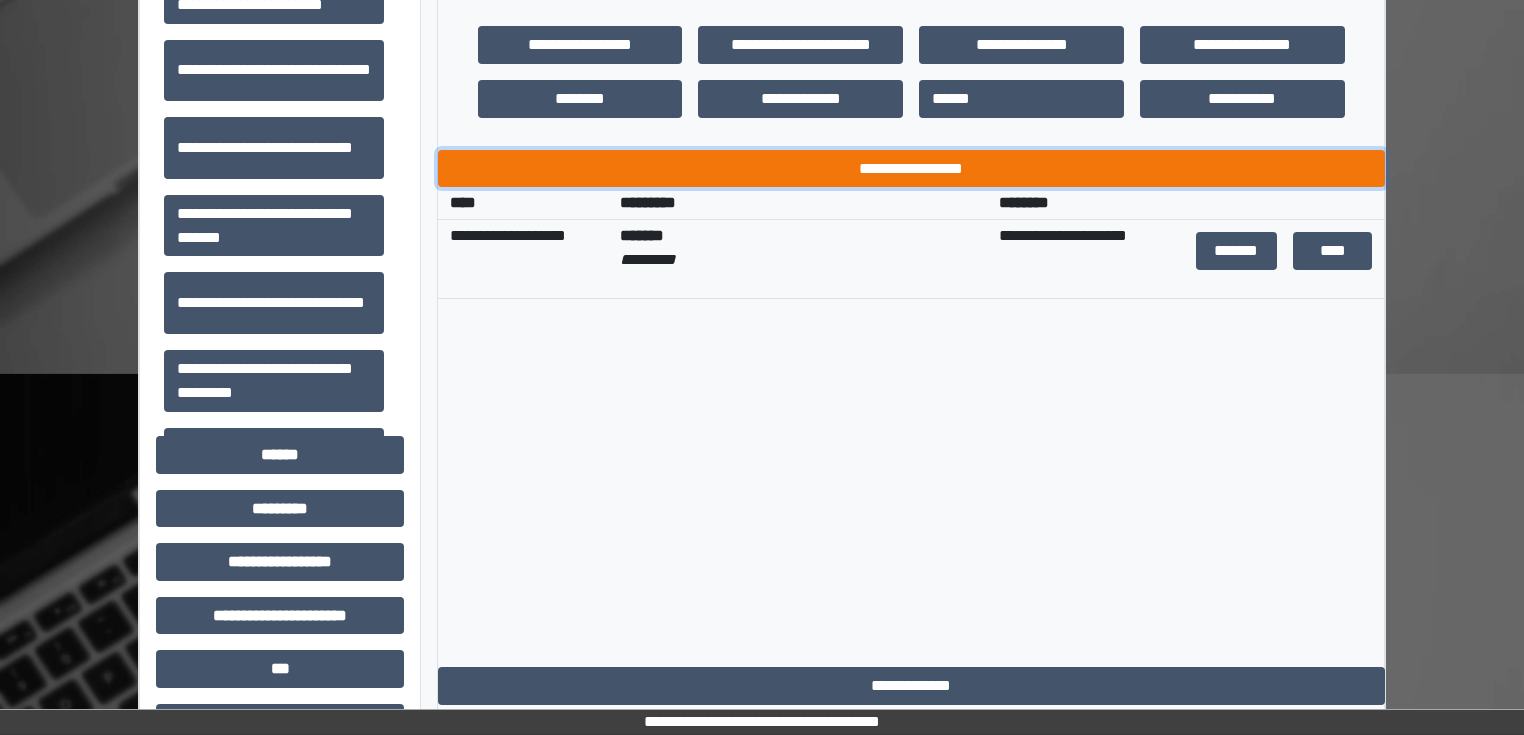 click on "**********" at bounding box center [911, 169] 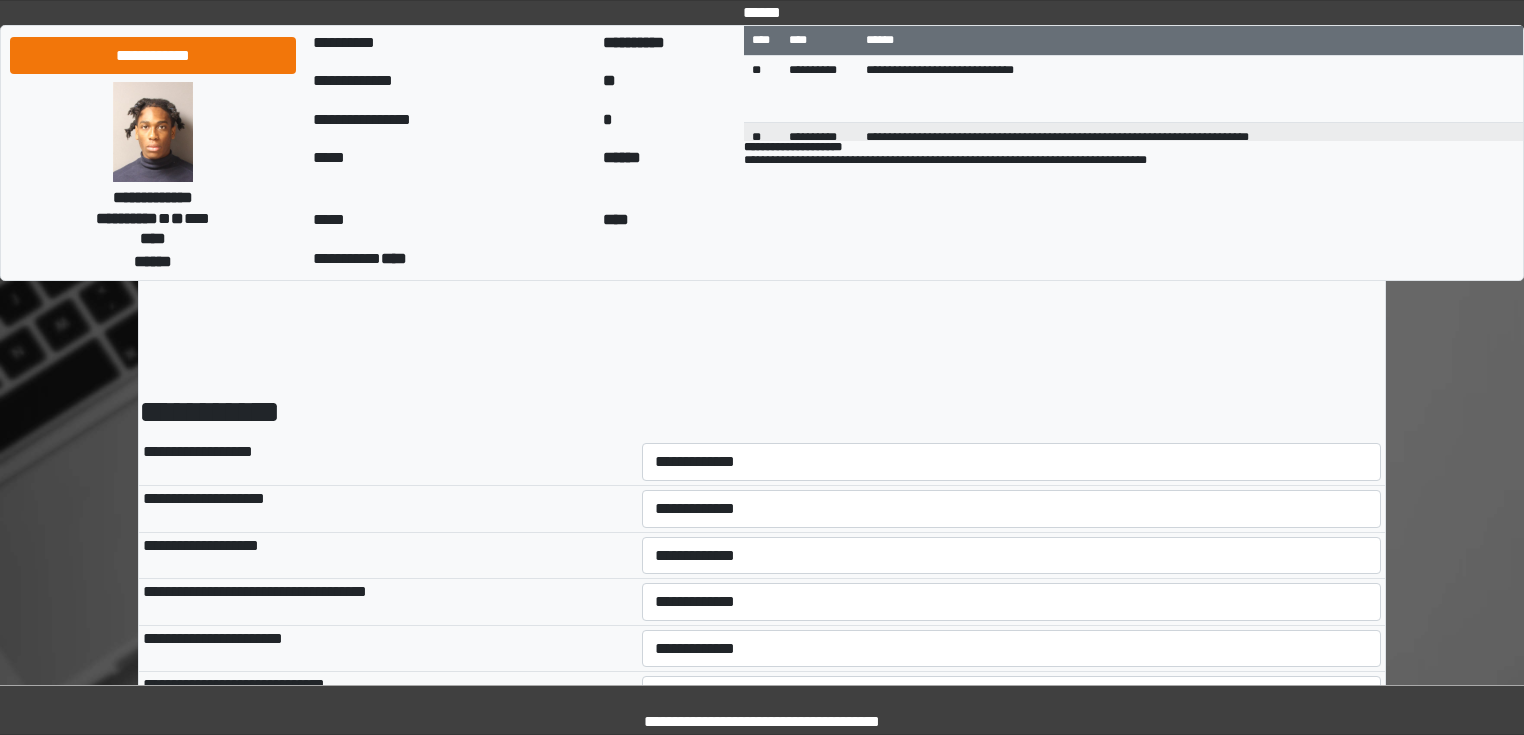 scroll, scrollTop: 0, scrollLeft: 0, axis: both 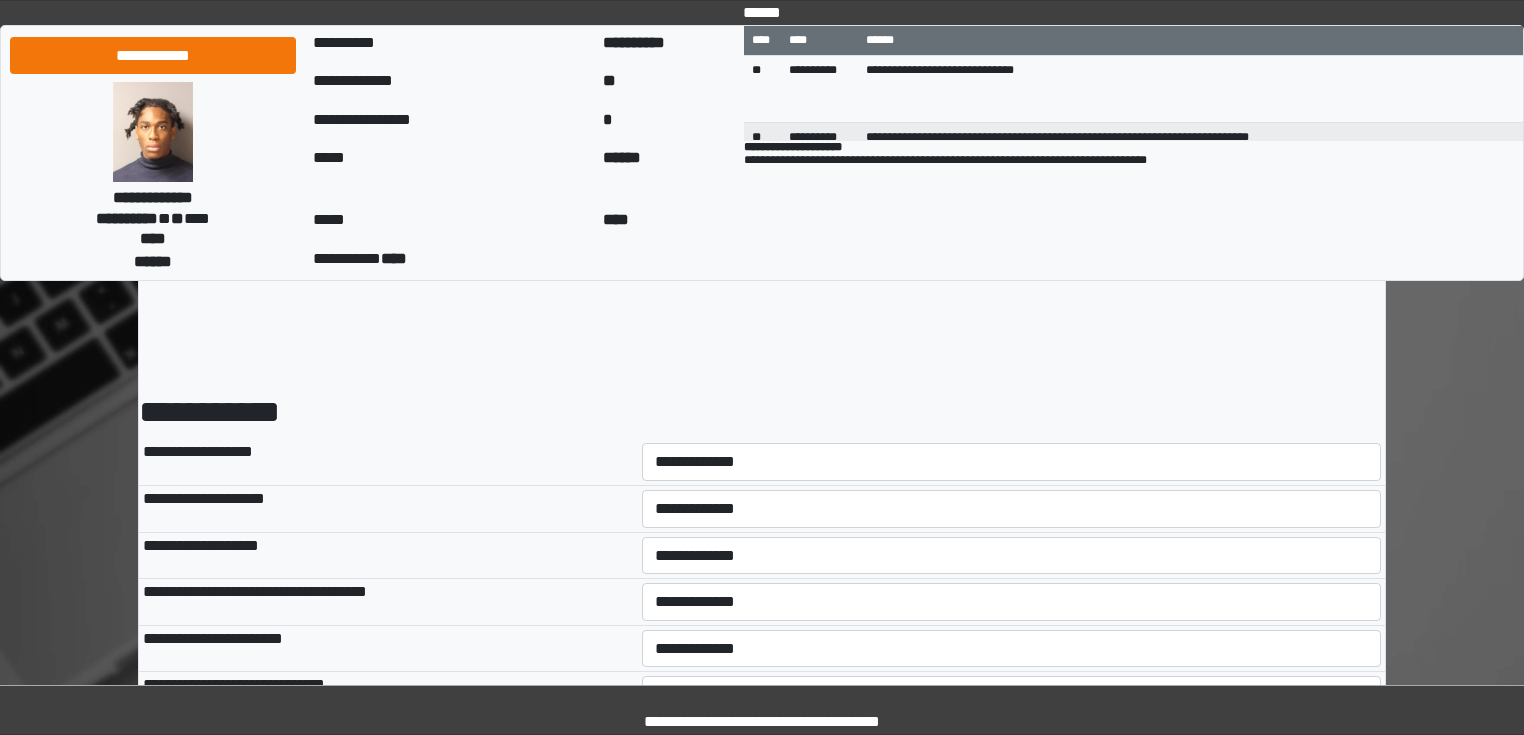 click on "**********" at bounding box center [1012, 462] 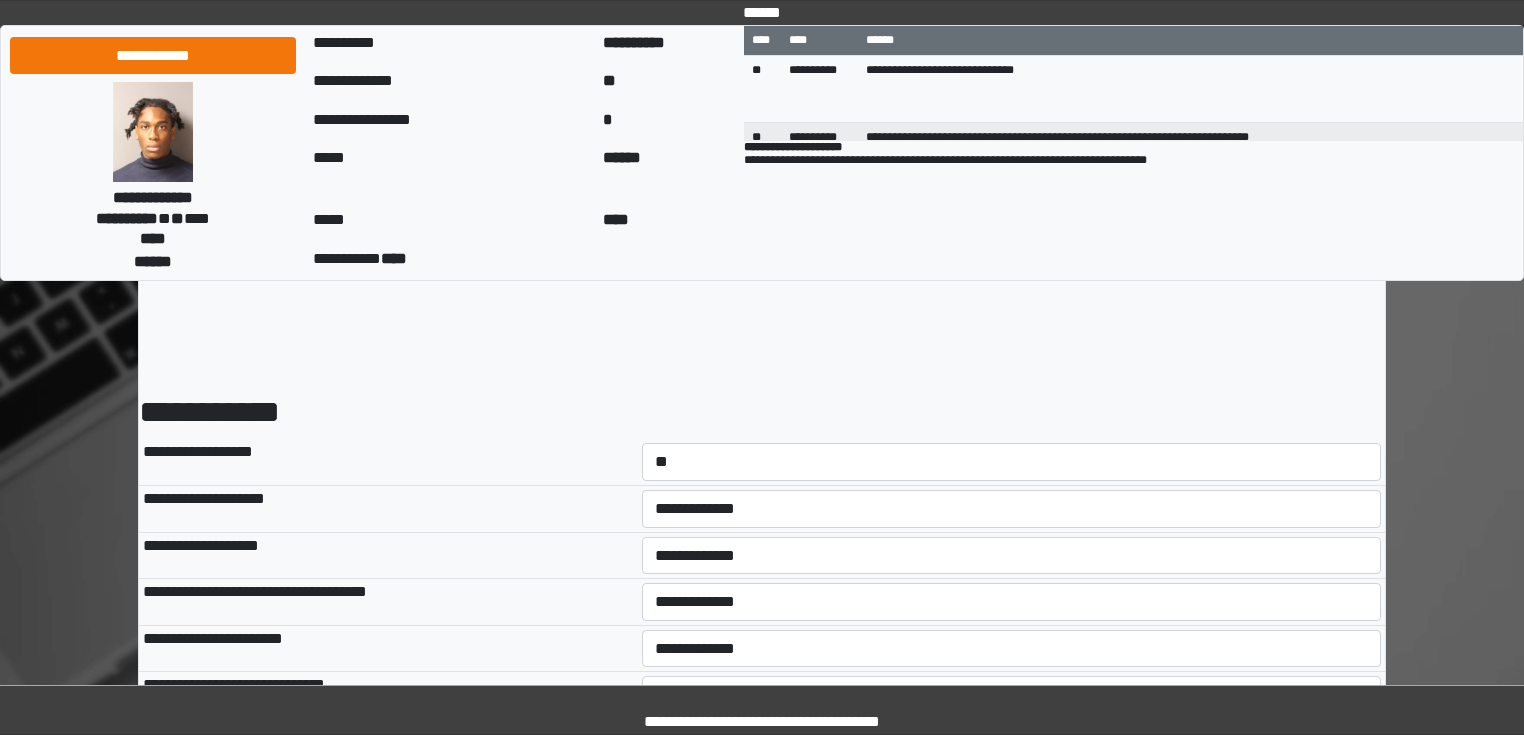 click on "**********" at bounding box center (1012, 462) 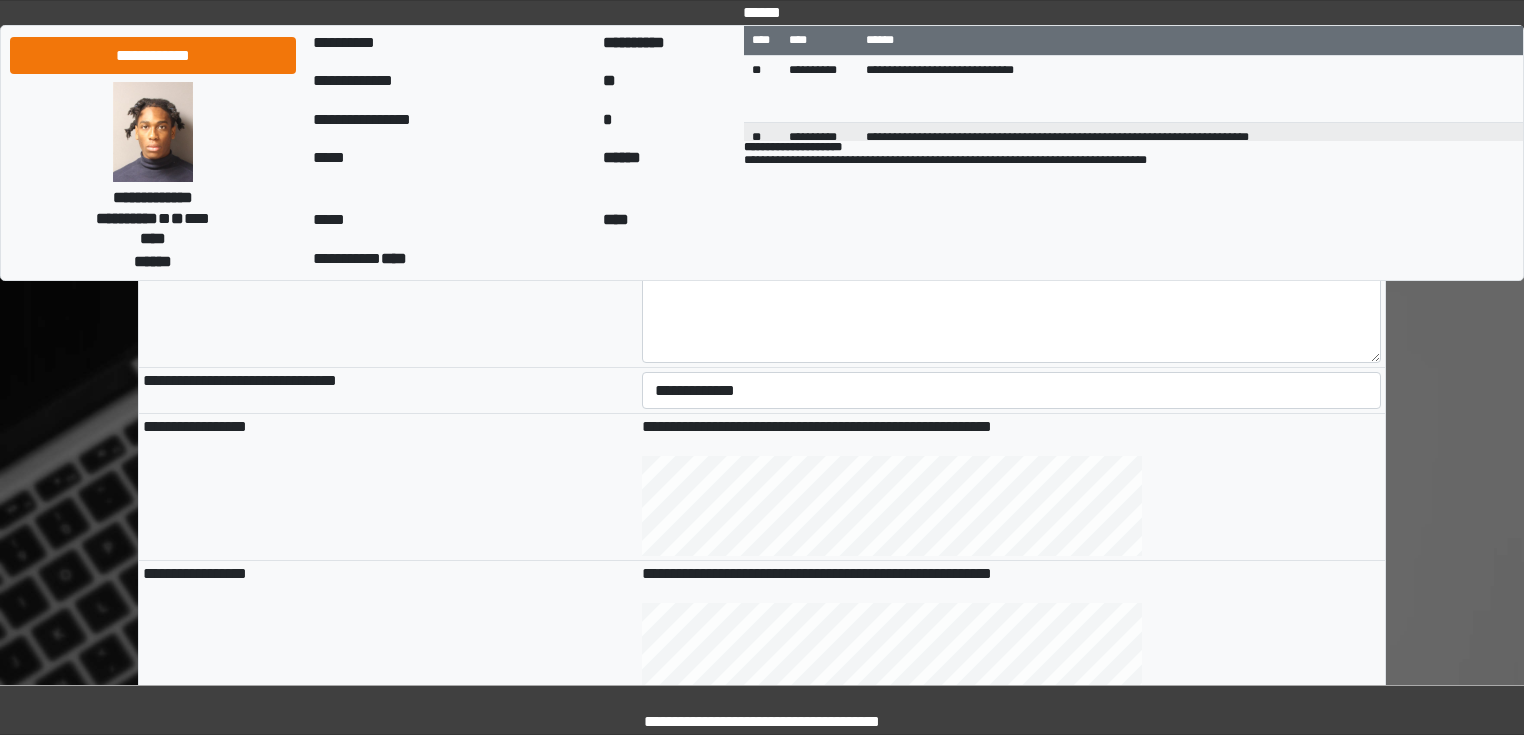 scroll, scrollTop: 640, scrollLeft: 0, axis: vertical 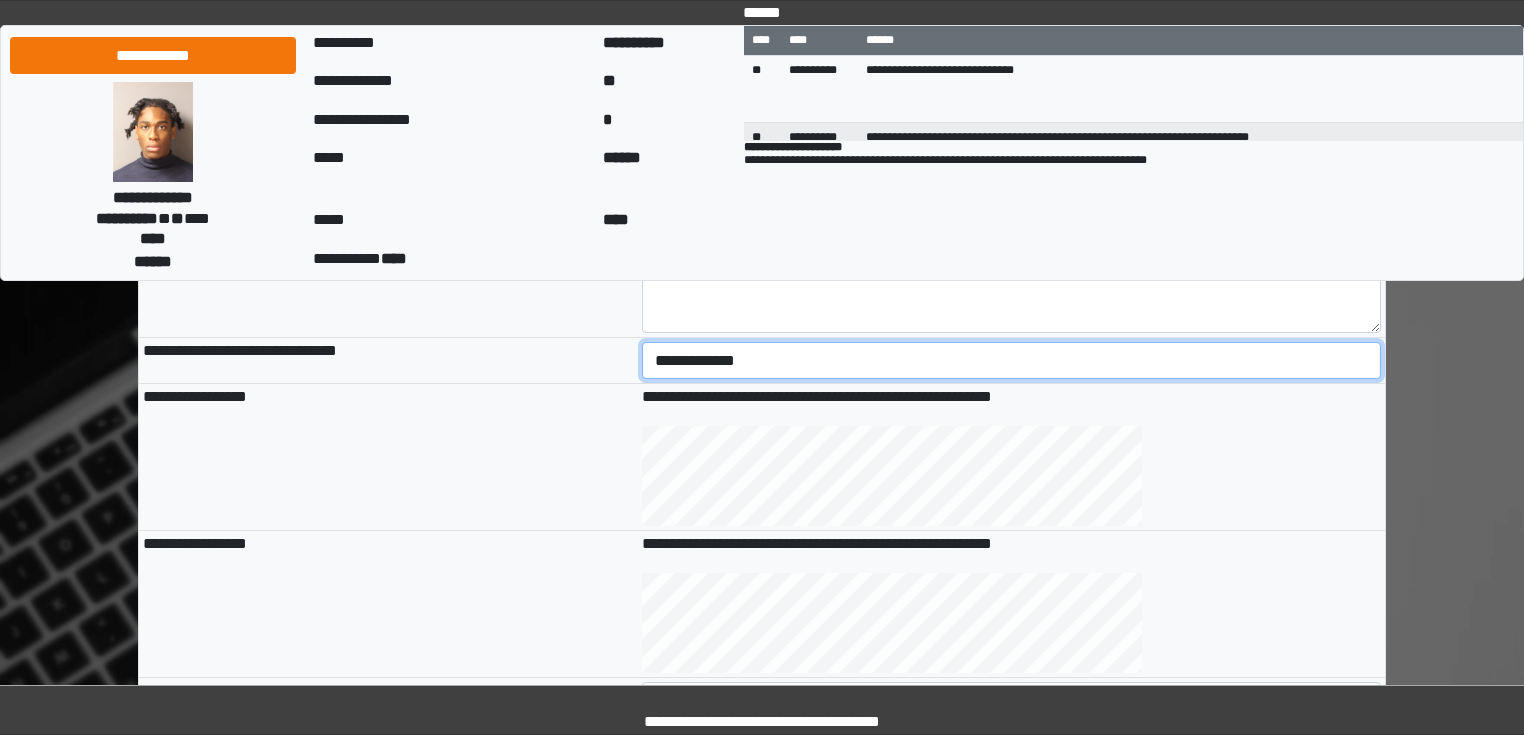 click on "**********" at bounding box center [1012, 361] 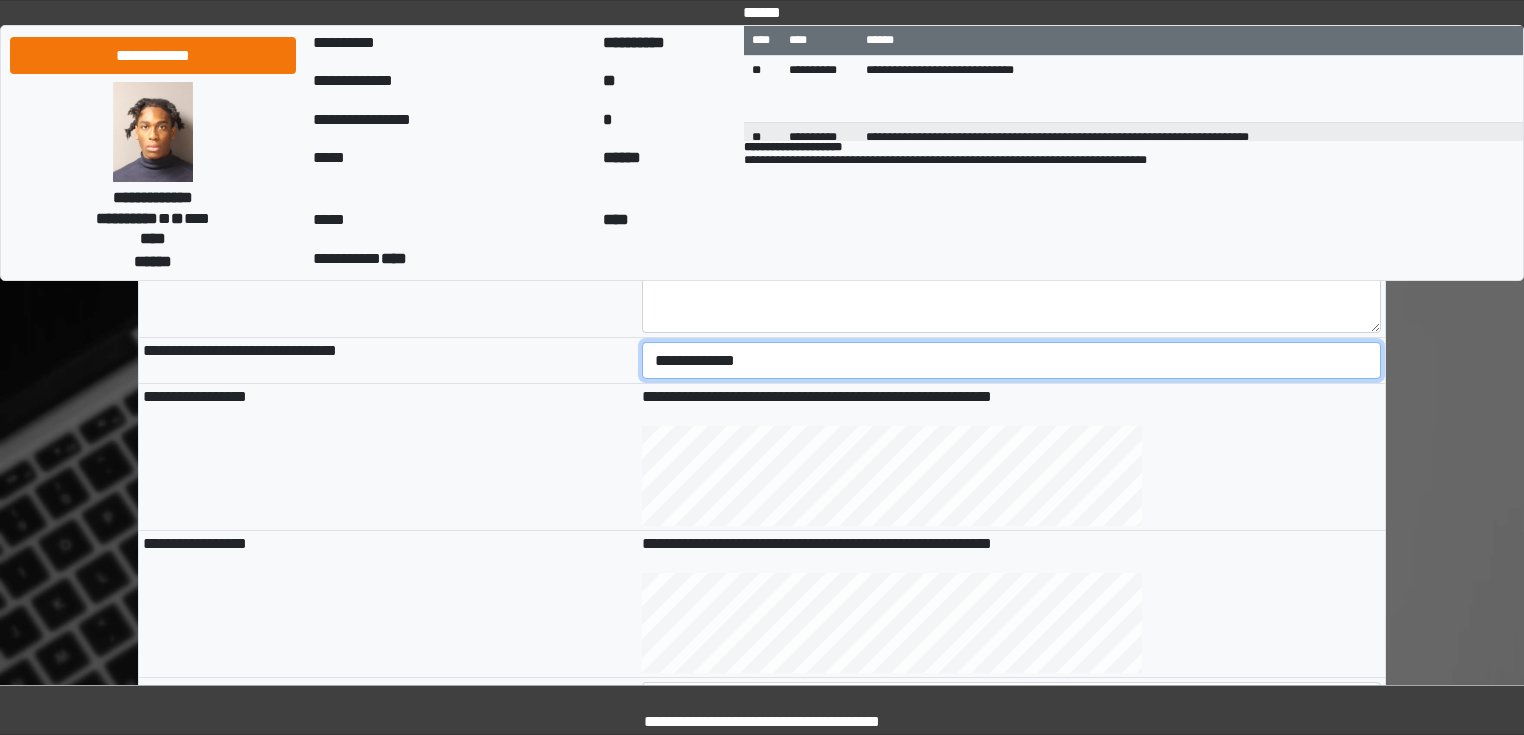 select on "*" 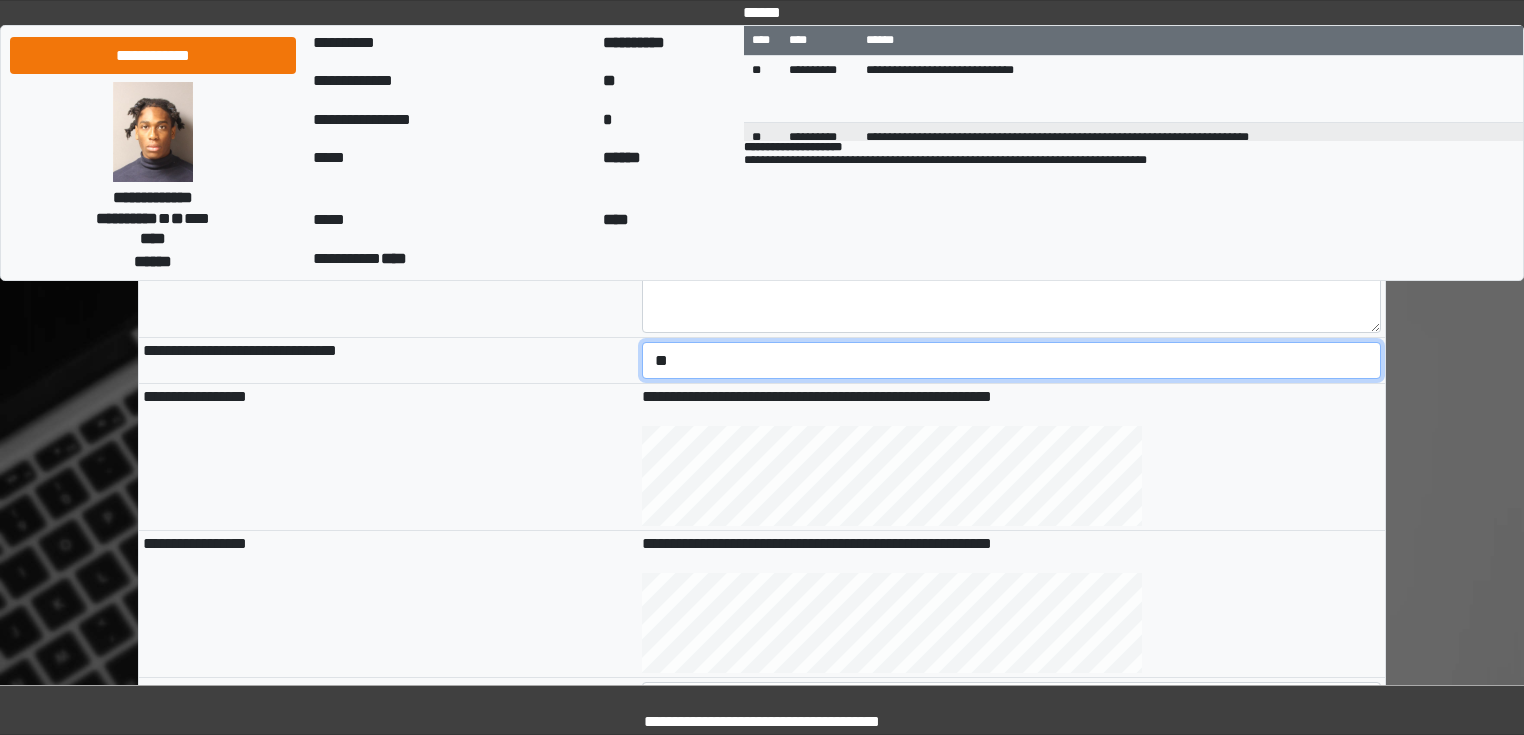 click on "**********" at bounding box center (1012, 361) 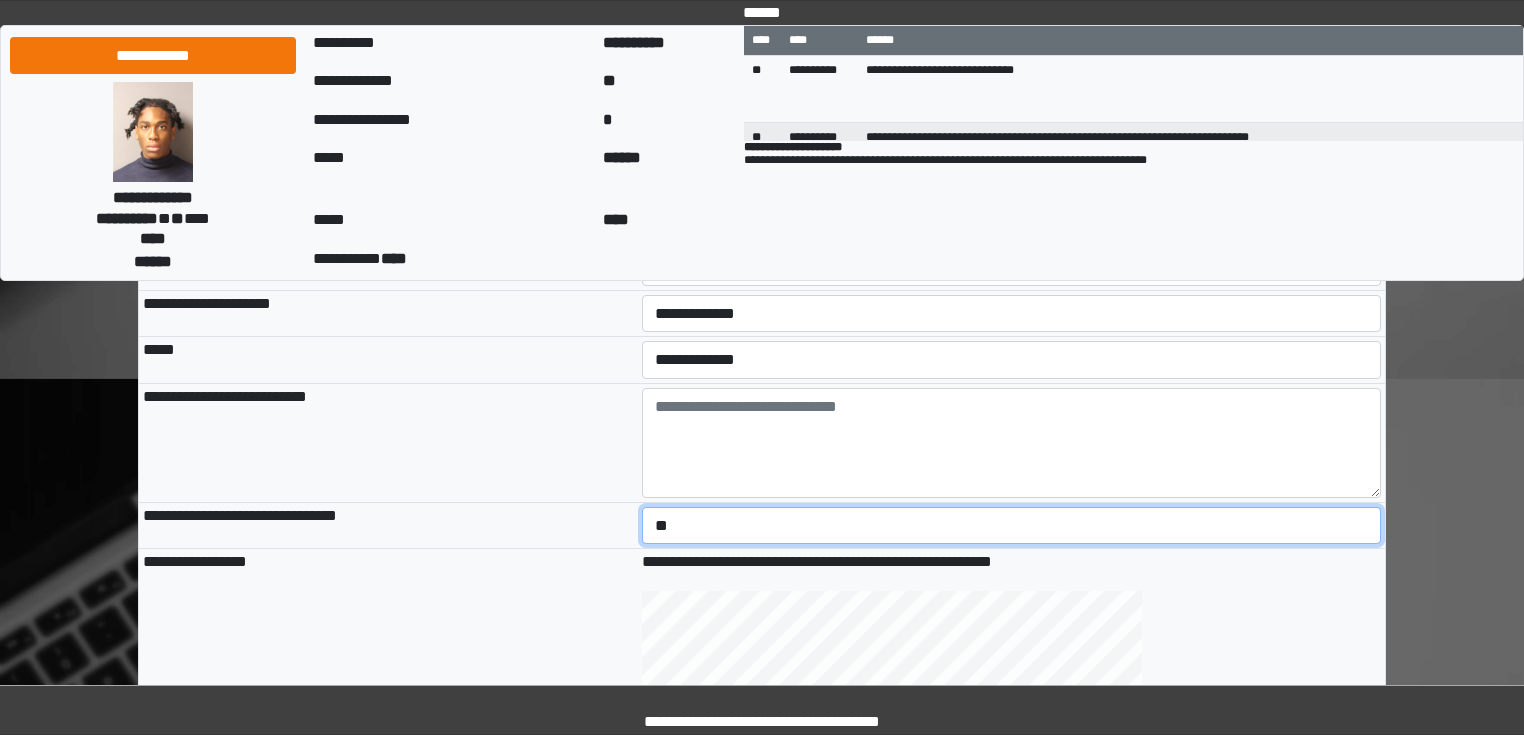 scroll, scrollTop: 400, scrollLeft: 0, axis: vertical 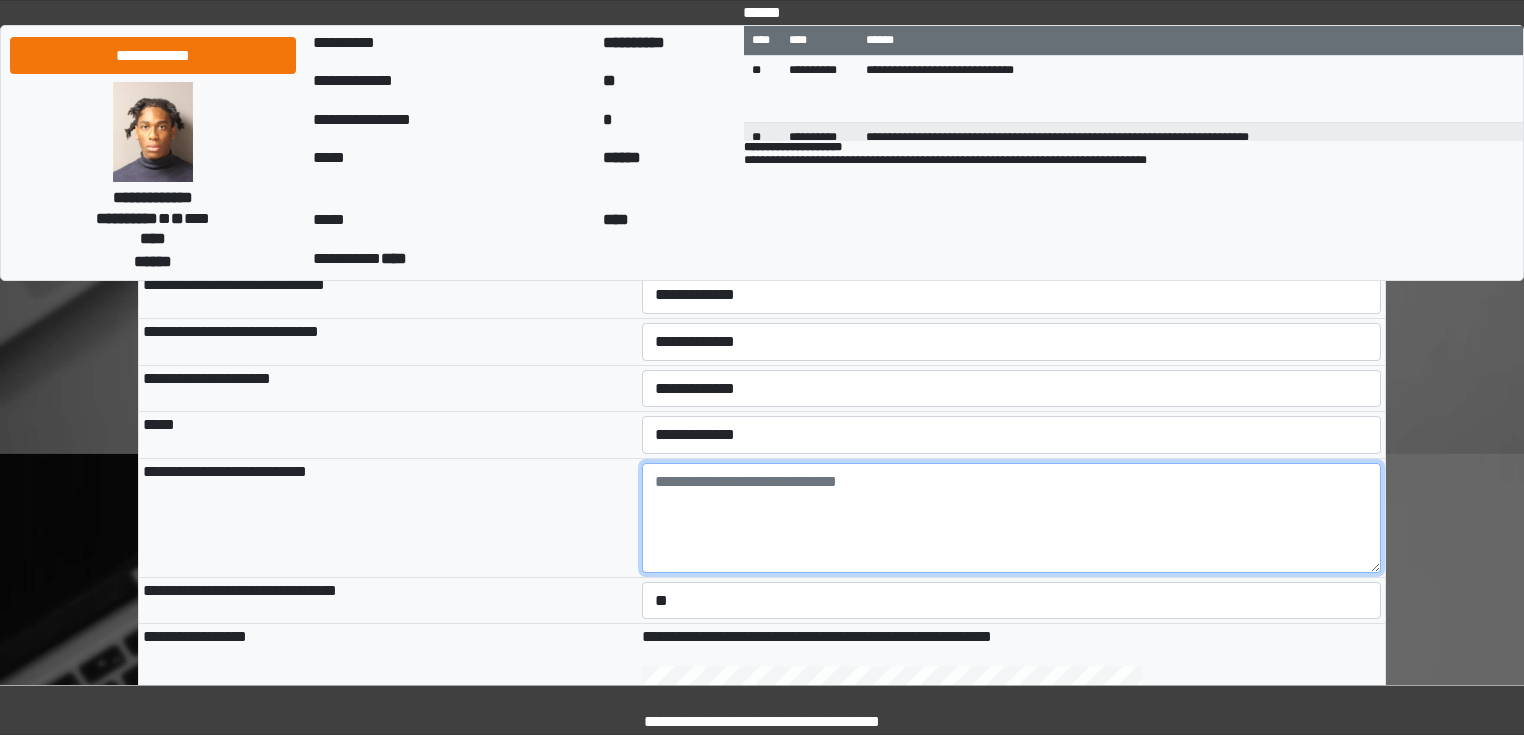 click at bounding box center (1012, 518) 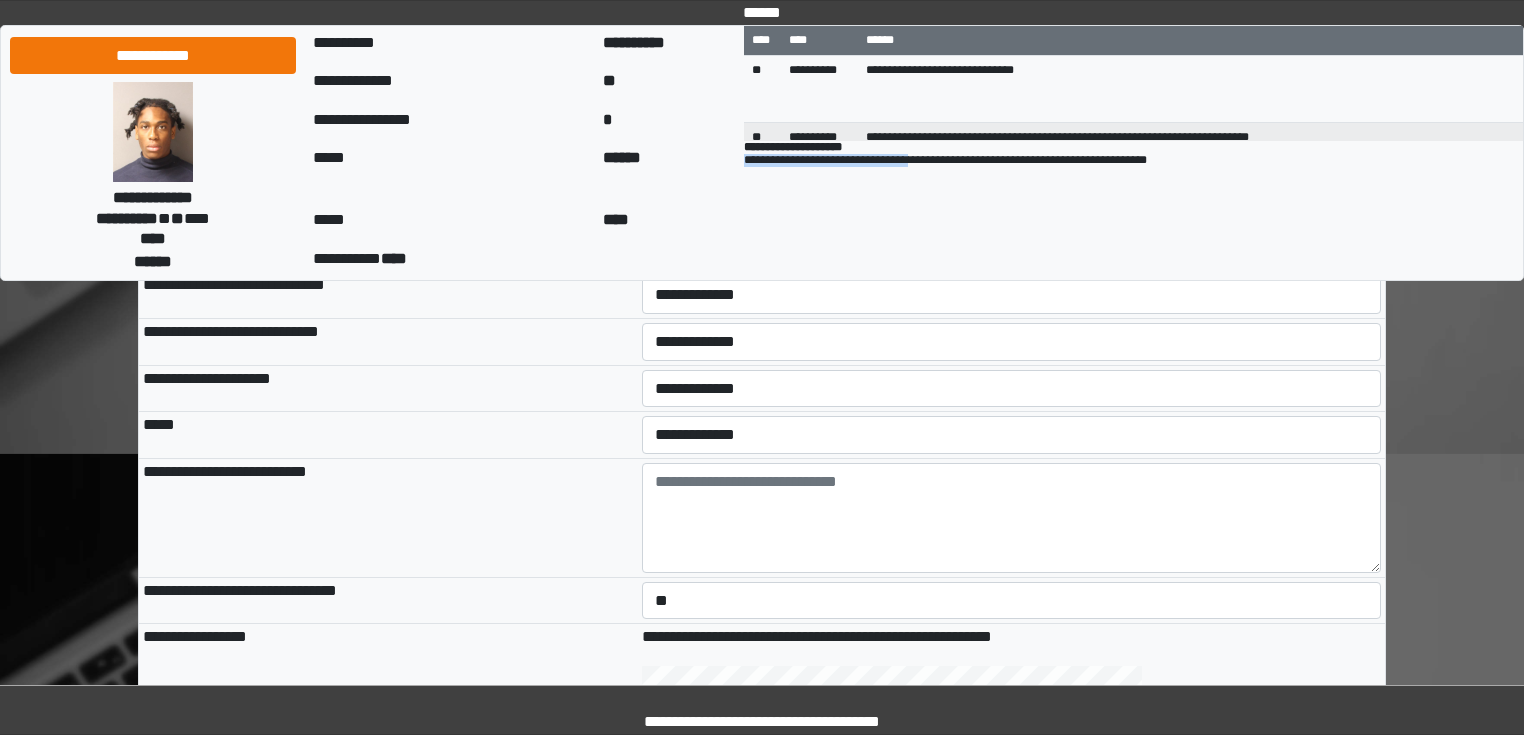 drag, startPoint x: 731, startPoint y: 164, endPoint x: 920, endPoint y: 171, distance: 189.12958 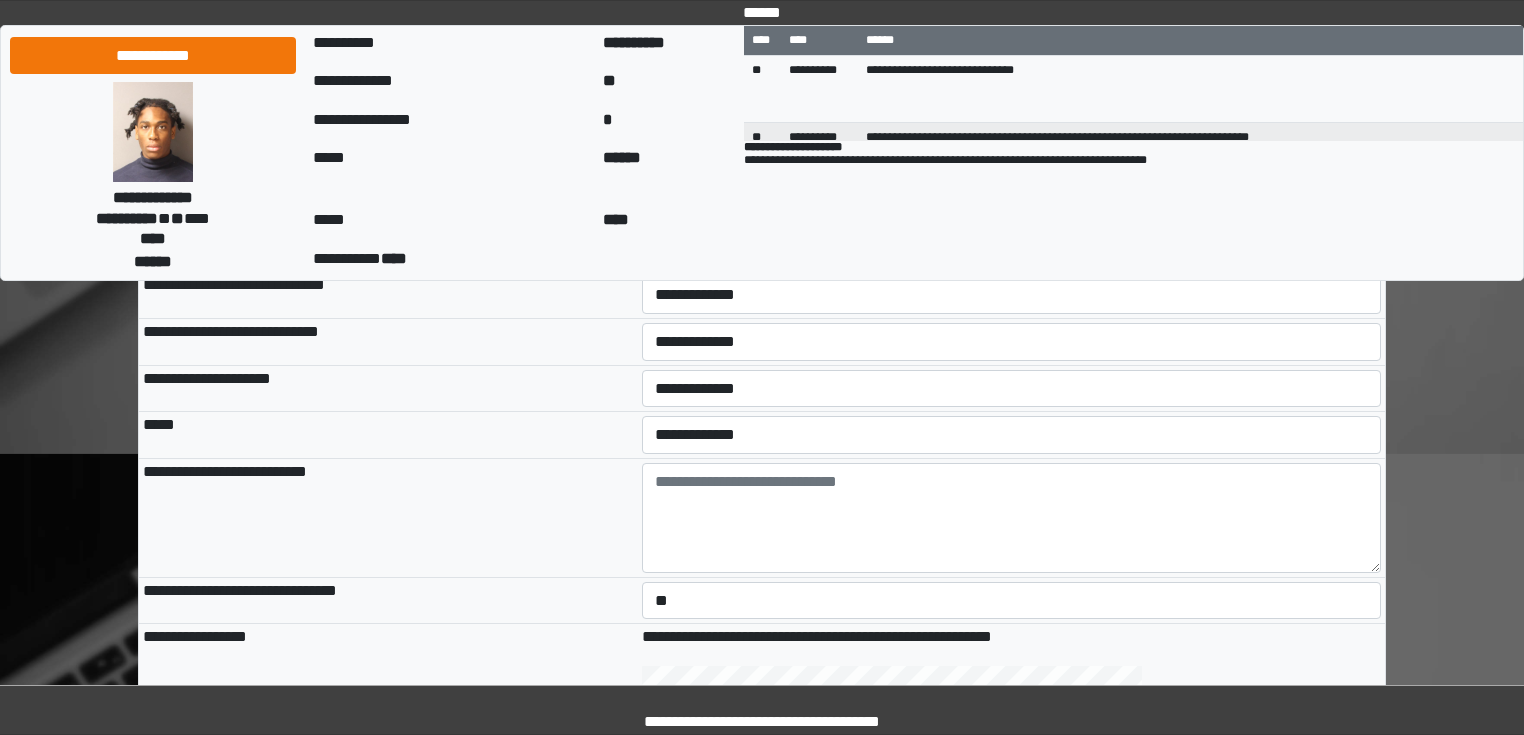 click on "**********" at bounding box center [945, 153] 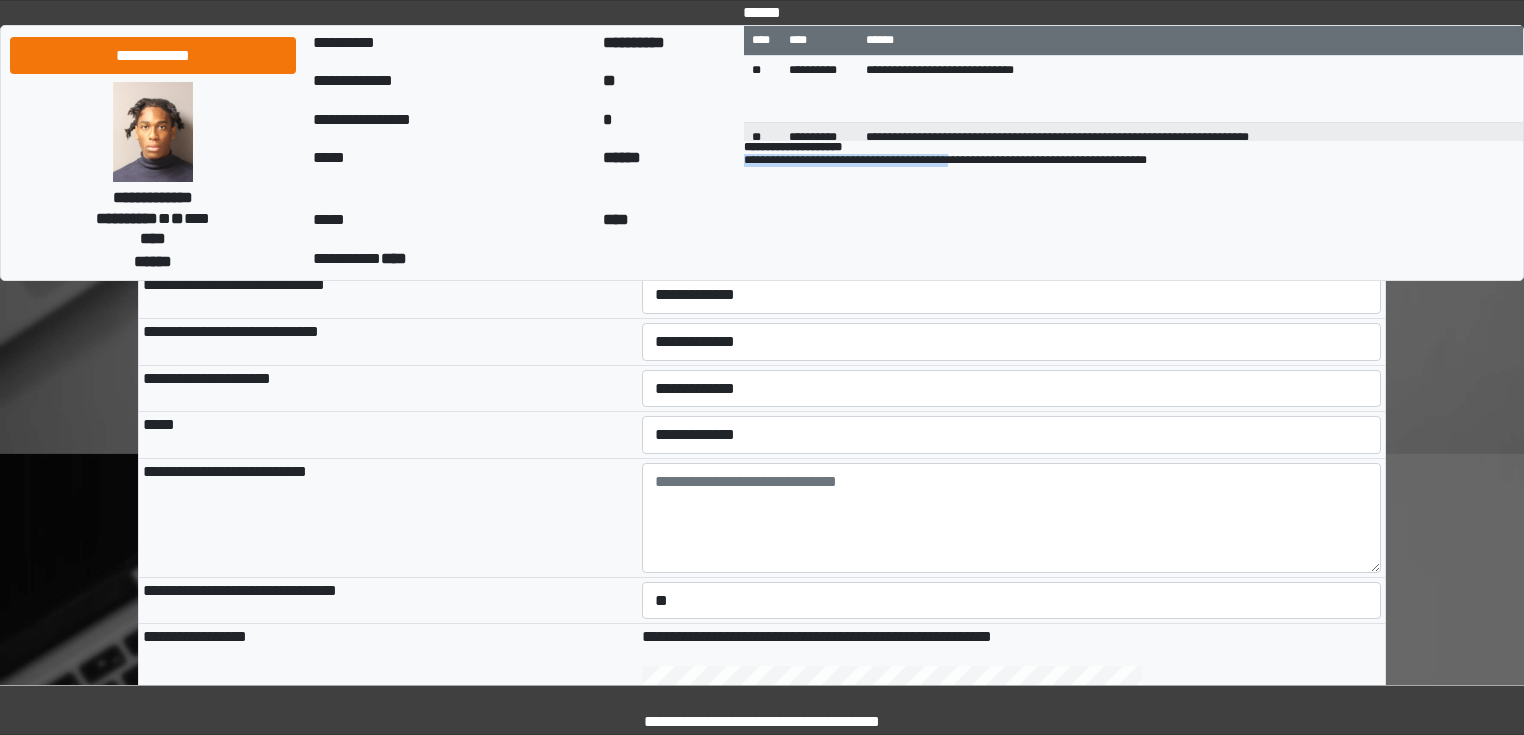 drag, startPoint x: 955, startPoint y: 163, endPoint x: 735, endPoint y: 164, distance: 220.00227 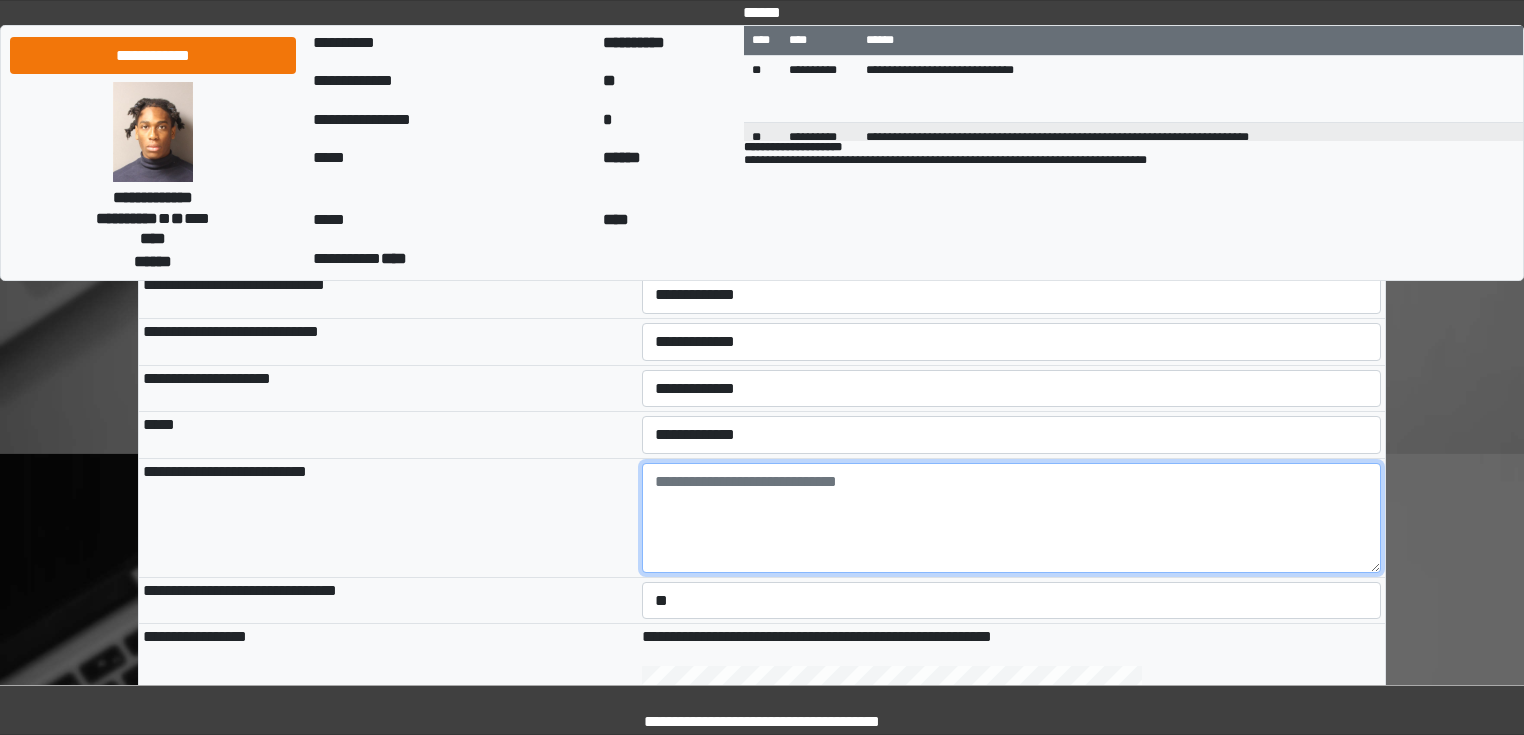 click at bounding box center [1012, 518] 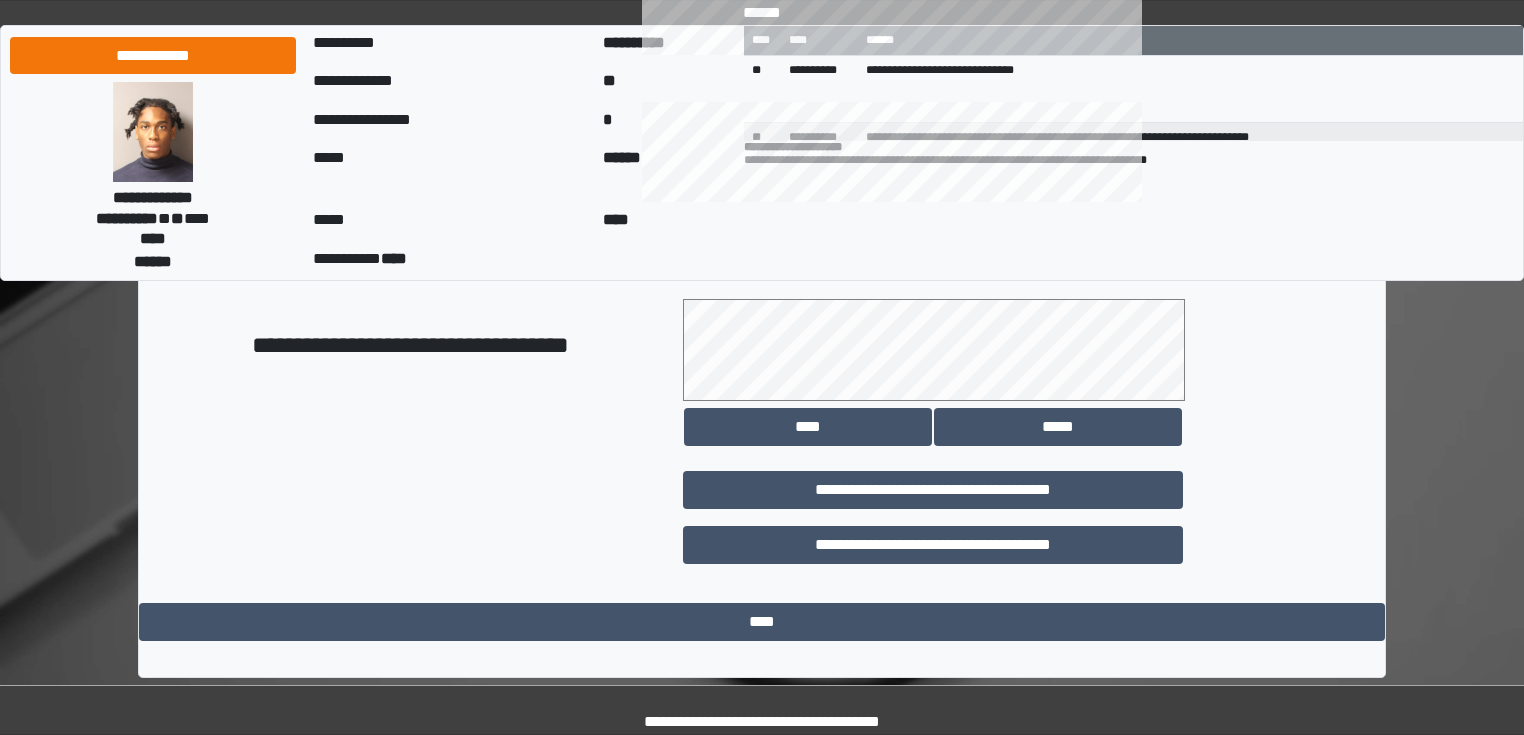 scroll, scrollTop: 1118, scrollLeft: 0, axis: vertical 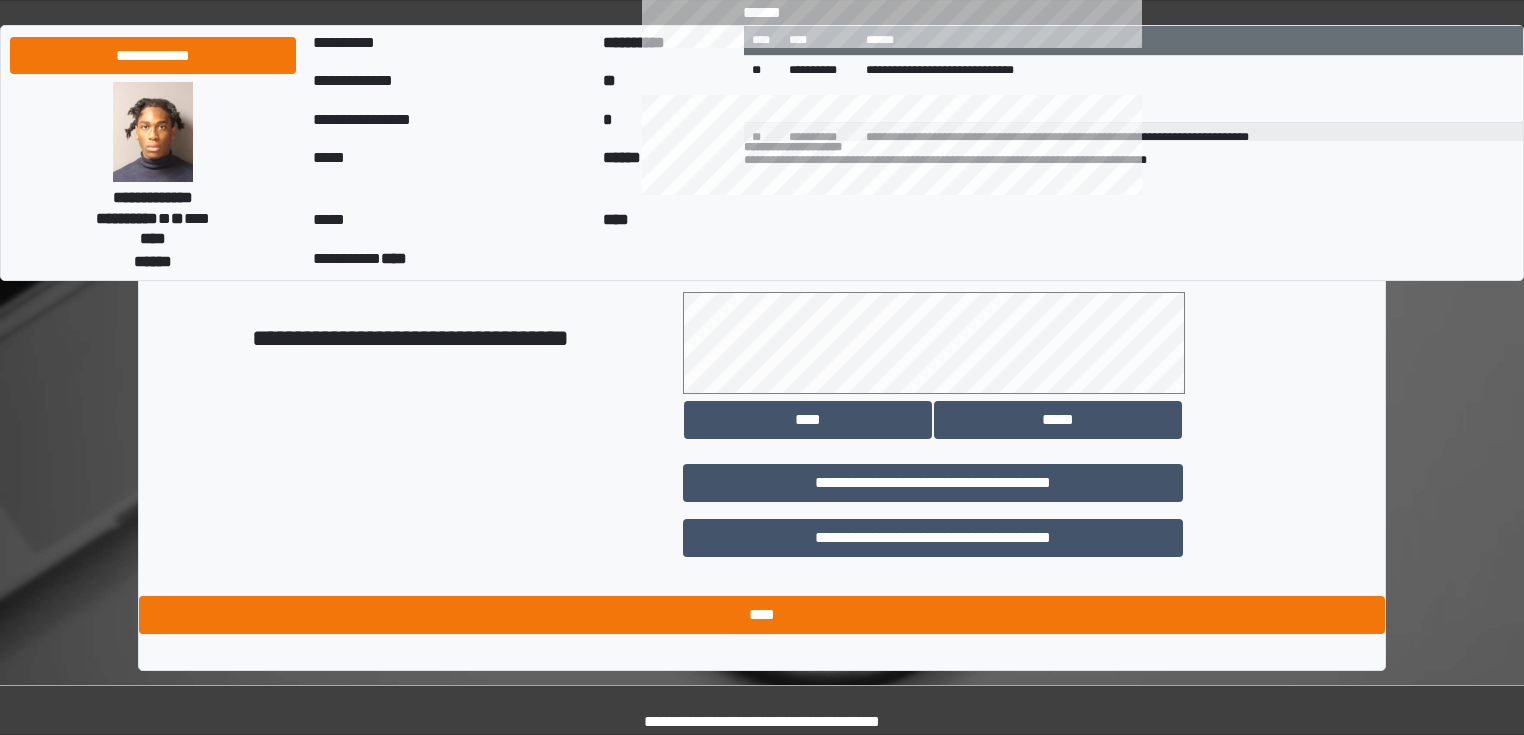 type on "**********" 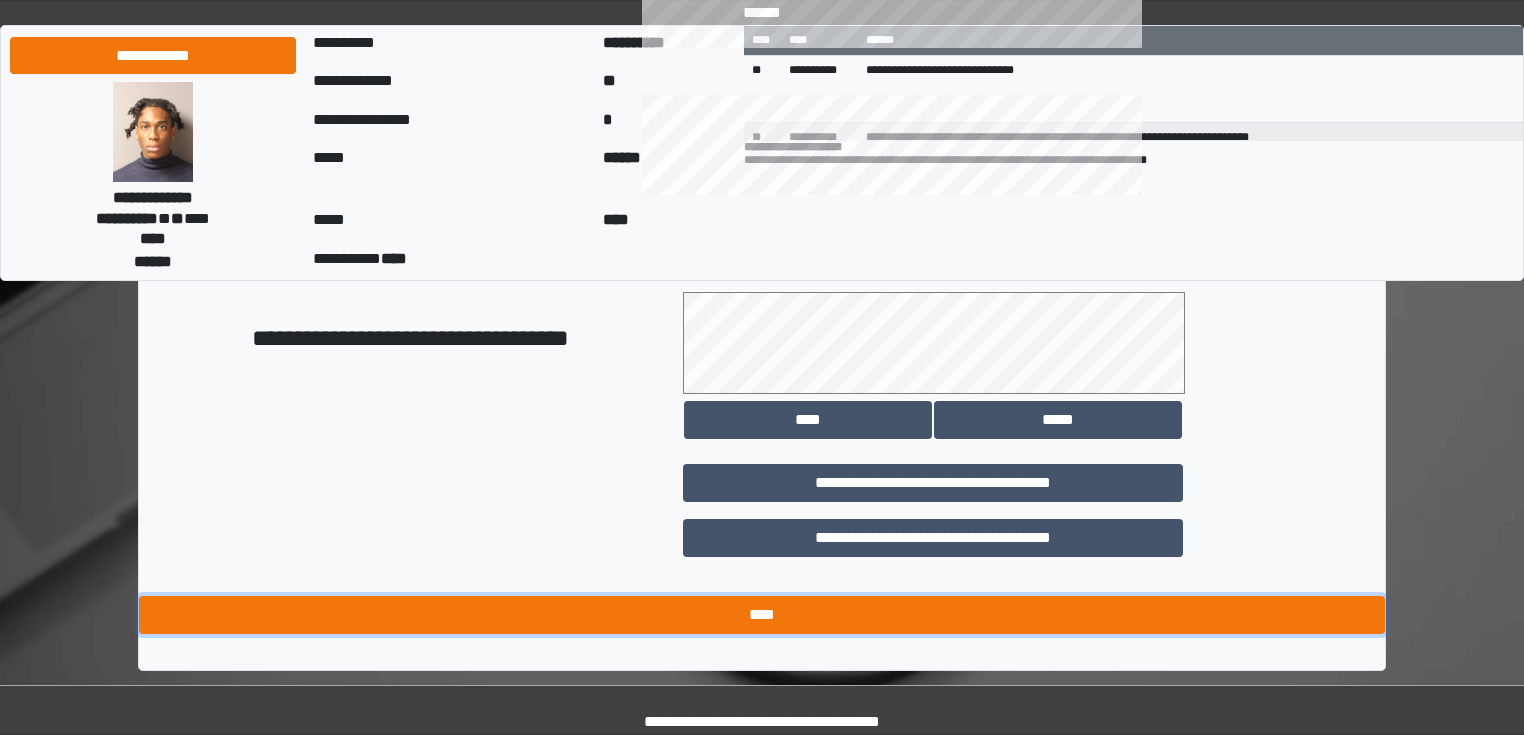 click on "****" at bounding box center [762, 615] 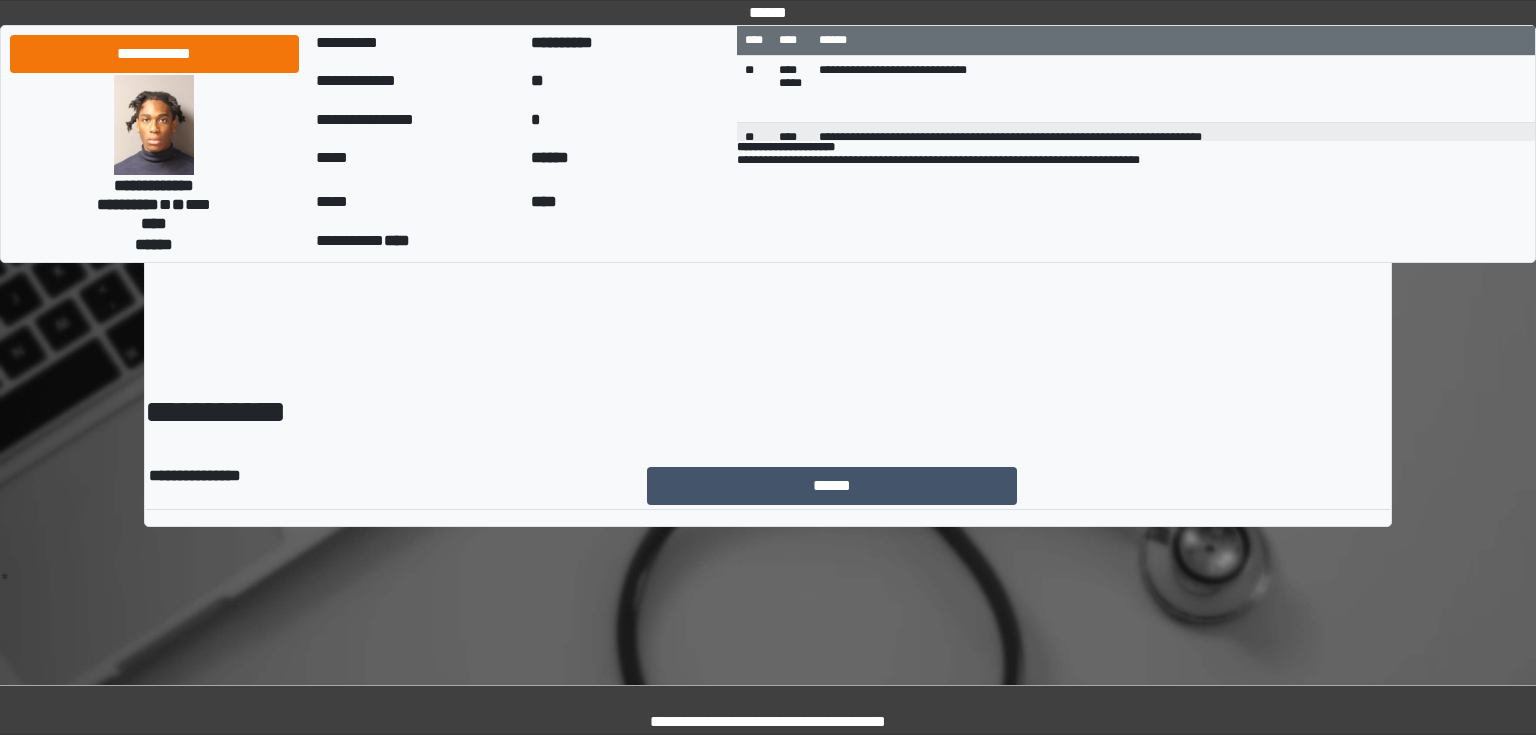 scroll, scrollTop: 0, scrollLeft: 0, axis: both 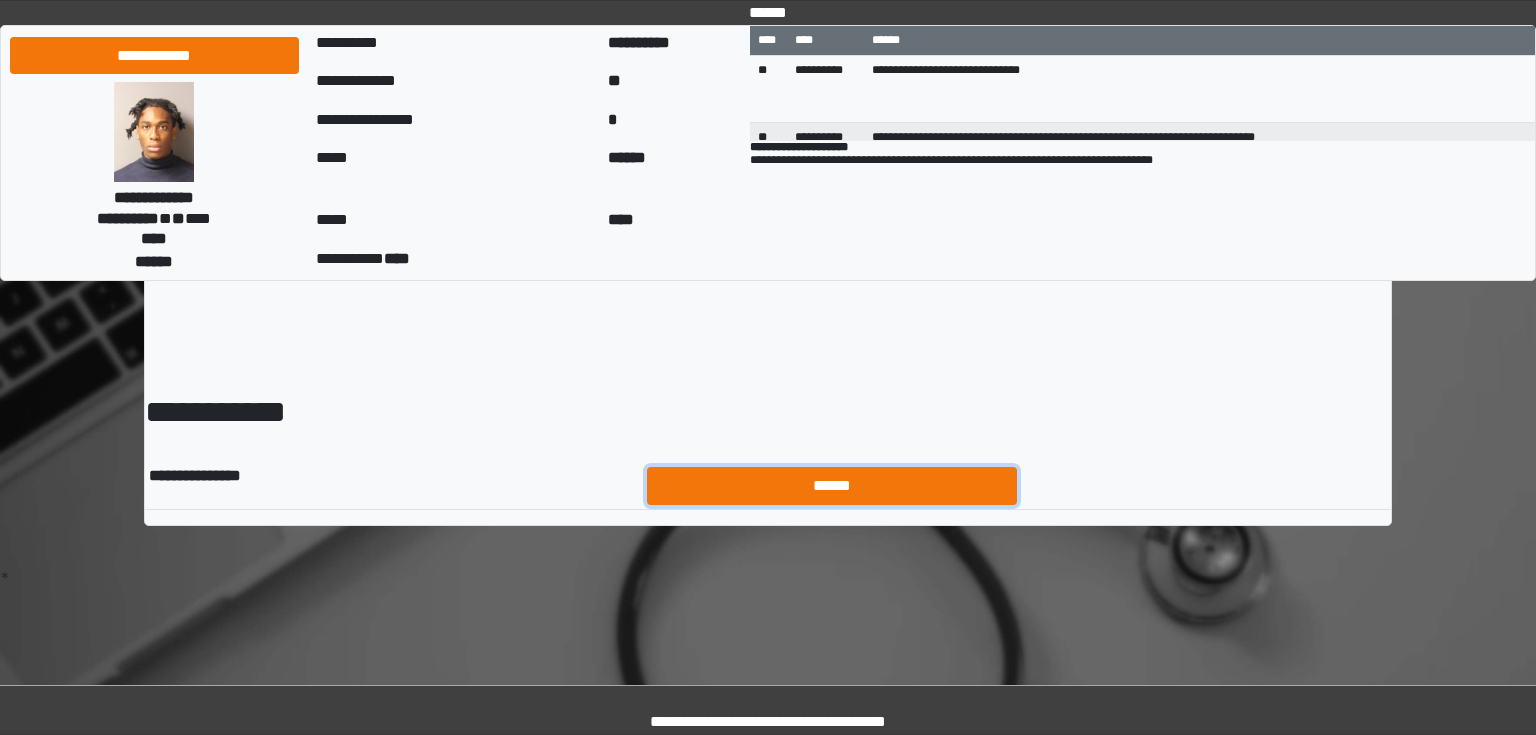 click on "******" at bounding box center [832, 486] 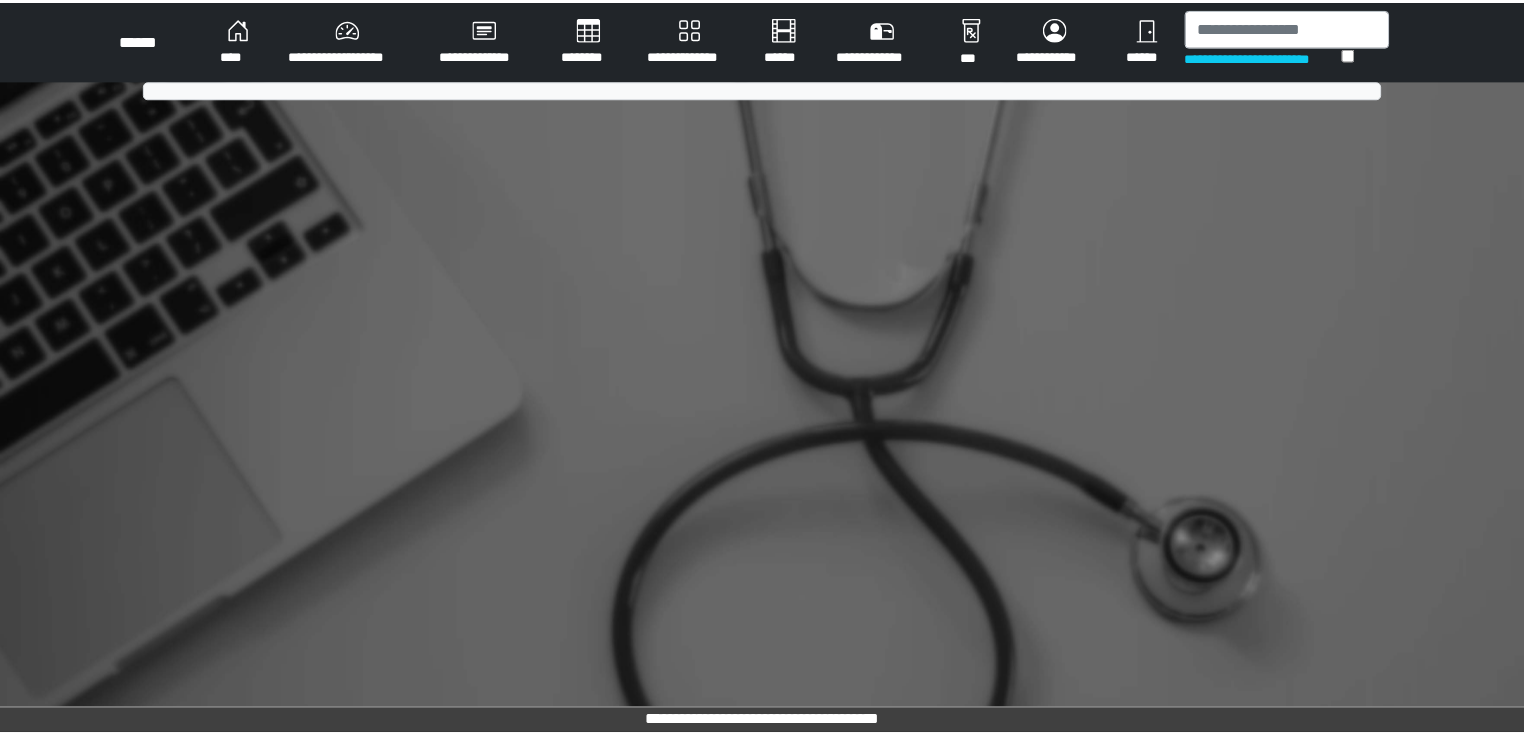 scroll, scrollTop: 0, scrollLeft: 0, axis: both 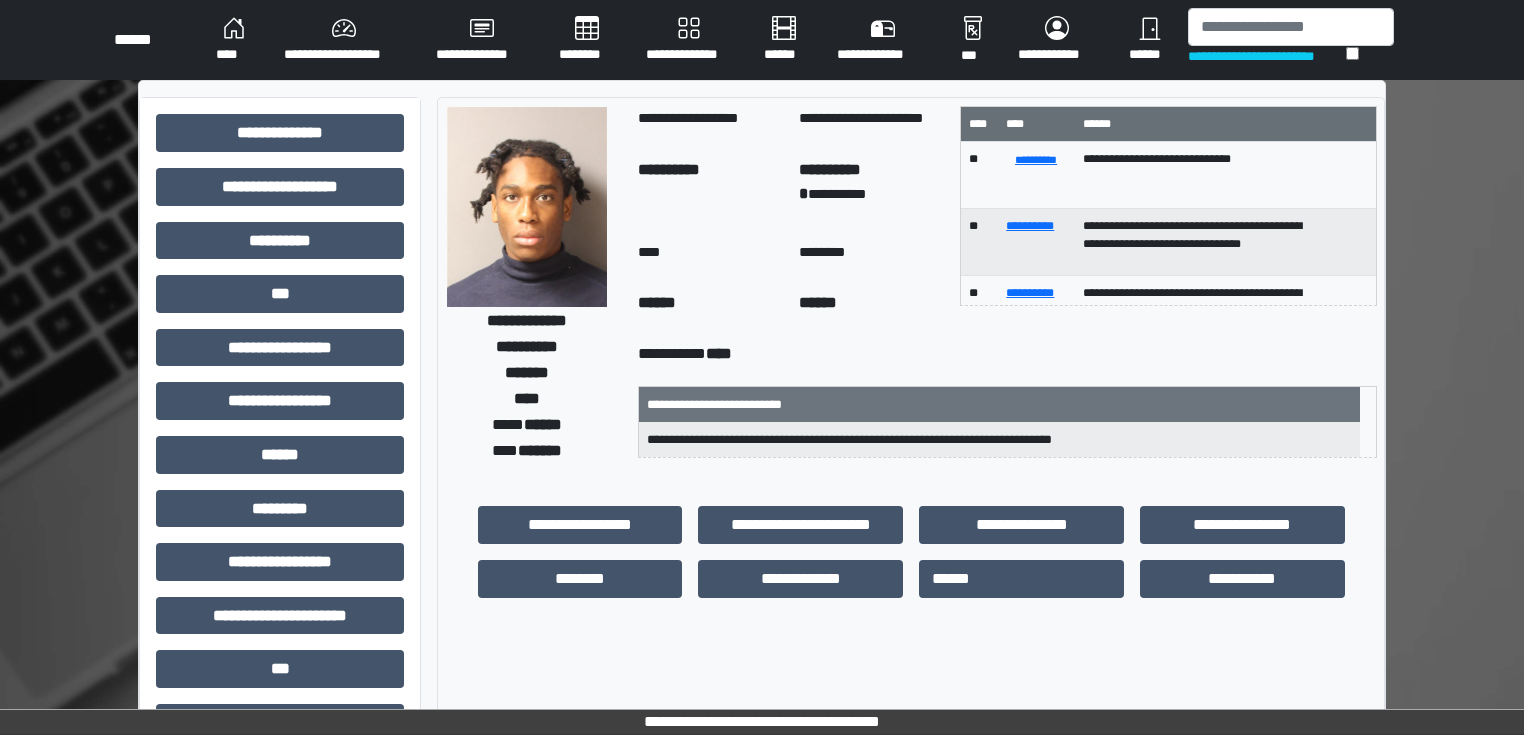 click on "****" at bounding box center [234, 40] 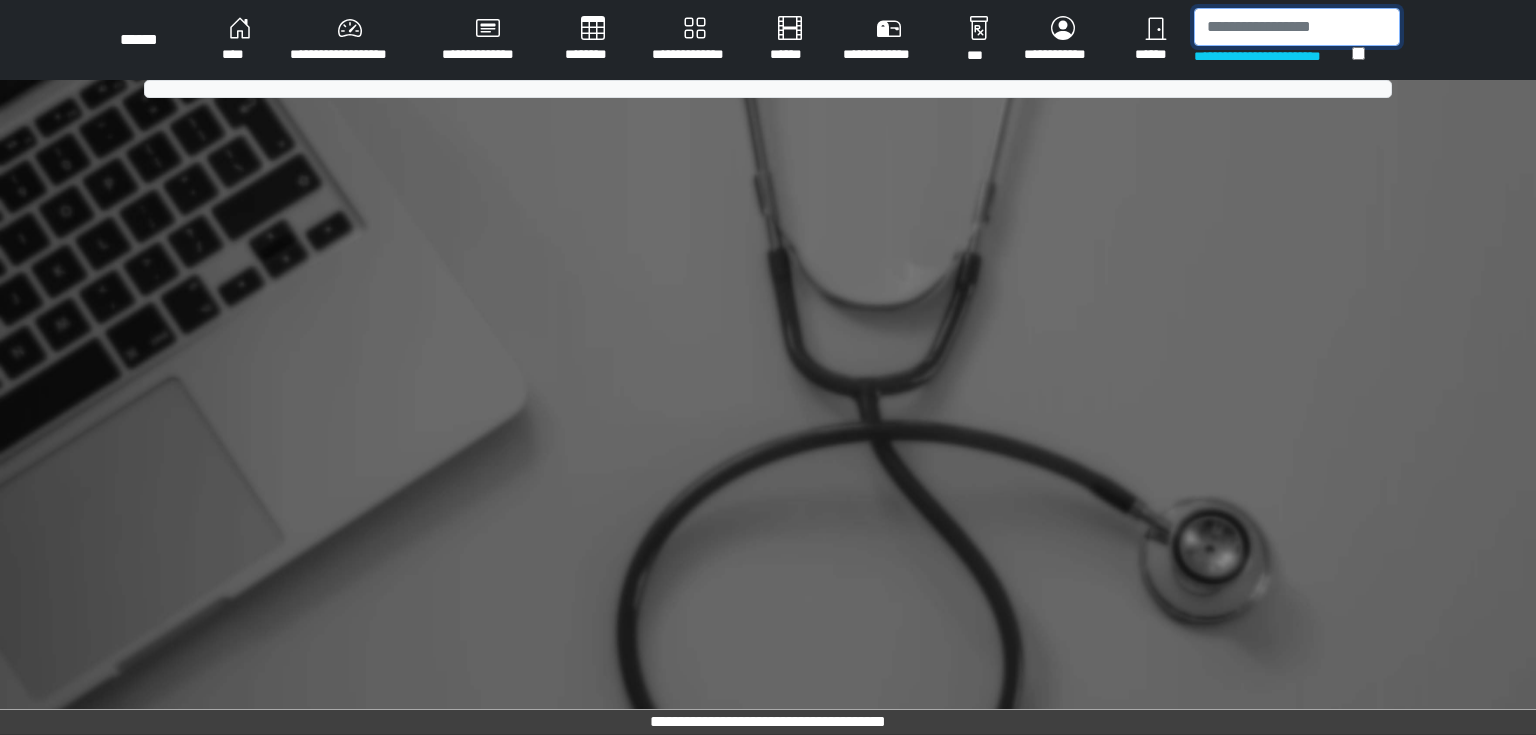 click at bounding box center (1297, 27) 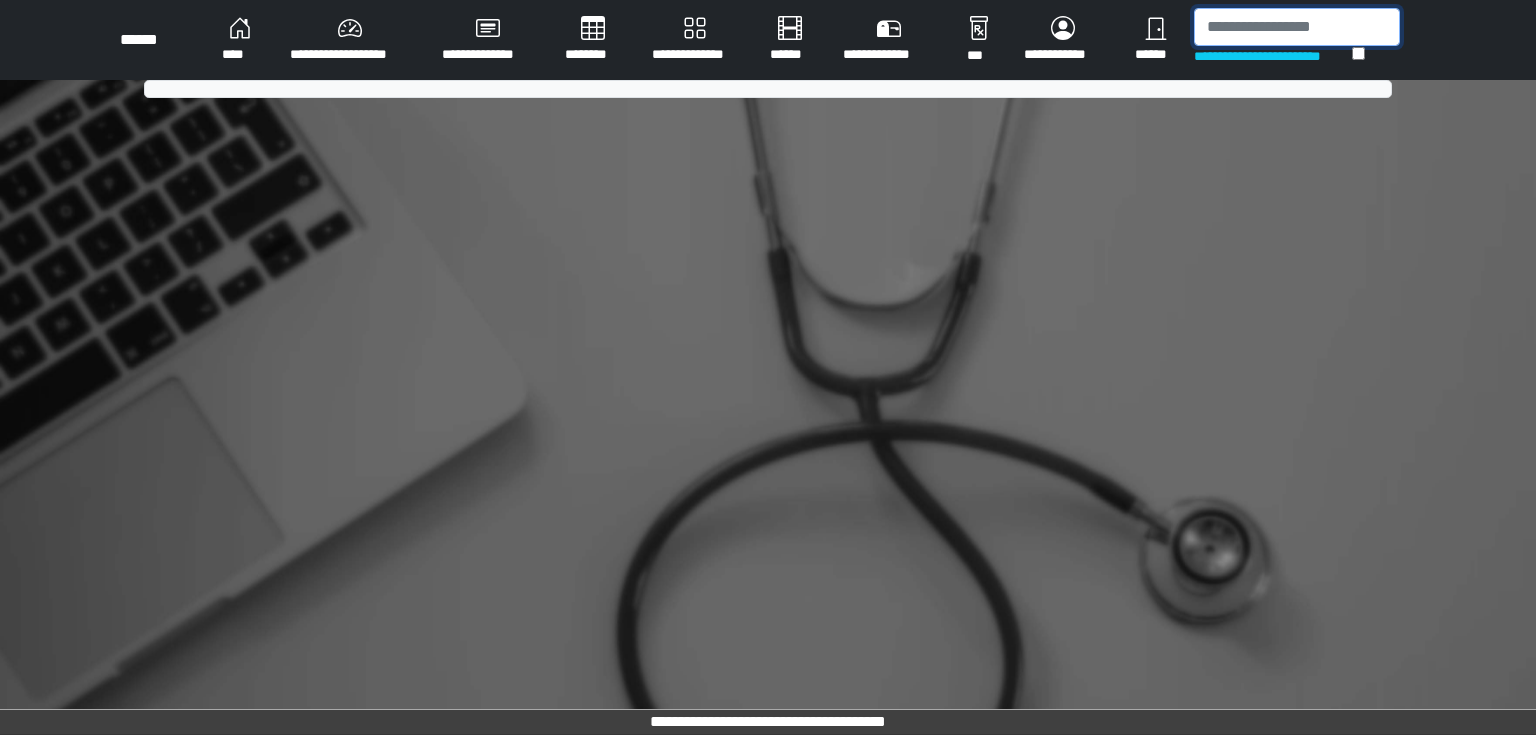 click at bounding box center [1297, 27] 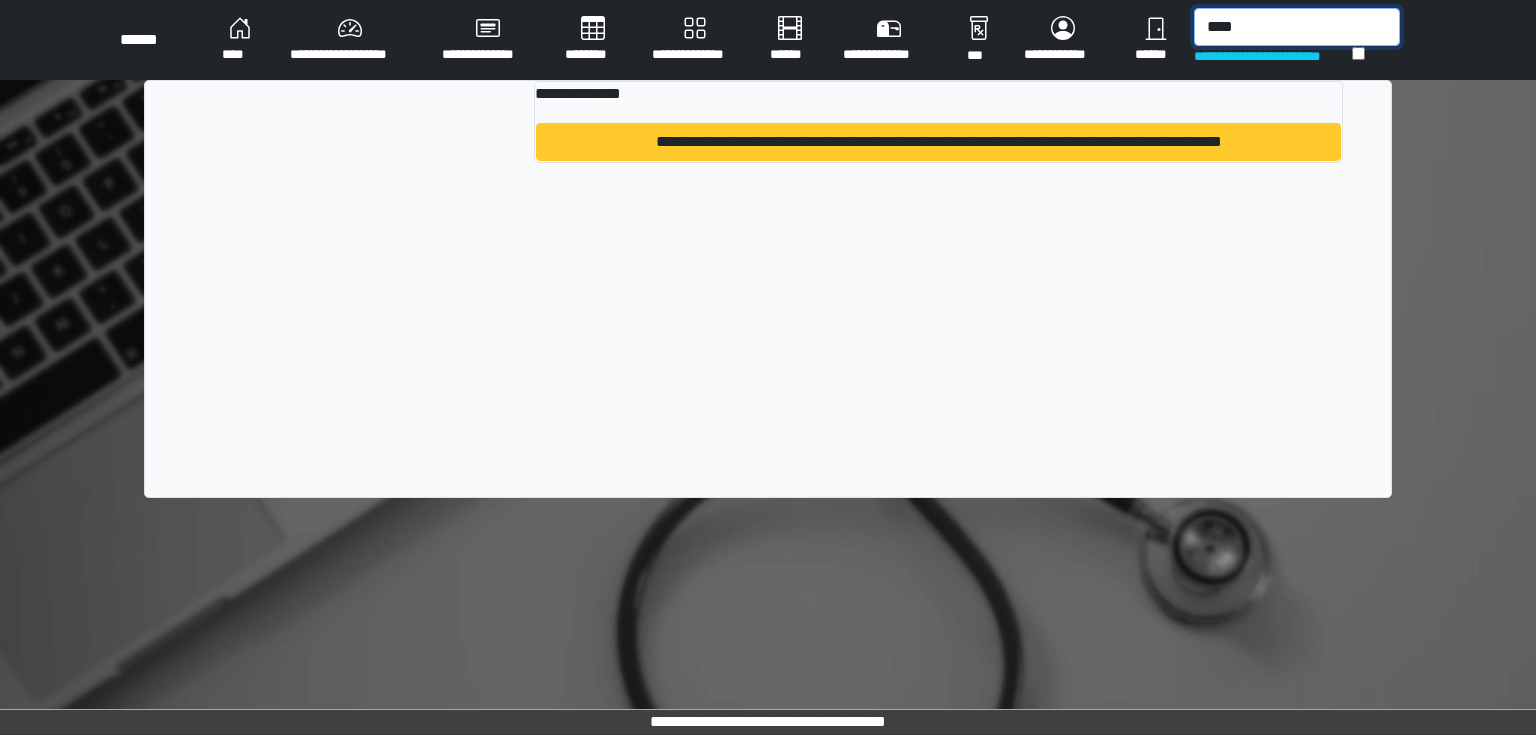type on "****" 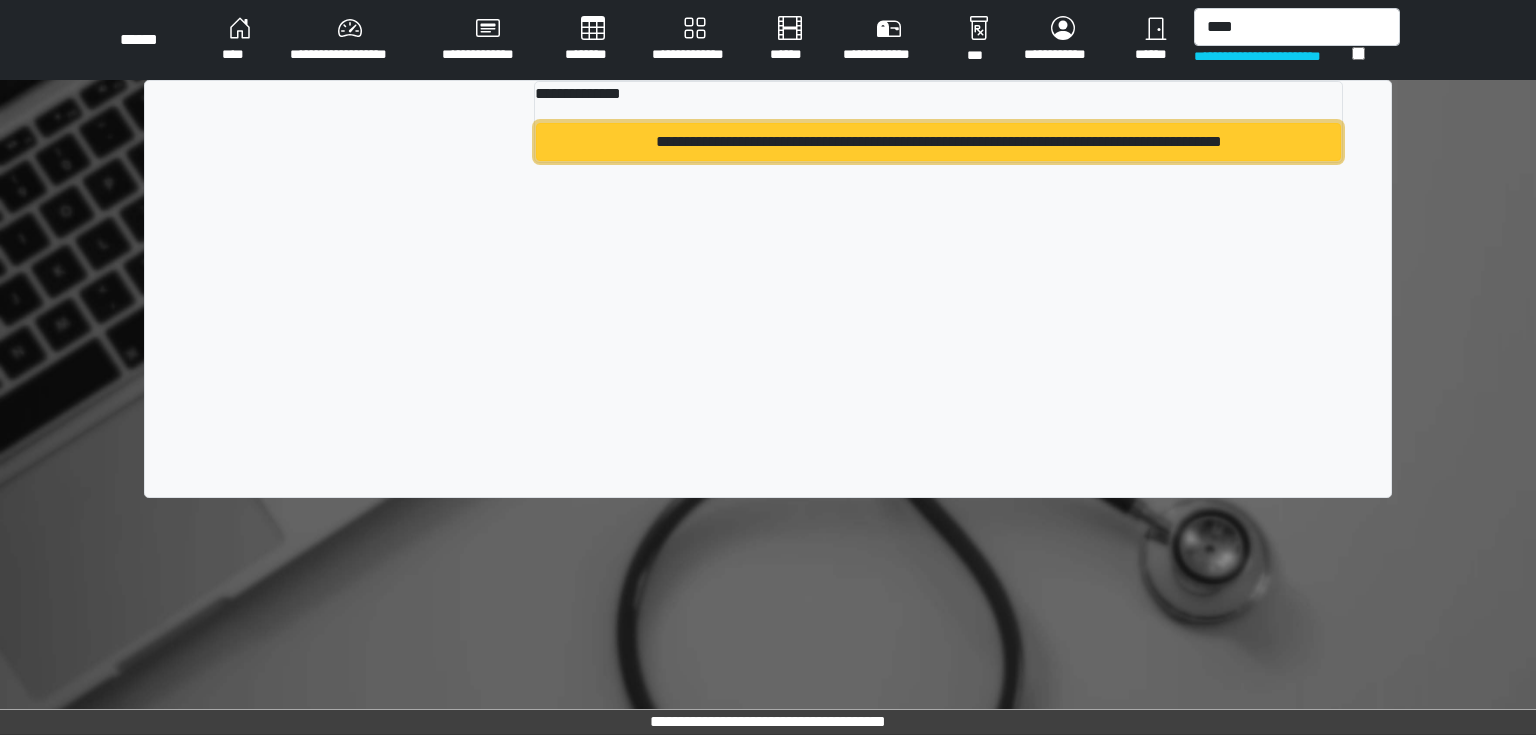 click on "**********" at bounding box center [938, 142] 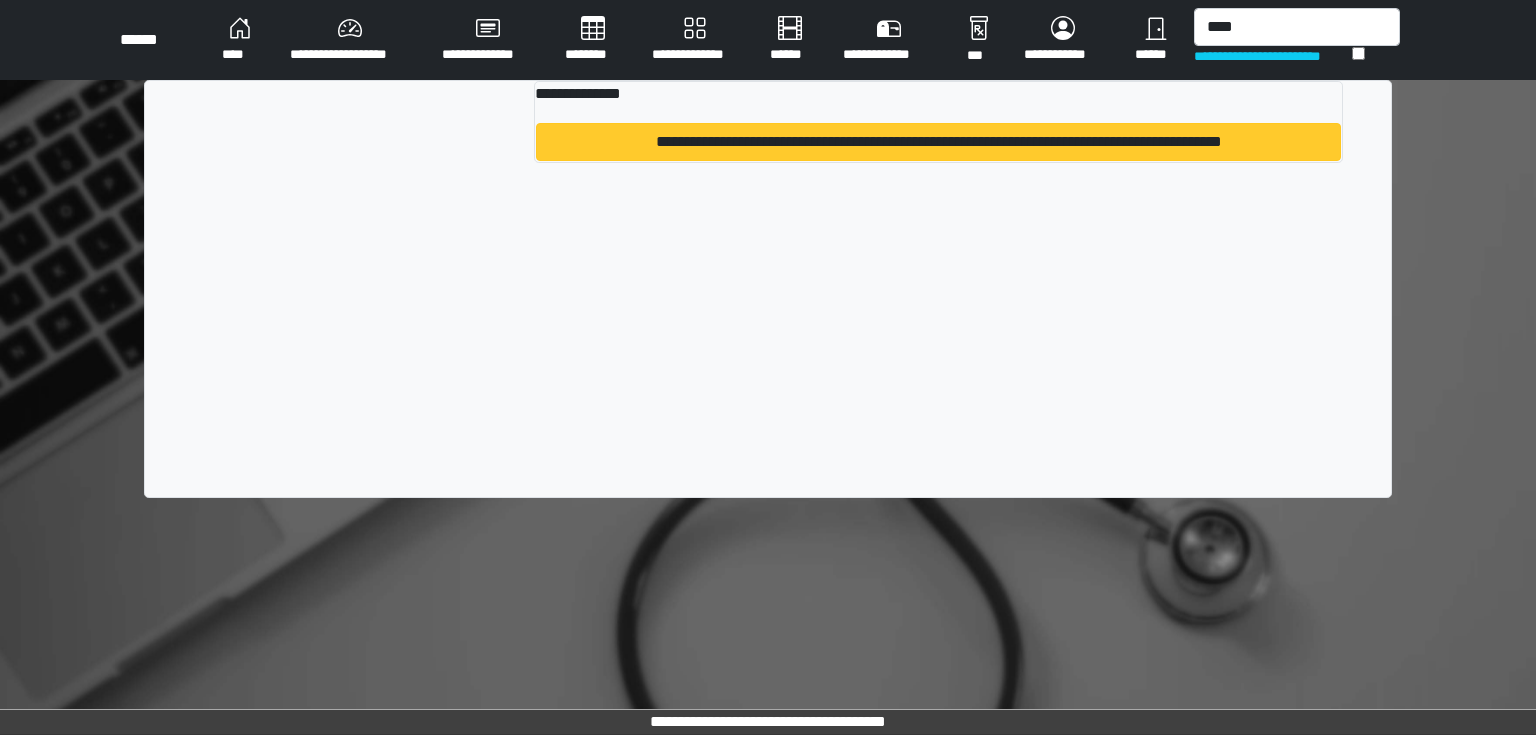 type 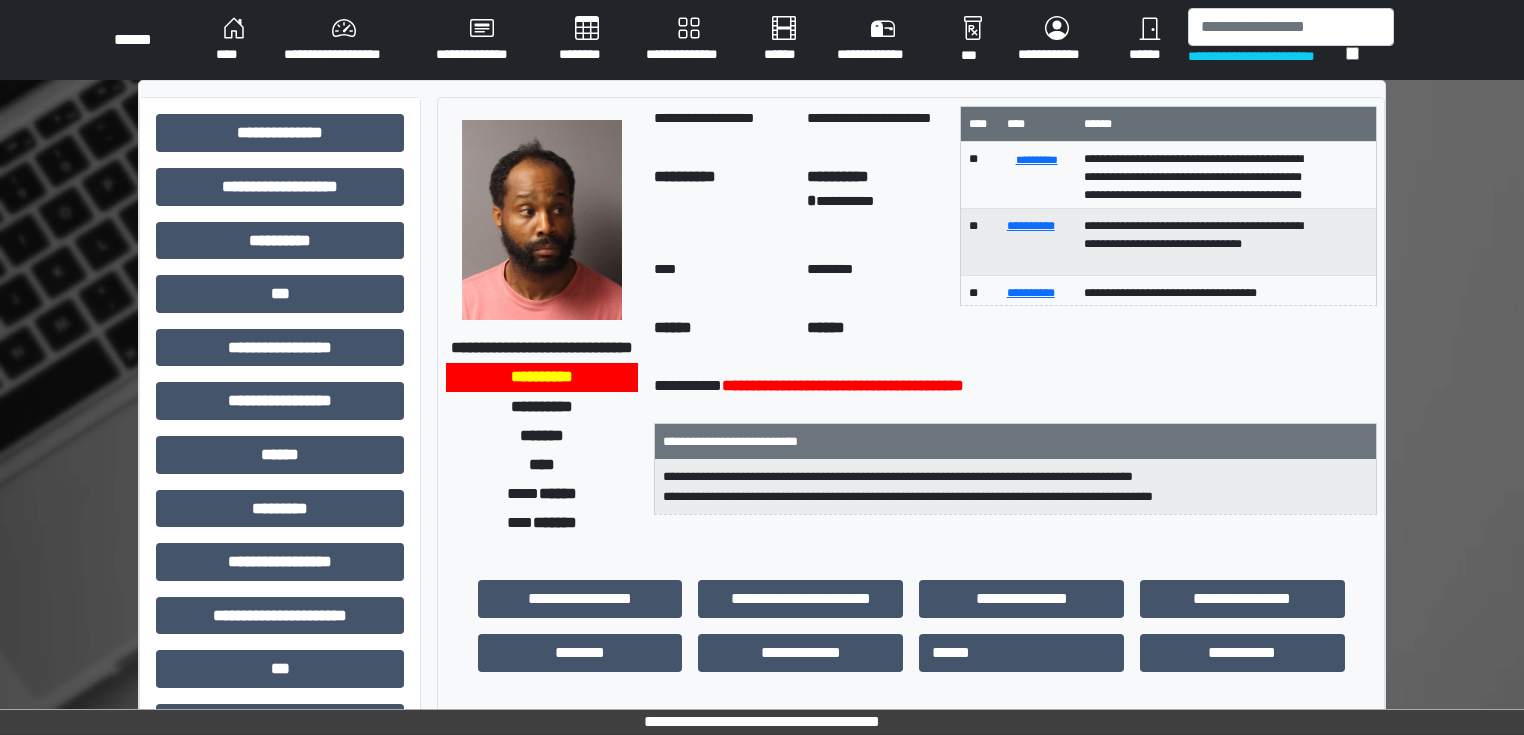 click on "******" at bounding box center (558, 493) 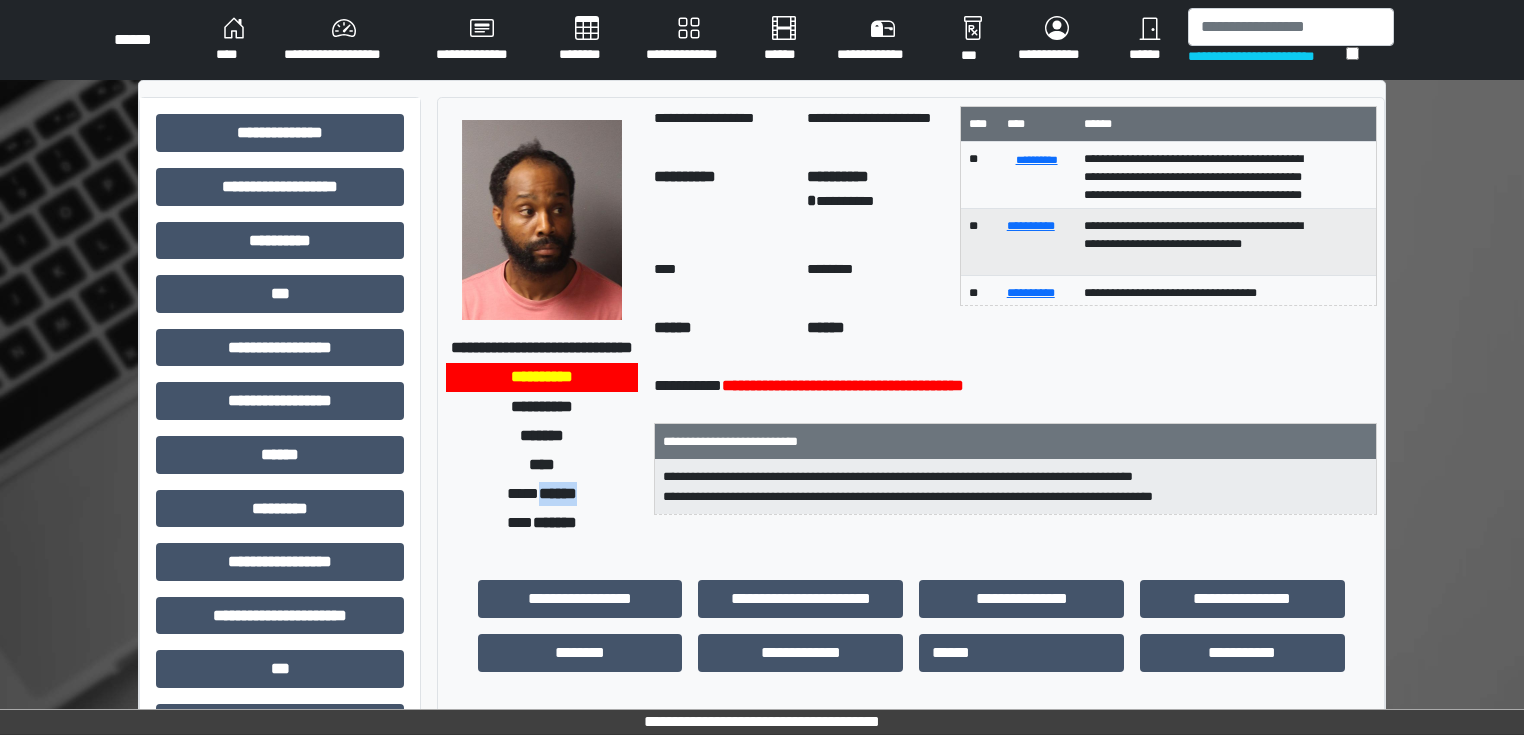 click on "******" at bounding box center [558, 493] 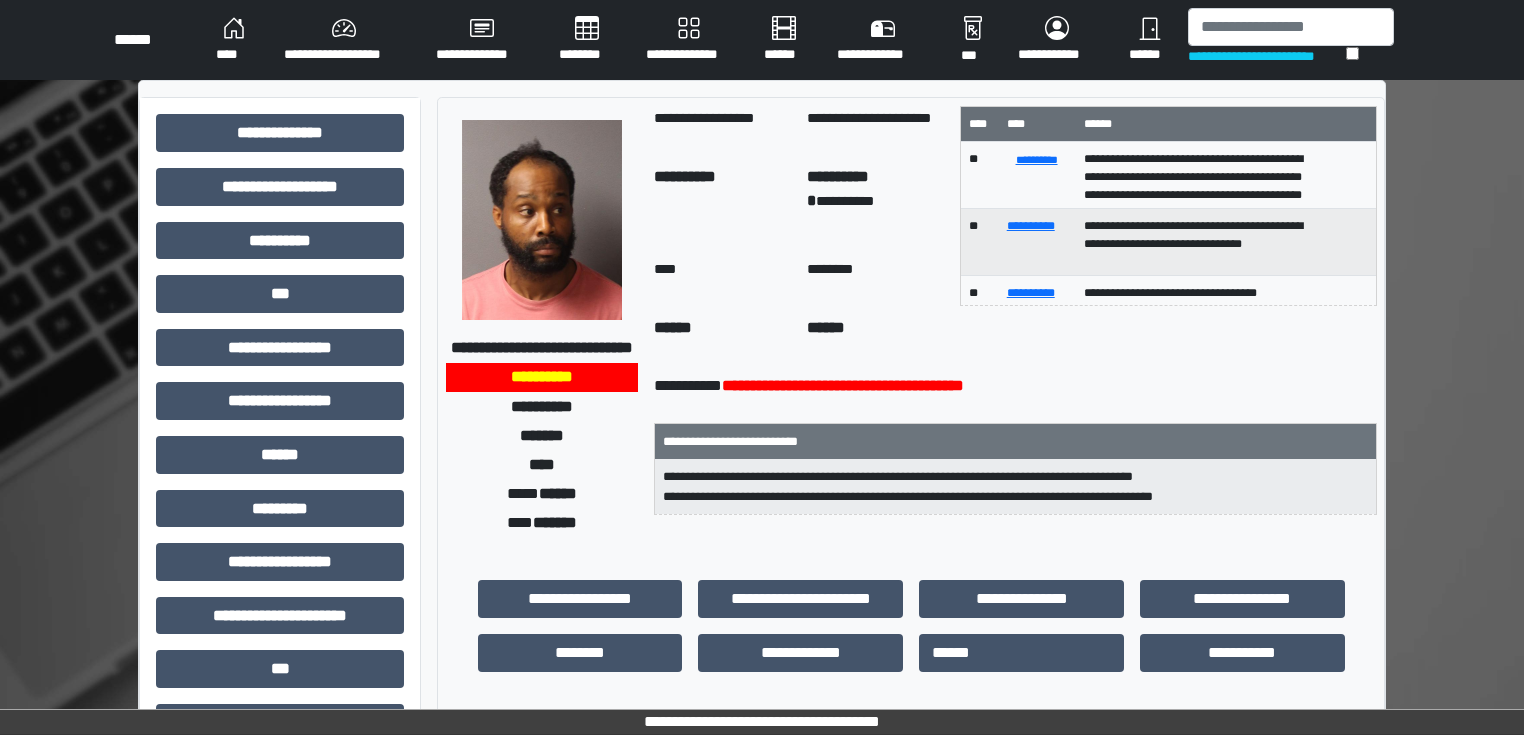 click on "*******" at bounding box center [555, 522] 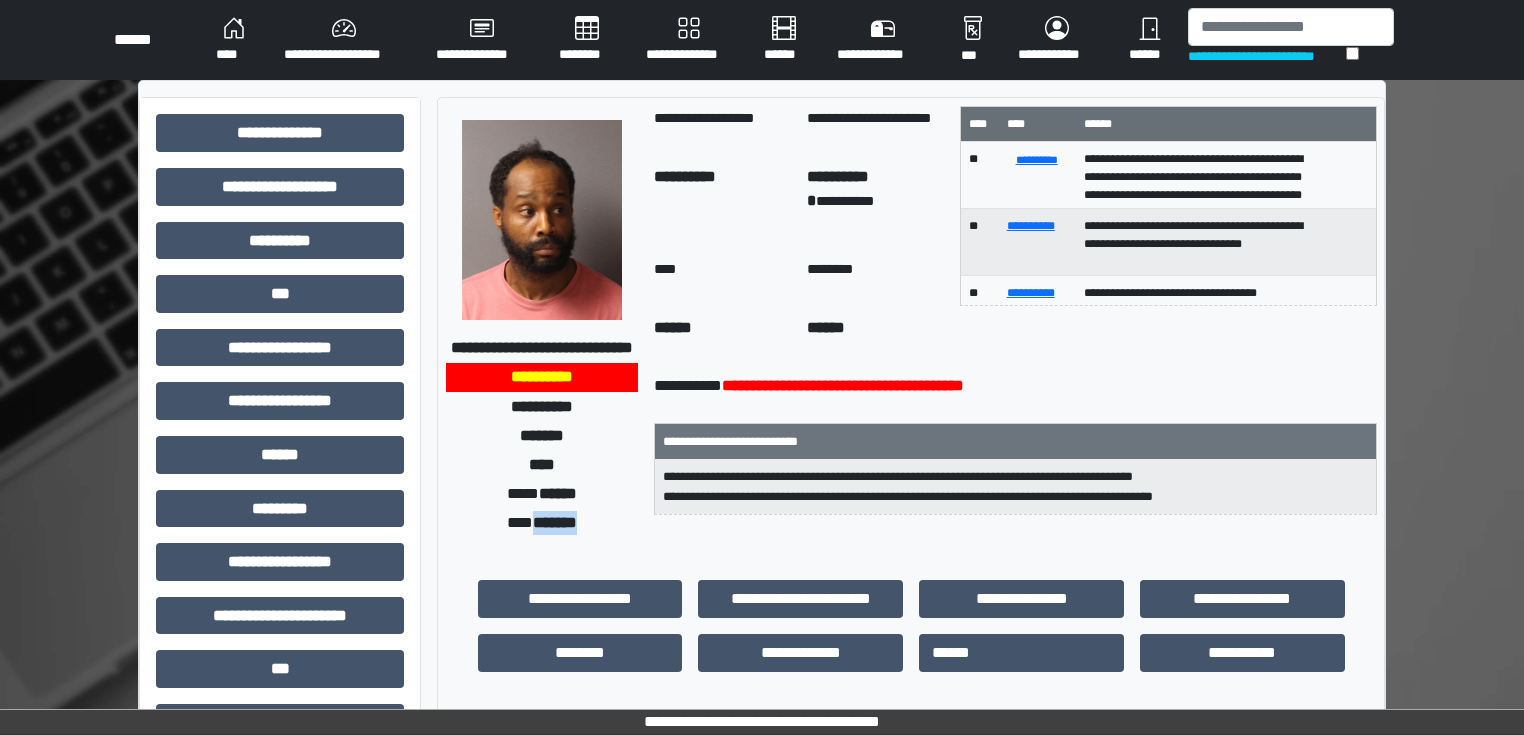 click on "*******" at bounding box center [555, 522] 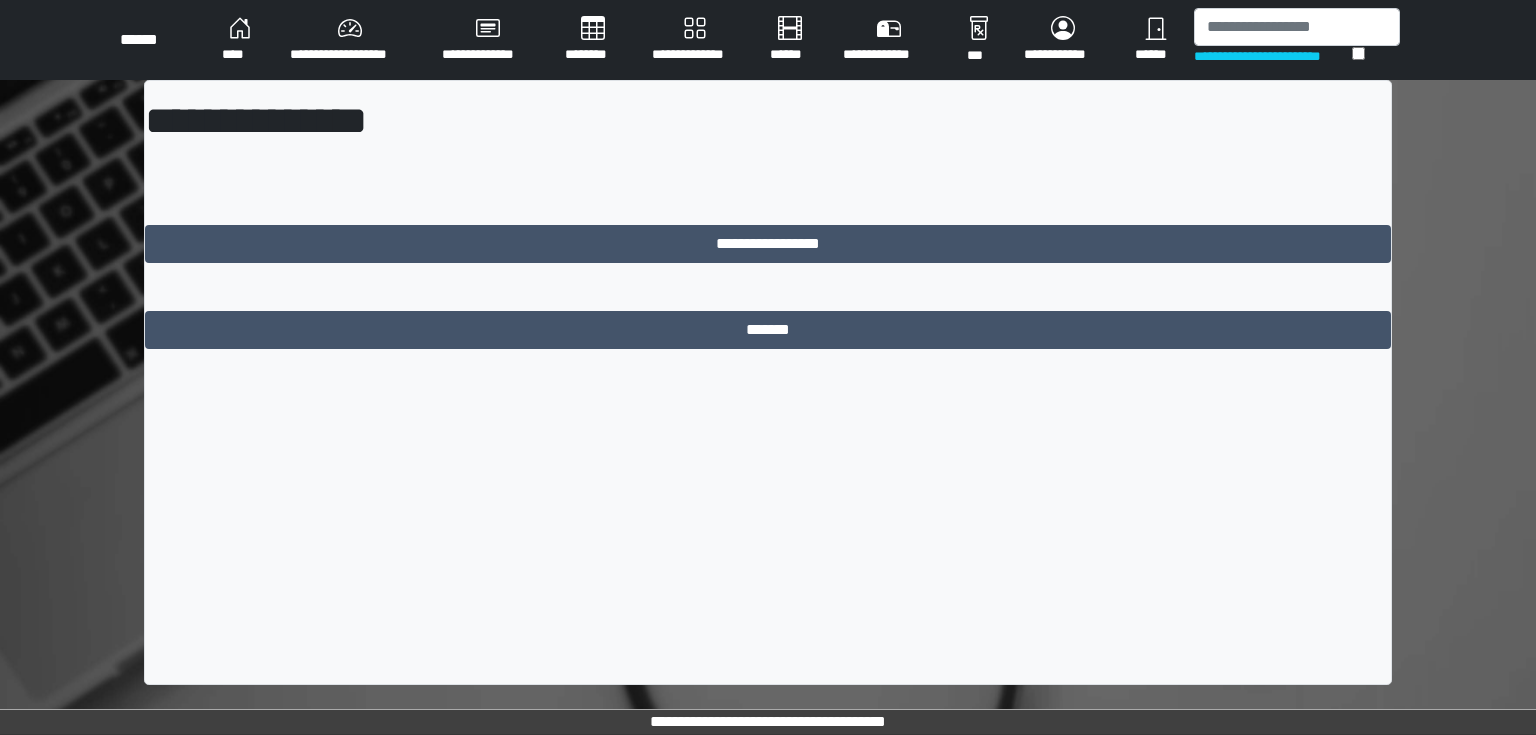 click on "********" at bounding box center (592, 40) 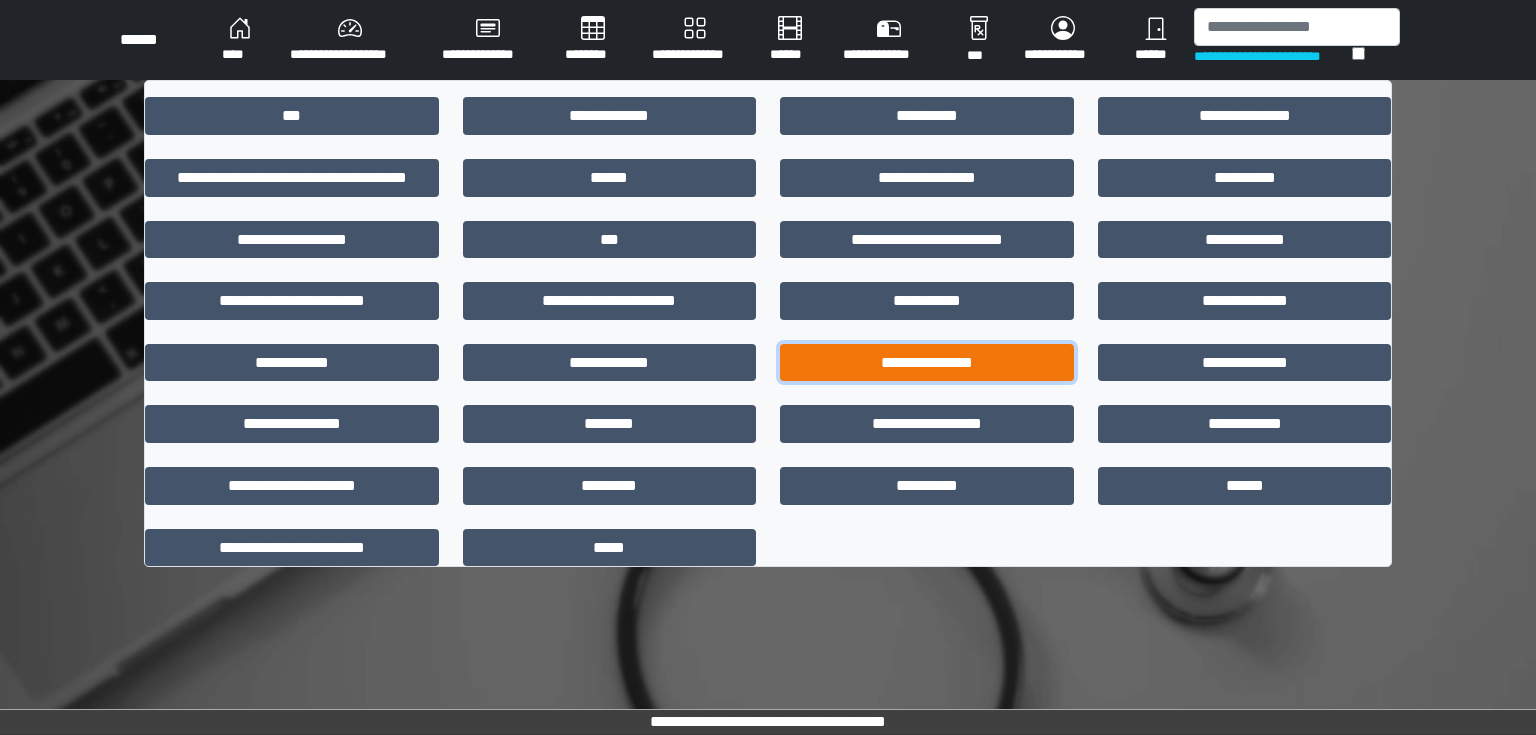 click on "**********" at bounding box center [927, 363] 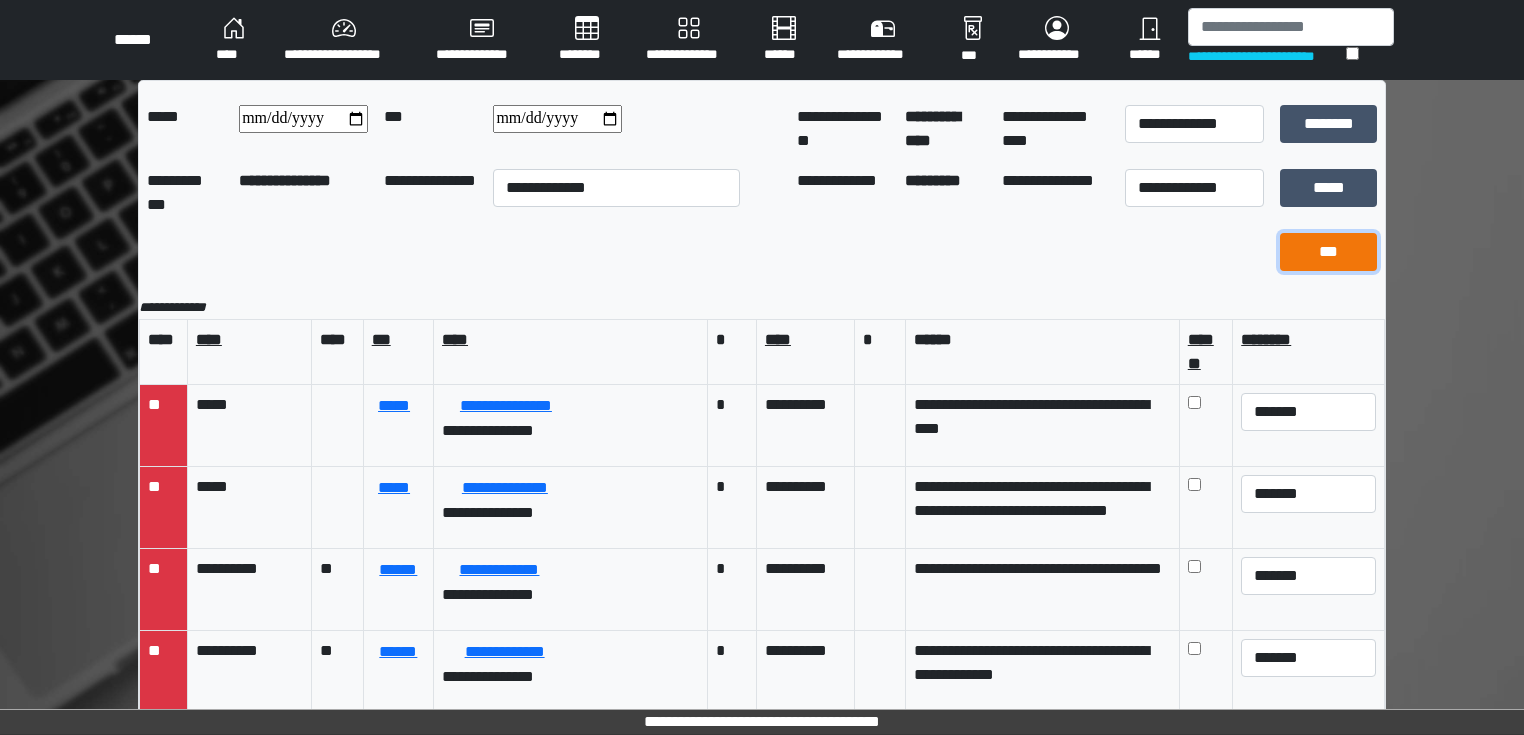 click on "***" at bounding box center [1329, 252] 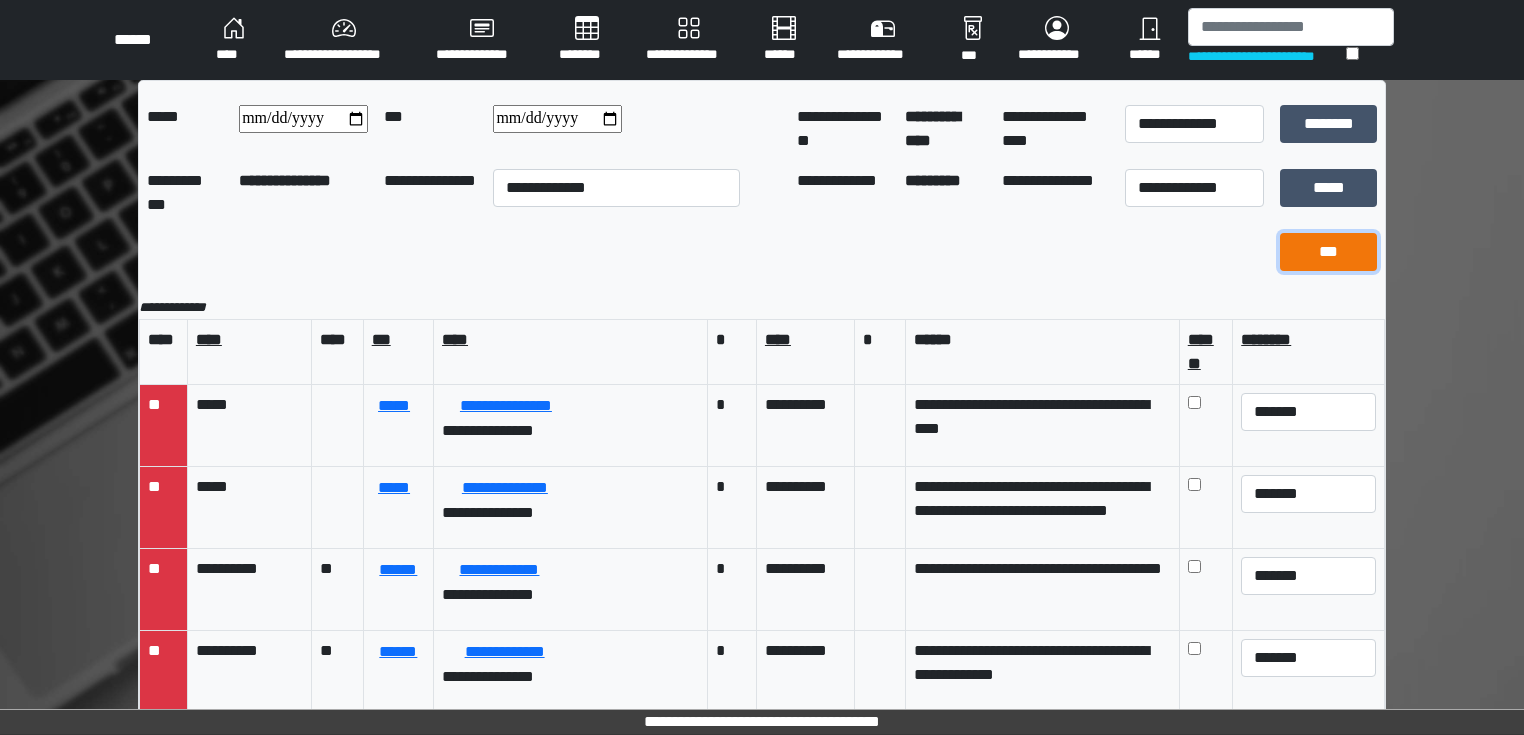click on "***" at bounding box center (1329, 252) 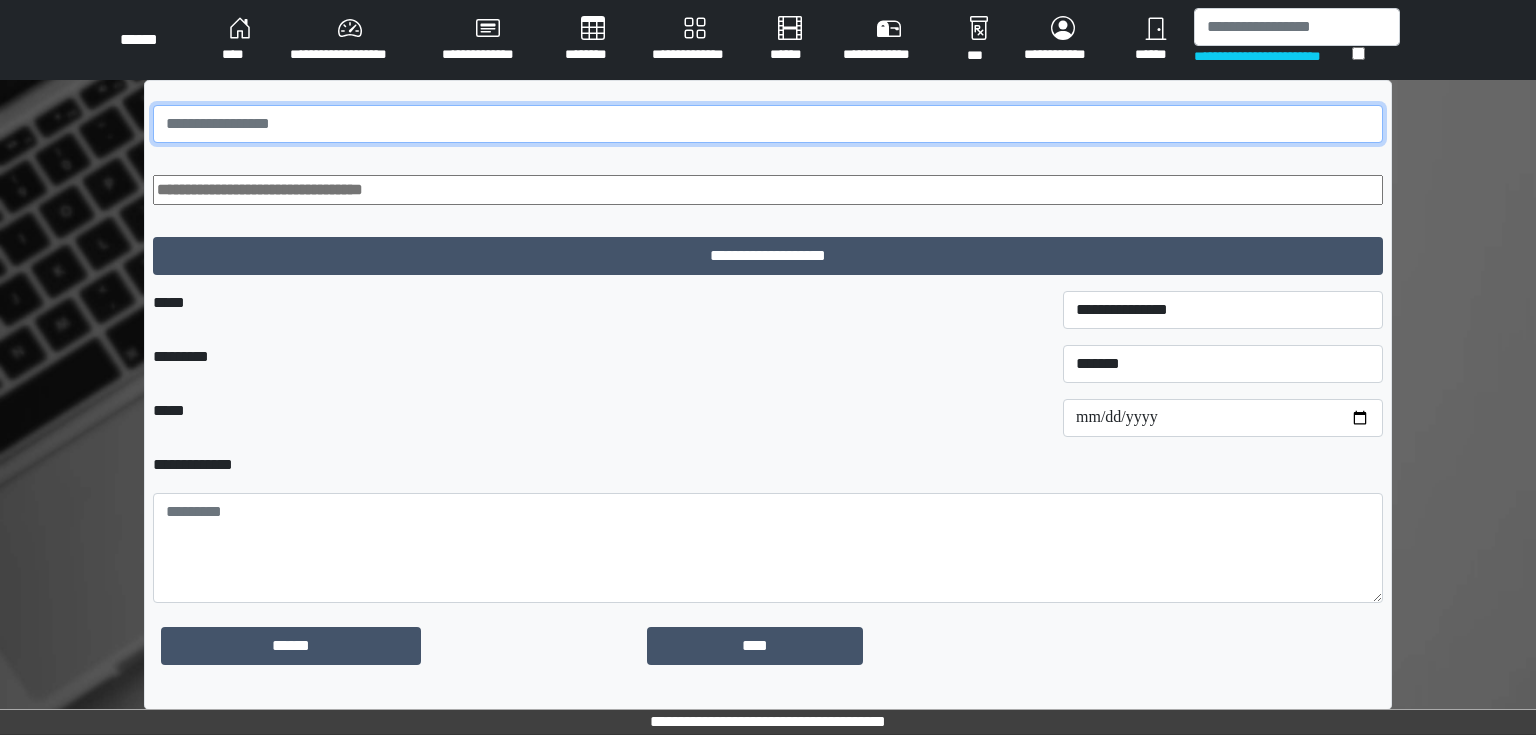 click at bounding box center [768, 124] 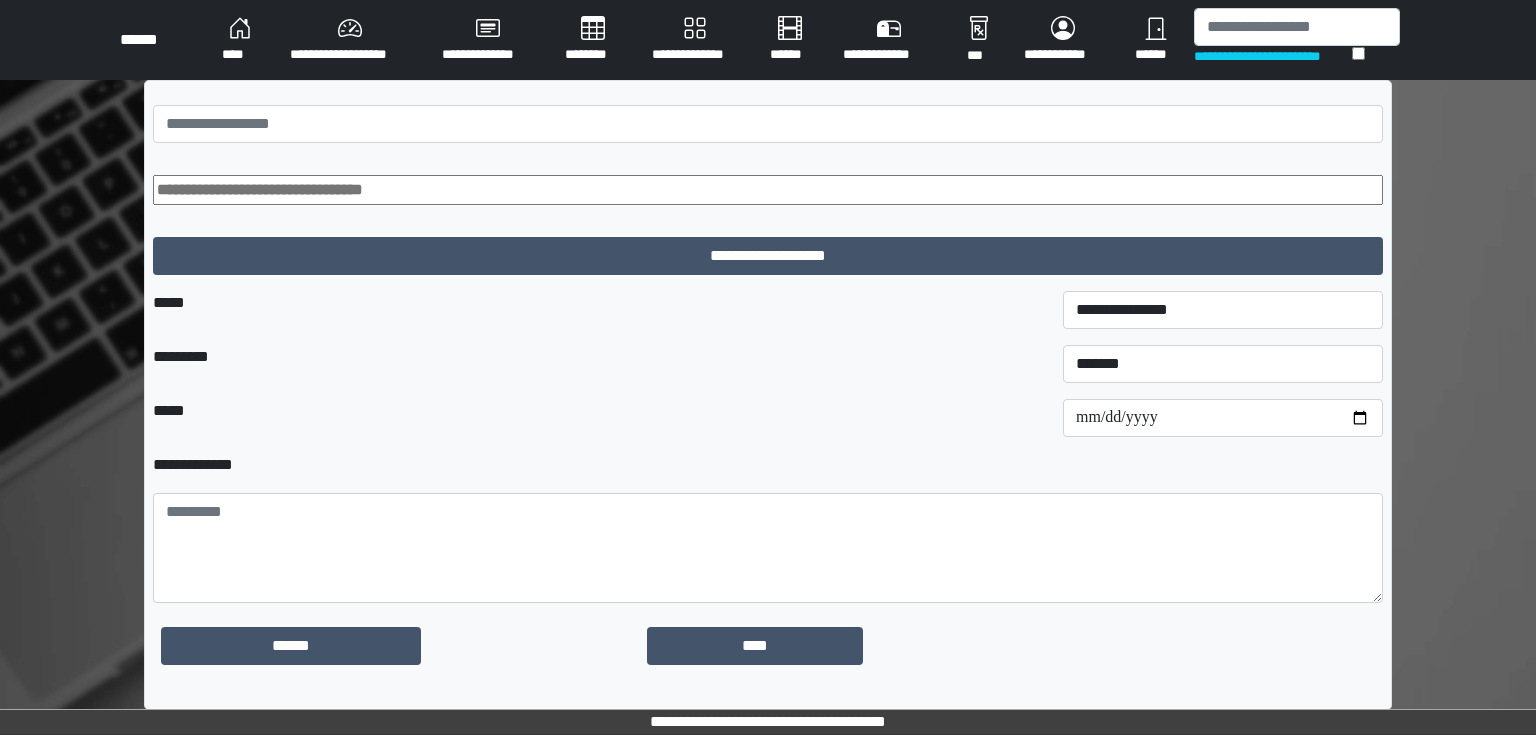 click on "**********" at bounding box center [768, 395] 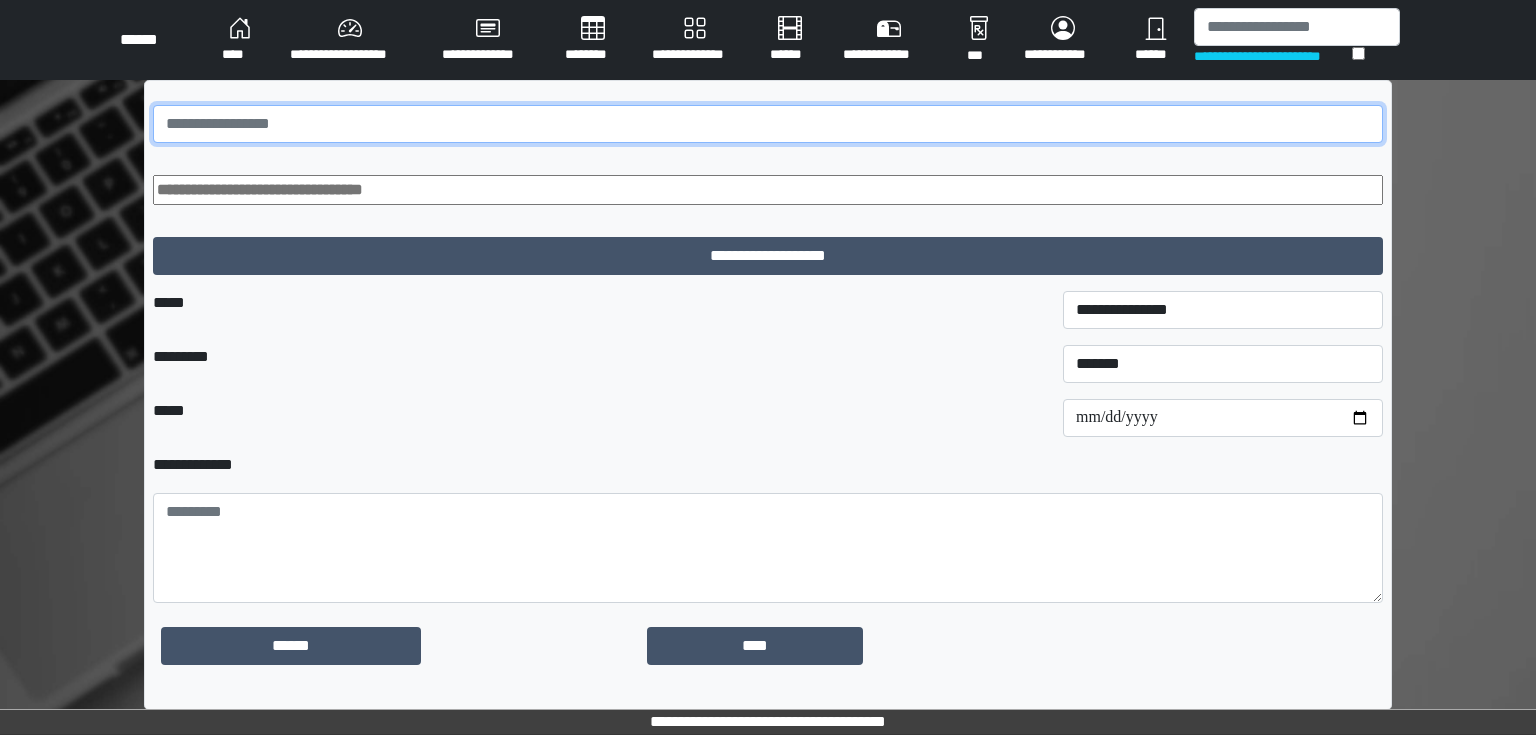 click at bounding box center [768, 124] 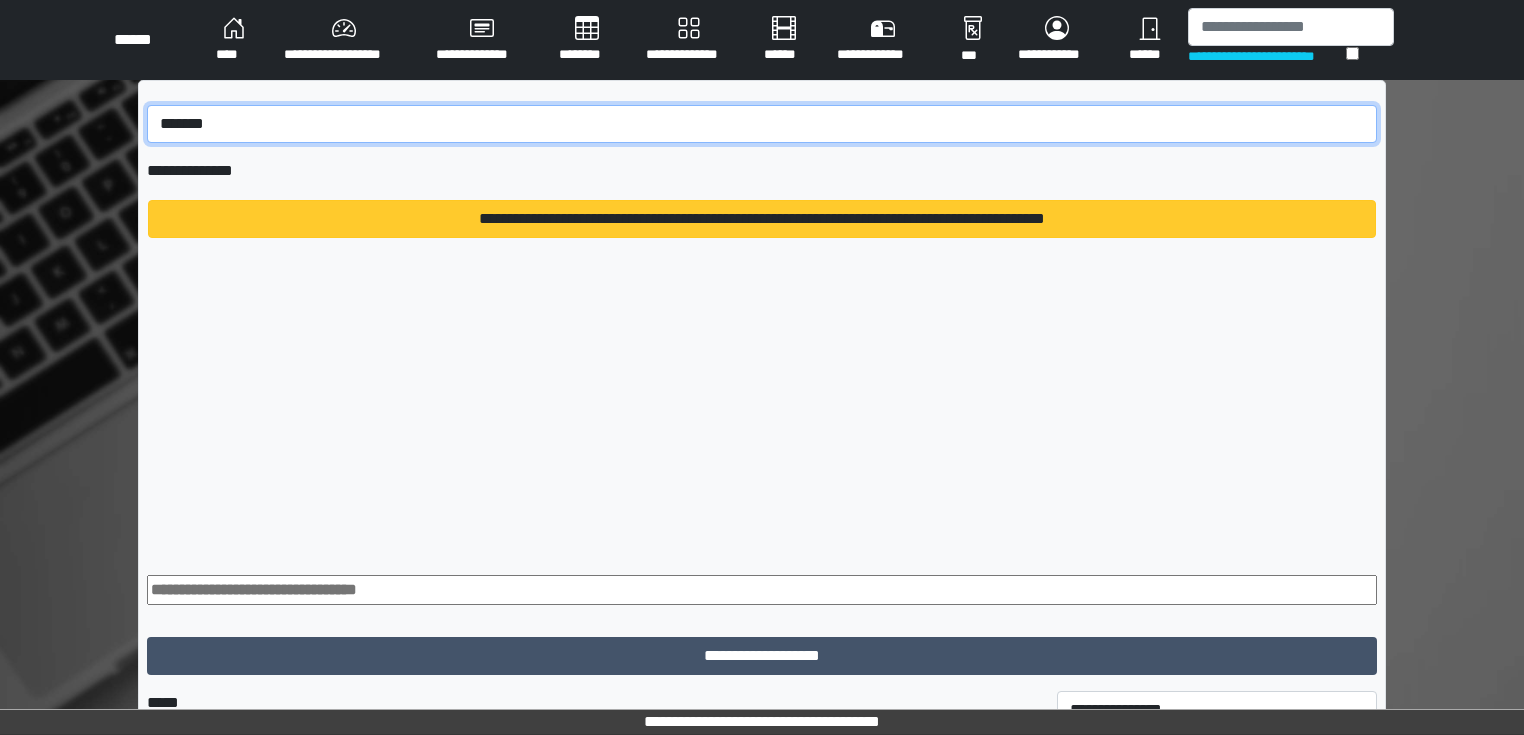 type on "*******" 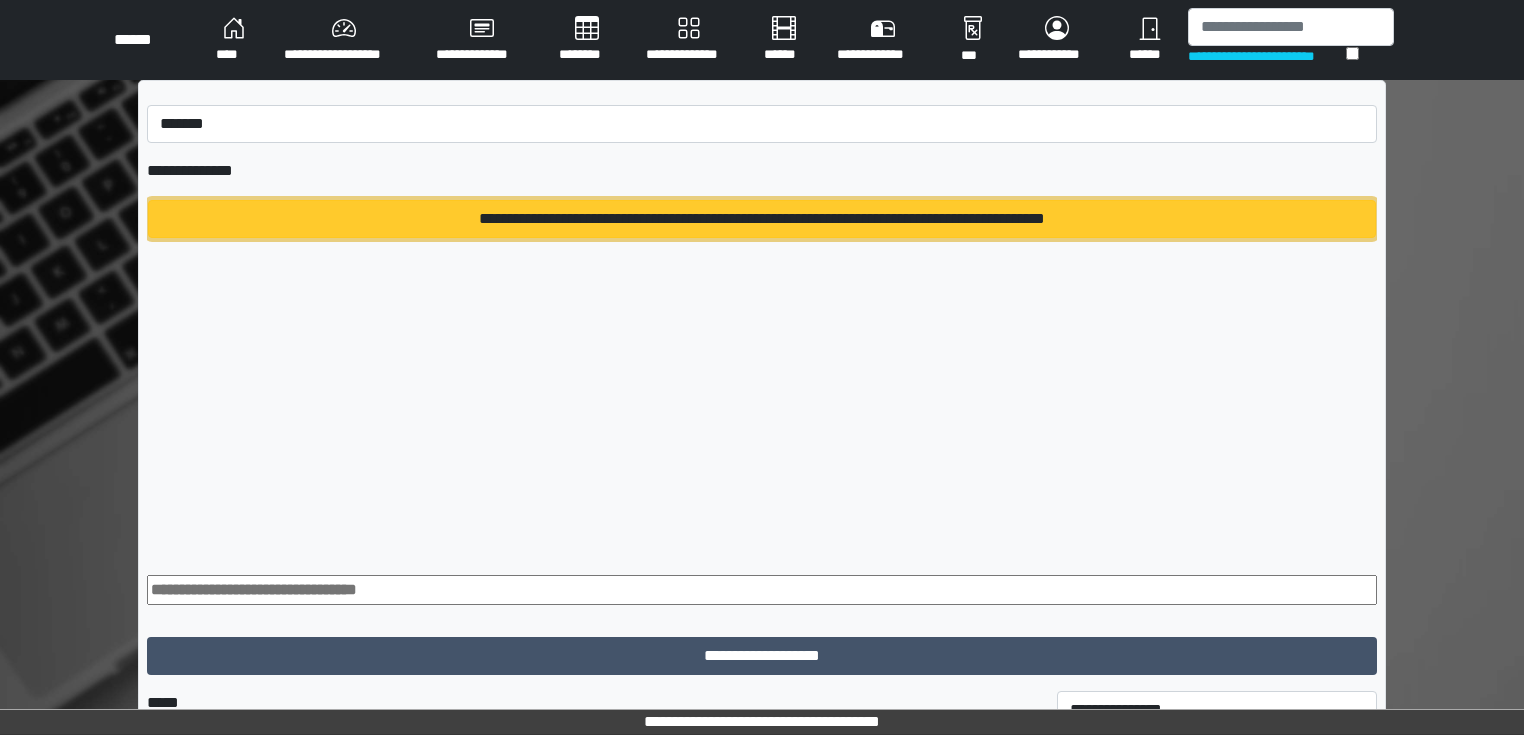 click on "**********" at bounding box center (762, 219) 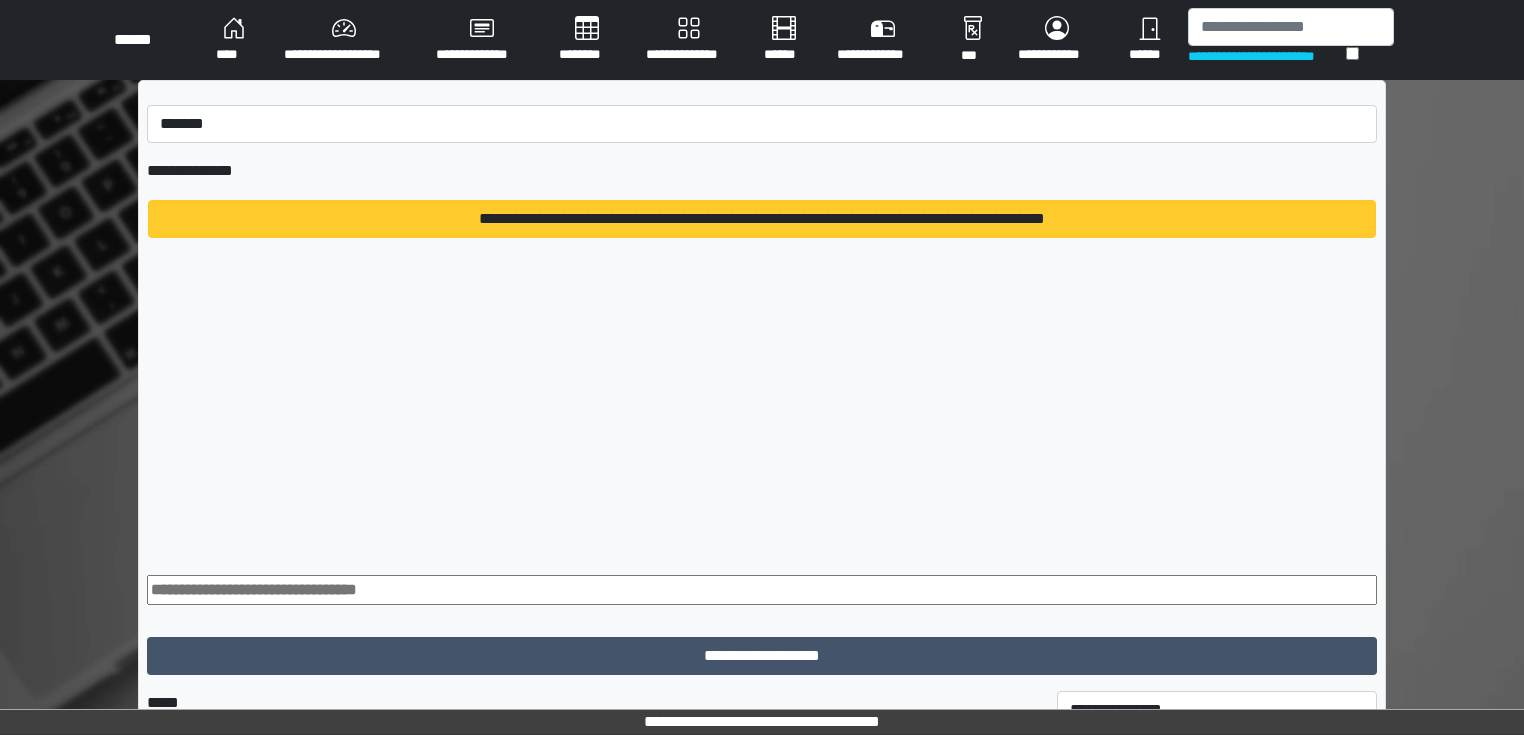 type 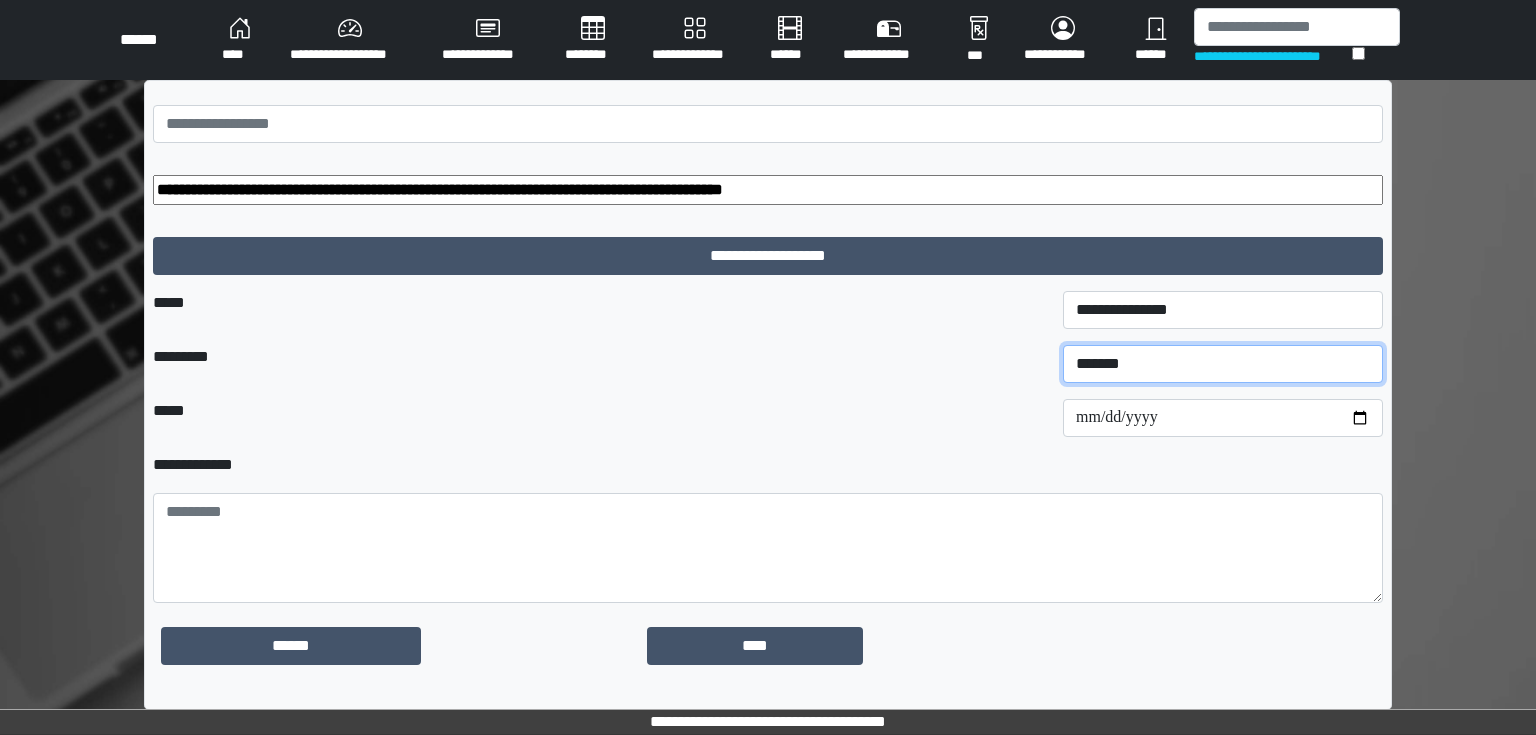 click on "******* ****** ********" at bounding box center (1223, 364) 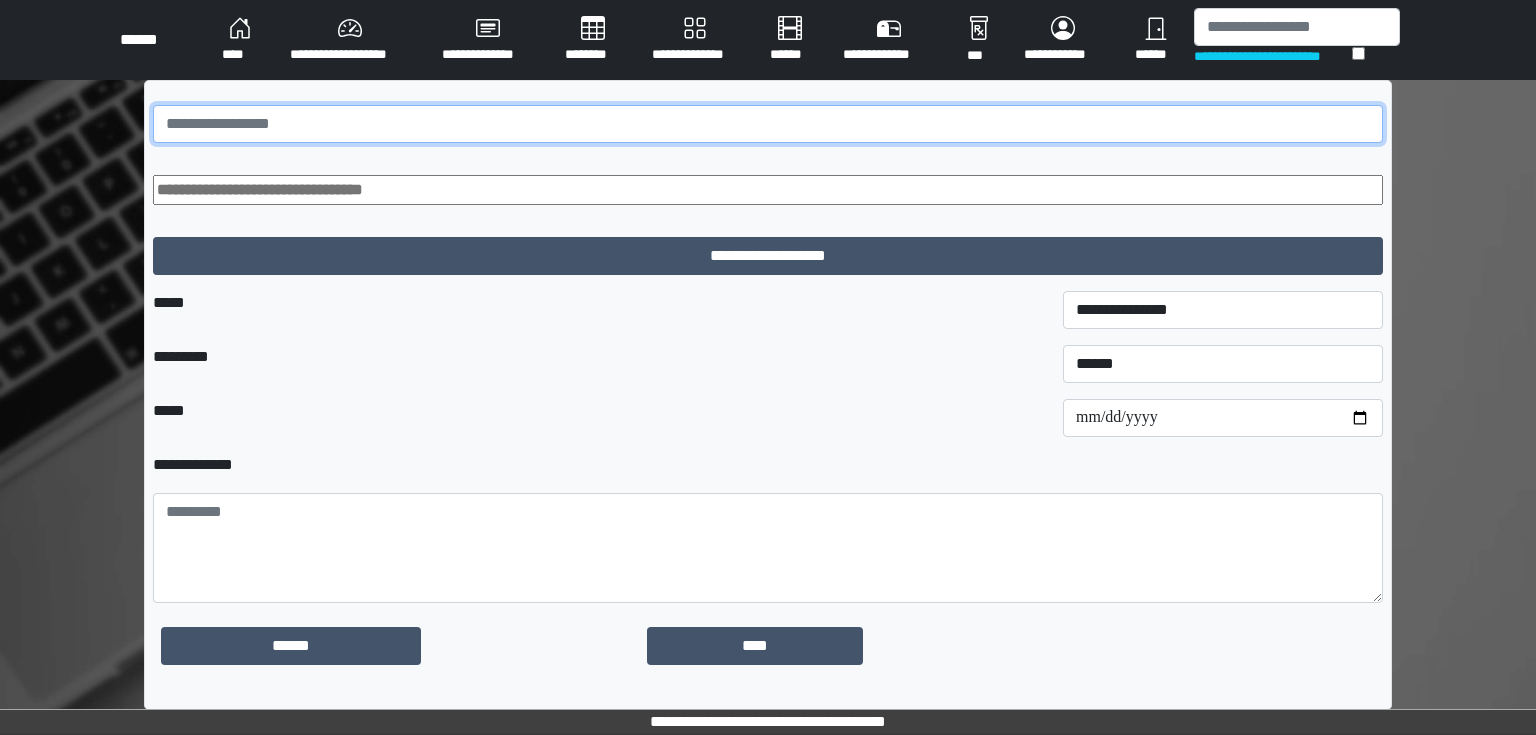 click at bounding box center [768, 124] 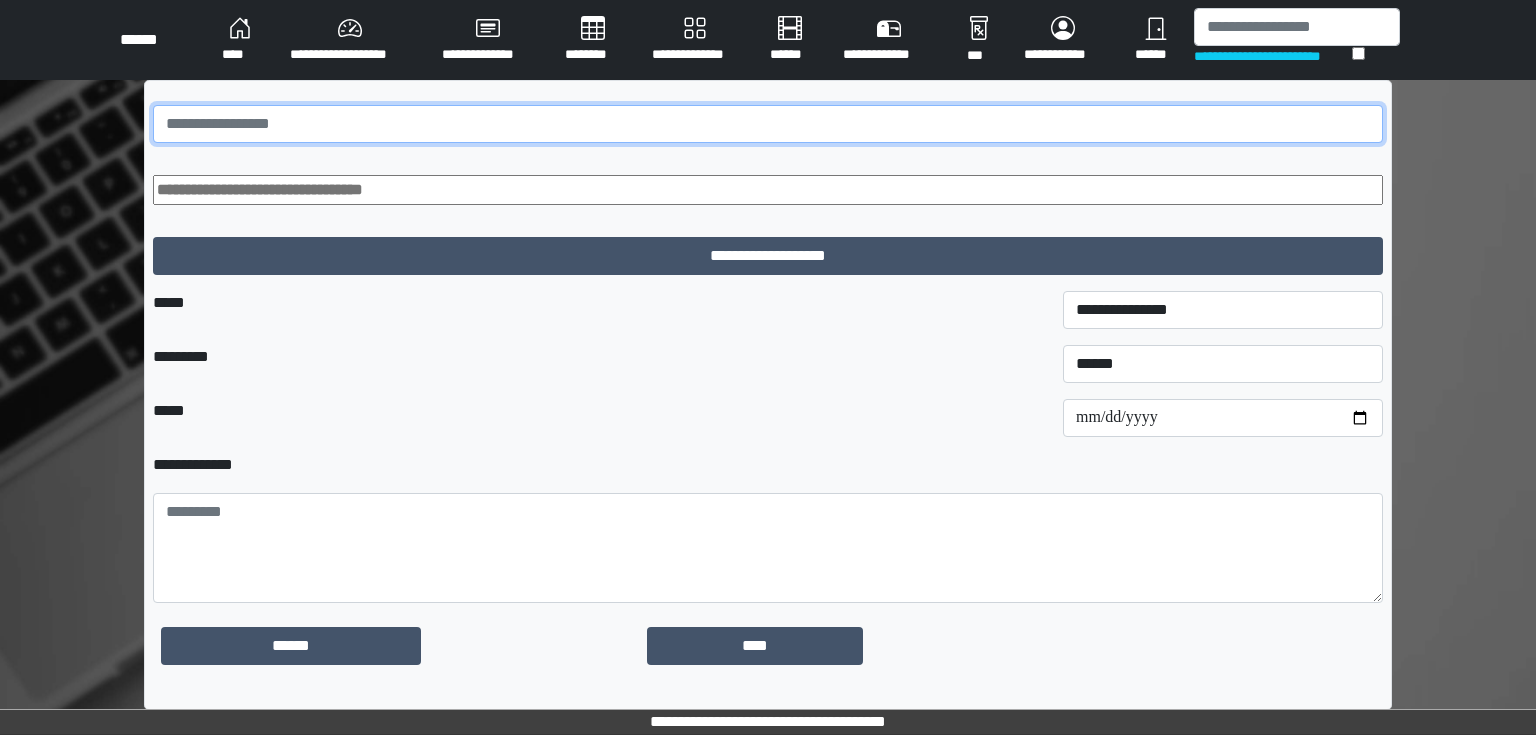 click at bounding box center (768, 124) 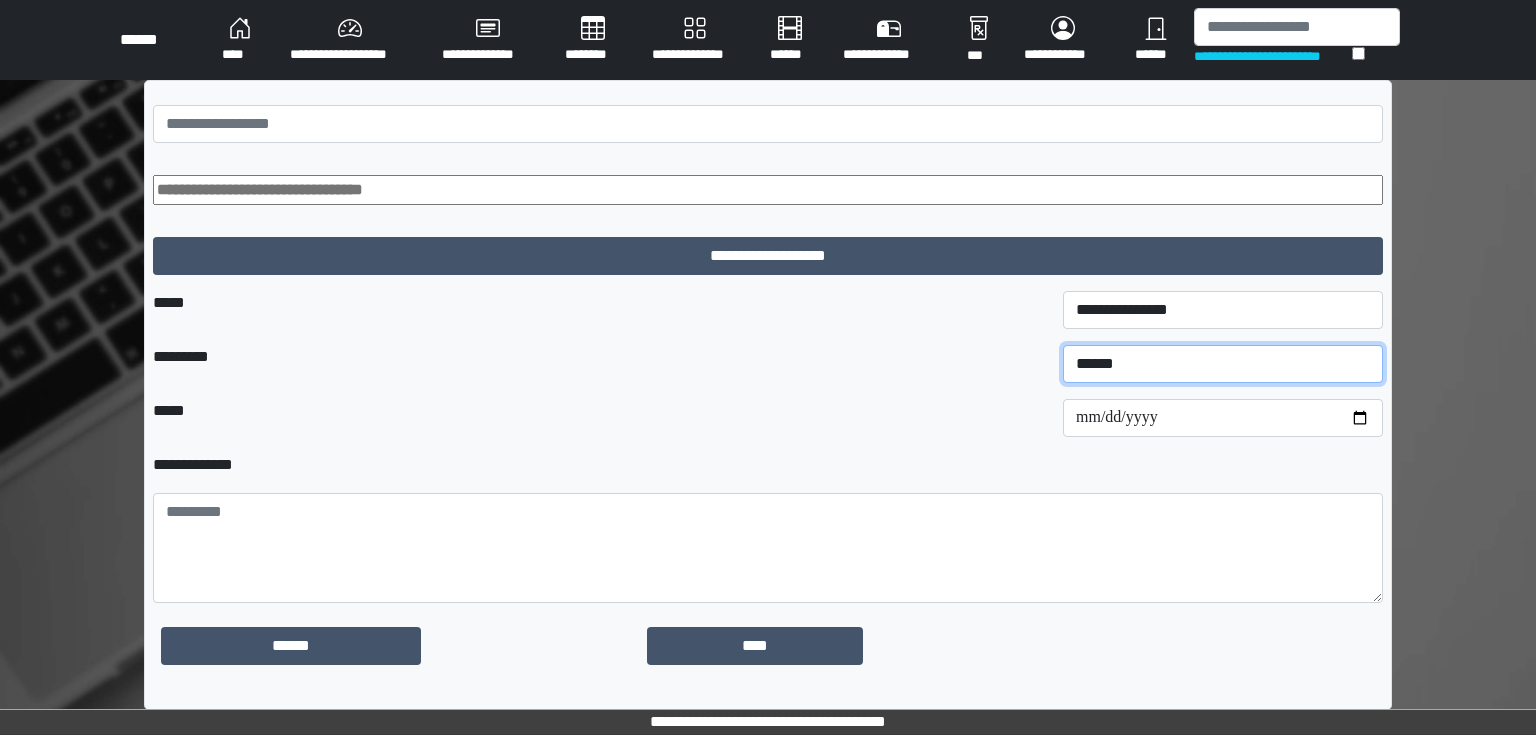 click on "******* ****** ********" at bounding box center (1223, 364) 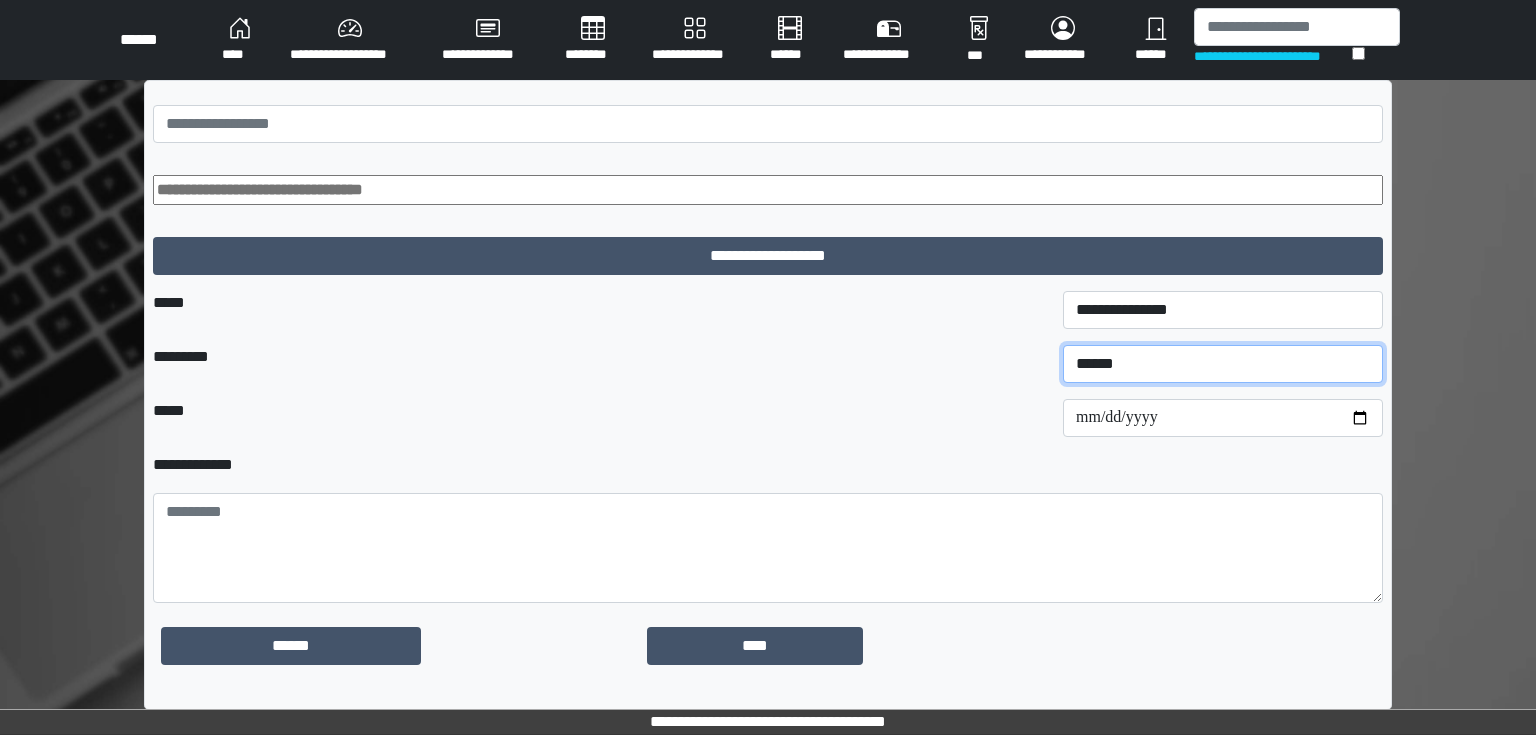 select on "*" 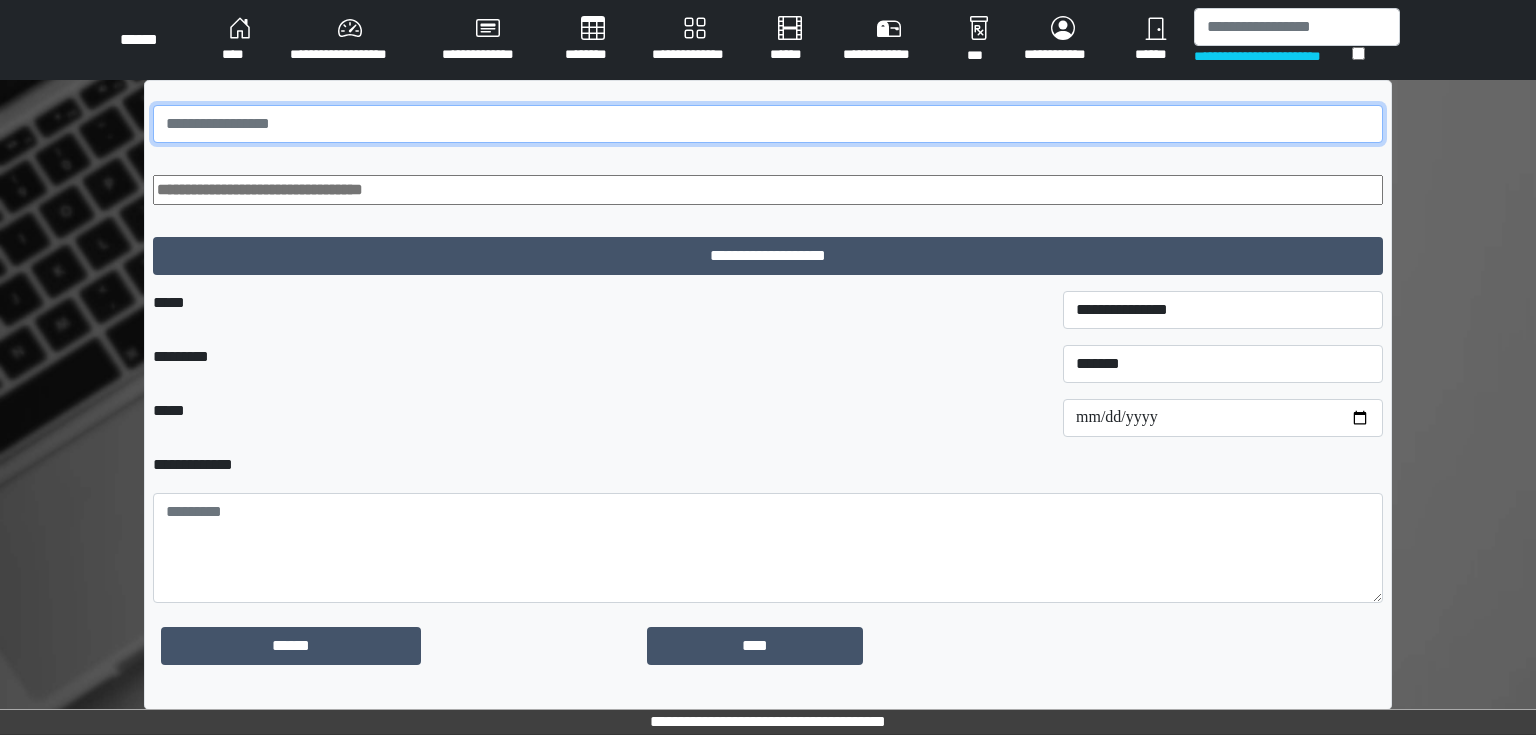 click at bounding box center (768, 124) 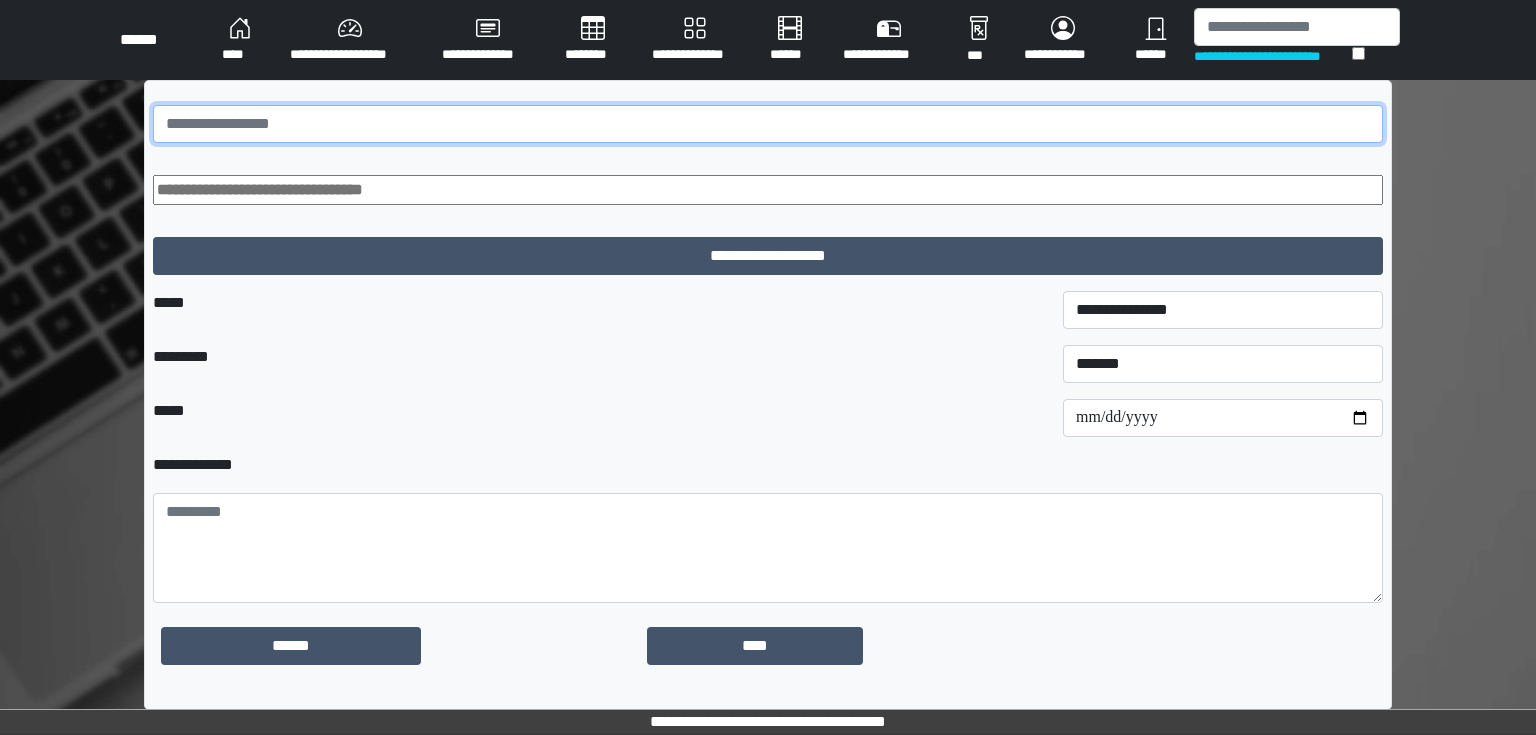 paste on "*******" 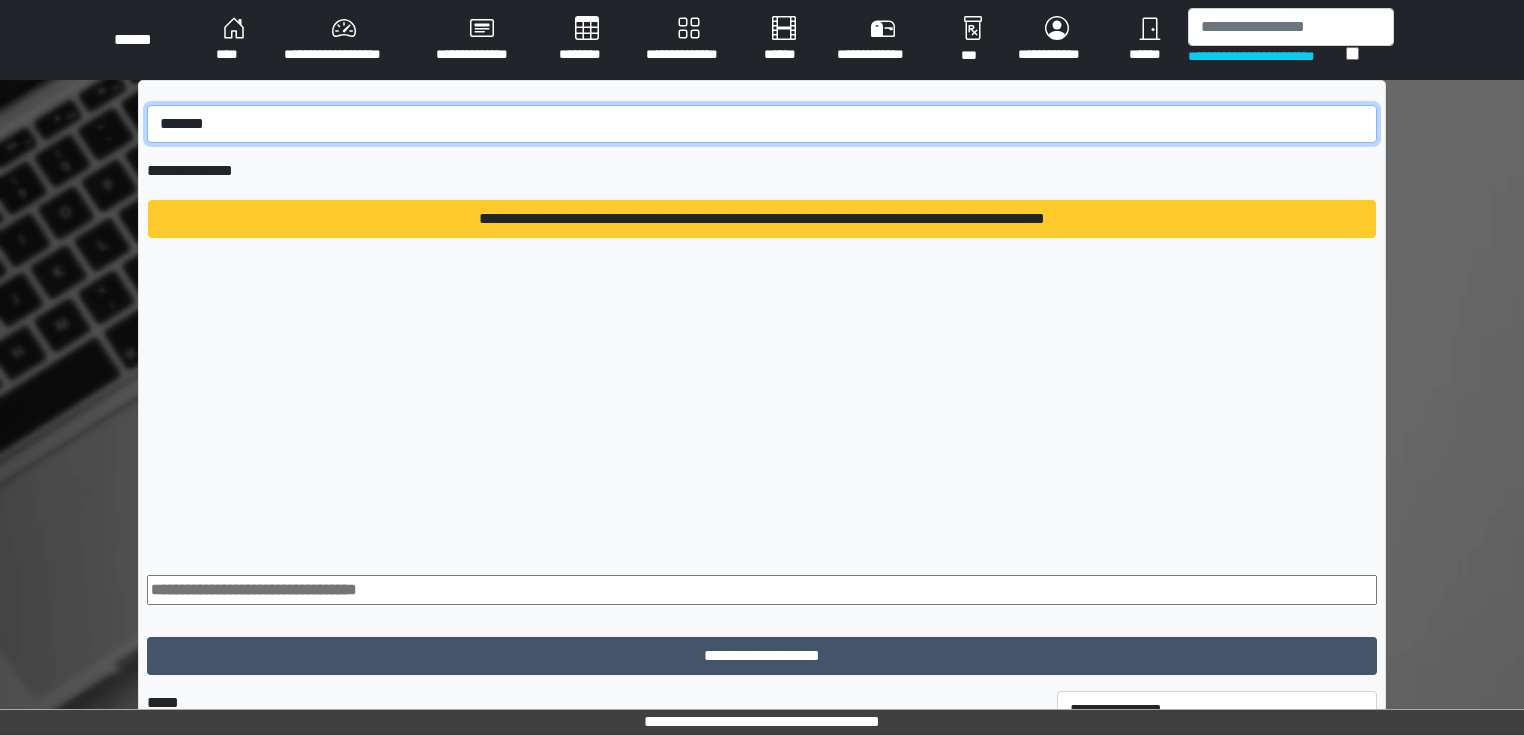 type on "*******" 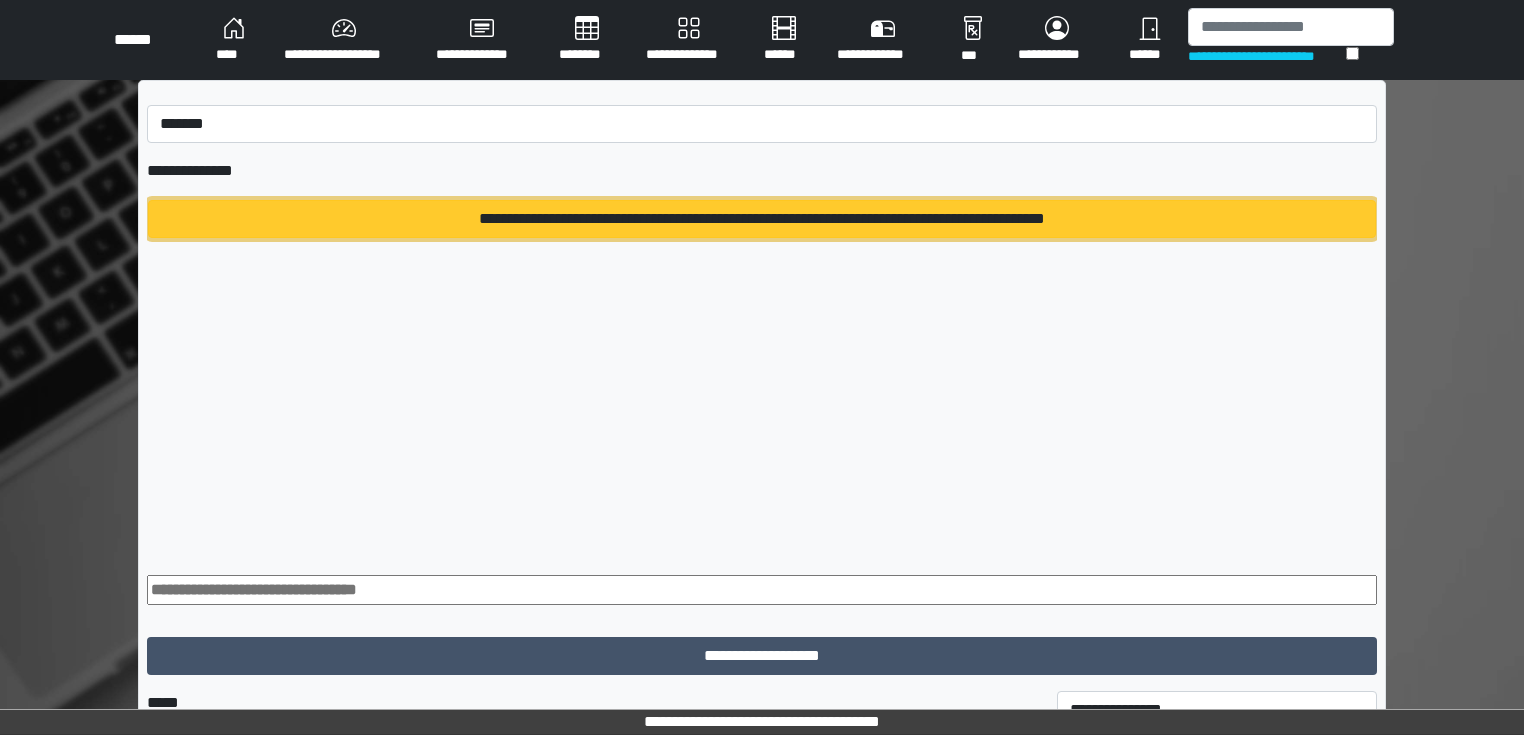 click on "**********" at bounding box center [762, 219] 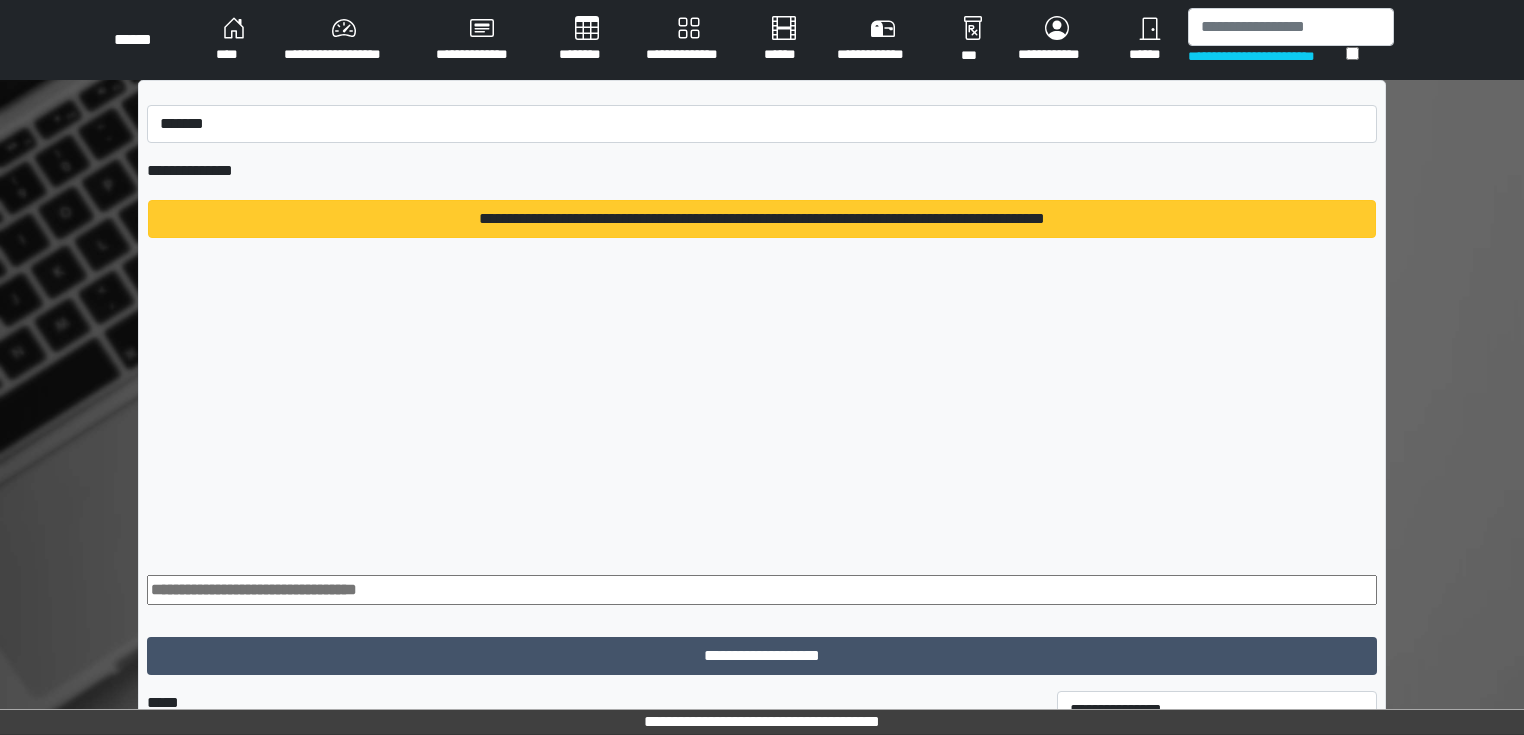 type 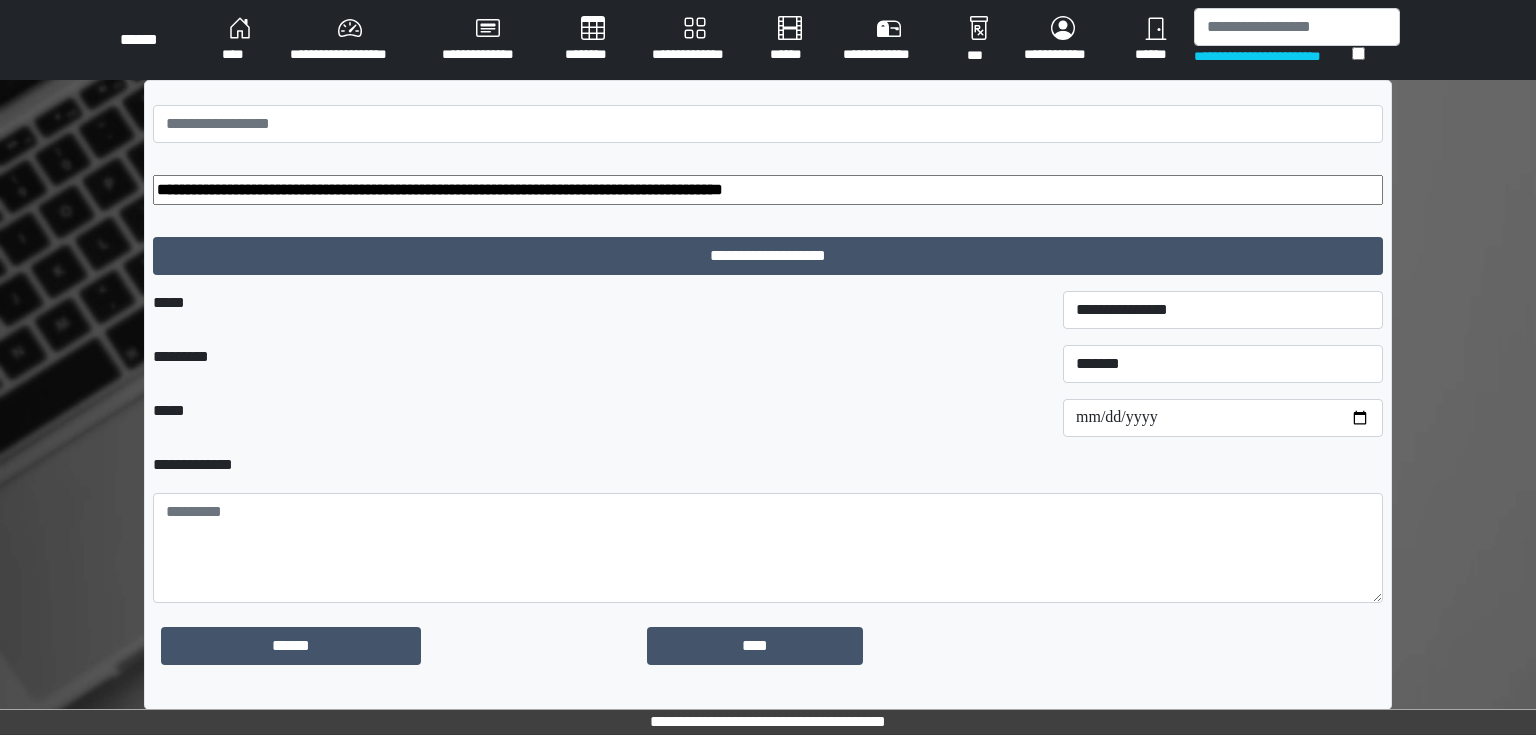 click at bounding box center [768, 548] 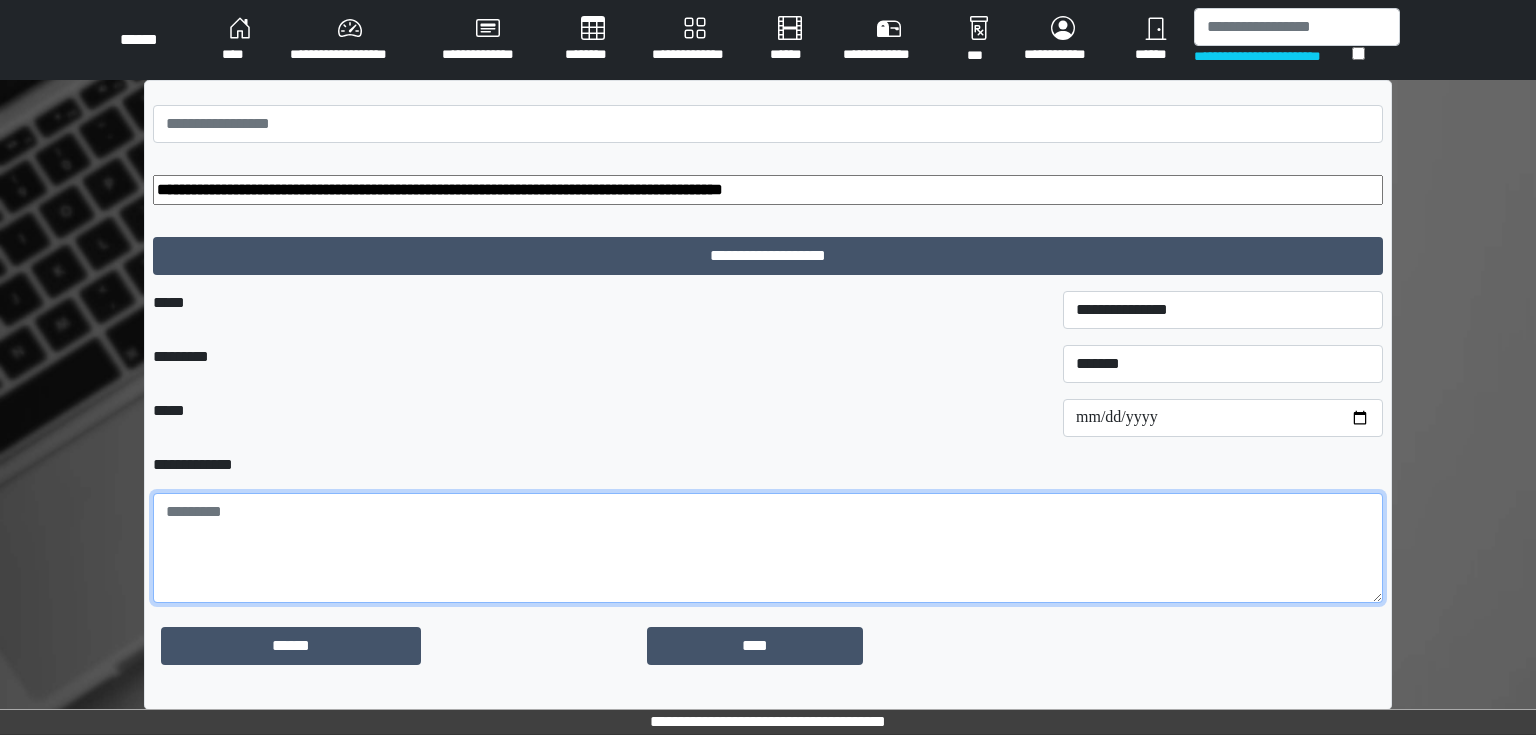 click at bounding box center (768, 548) 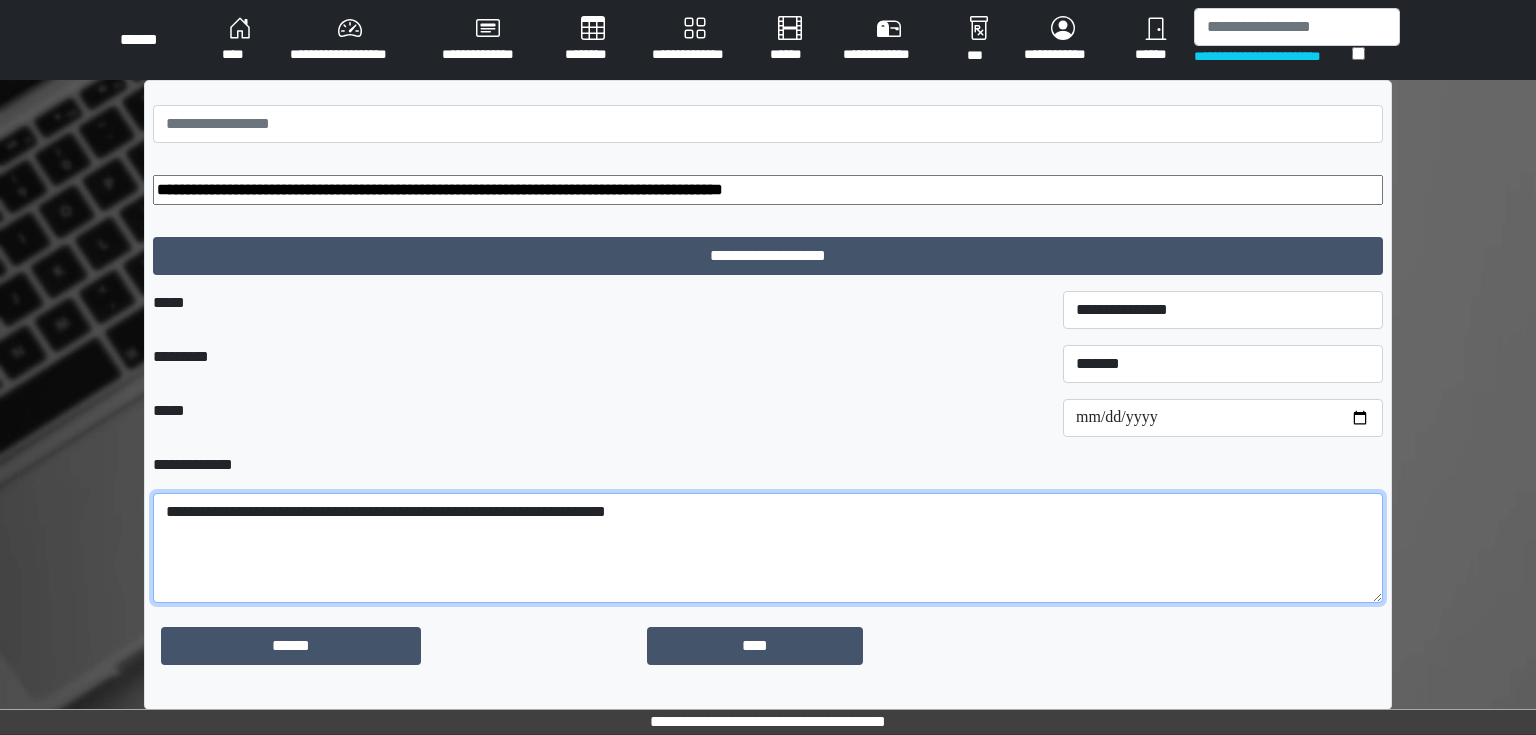 click on "**********" at bounding box center [768, 548] 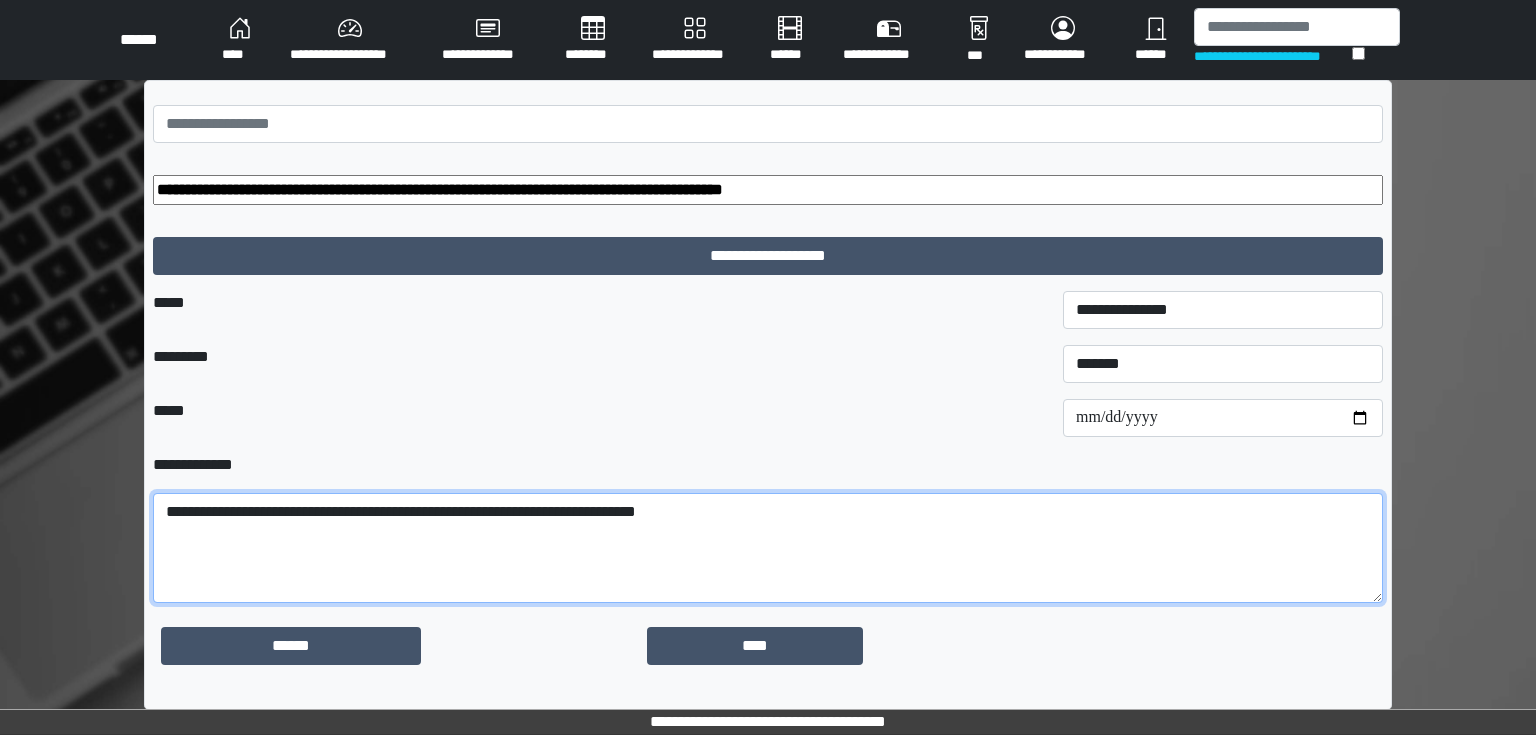 click on "**********" at bounding box center (768, 548) 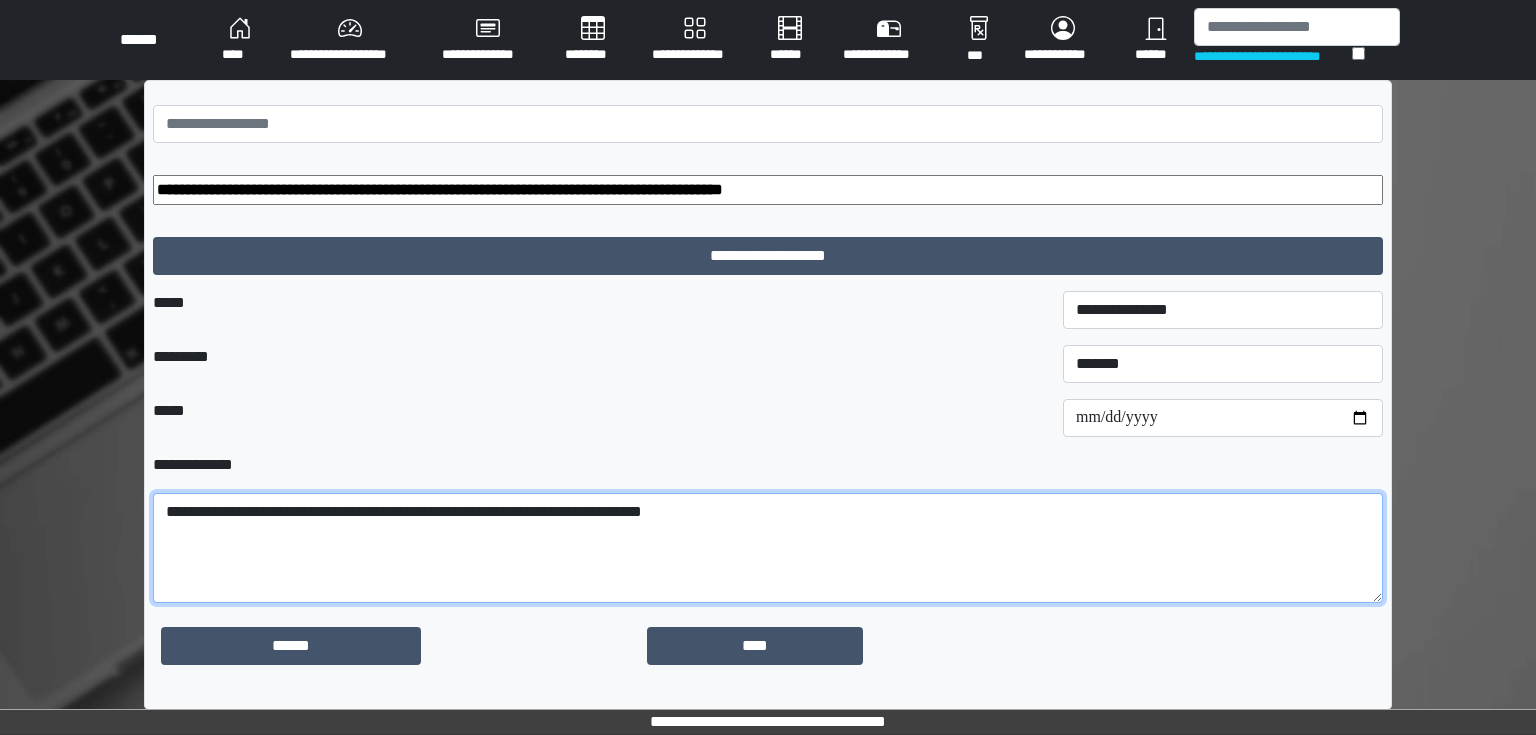 click on "**********" at bounding box center (768, 548) 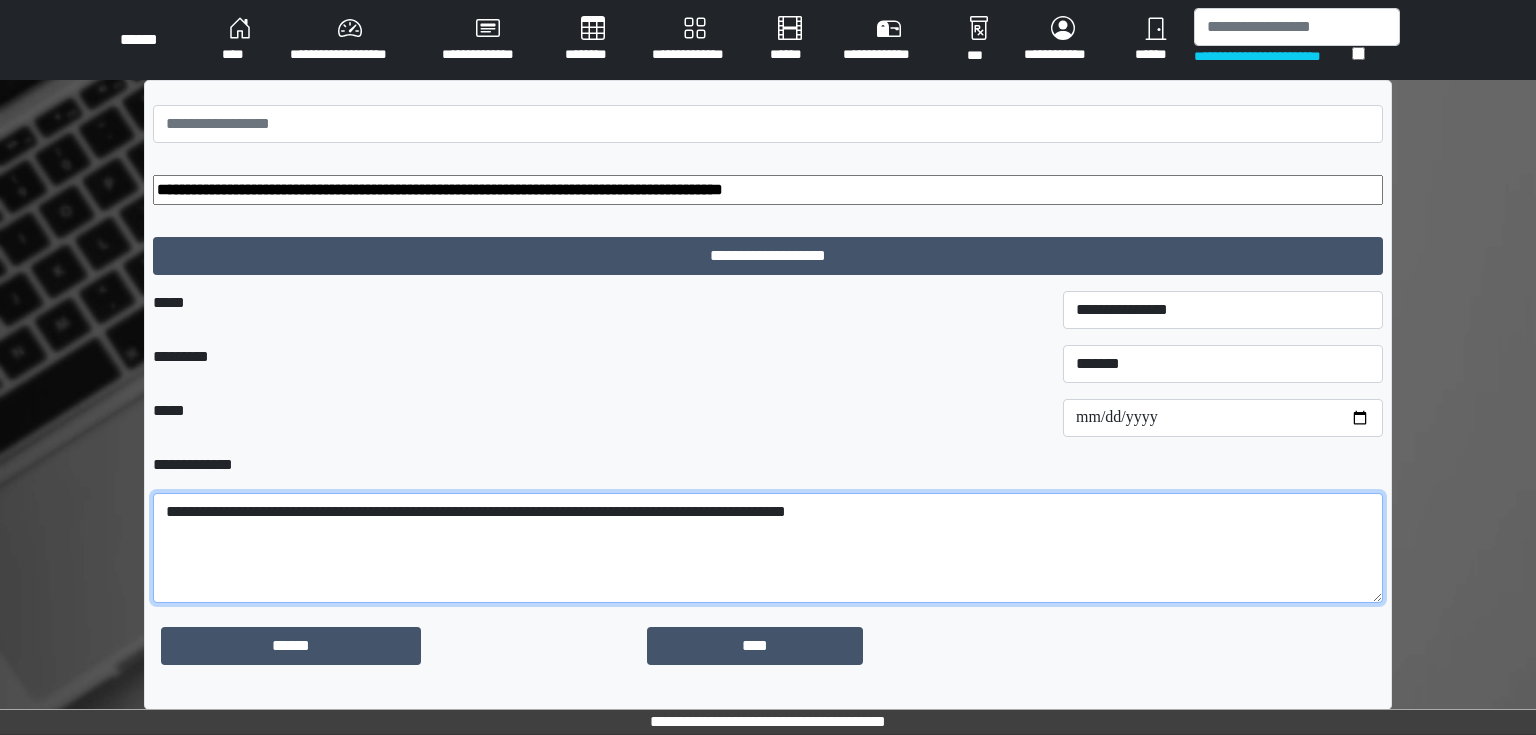 click on "**********" at bounding box center [768, 548] 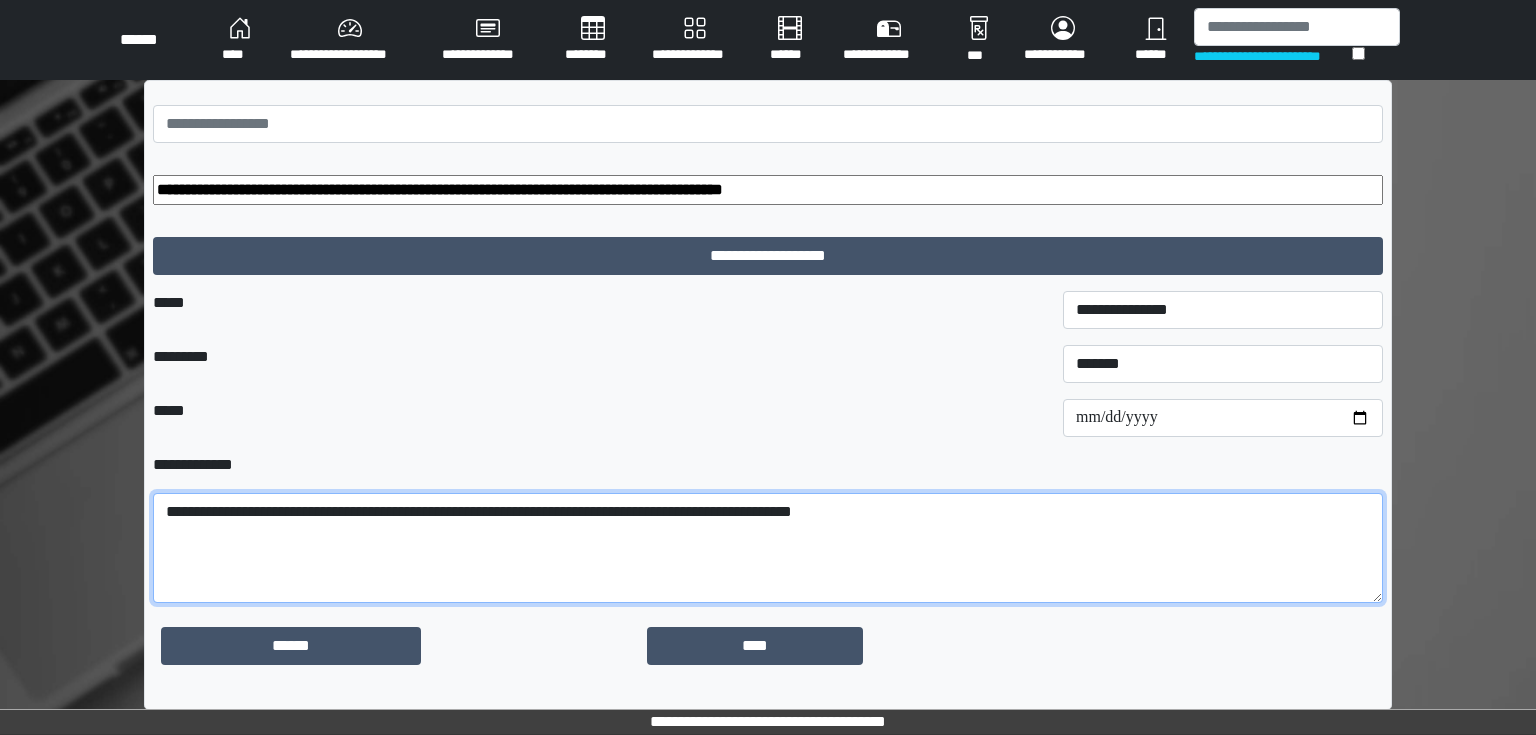 click on "**********" at bounding box center (768, 548) 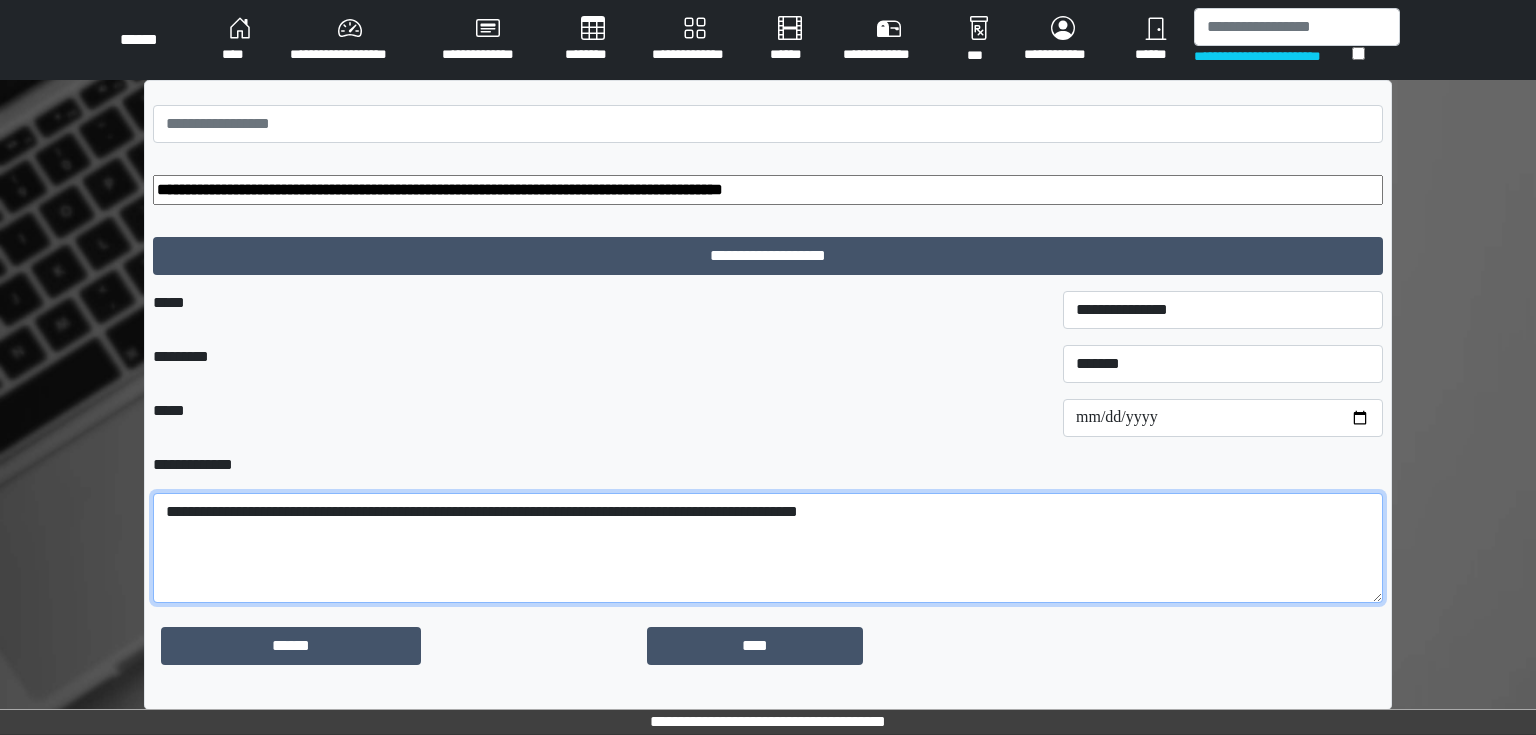 click on "**********" at bounding box center [768, 548] 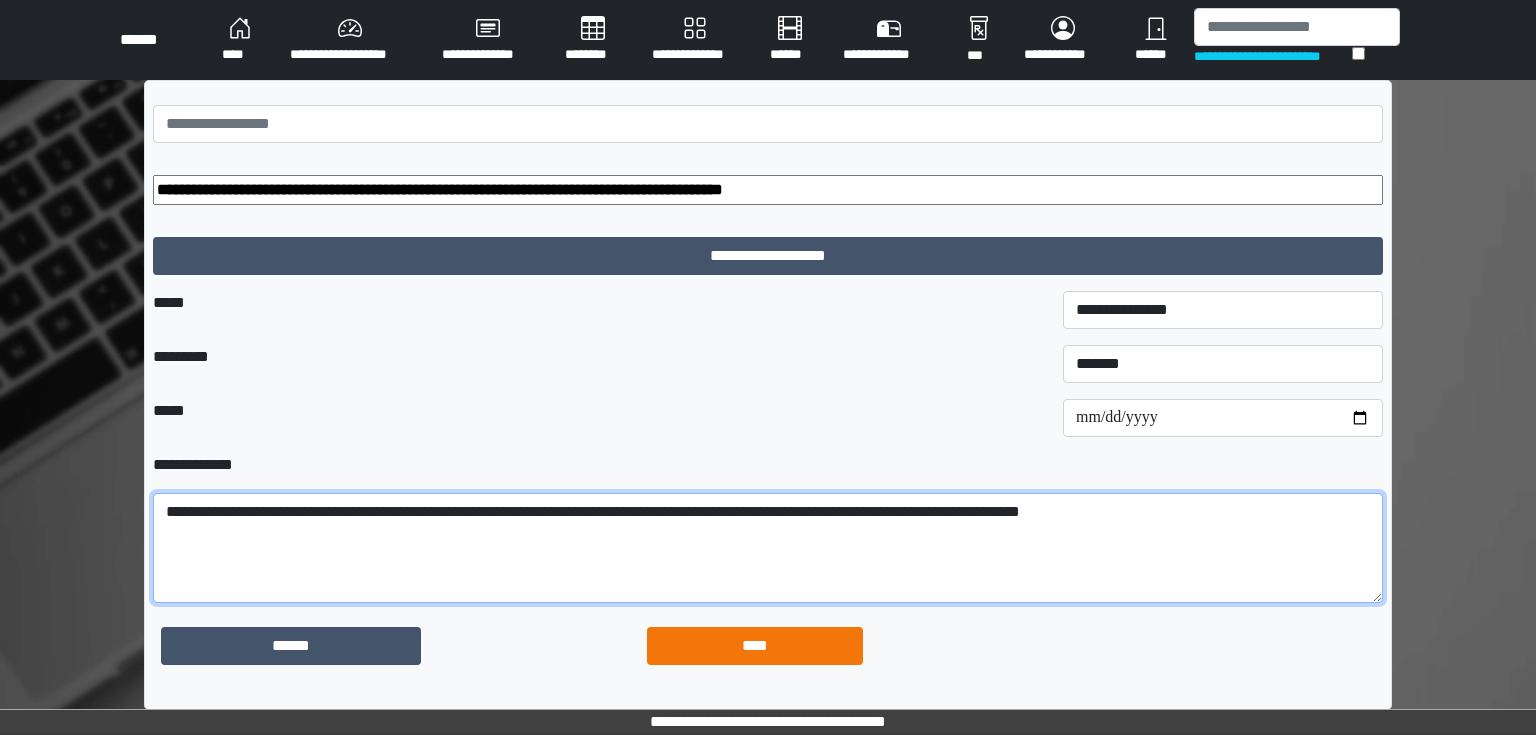 type on "**********" 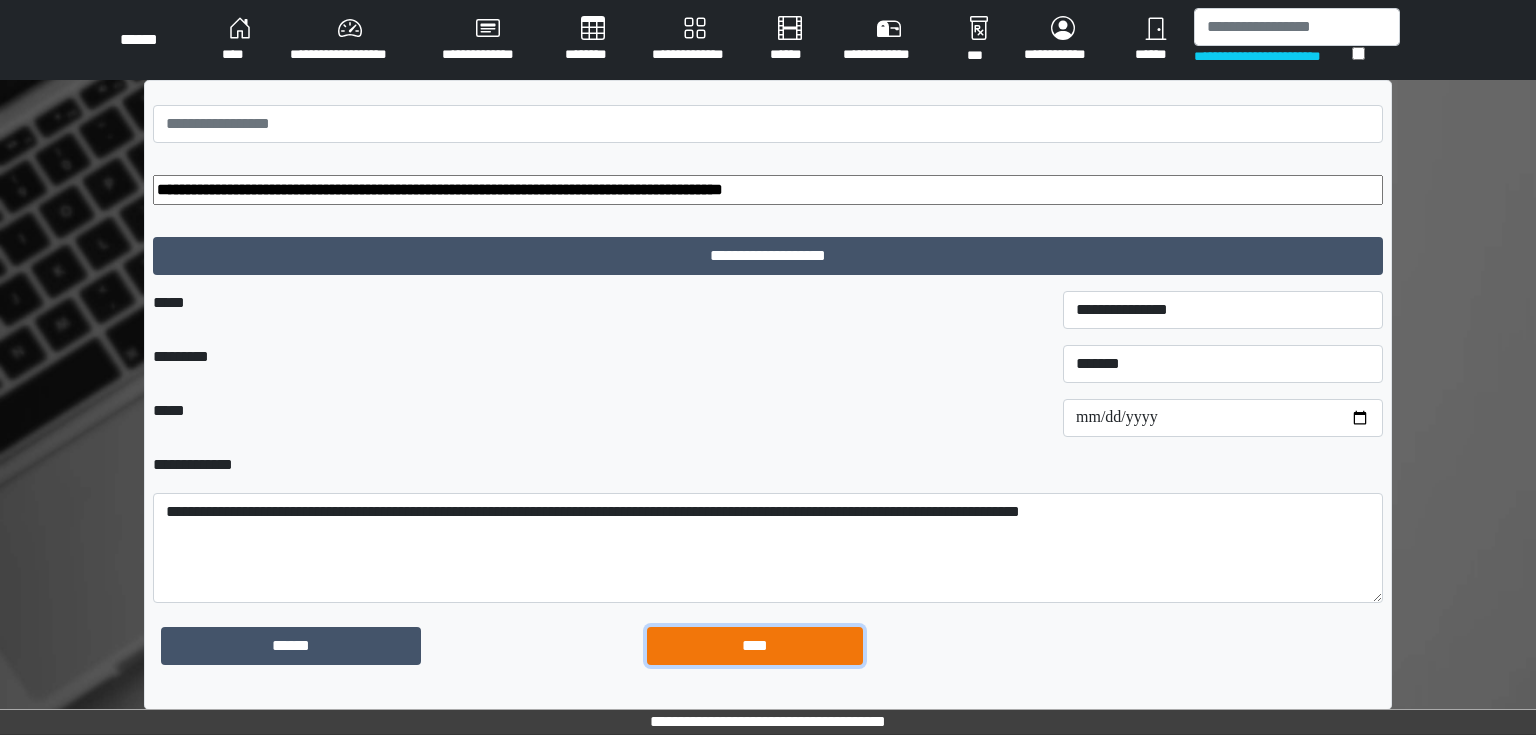 click on "****" at bounding box center [755, 646] 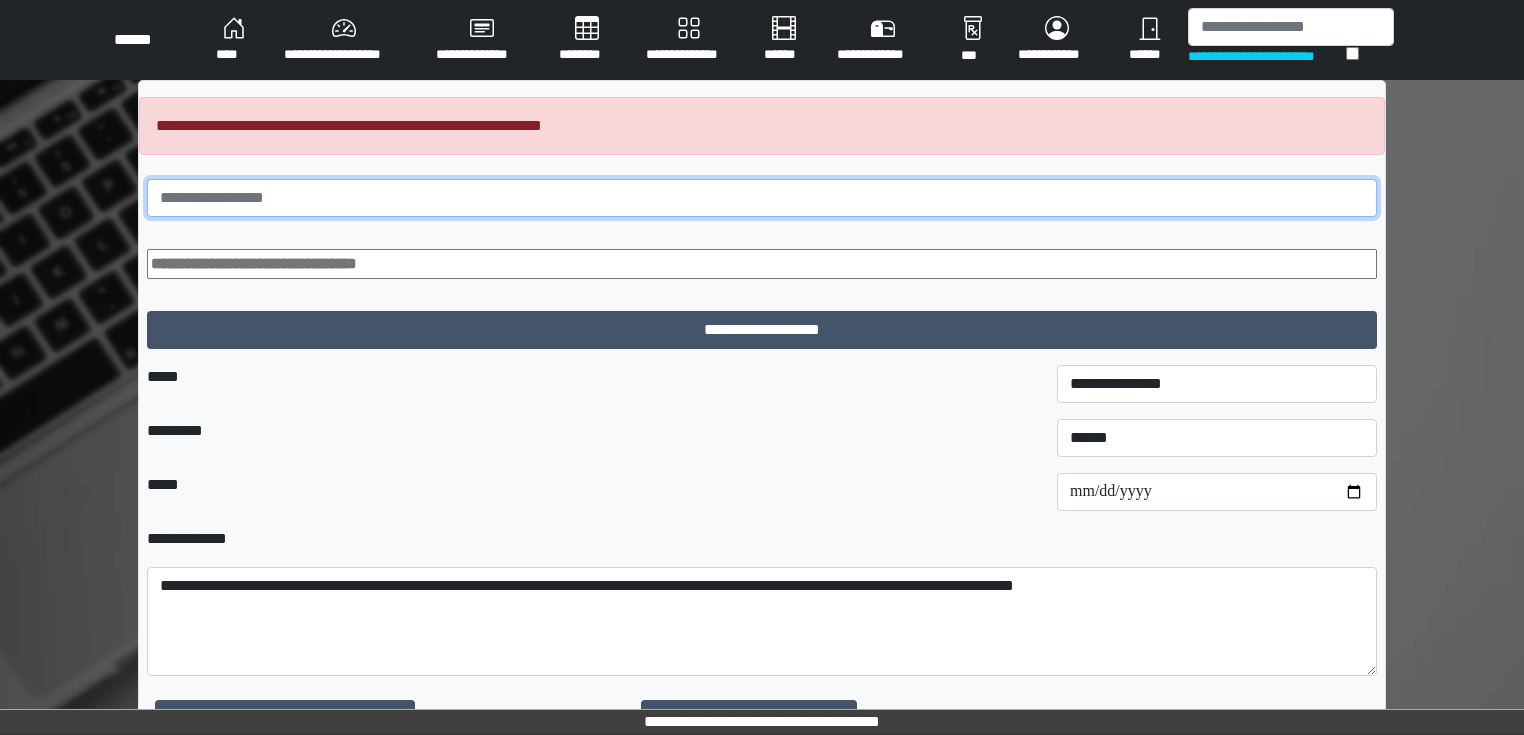 click at bounding box center [762, 198] 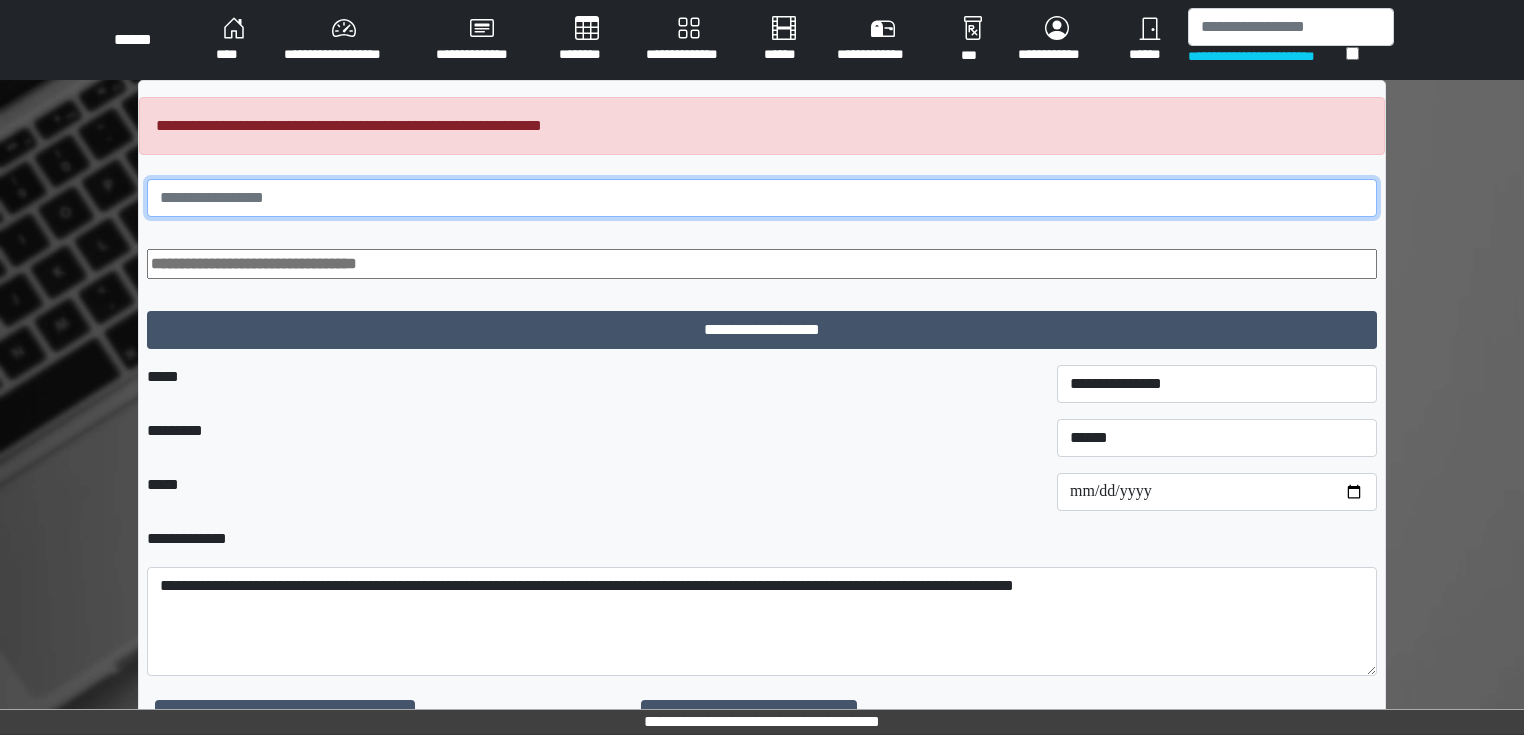 click at bounding box center (762, 198) 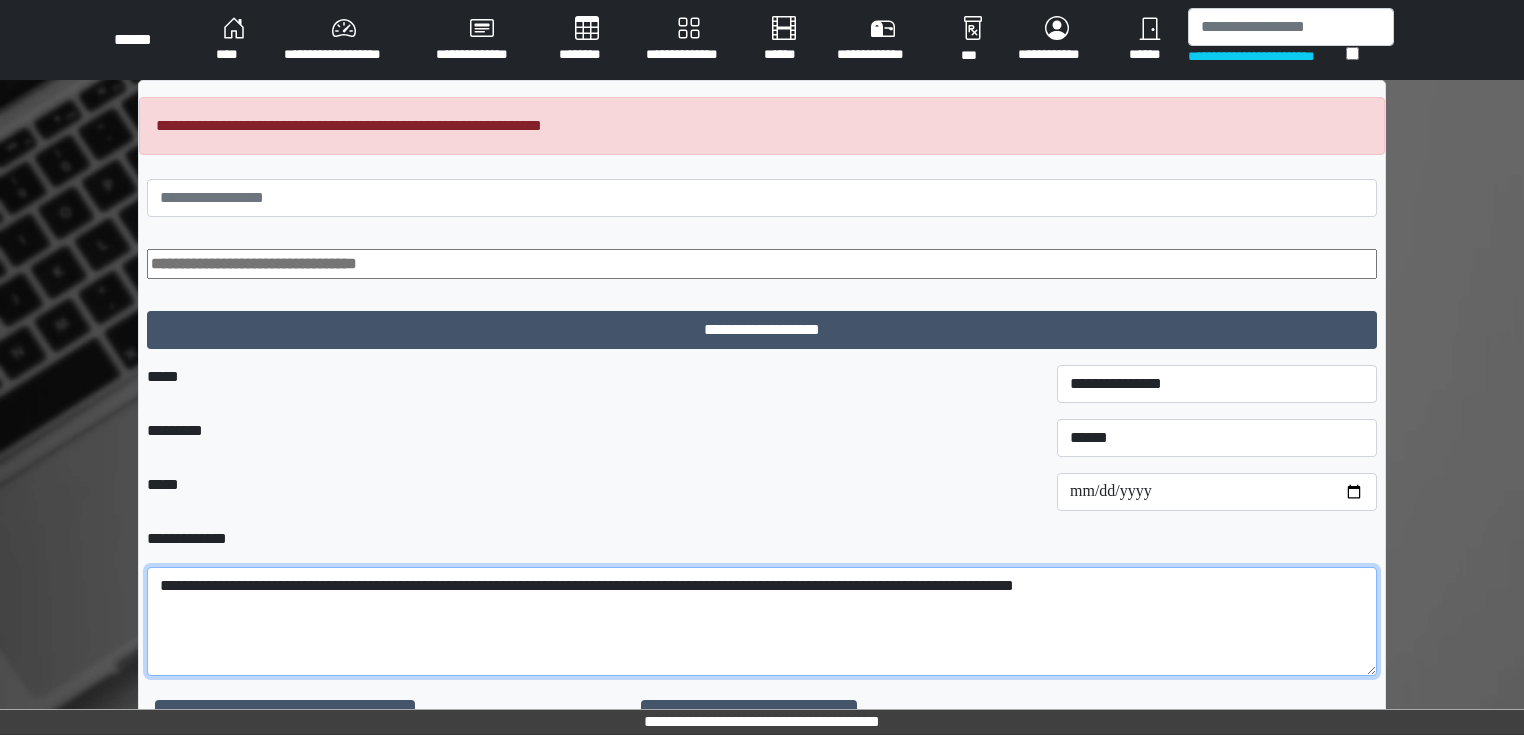 click on "**********" at bounding box center [762, 622] 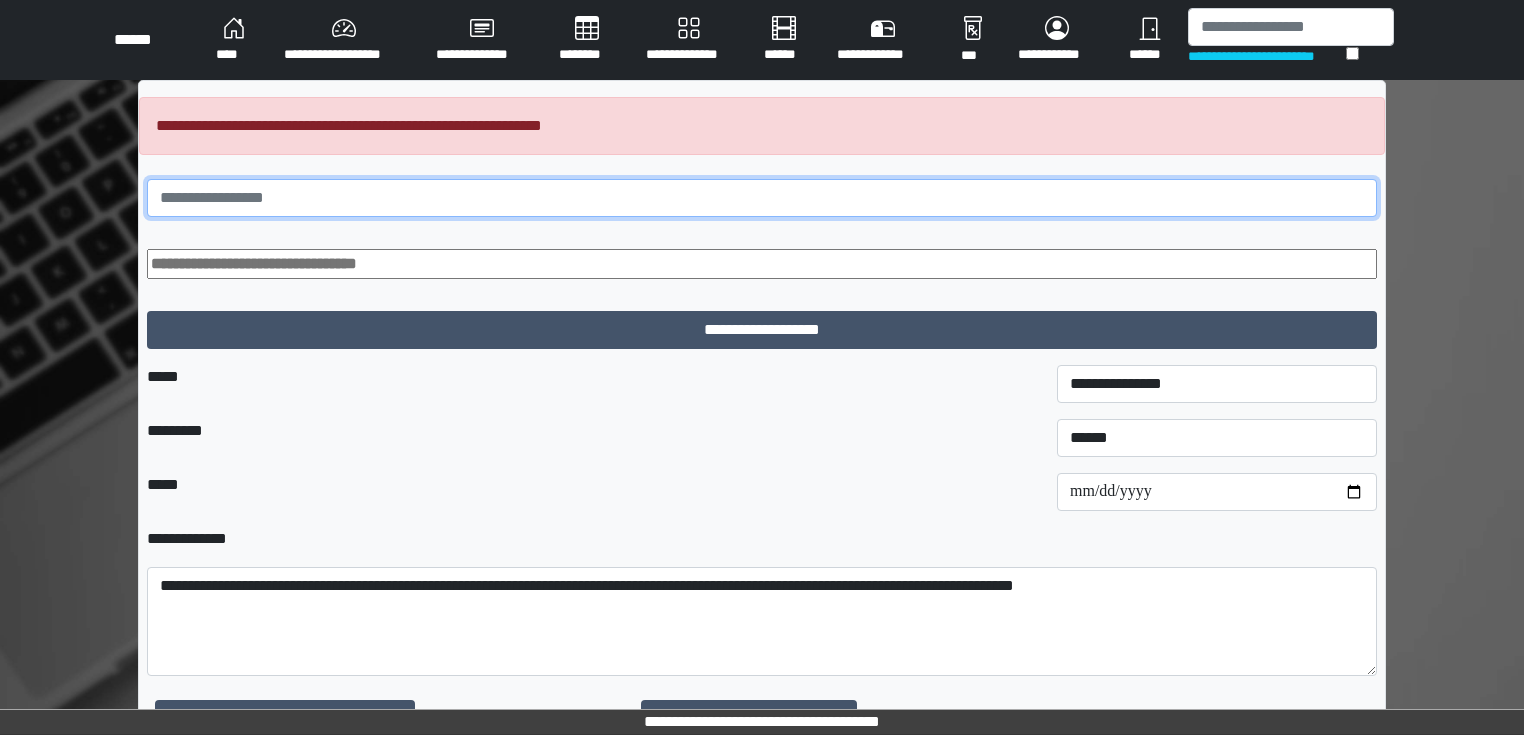 click at bounding box center (762, 198) 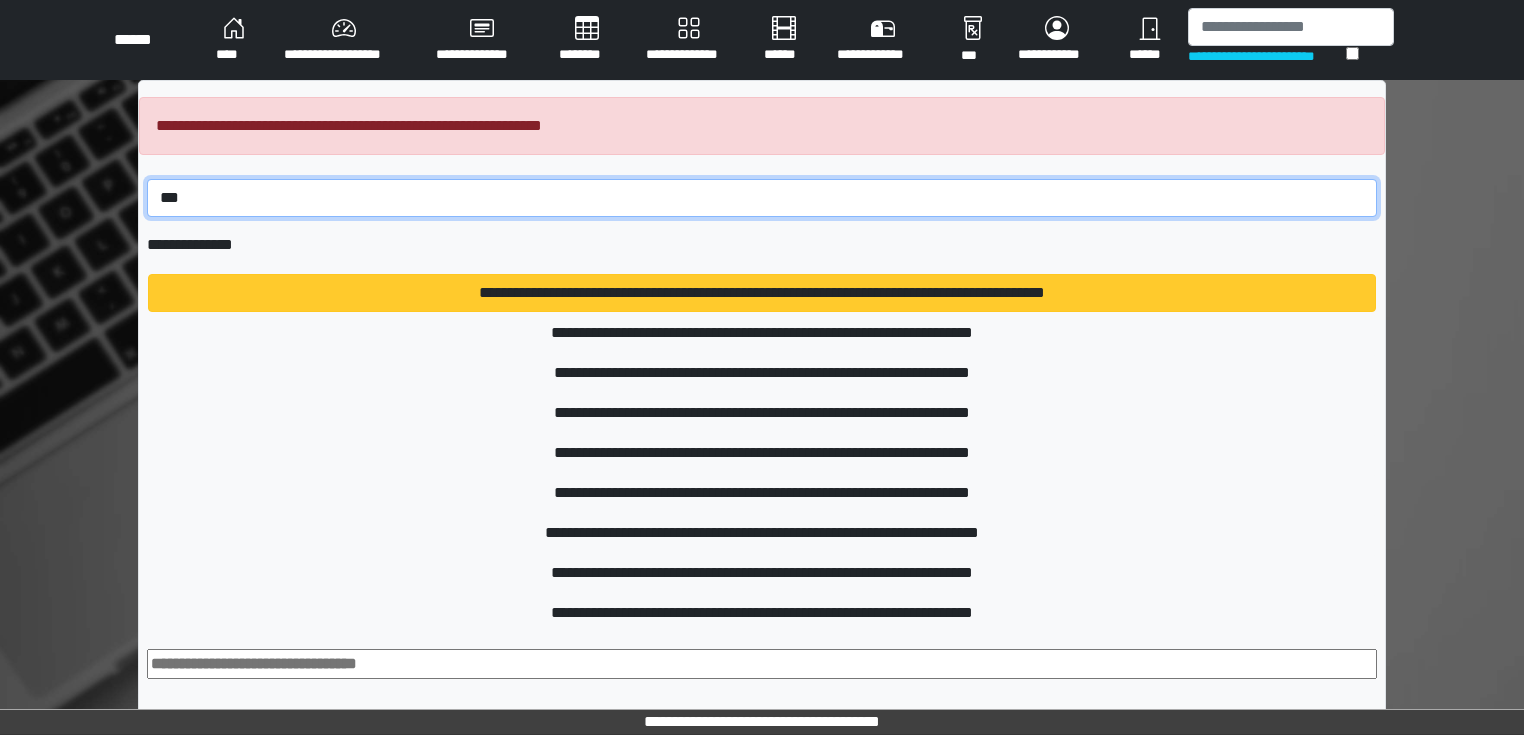type on "***" 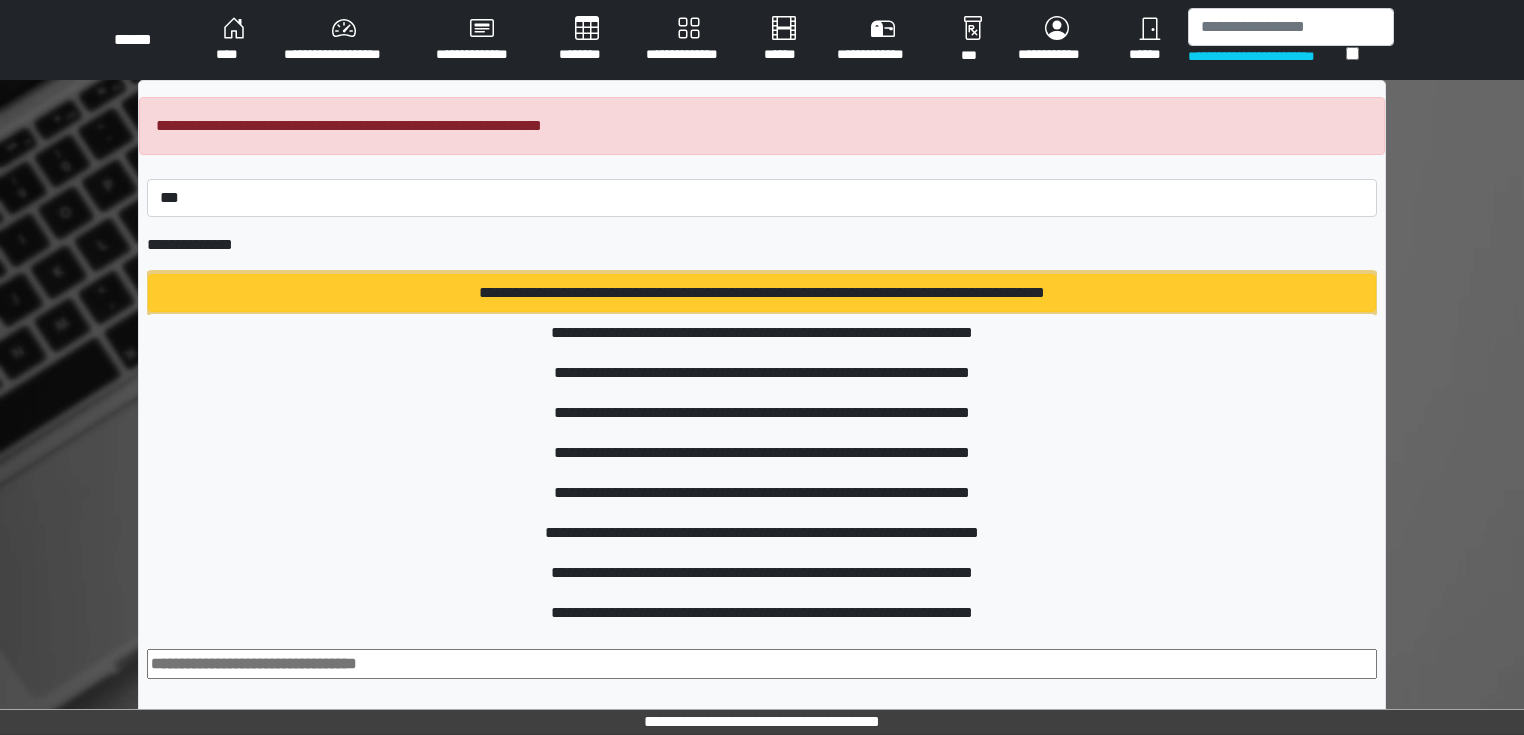 click on "**********" at bounding box center (762, 293) 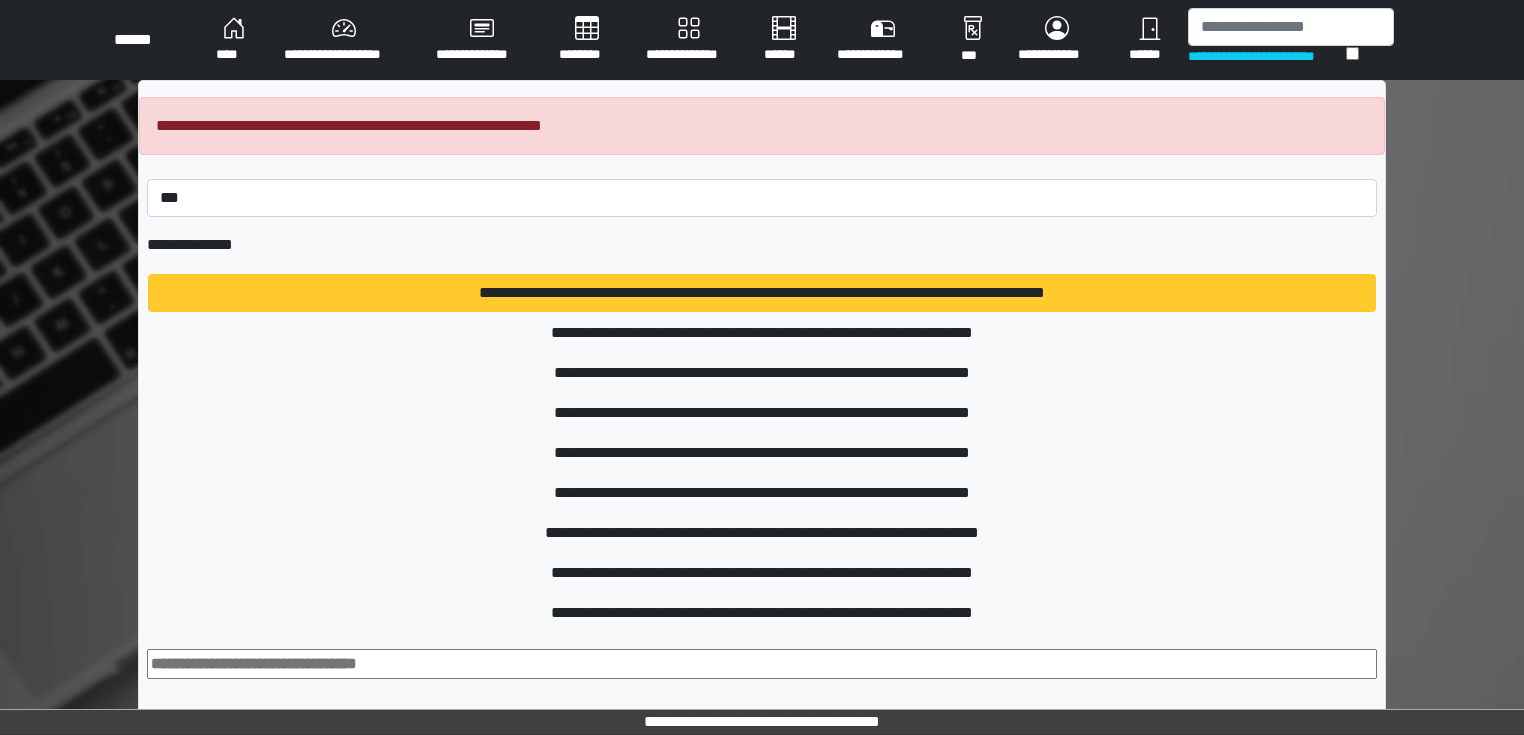 type 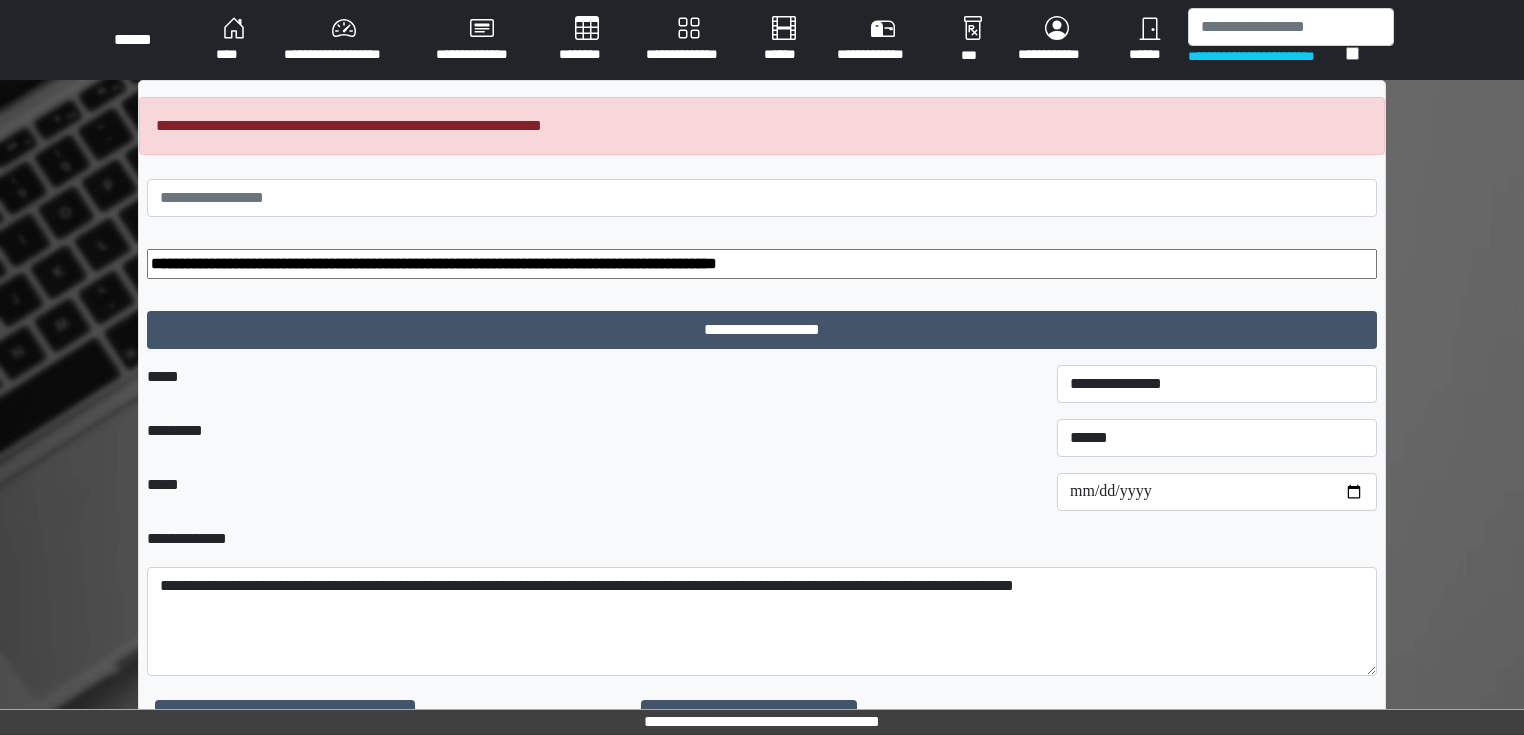 click on "**********" at bounding box center (762, 264) 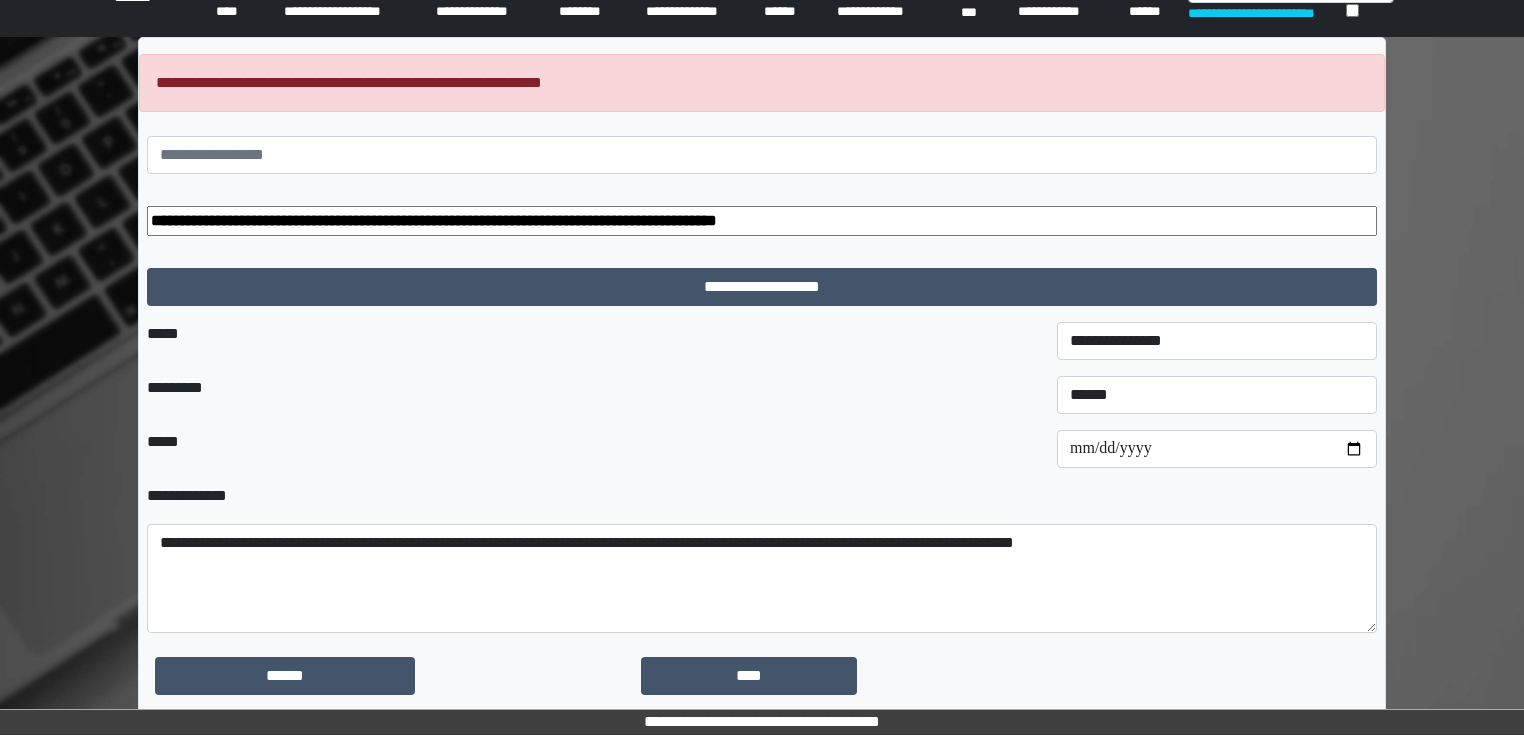 scroll, scrollTop: 64, scrollLeft: 0, axis: vertical 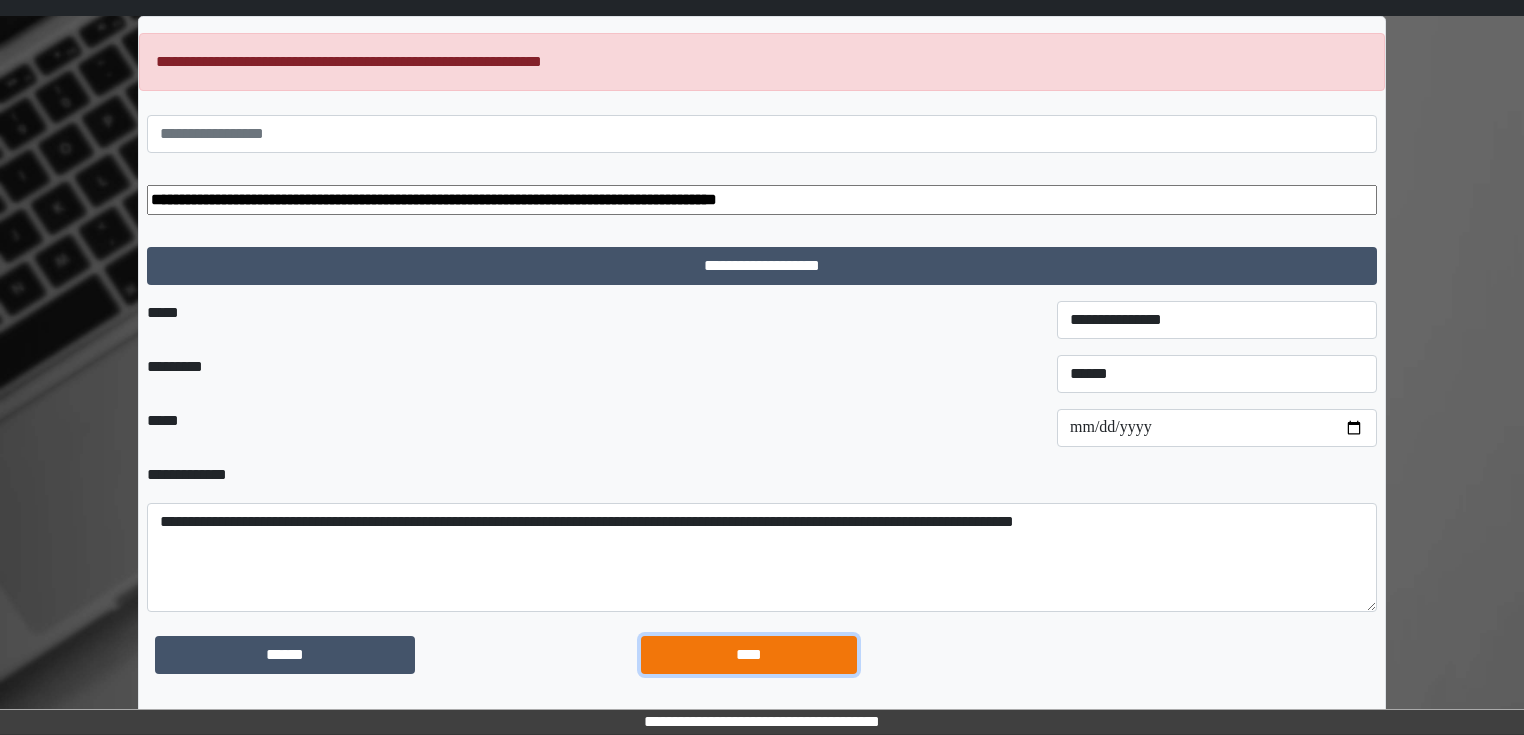 click on "****" at bounding box center [749, 655] 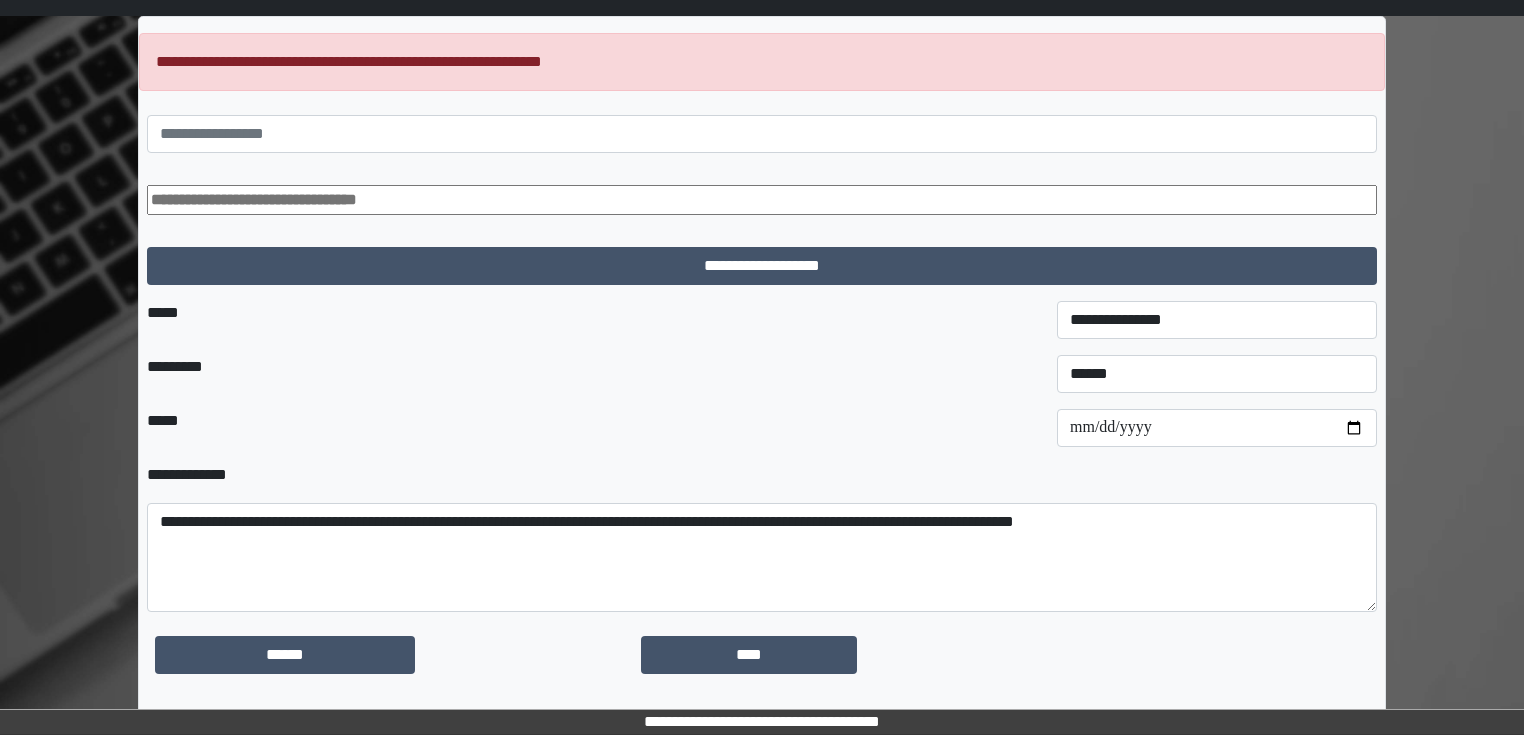drag, startPoint x: 476, startPoint y: 219, endPoint x: 474, endPoint y: 197, distance: 22.090721 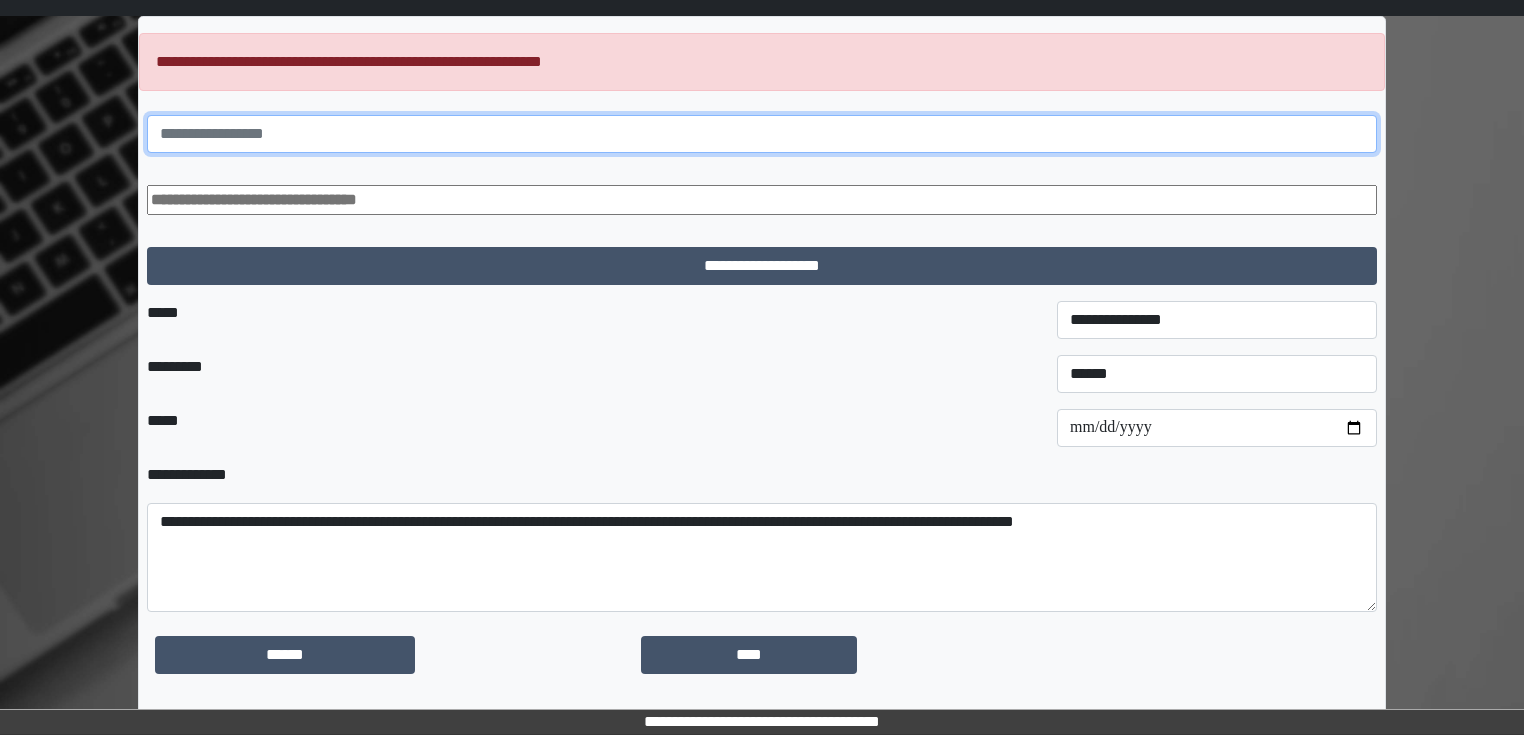 click at bounding box center [762, 134] 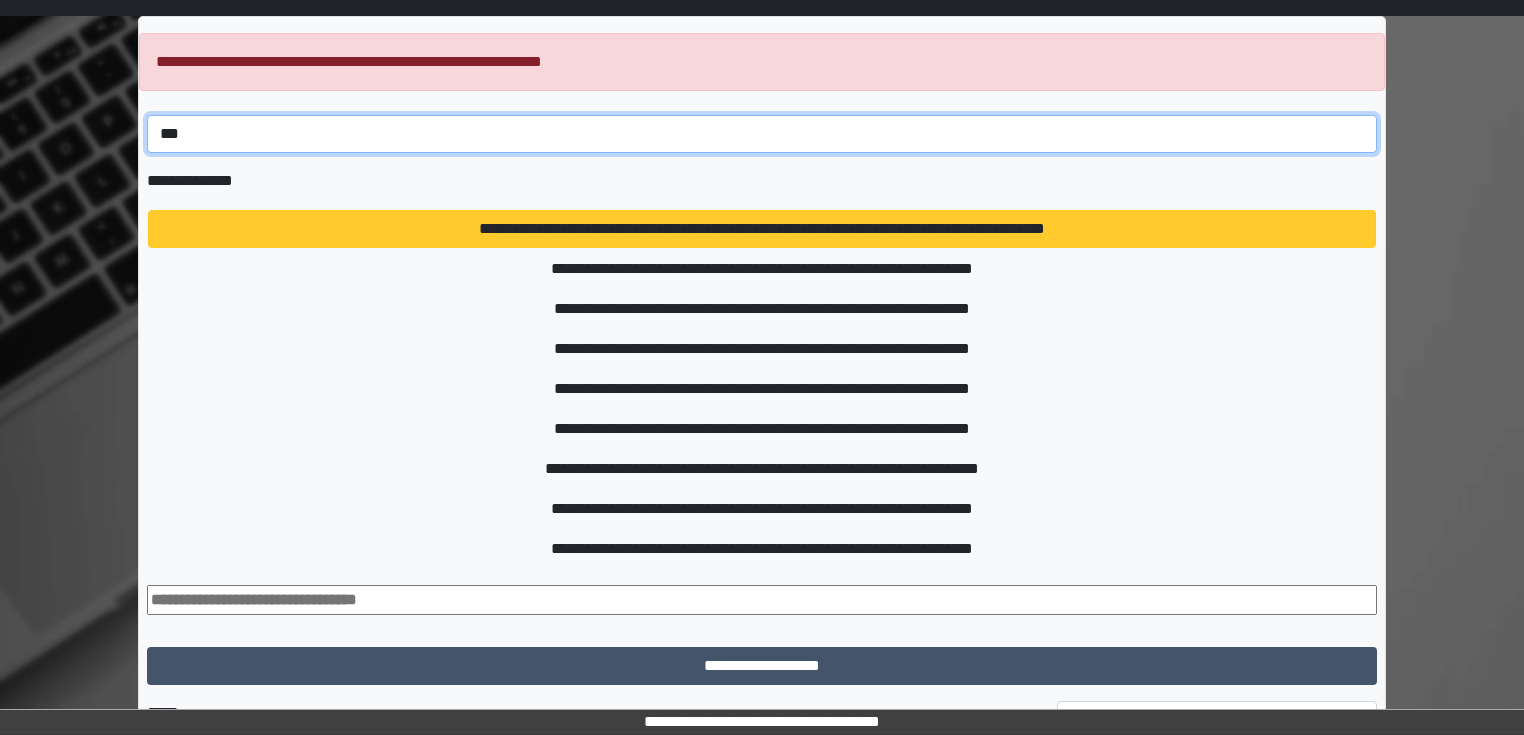 type on "***" 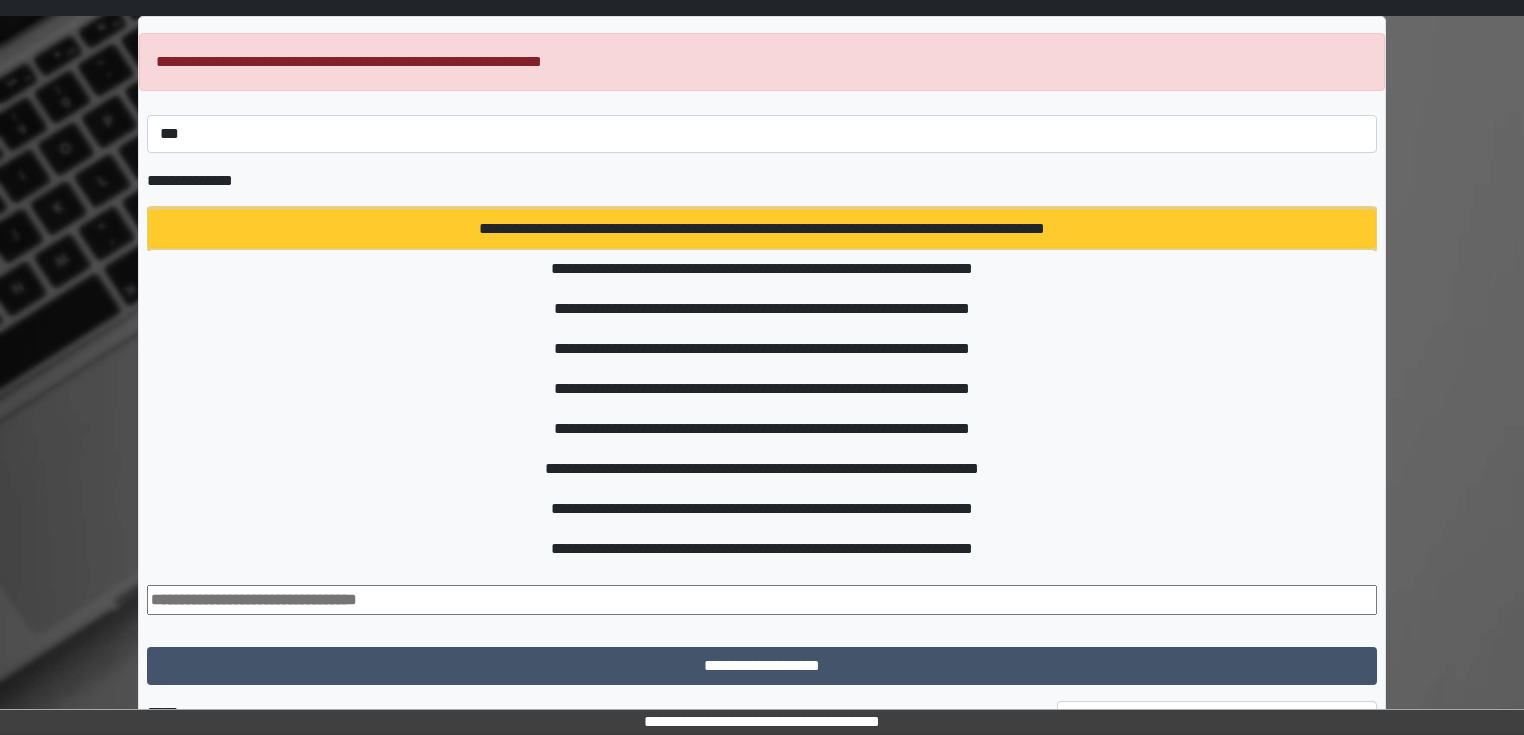 click on "**********" at bounding box center [762, 229] 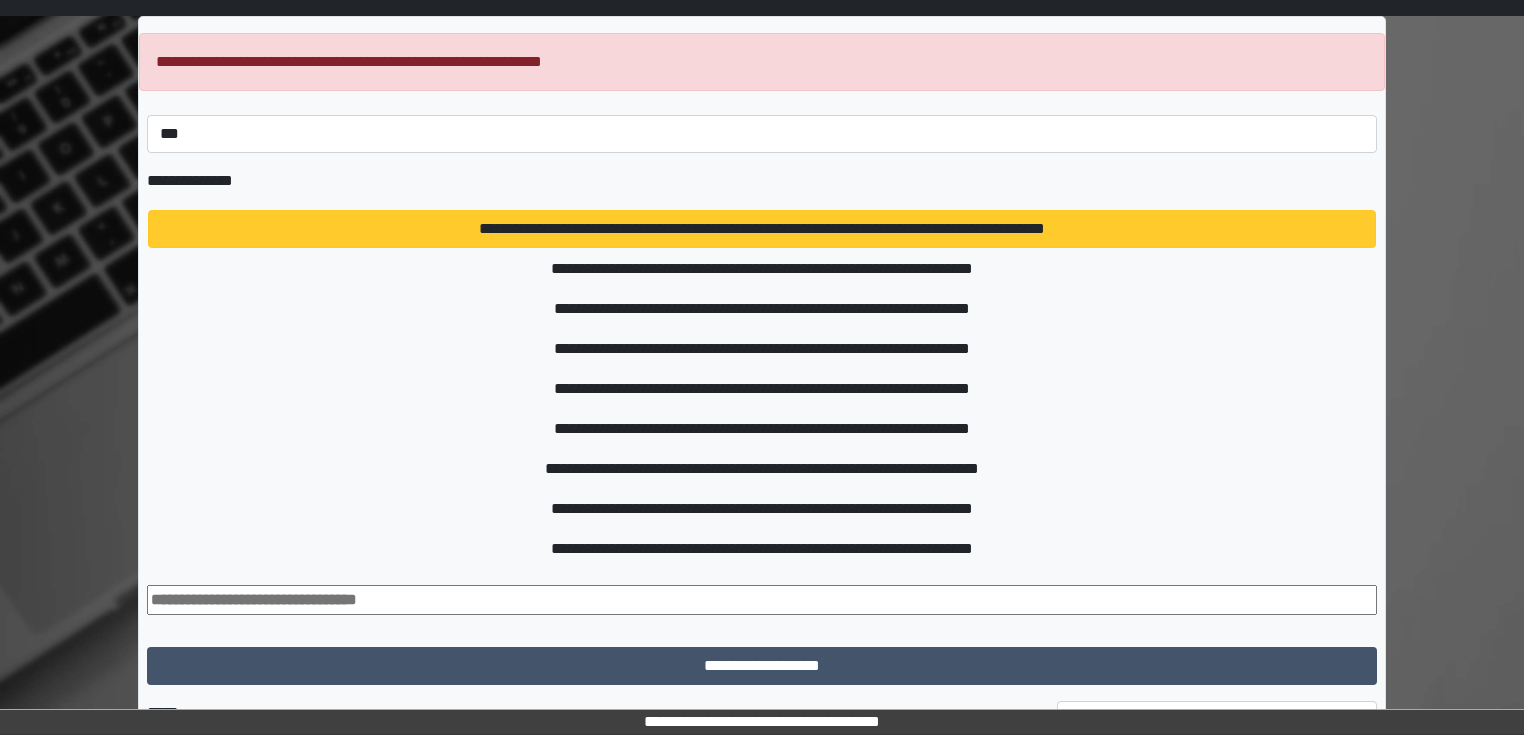type 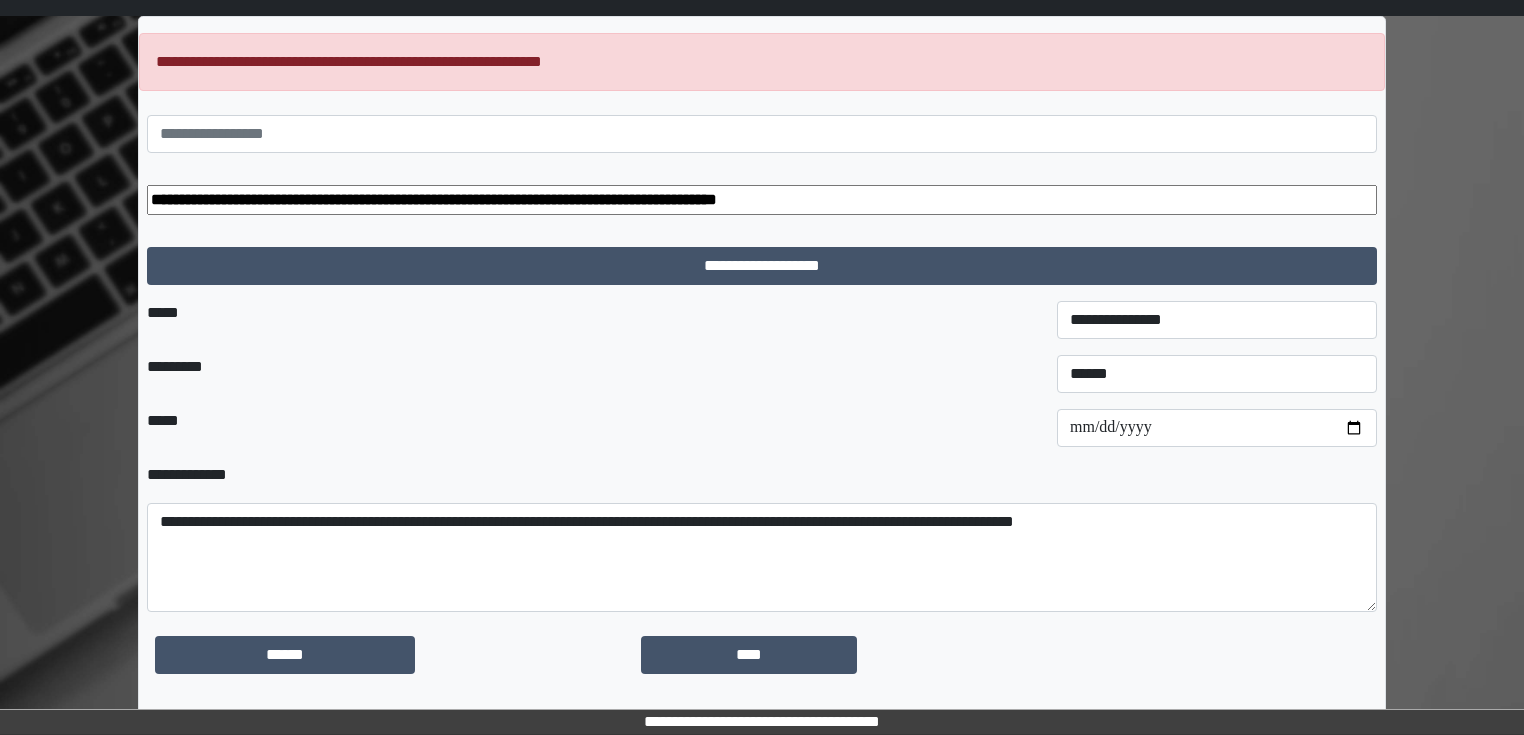 click on "**********" at bounding box center [762, 200] 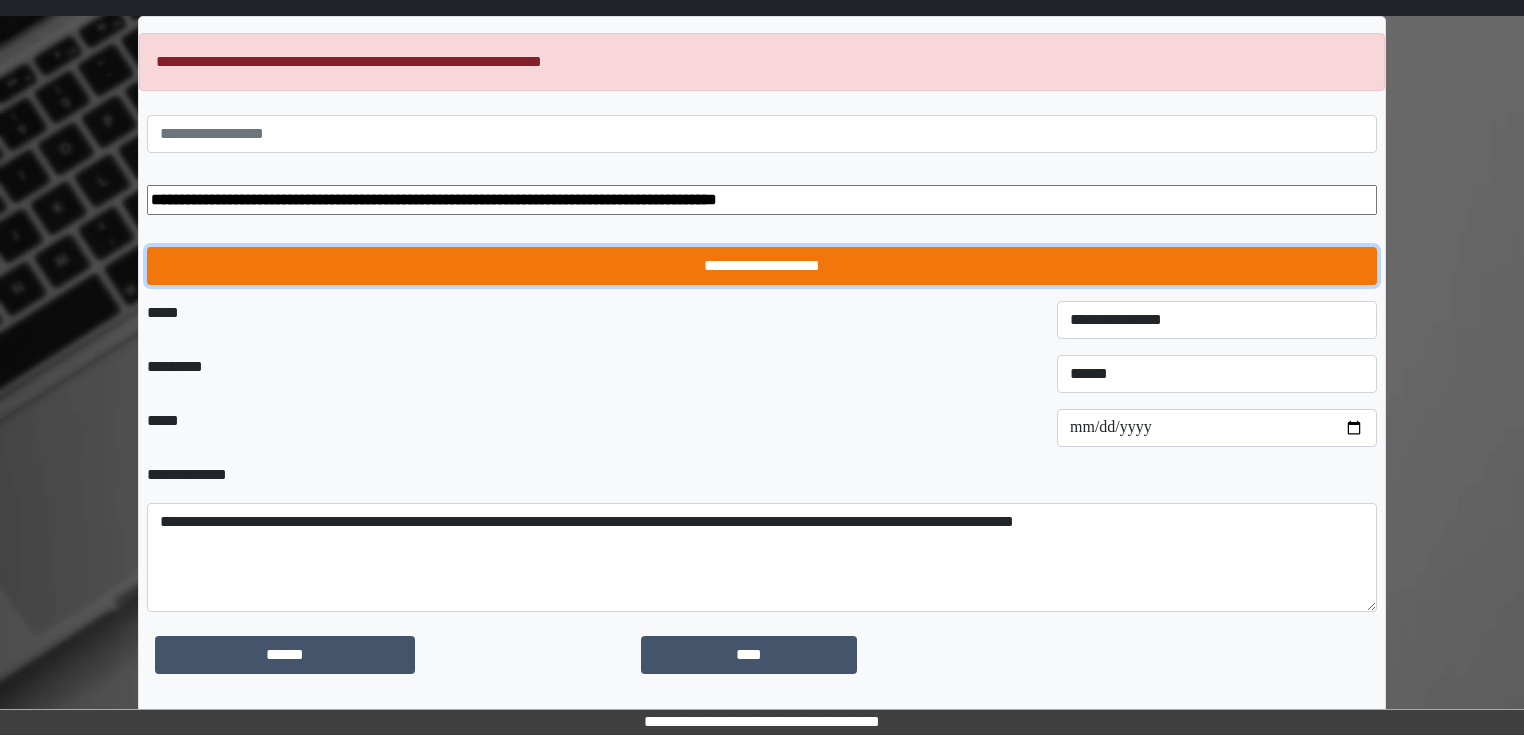 click on "**********" at bounding box center [762, 266] 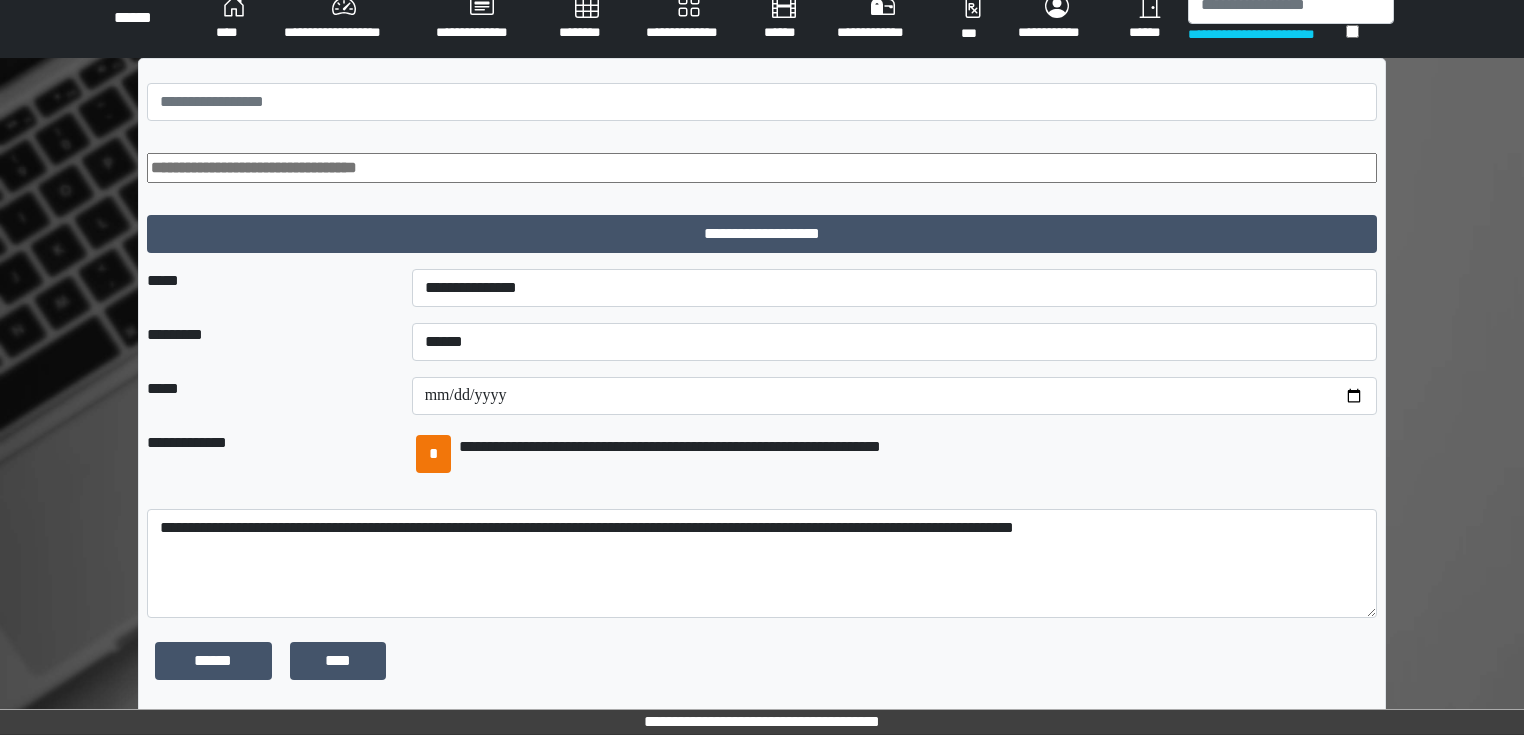 scroll, scrollTop: 28, scrollLeft: 0, axis: vertical 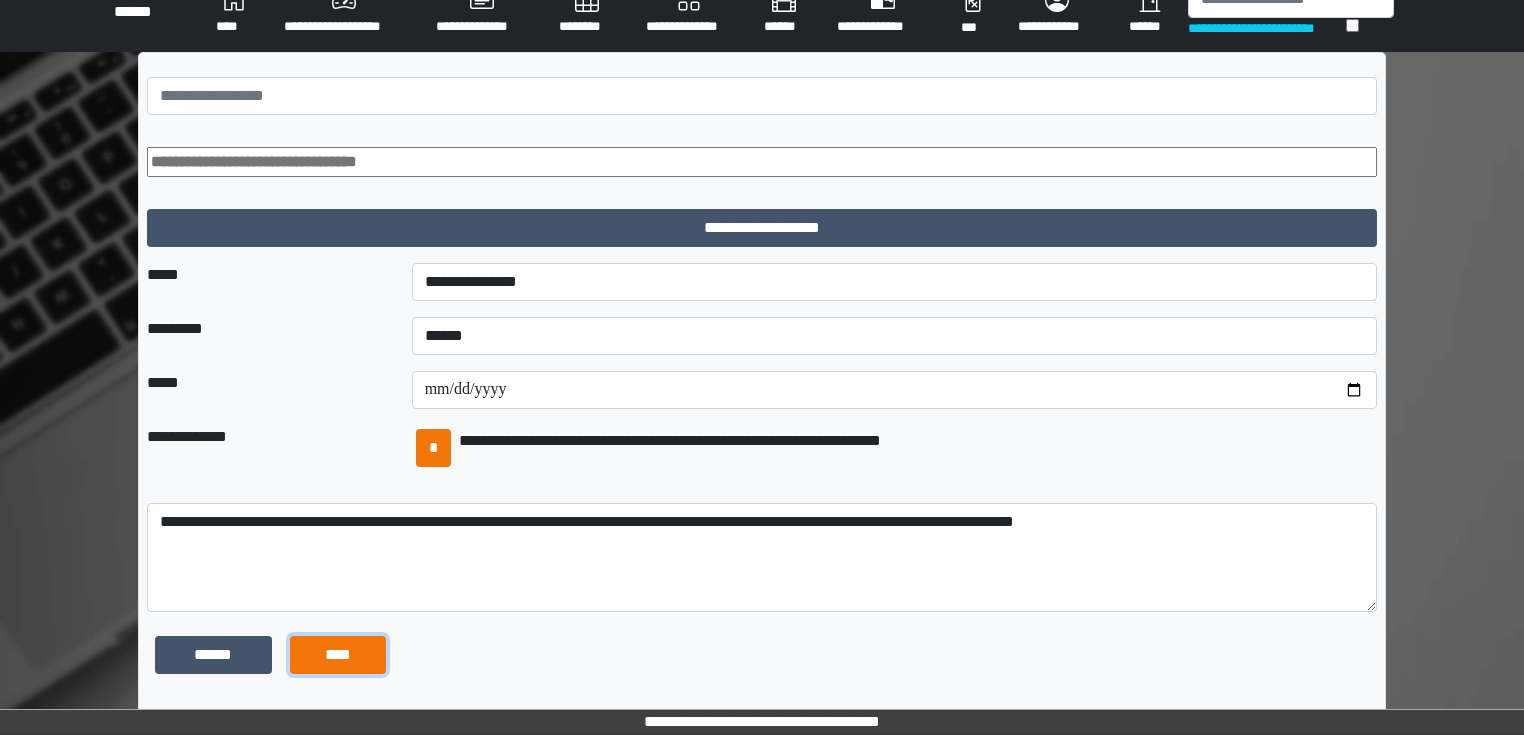 click on "****" at bounding box center (338, 655) 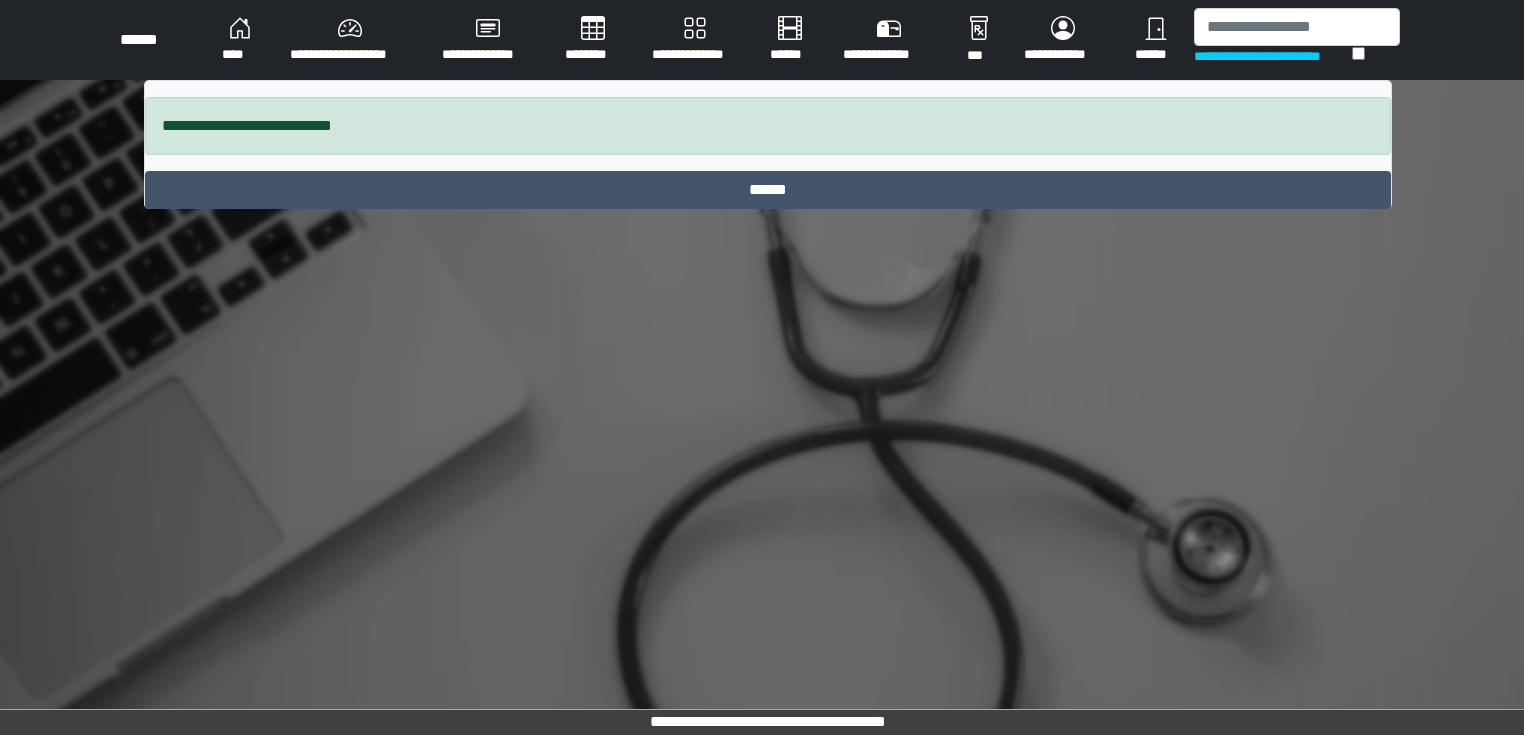 scroll, scrollTop: 0, scrollLeft: 0, axis: both 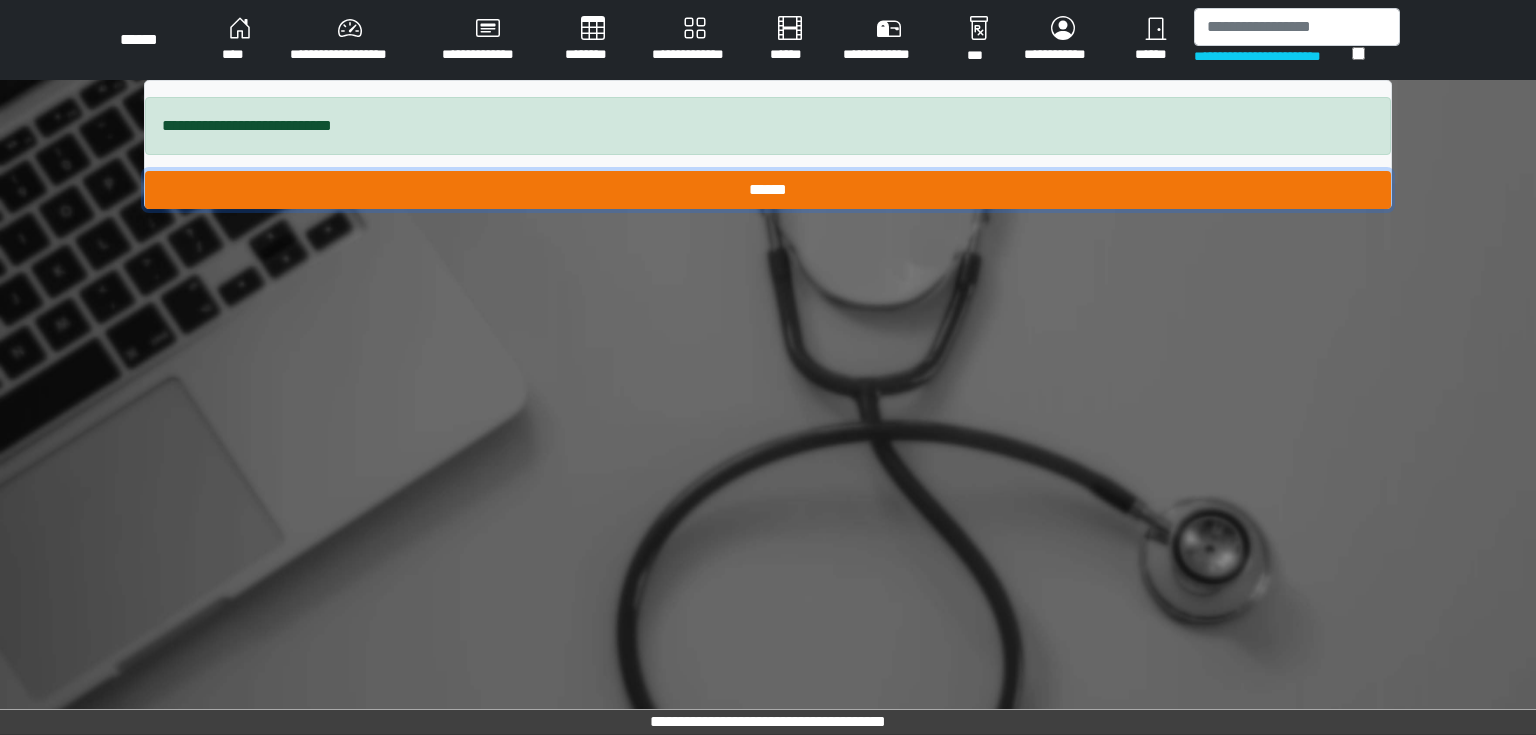 click on "******" at bounding box center (768, 190) 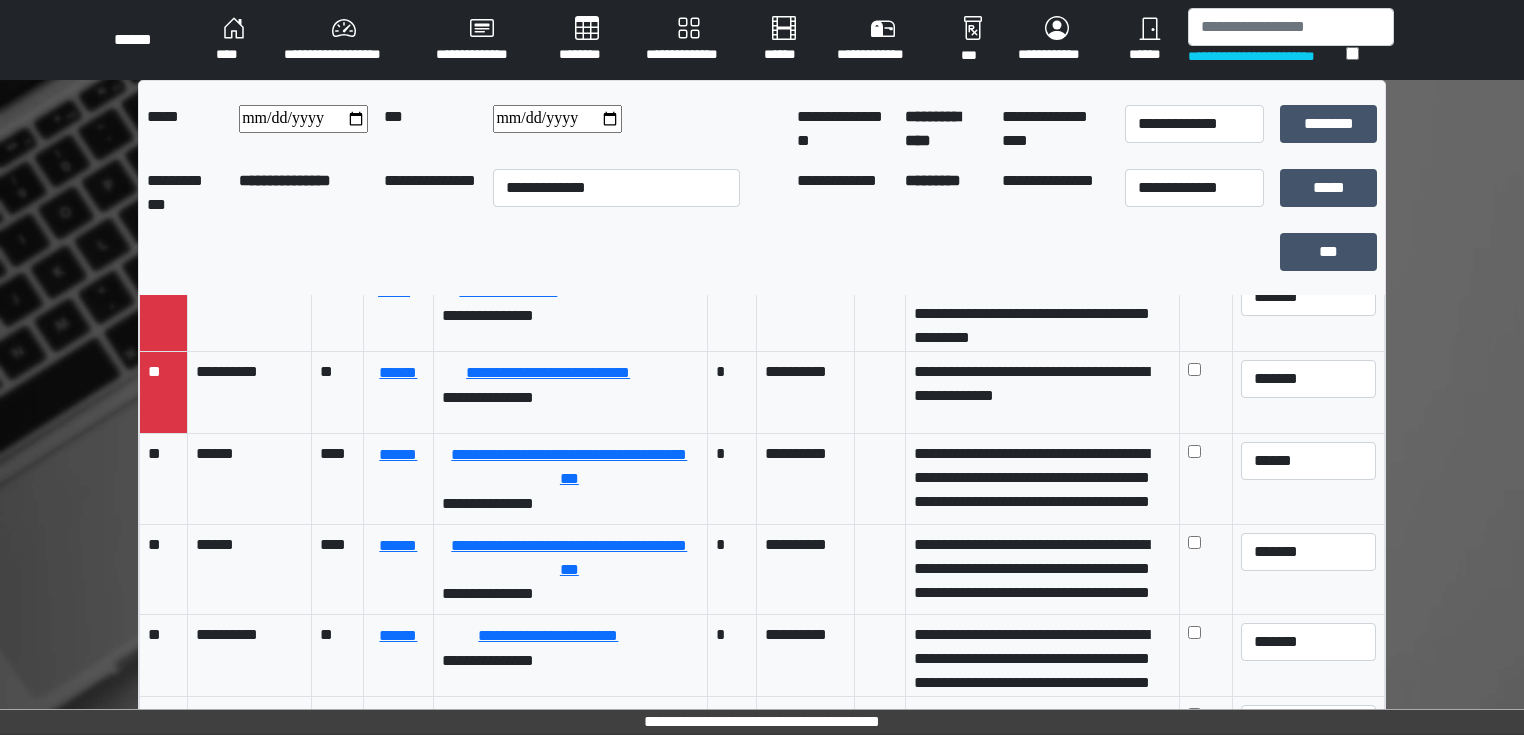 scroll, scrollTop: 2416, scrollLeft: 0, axis: vertical 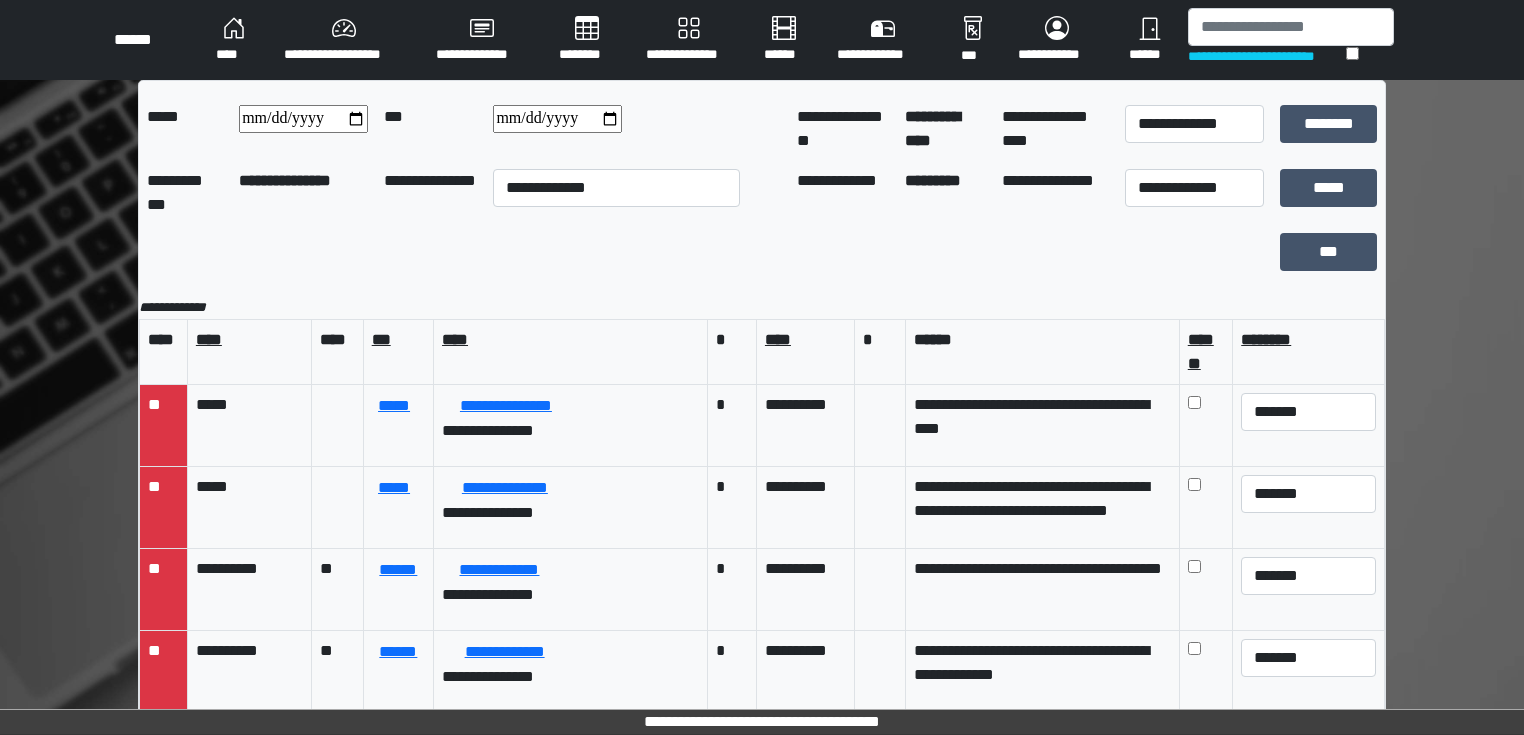 click at bounding box center (705, 252) 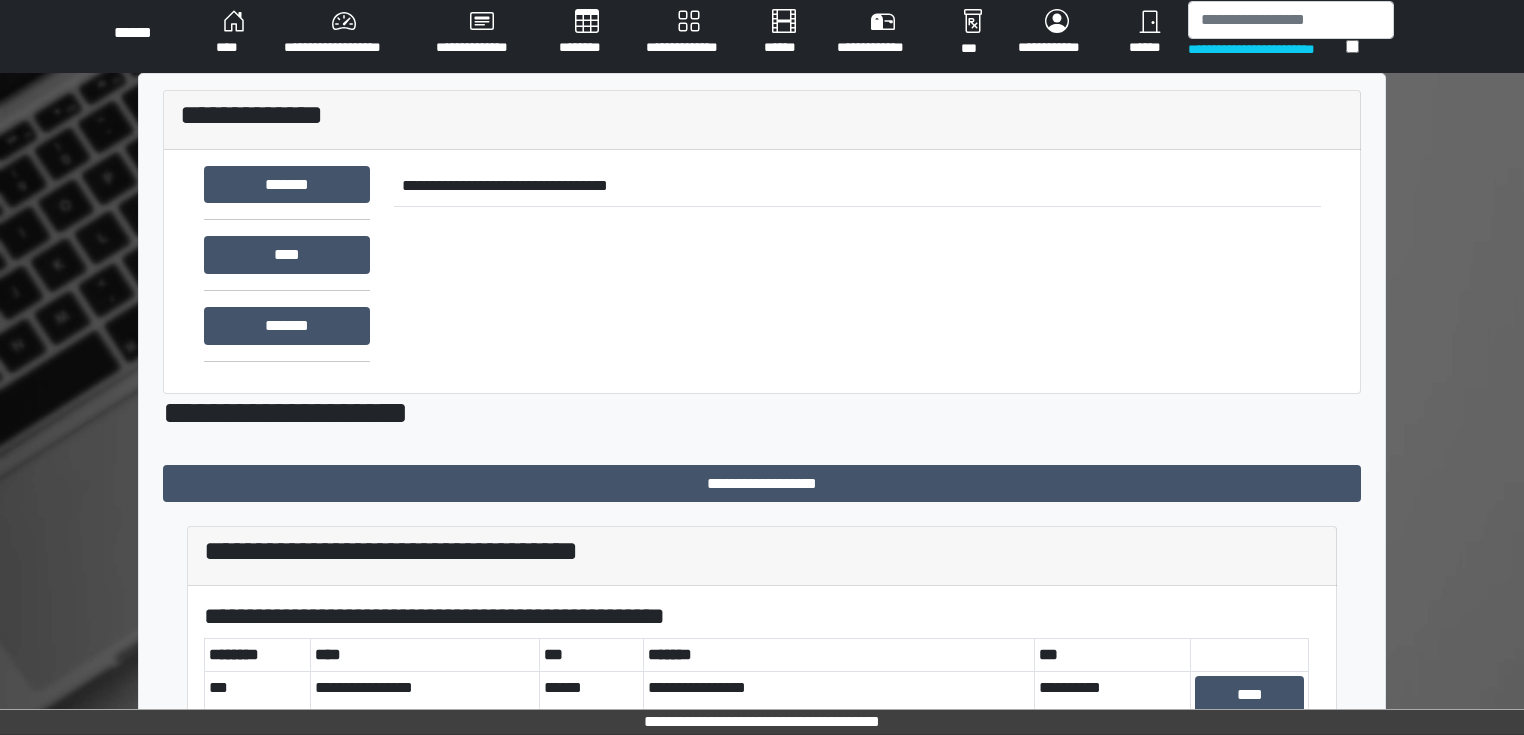 scroll, scrollTop: 0, scrollLeft: 0, axis: both 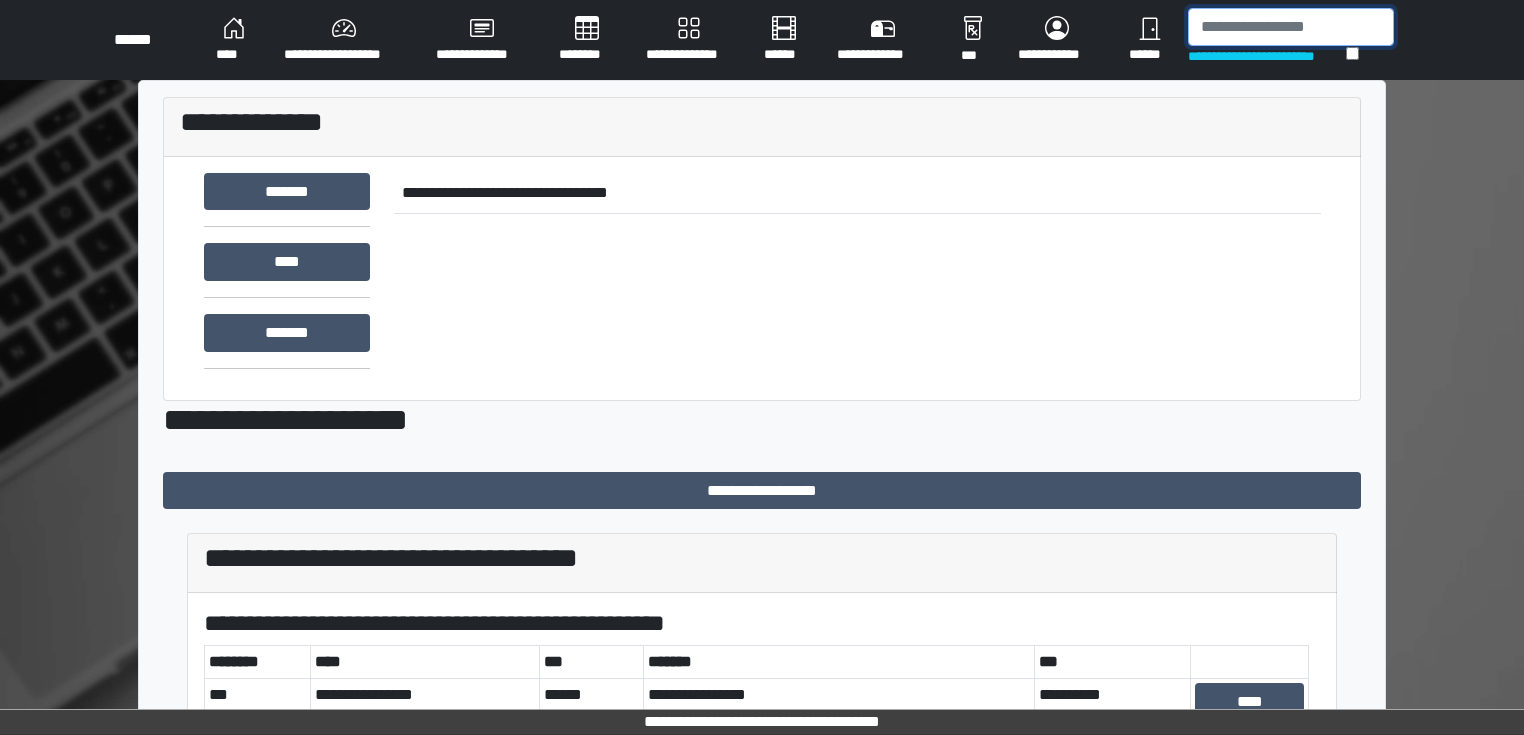click at bounding box center [1291, 27] 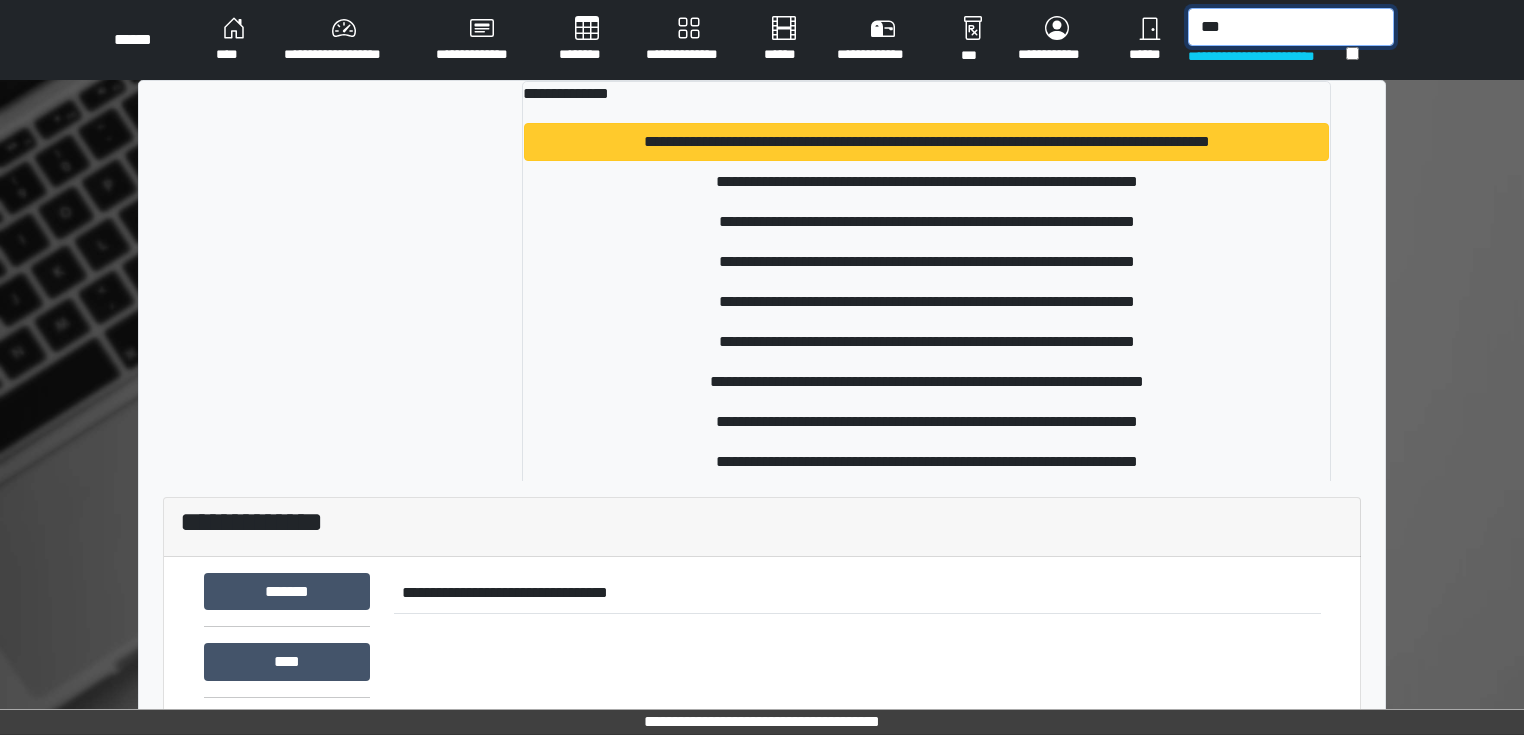 type on "***" 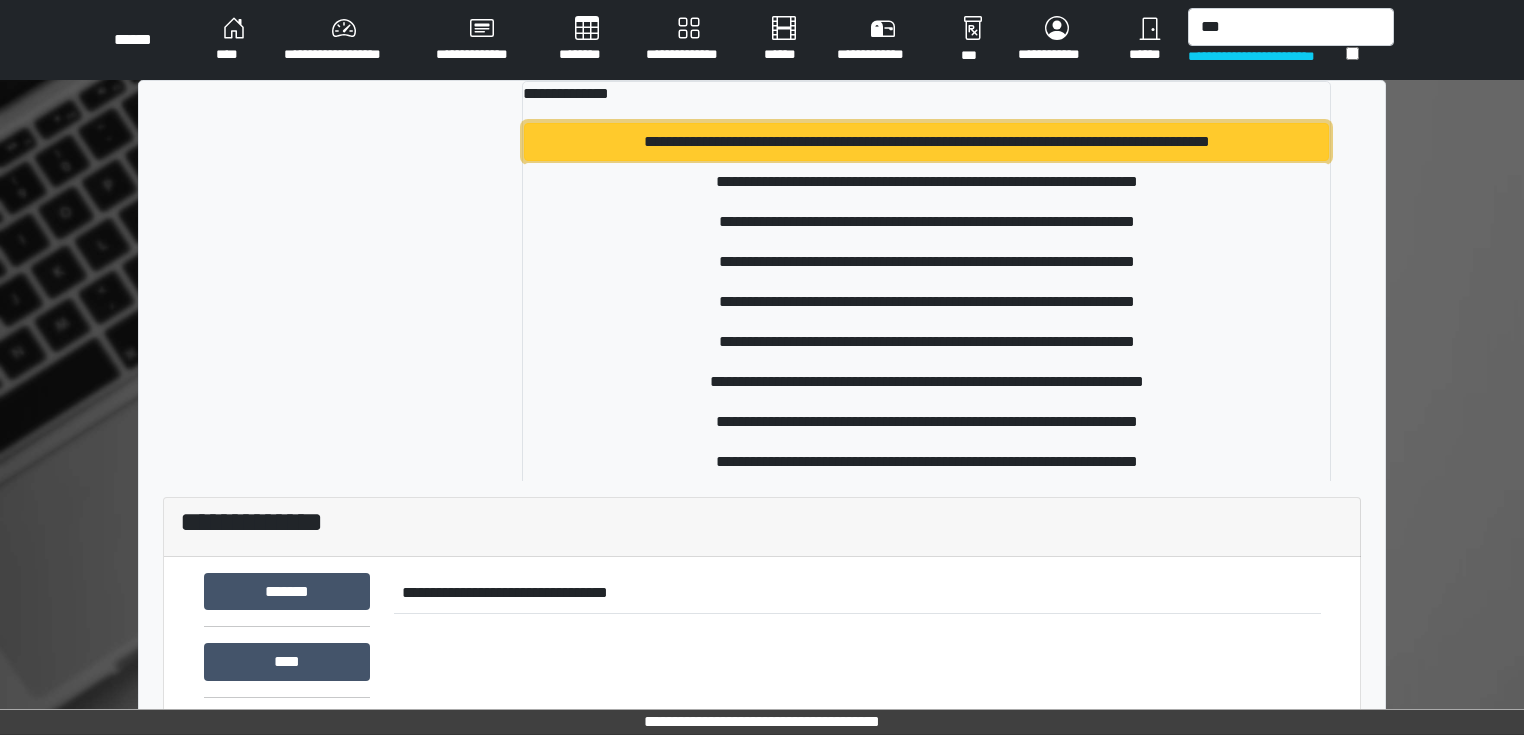 click on "**********" at bounding box center [926, 142] 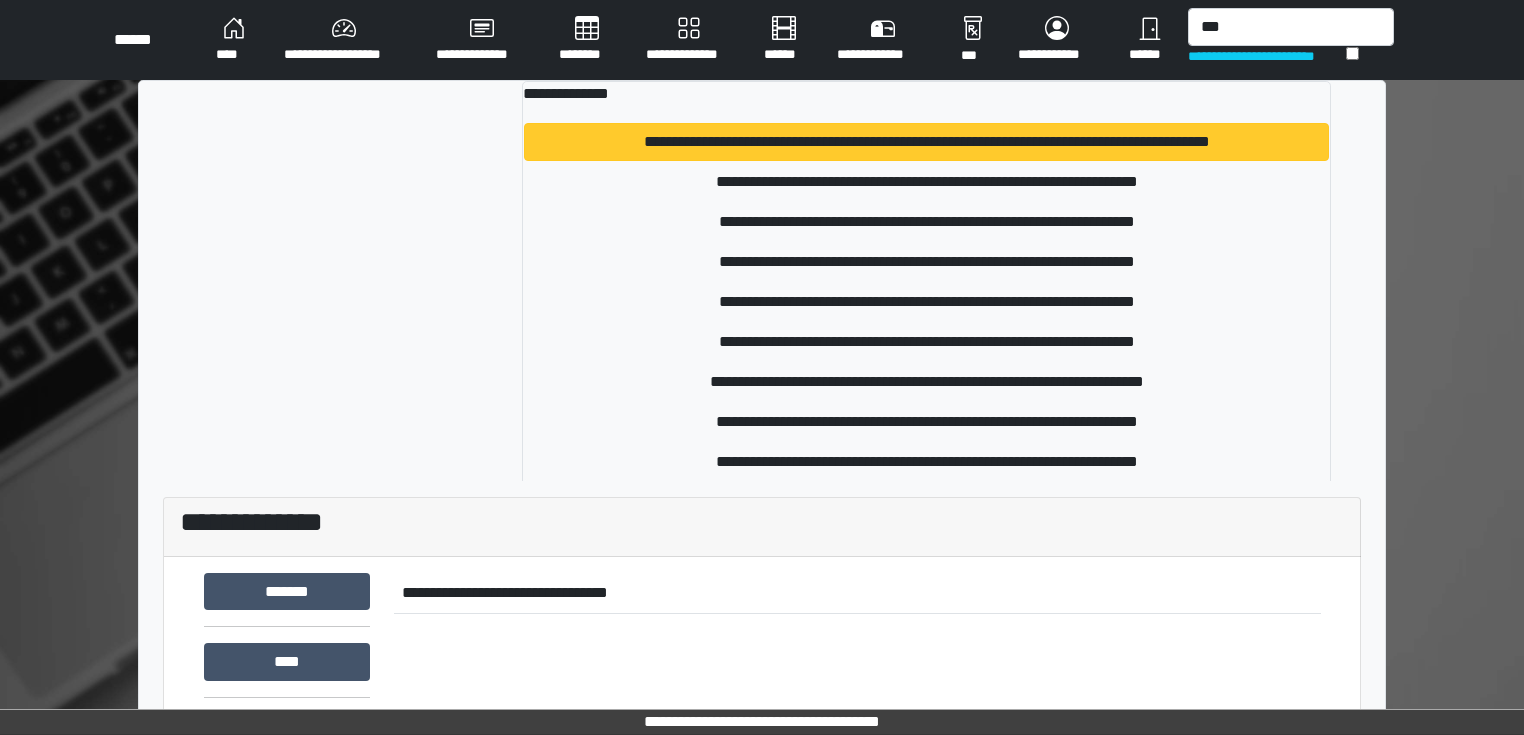 type 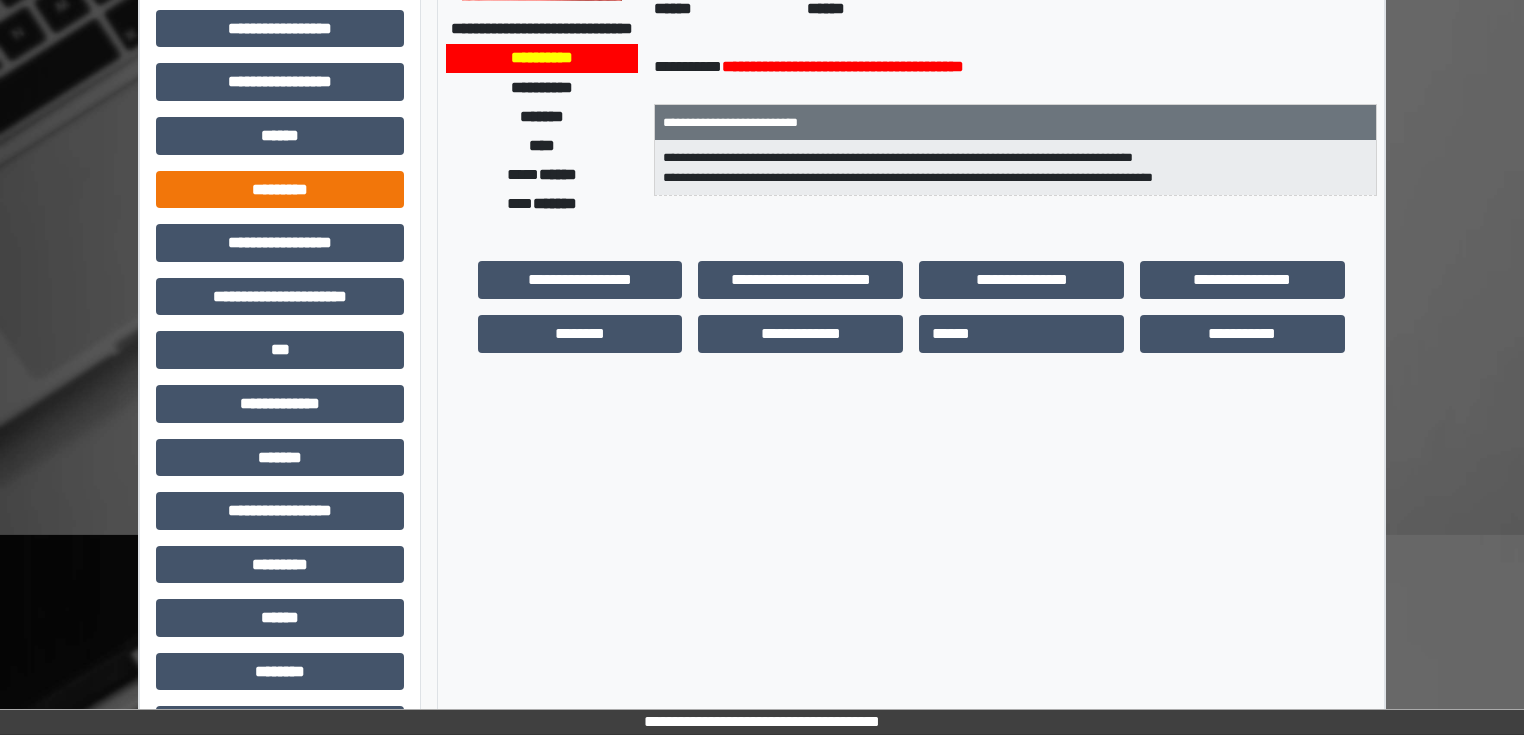 scroll, scrollTop: 320, scrollLeft: 0, axis: vertical 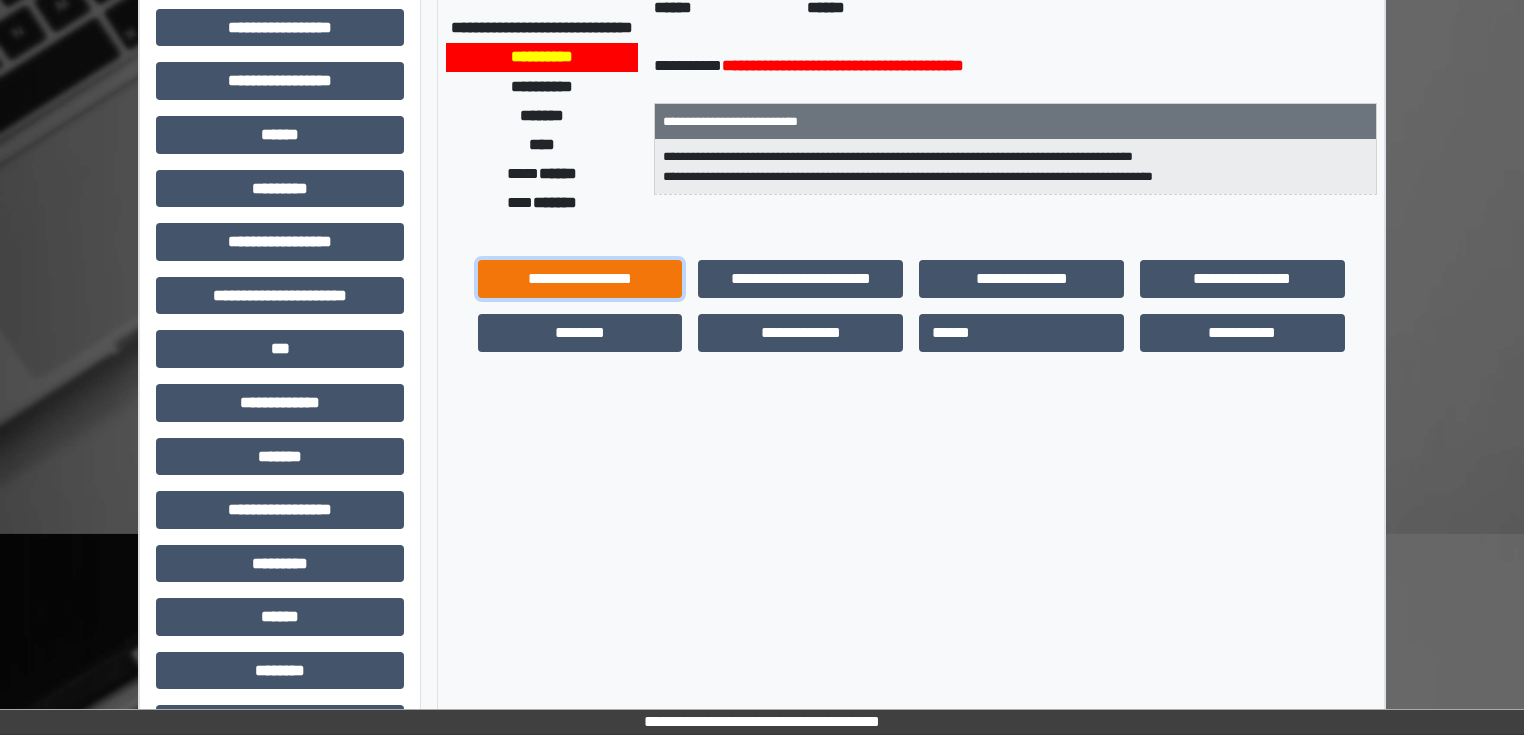 click on "**********" at bounding box center [580, 279] 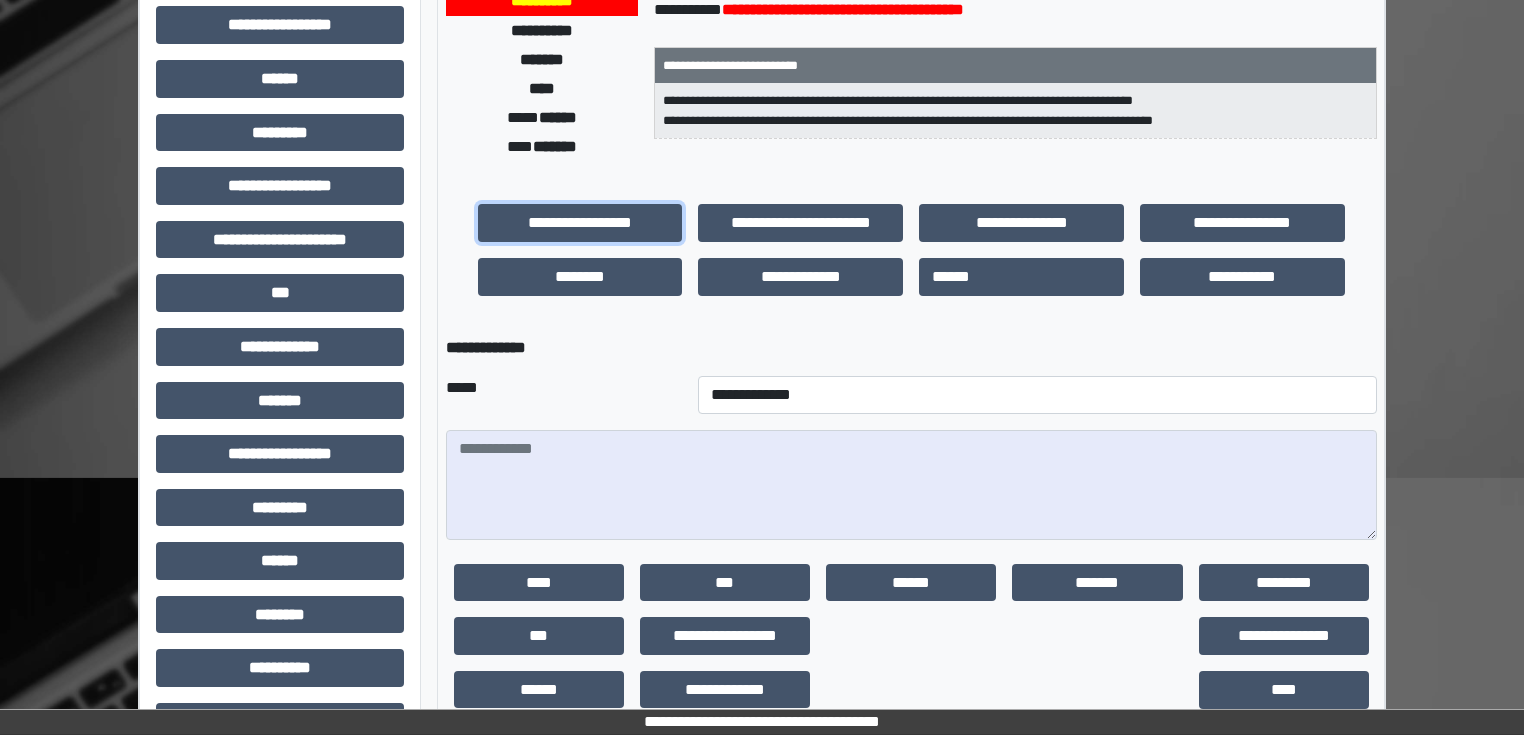 scroll, scrollTop: 431, scrollLeft: 0, axis: vertical 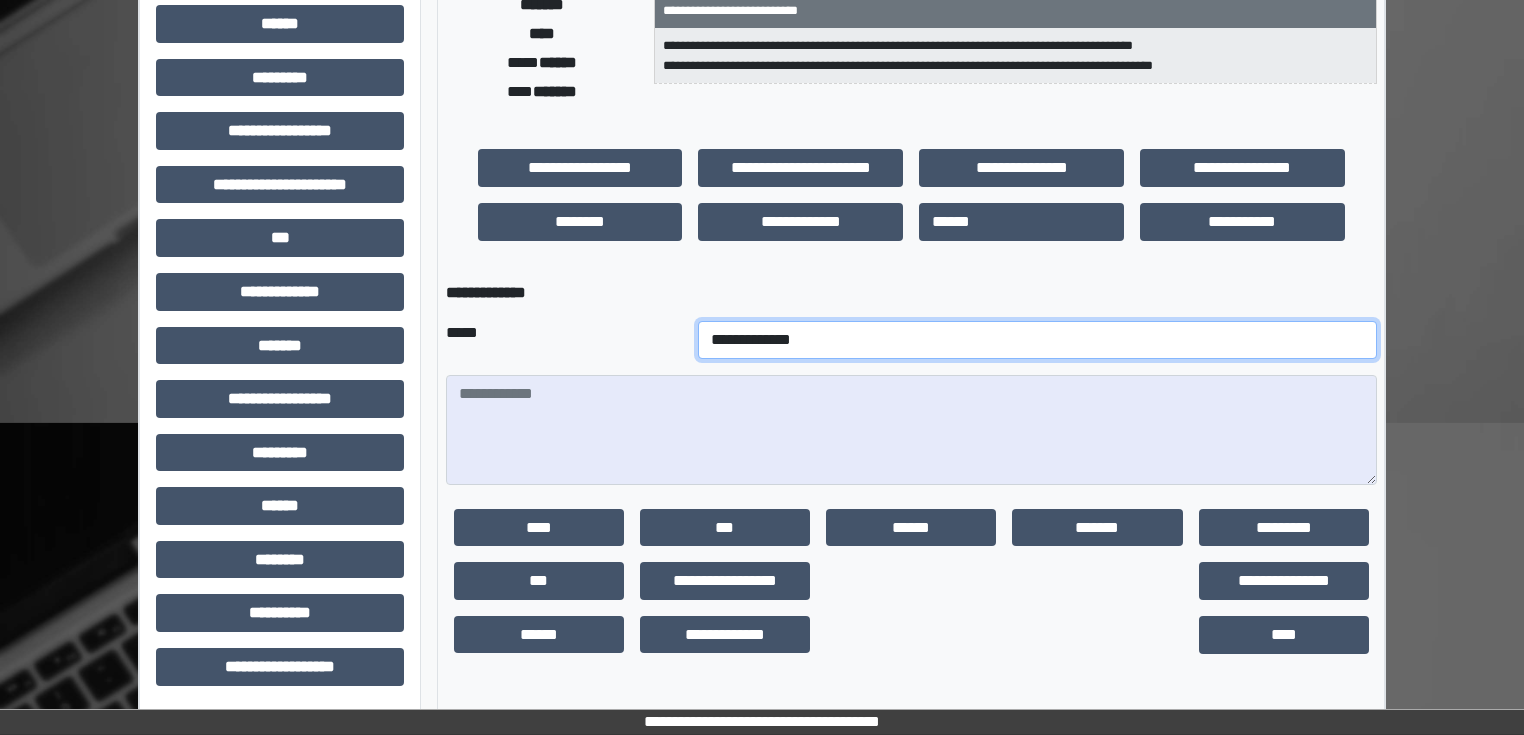 click on "**********" at bounding box center [1037, 340] 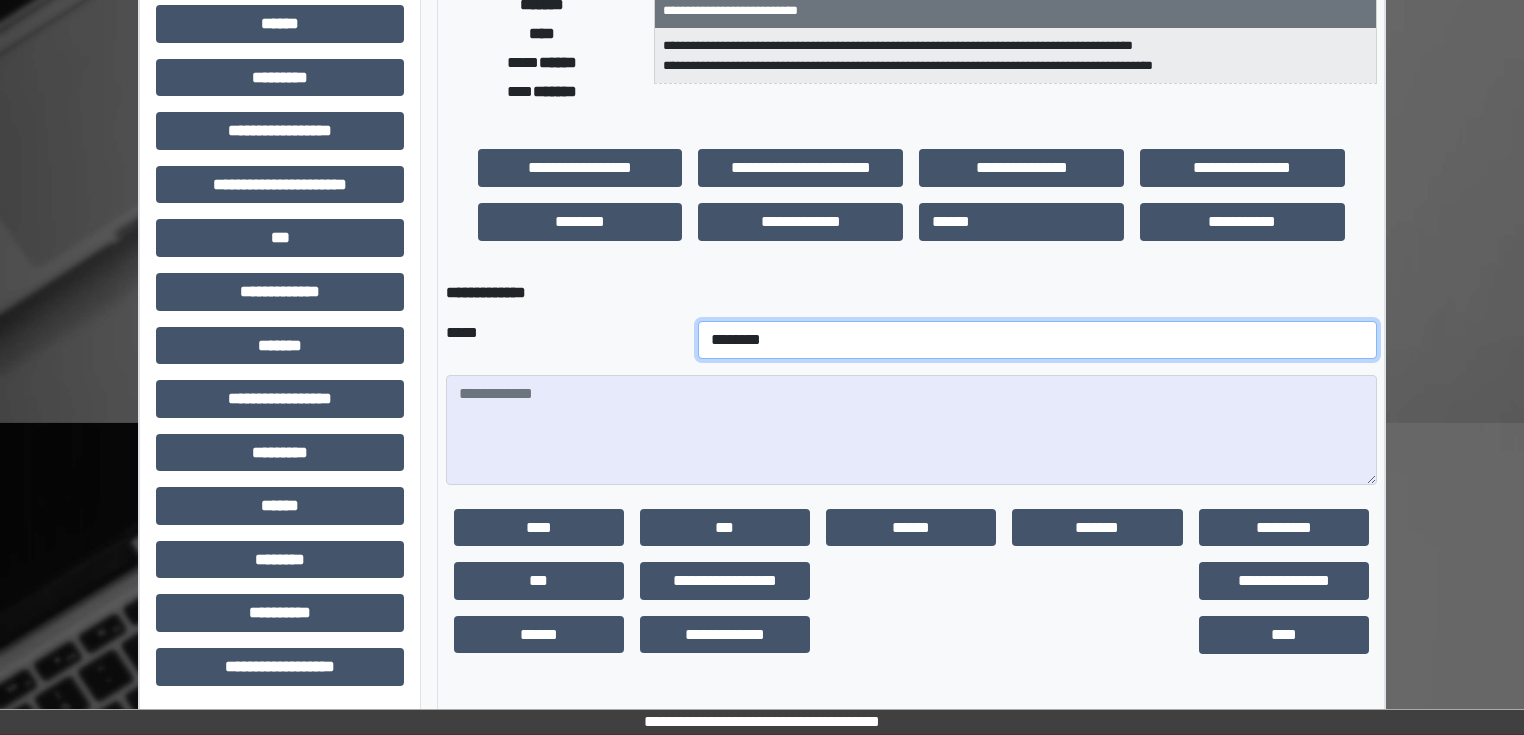 click on "**********" at bounding box center [1037, 340] 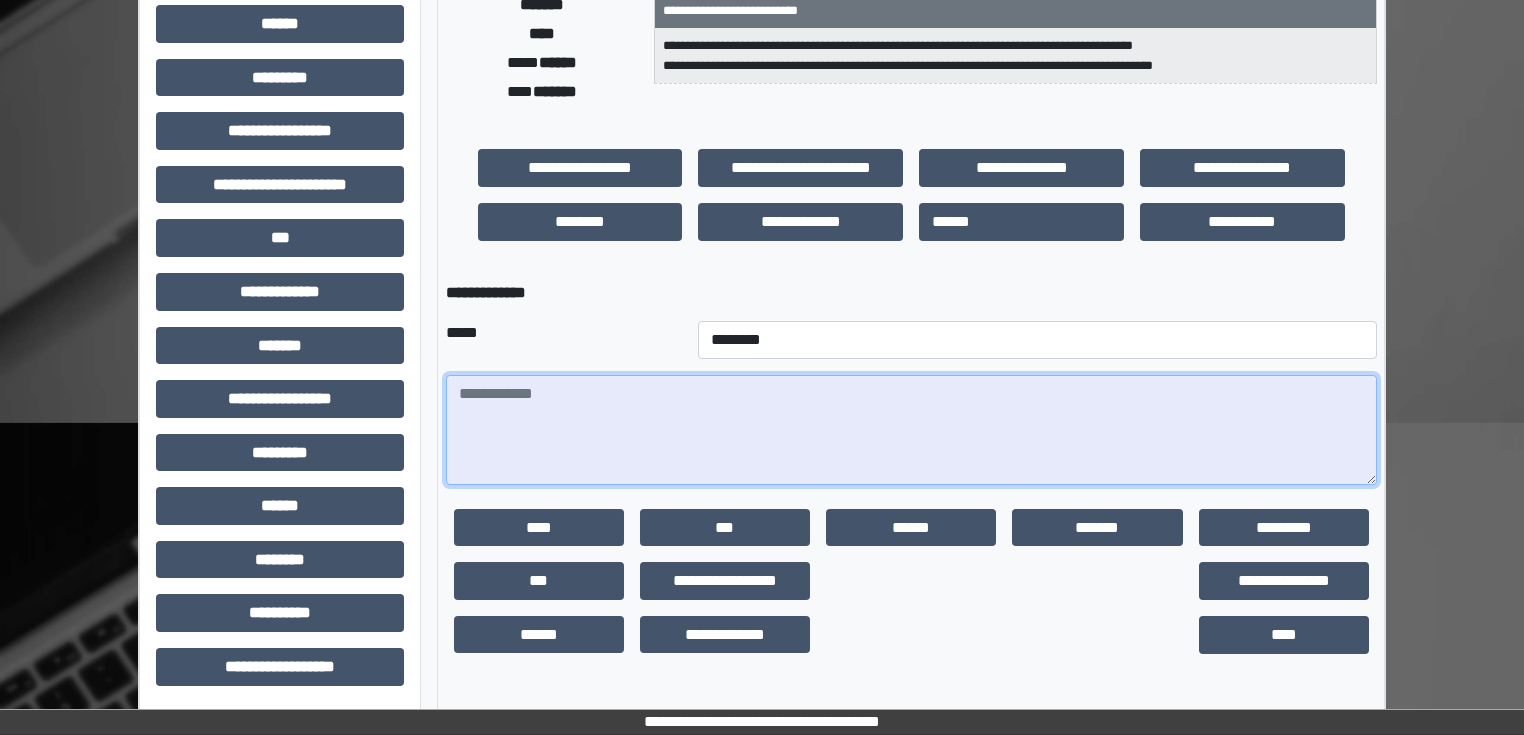 click at bounding box center (911, 430) 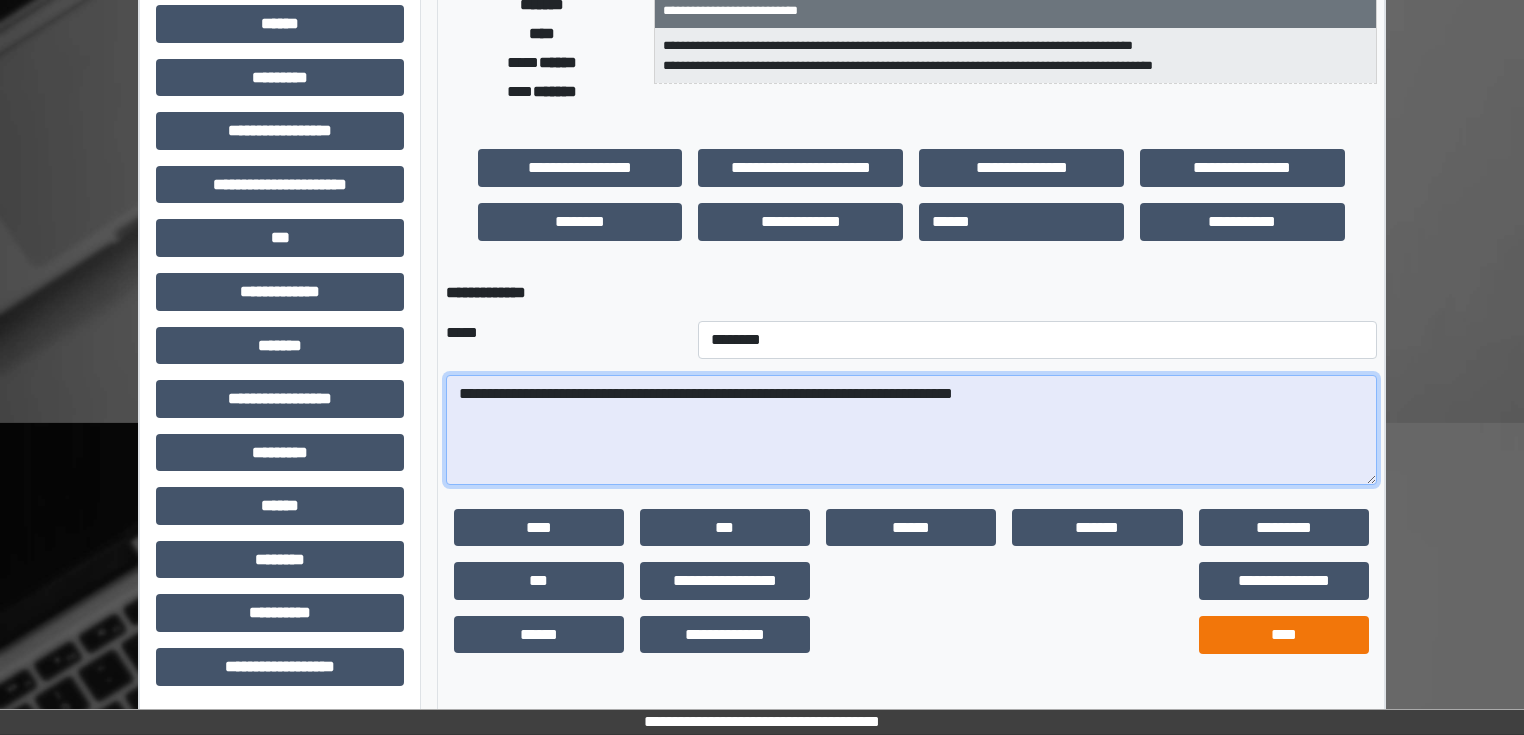 type on "**********" 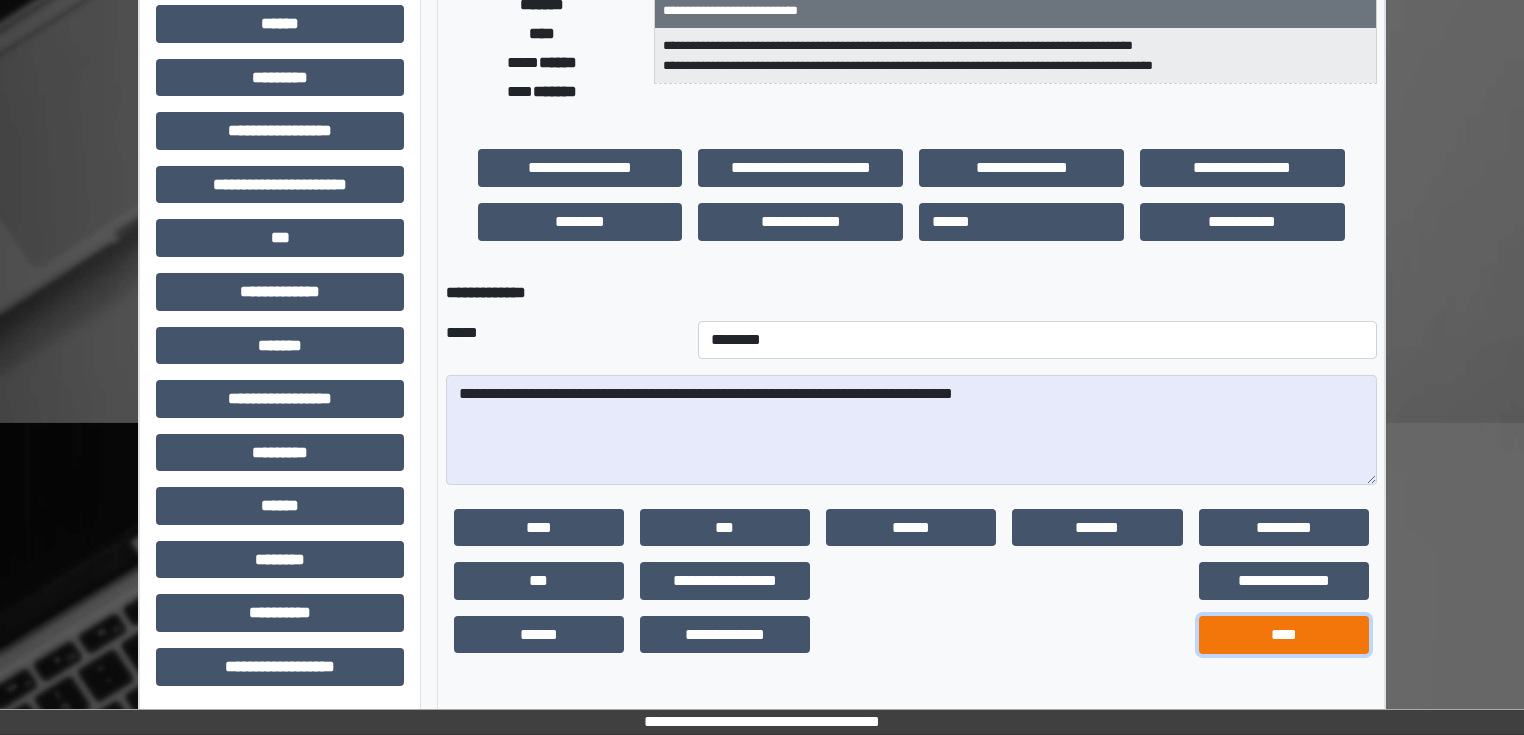 click on "****" at bounding box center [1284, 635] 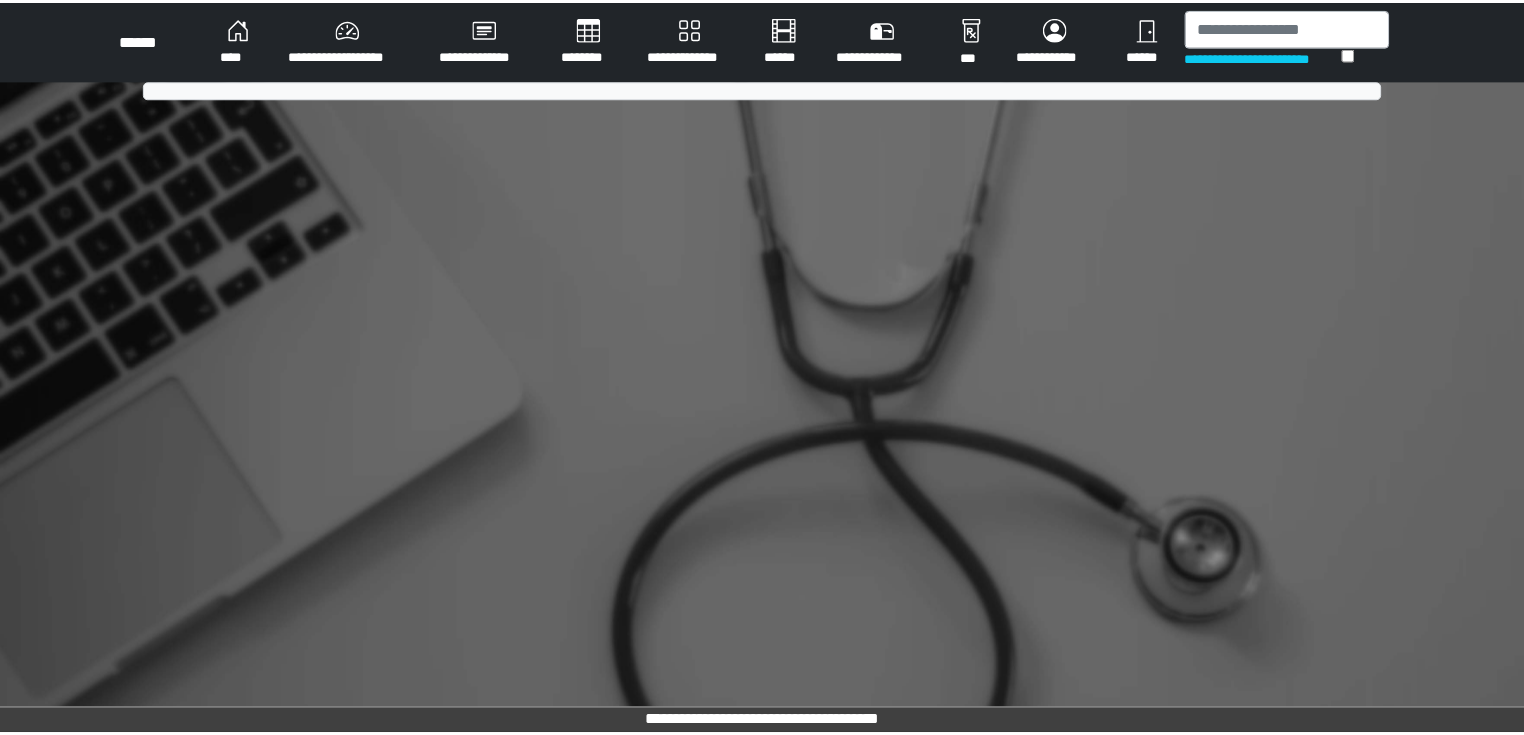scroll, scrollTop: 0, scrollLeft: 0, axis: both 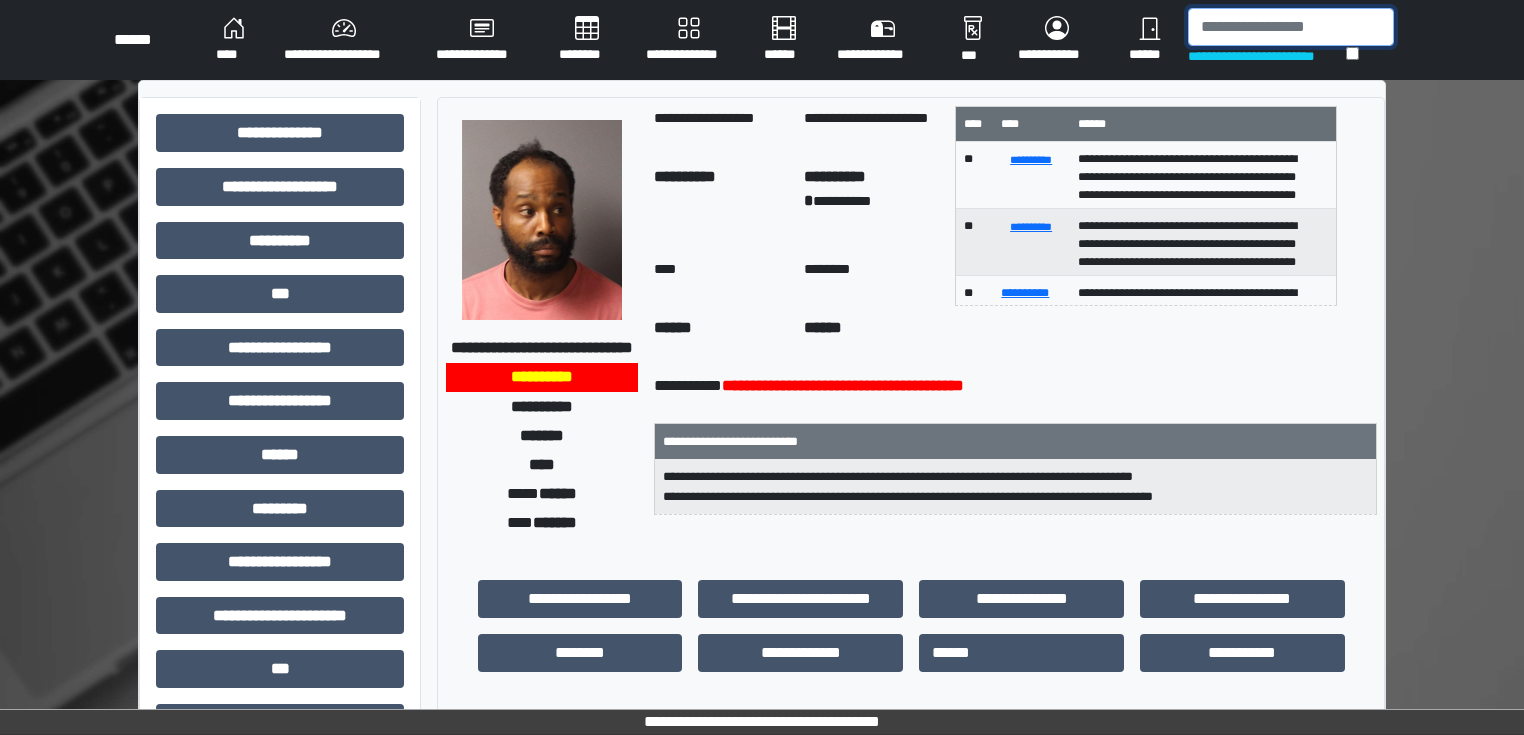 click at bounding box center (1291, 27) 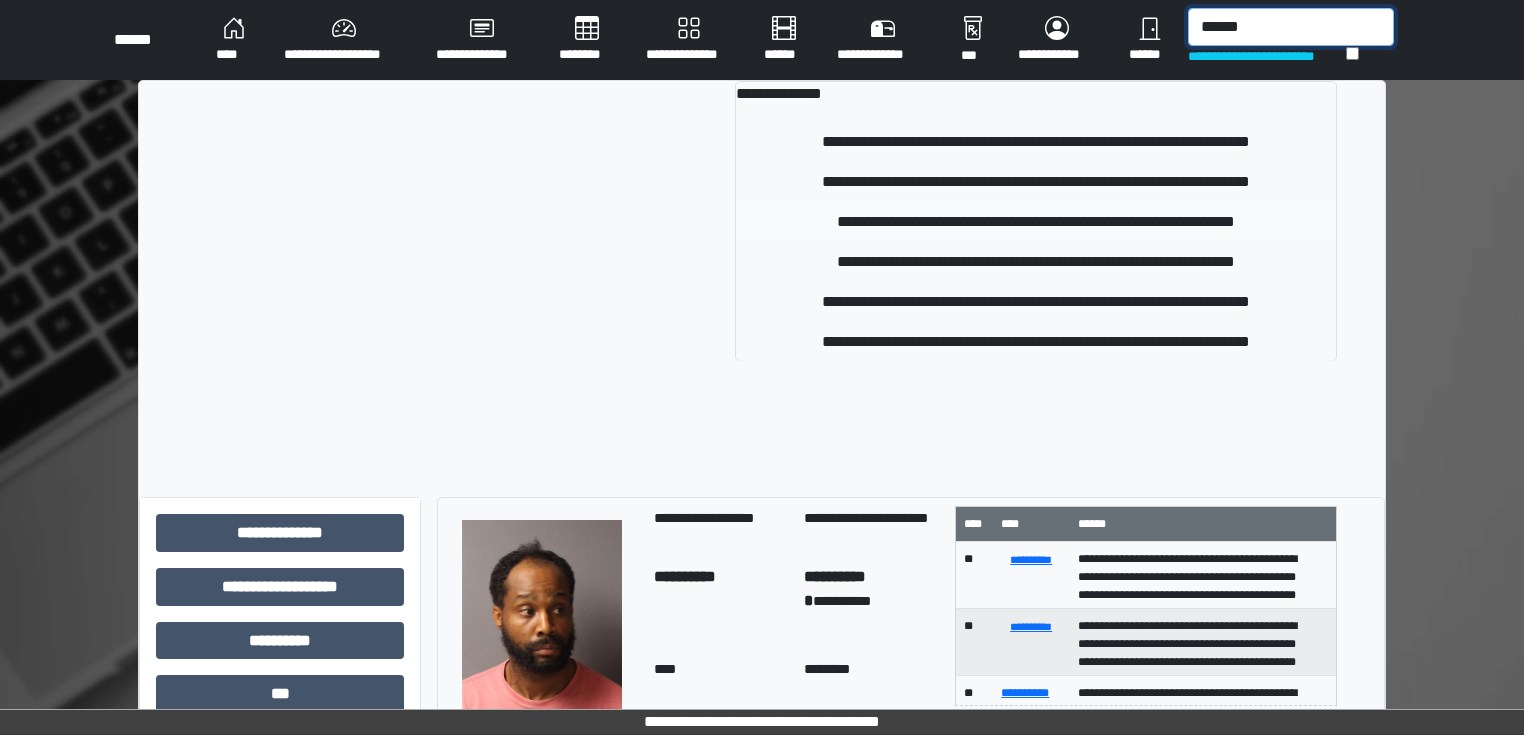 type on "******" 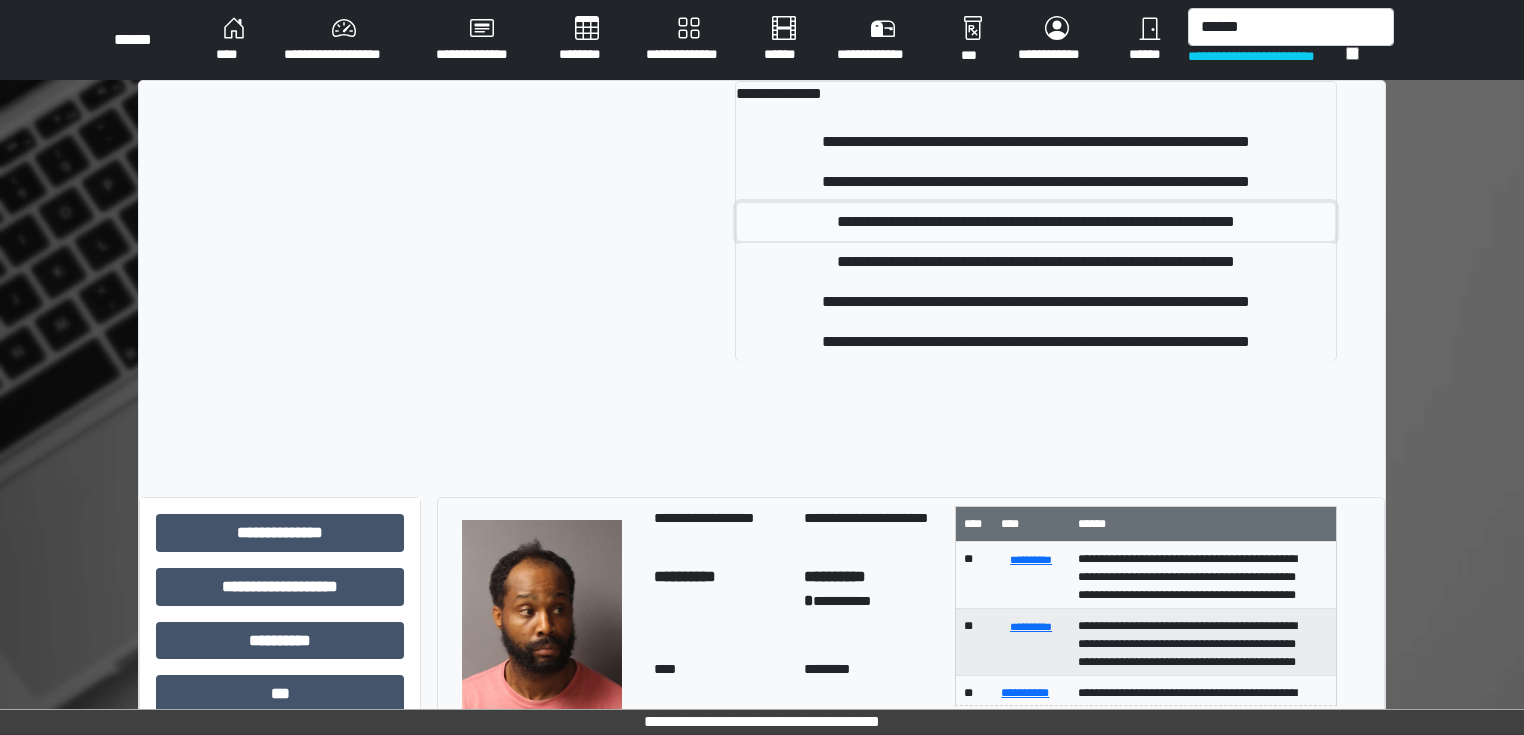 click on "**********" at bounding box center (1036, 222) 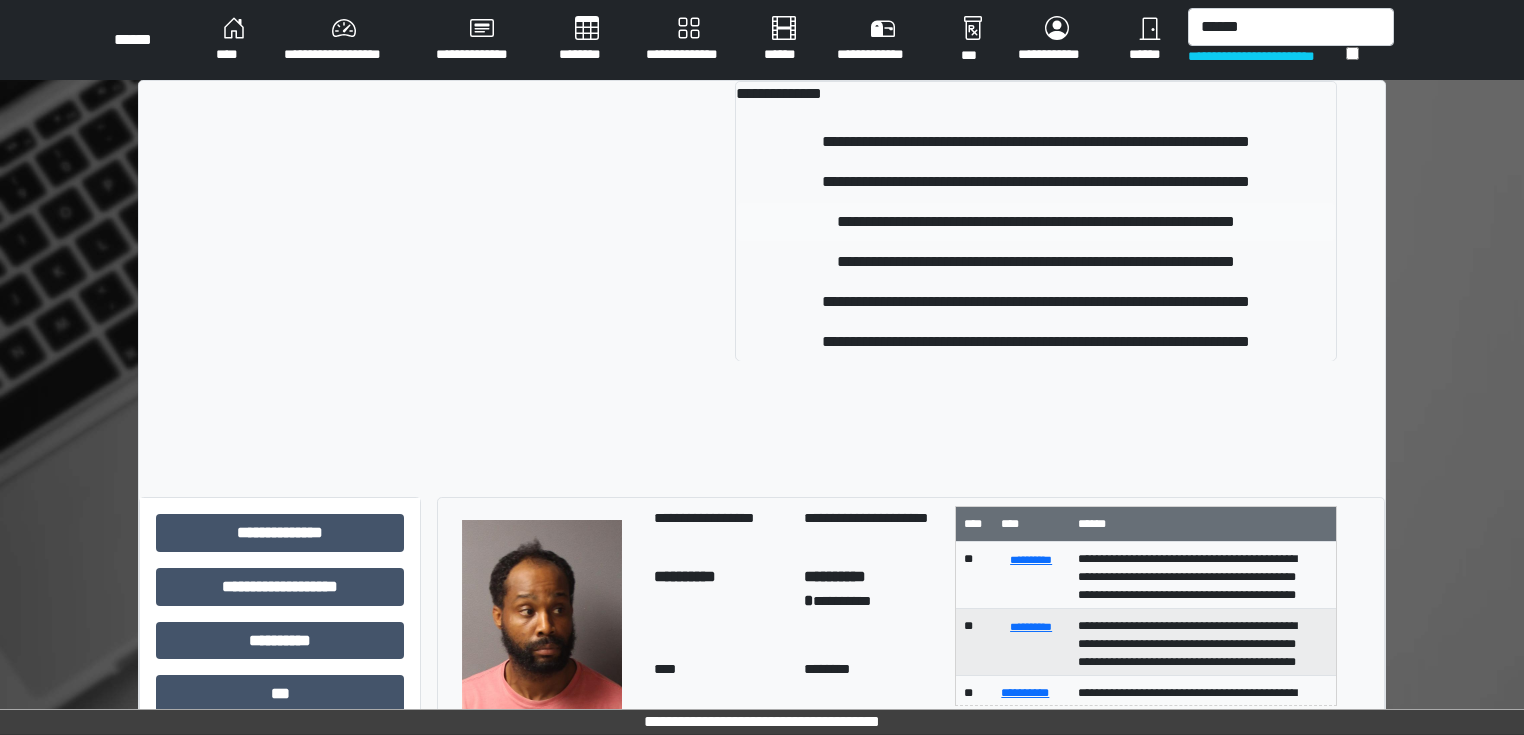 type 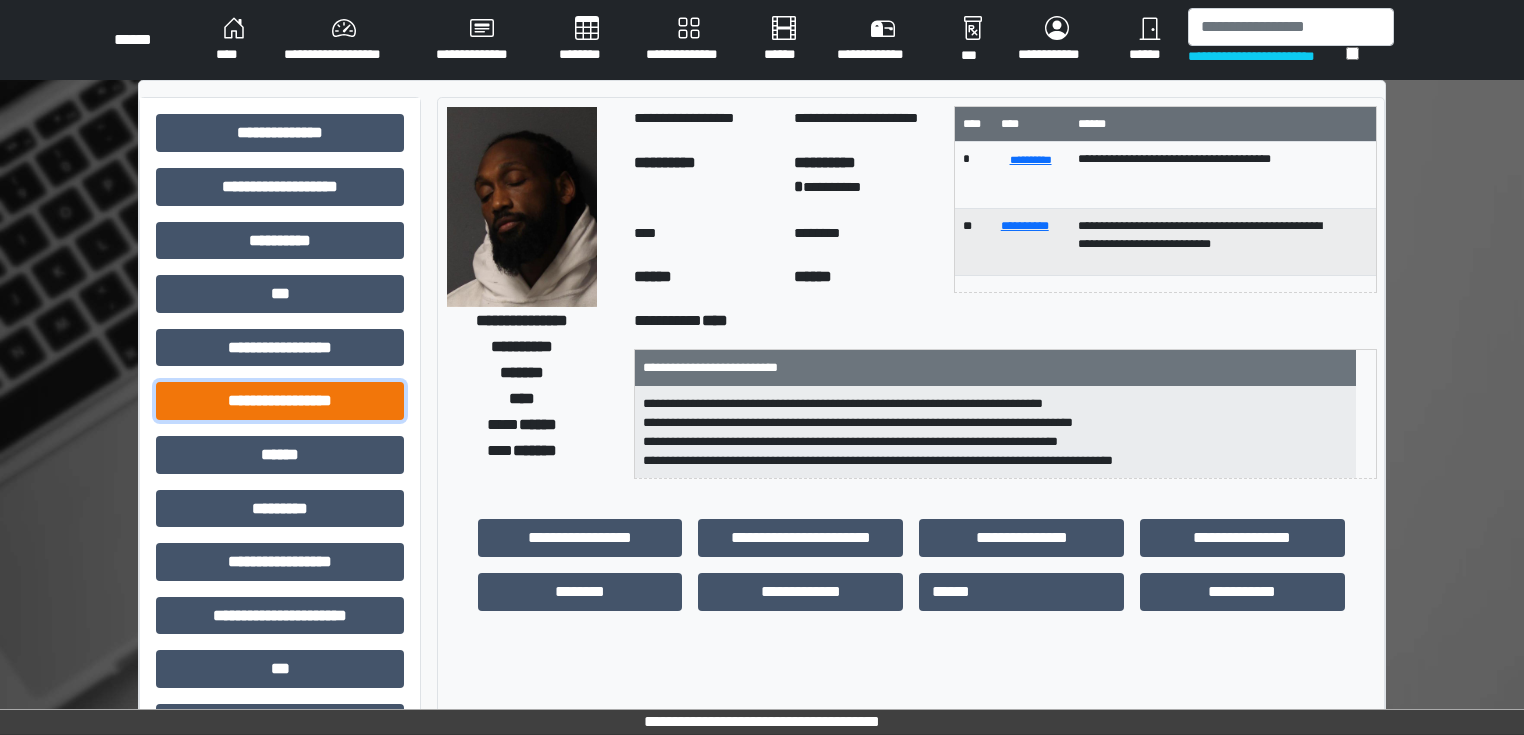 click on "**********" at bounding box center (280, 401) 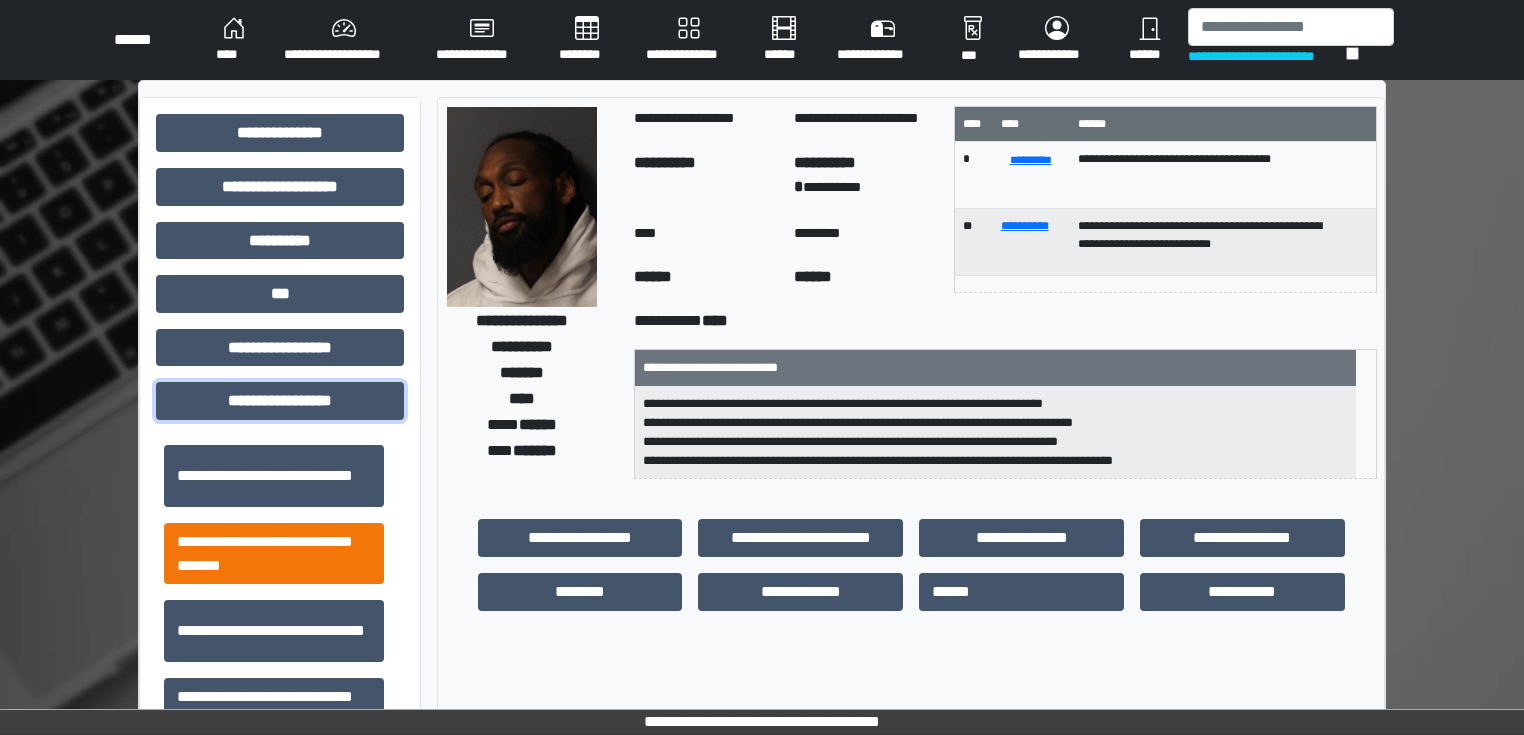 scroll, scrollTop: 1313, scrollLeft: 0, axis: vertical 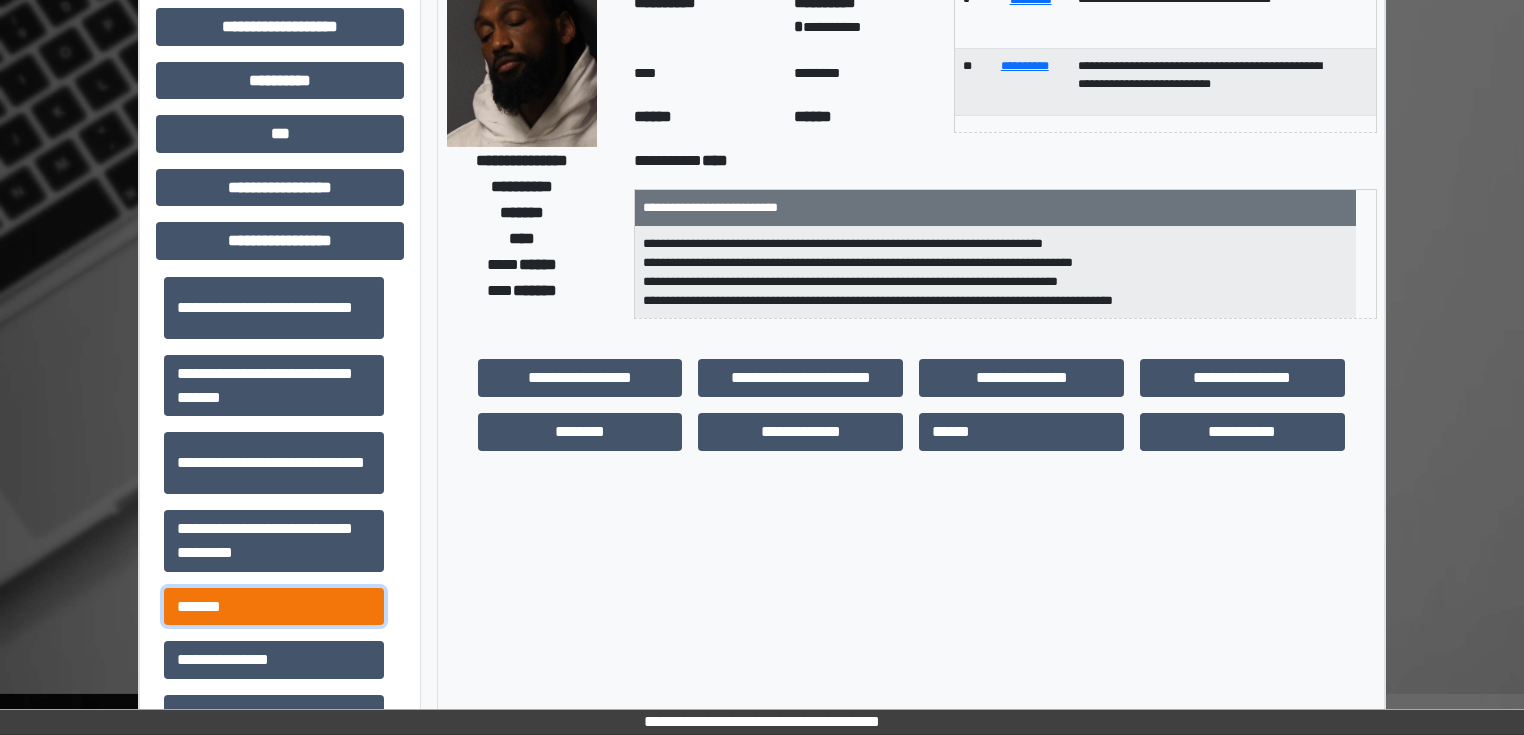 click on "*******" at bounding box center (274, 607) 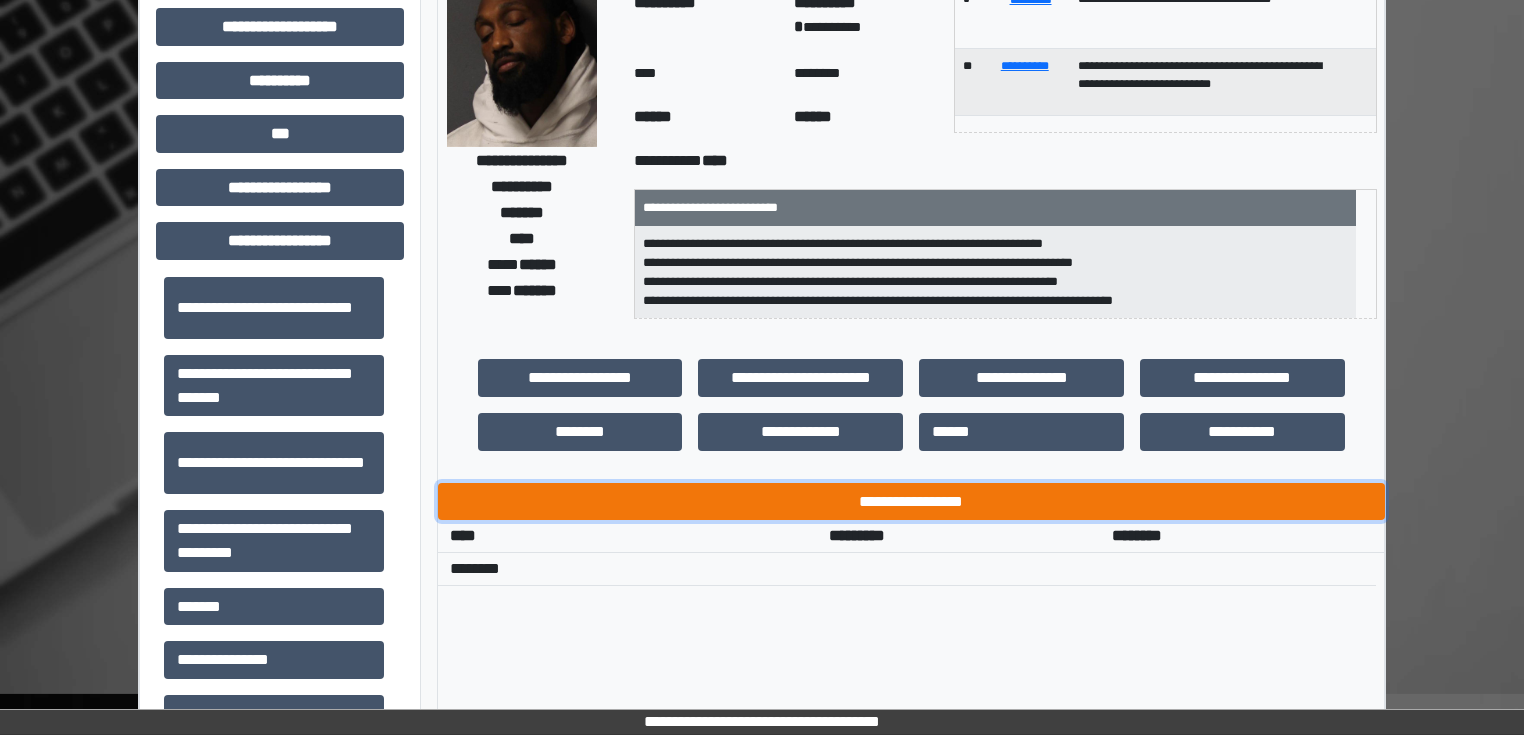 click on "**********" at bounding box center [911, 502] 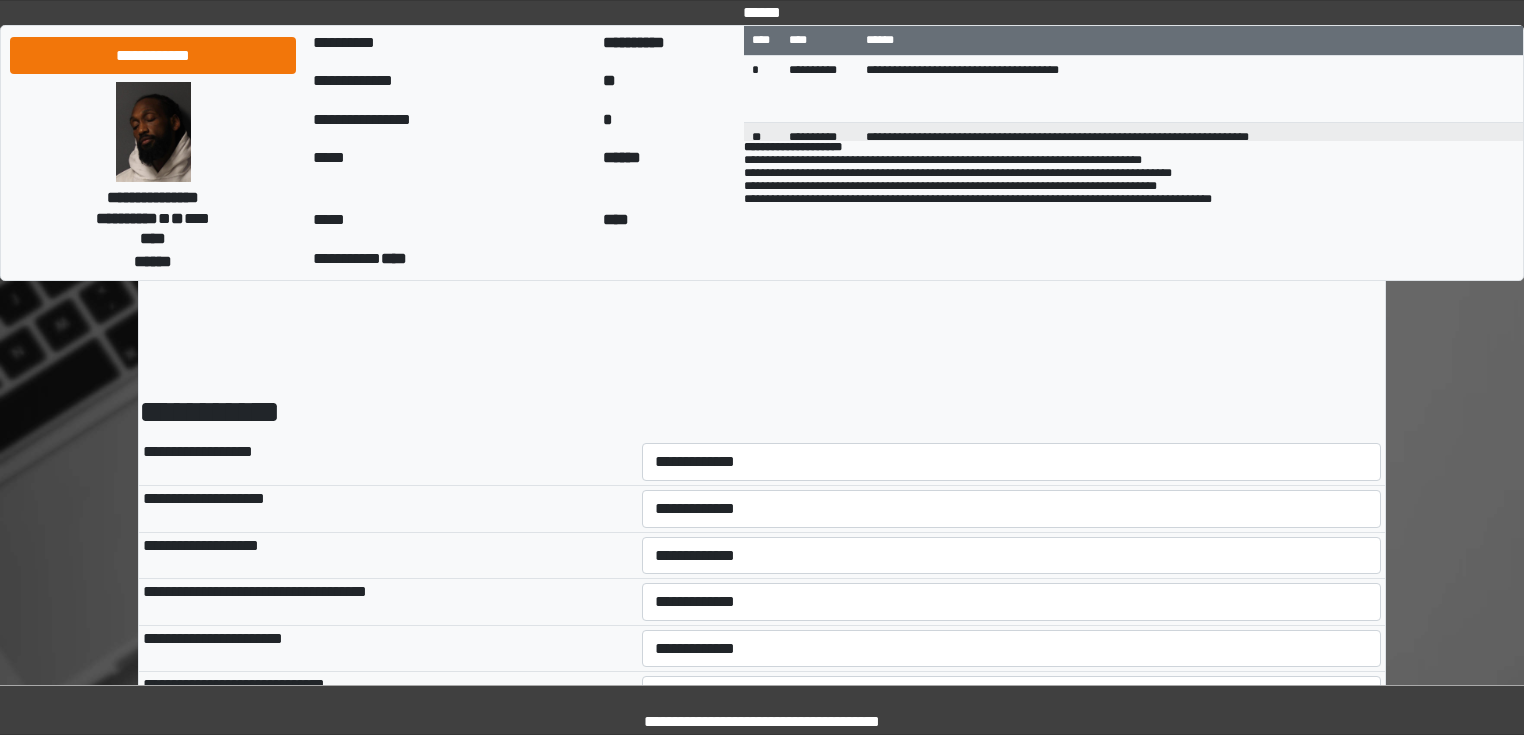 scroll, scrollTop: 0, scrollLeft: 0, axis: both 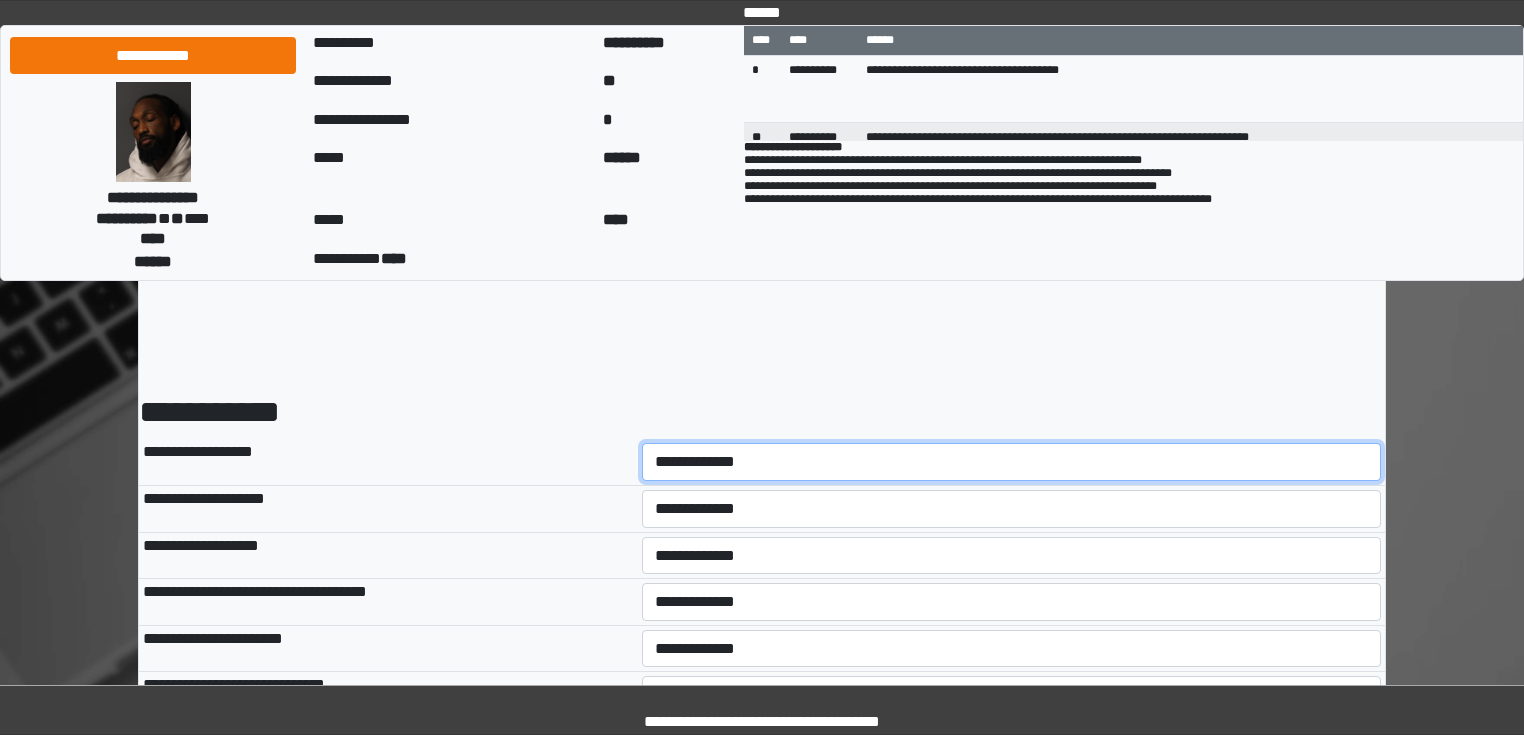 click on "**********" at bounding box center (1012, 462) 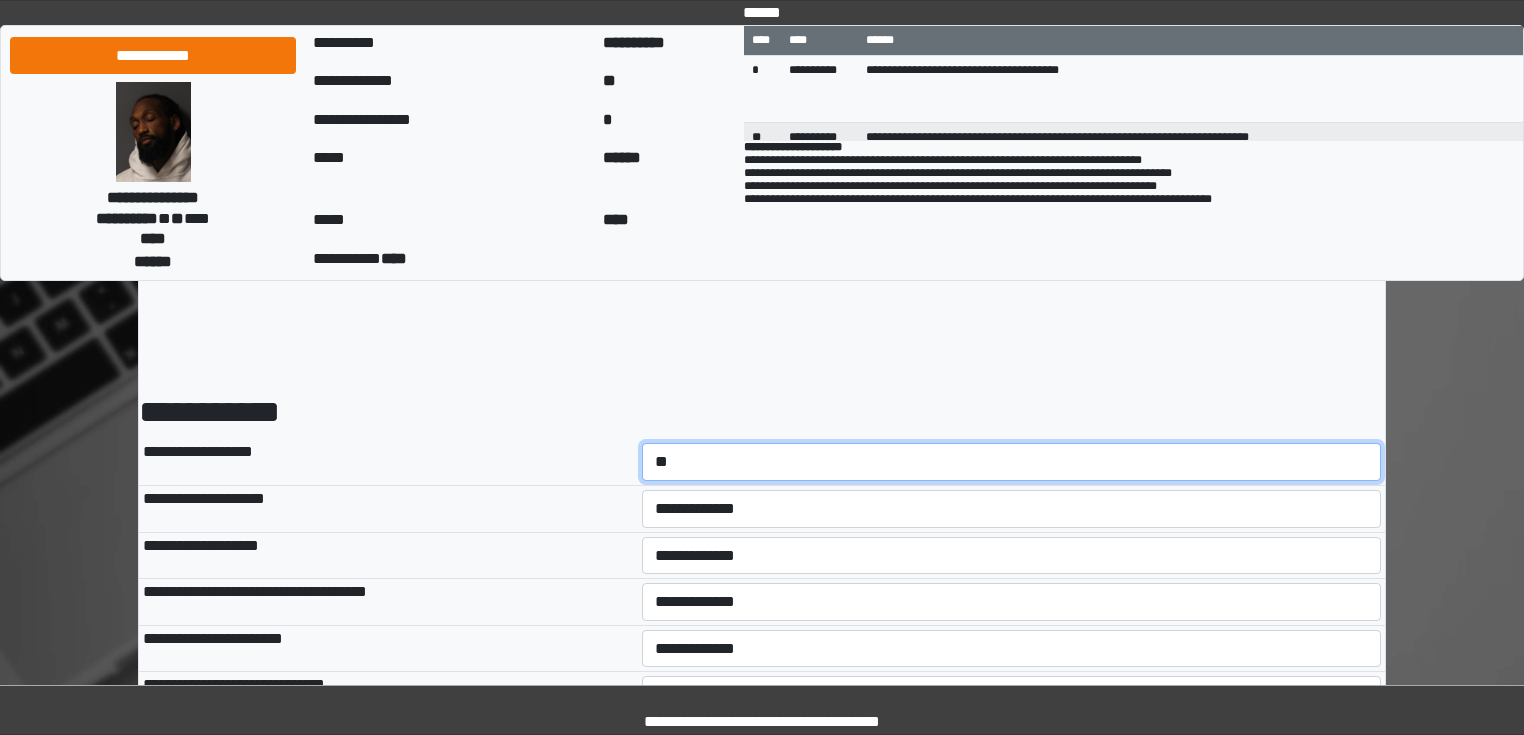 click on "**********" at bounding box center [1012, 462] 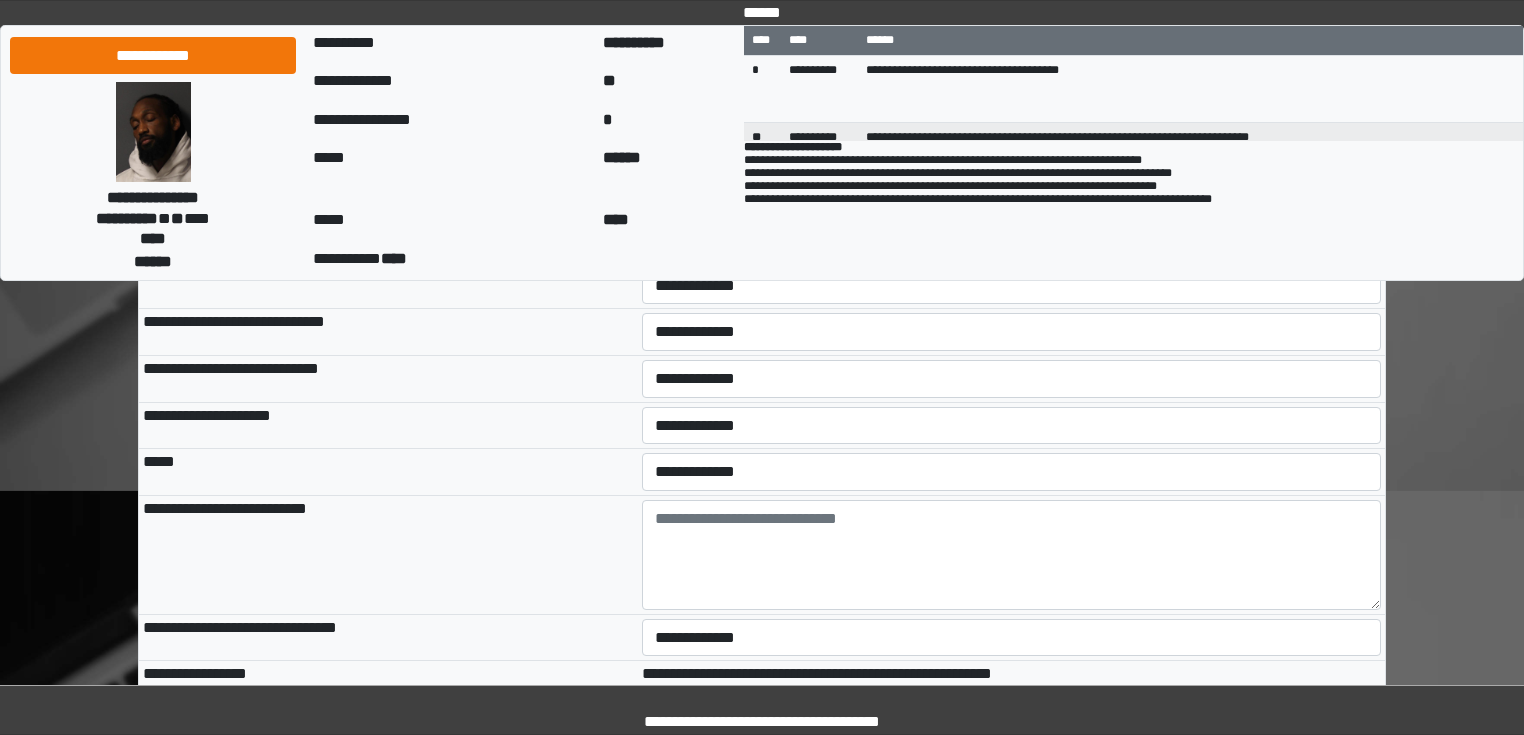 scroll, scrollTop: 400, scrollLeft: 0, axis: vertical 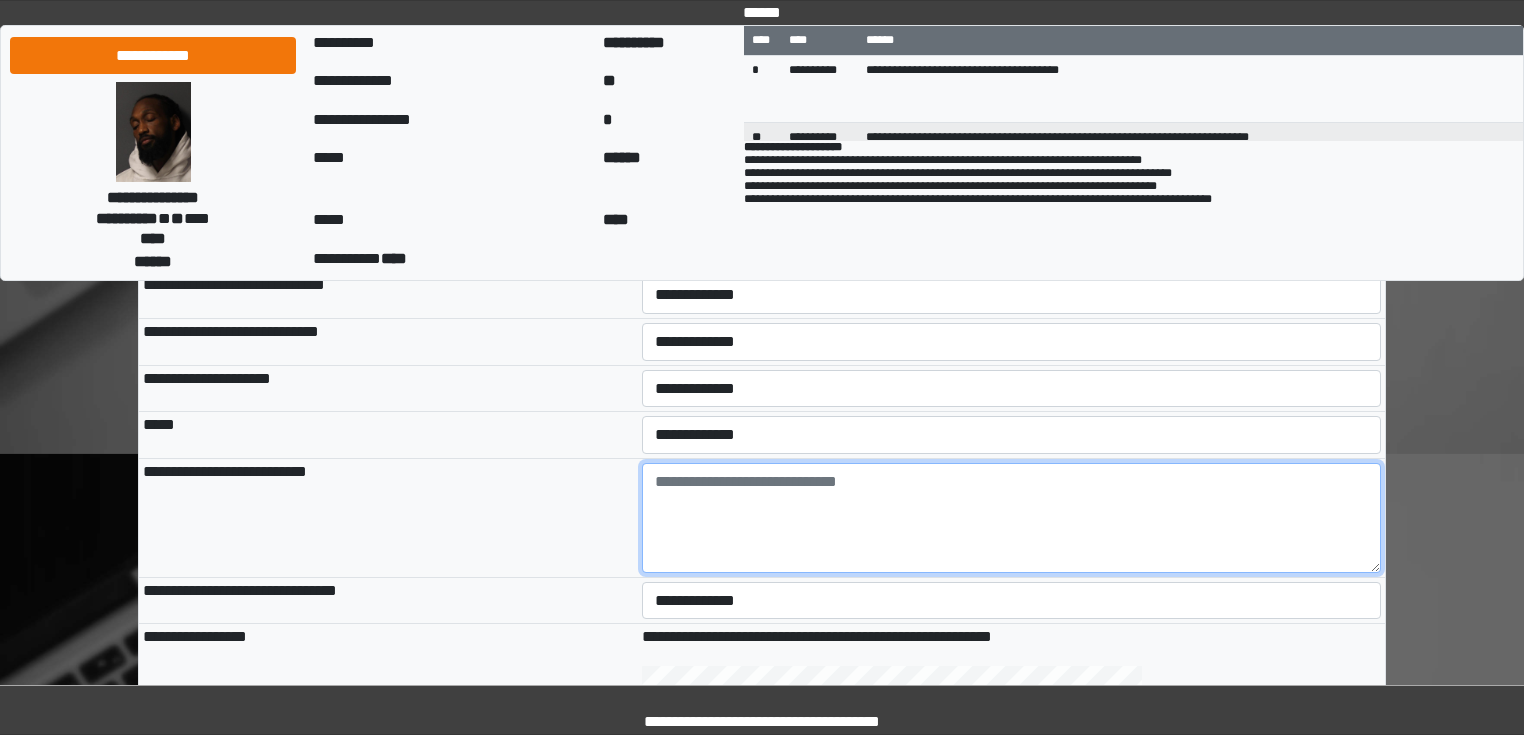 click at bounding box center [1012, 518] 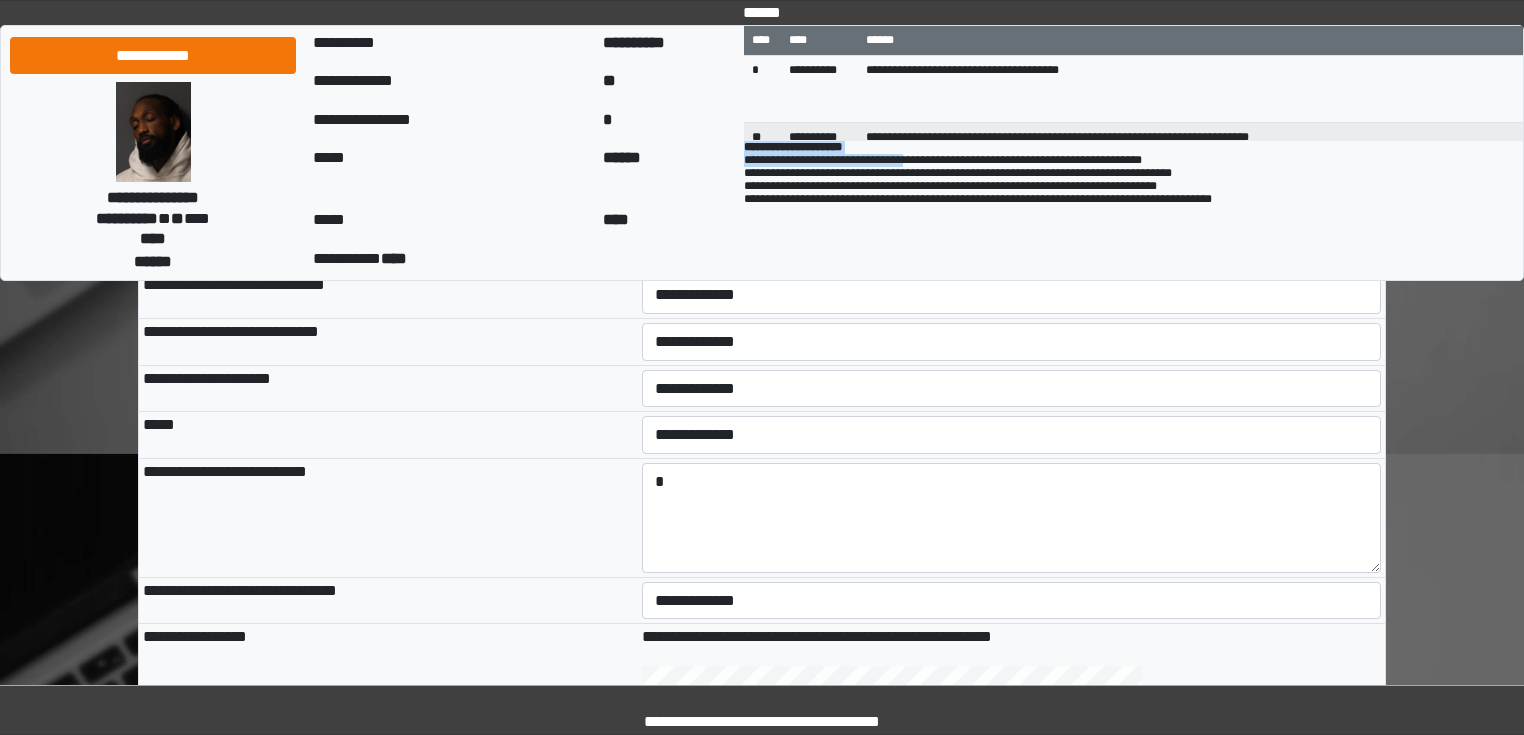 drag, startPoint x: 729, startPoint y: 164, endPoint x: 864, endPoint y: 165, distance: 135.00371 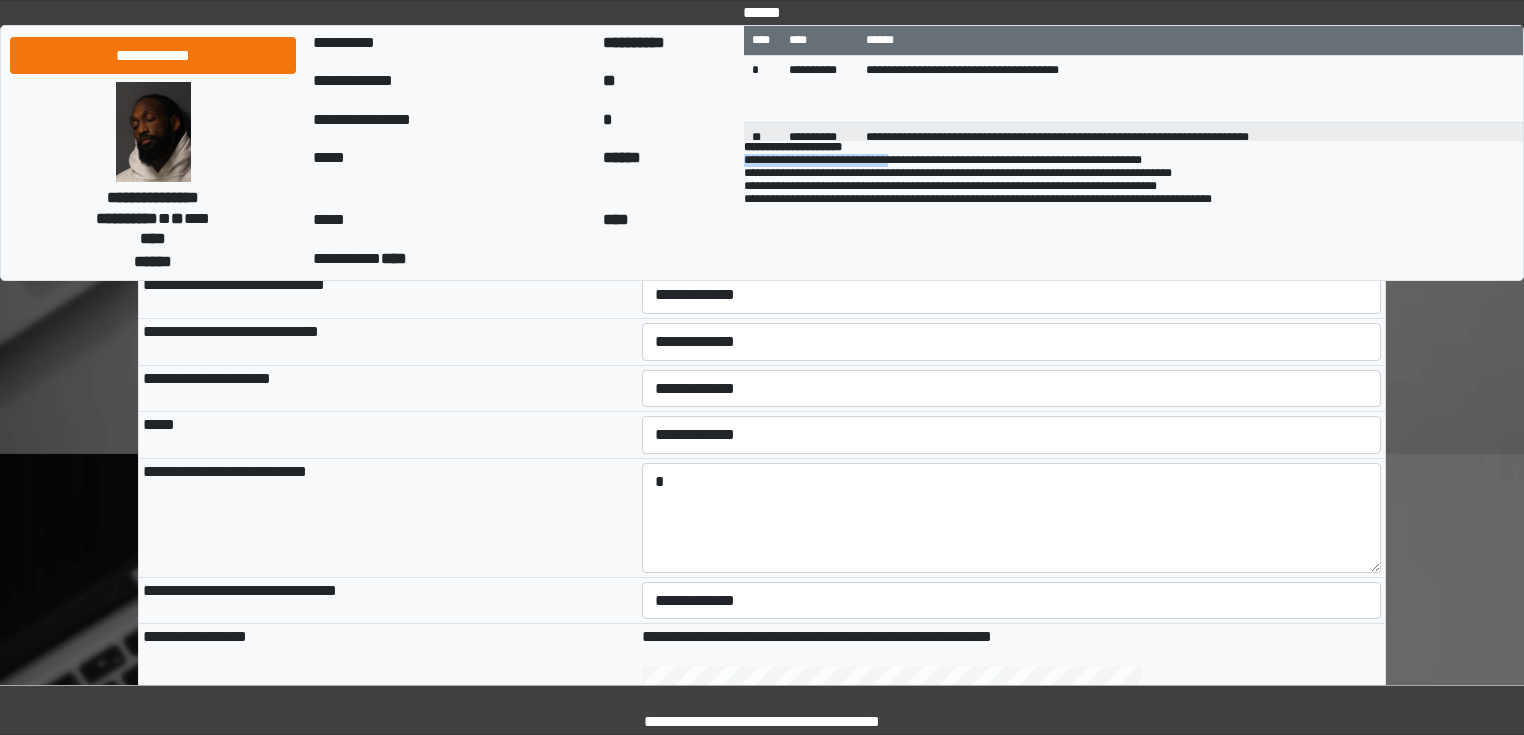 drag, startPoint x: 732, startPoint y: 163, endPoint x: 856, endPoint y: 168, distance: 124.10077 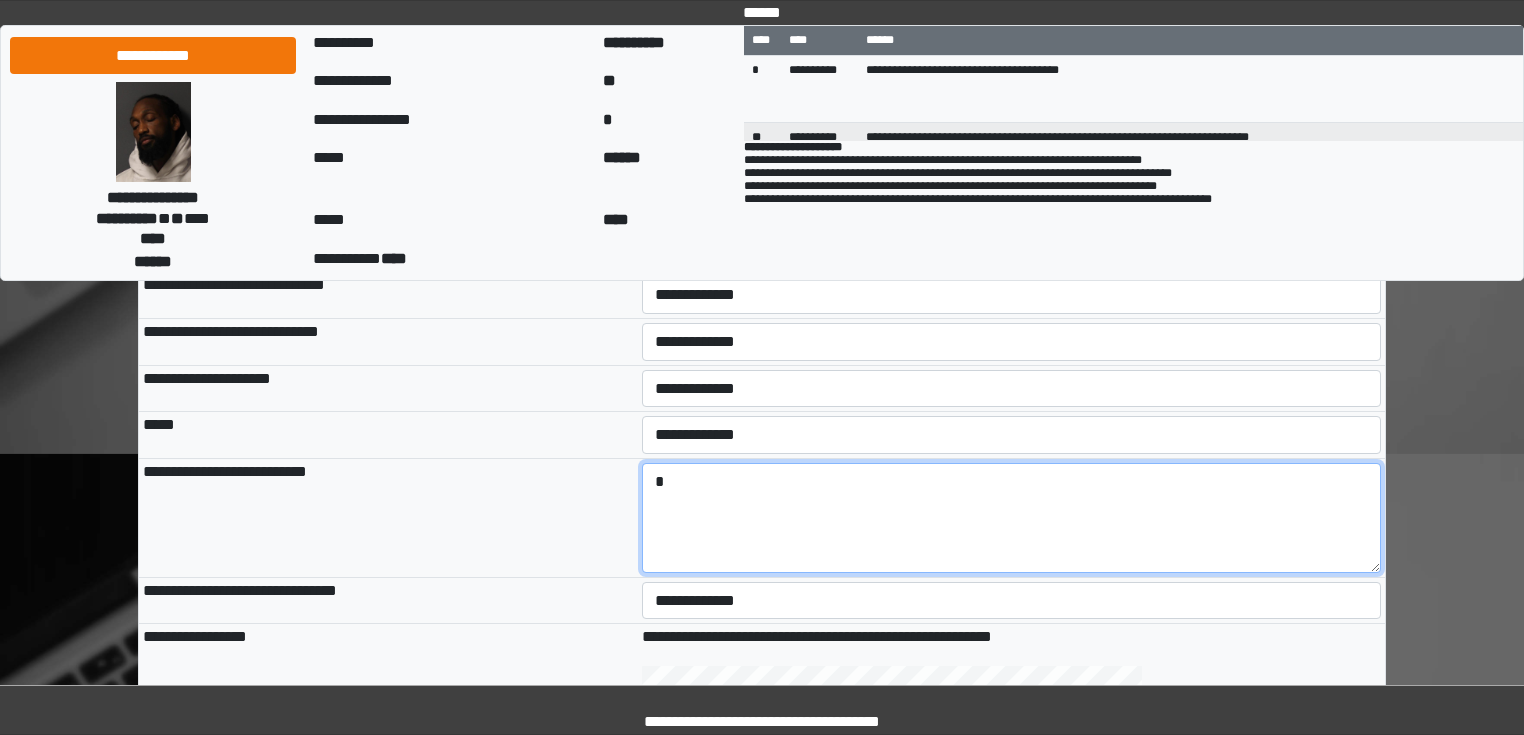 click at bounding box center [1012, 518] 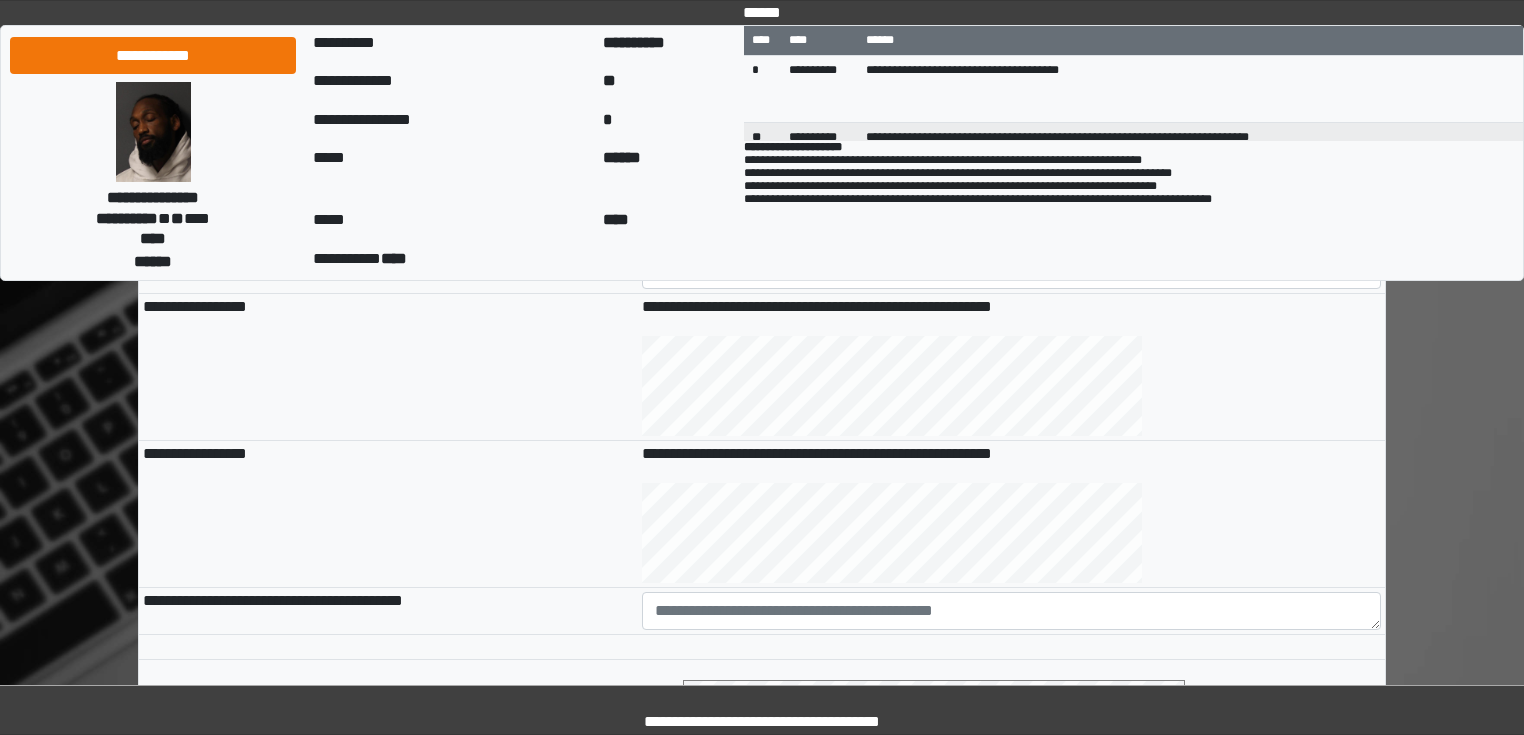 scroll, scrollTop: 1040, scrollLeft: 0, axis: vertical 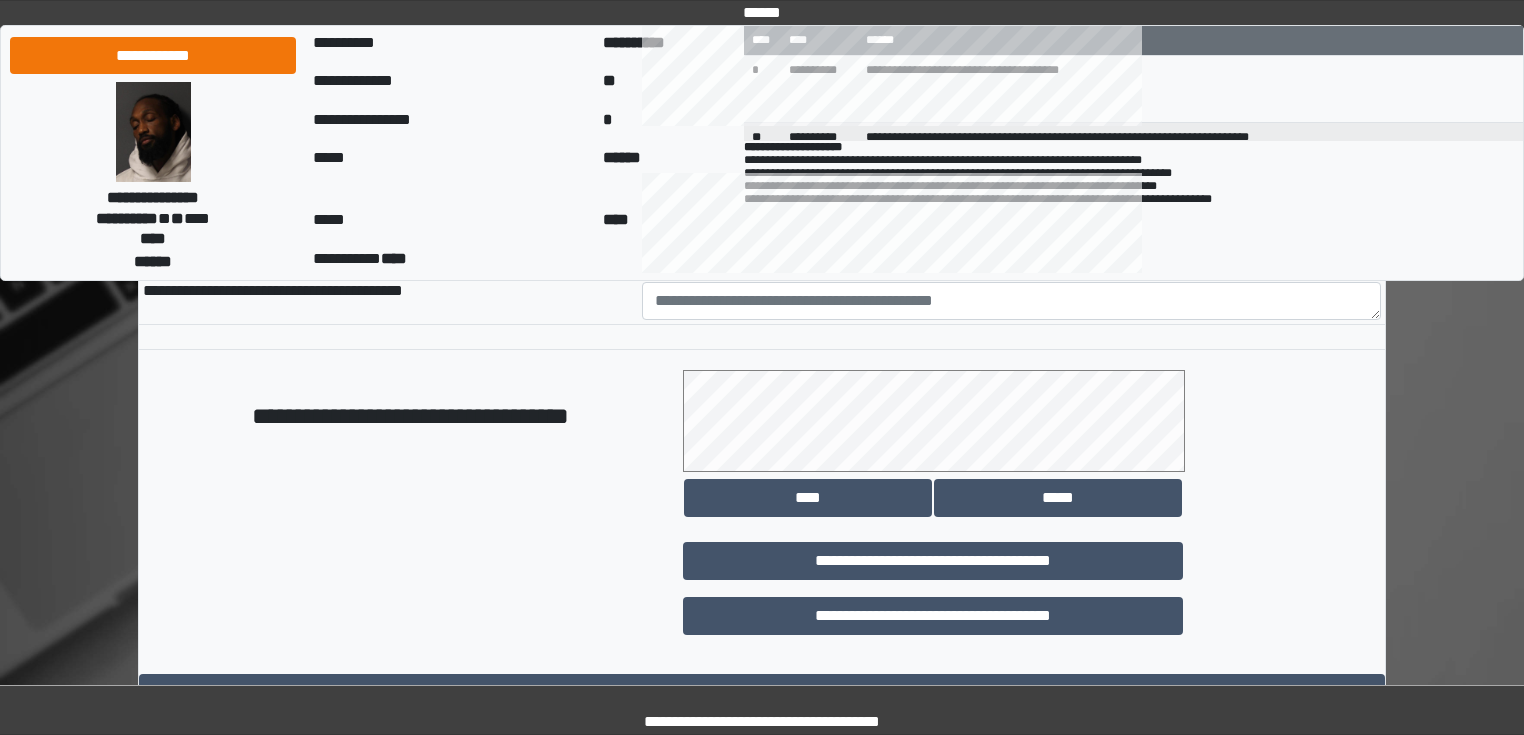 type on "**********" 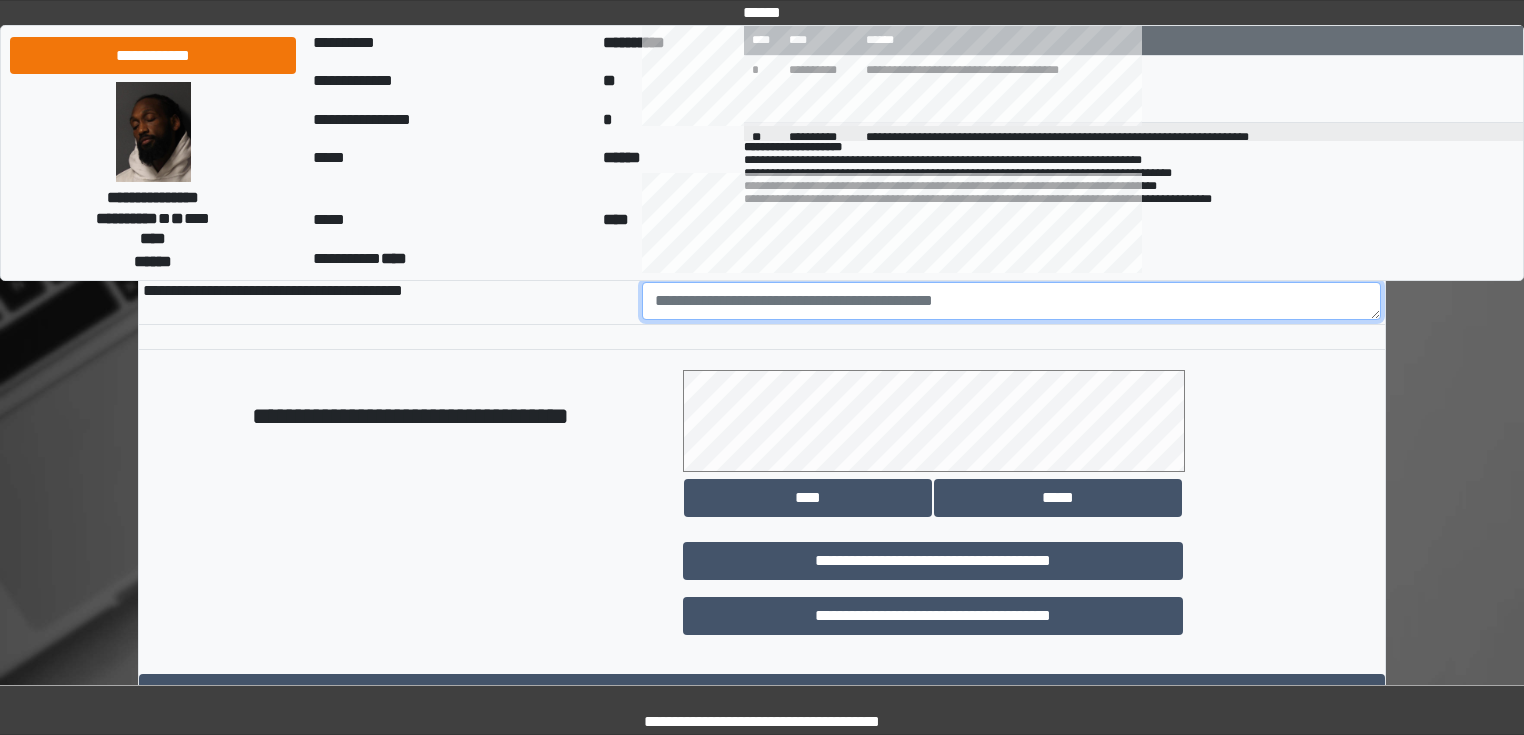 click at bounding box center [1012, 301] 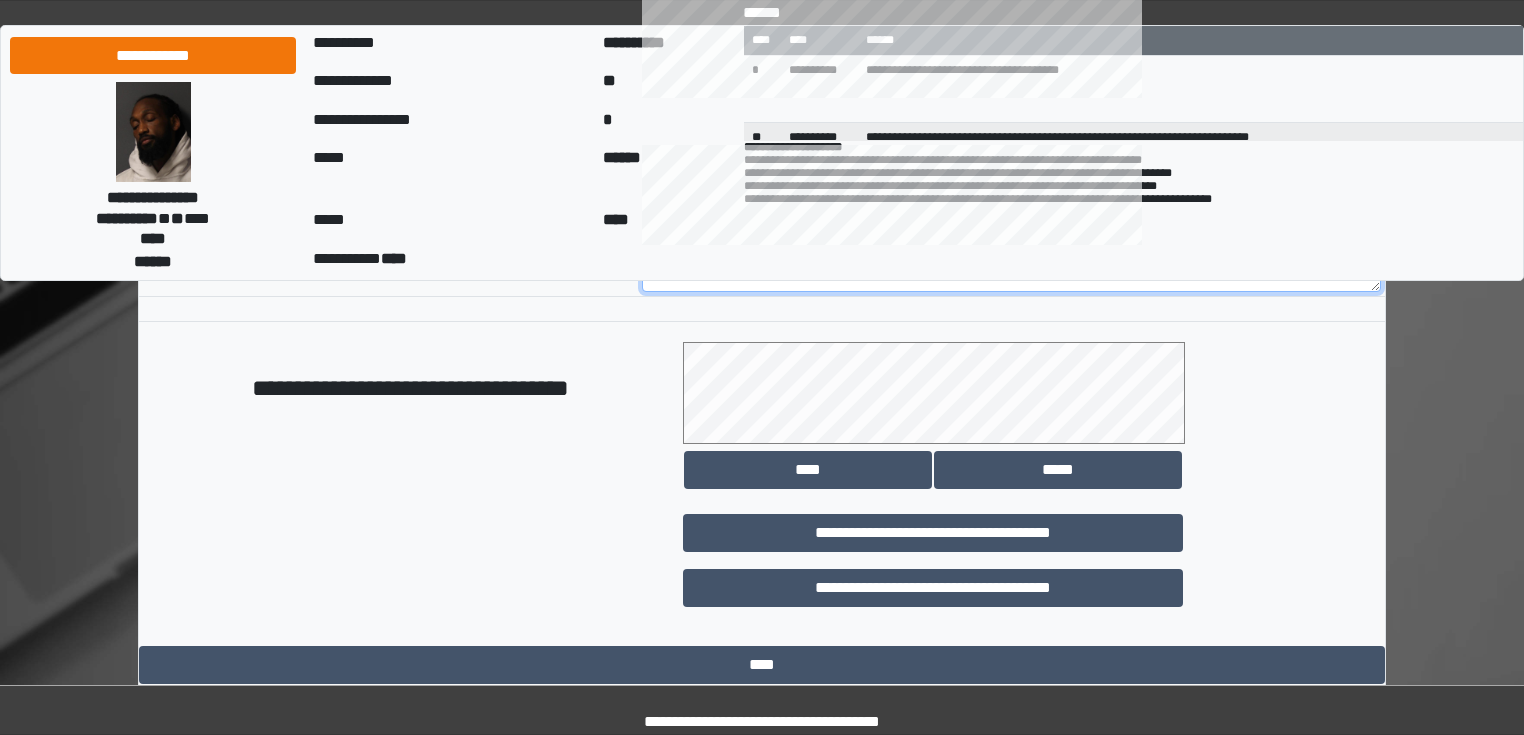 scroll, scrollTop: 1118, scrollLeft: 0, axis: vertical 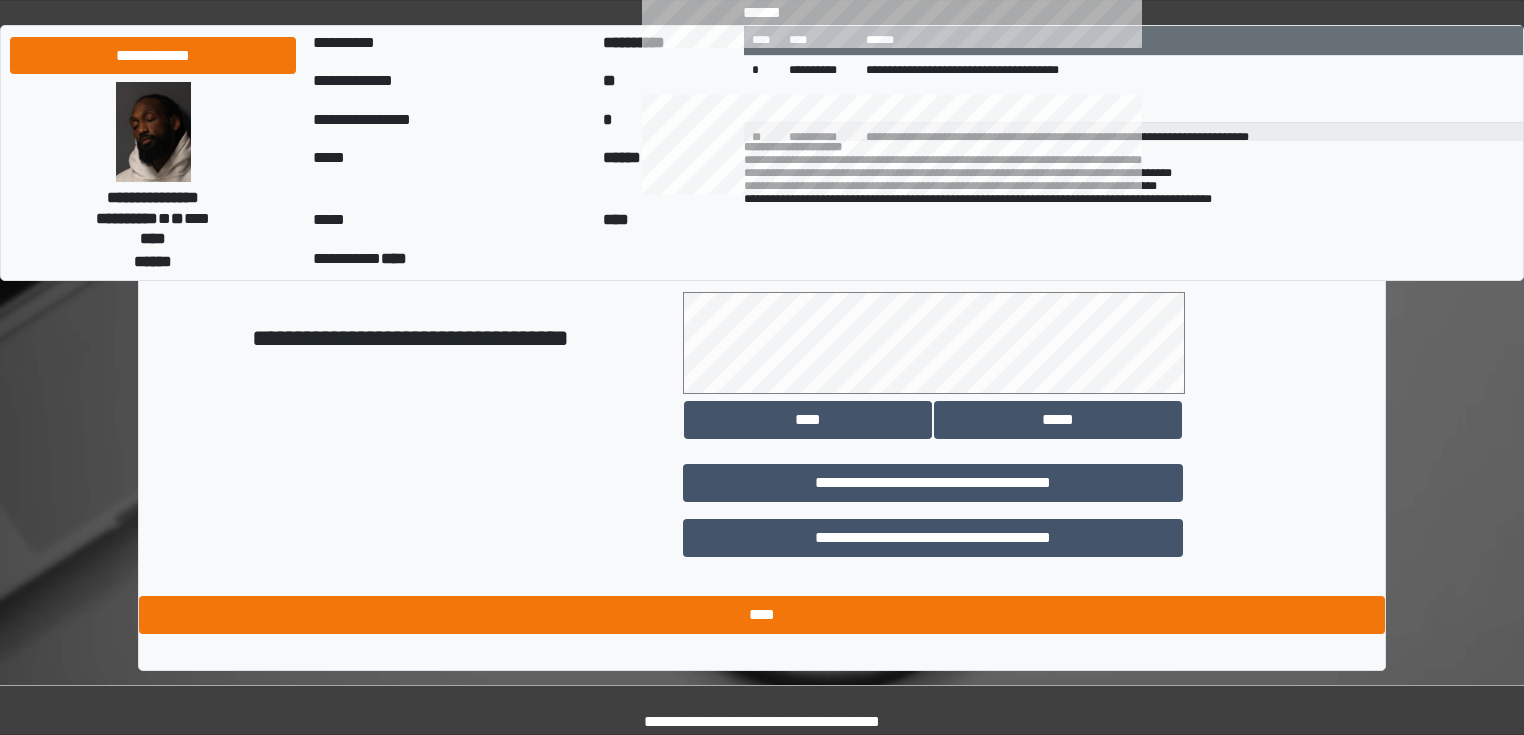 type on "*****" 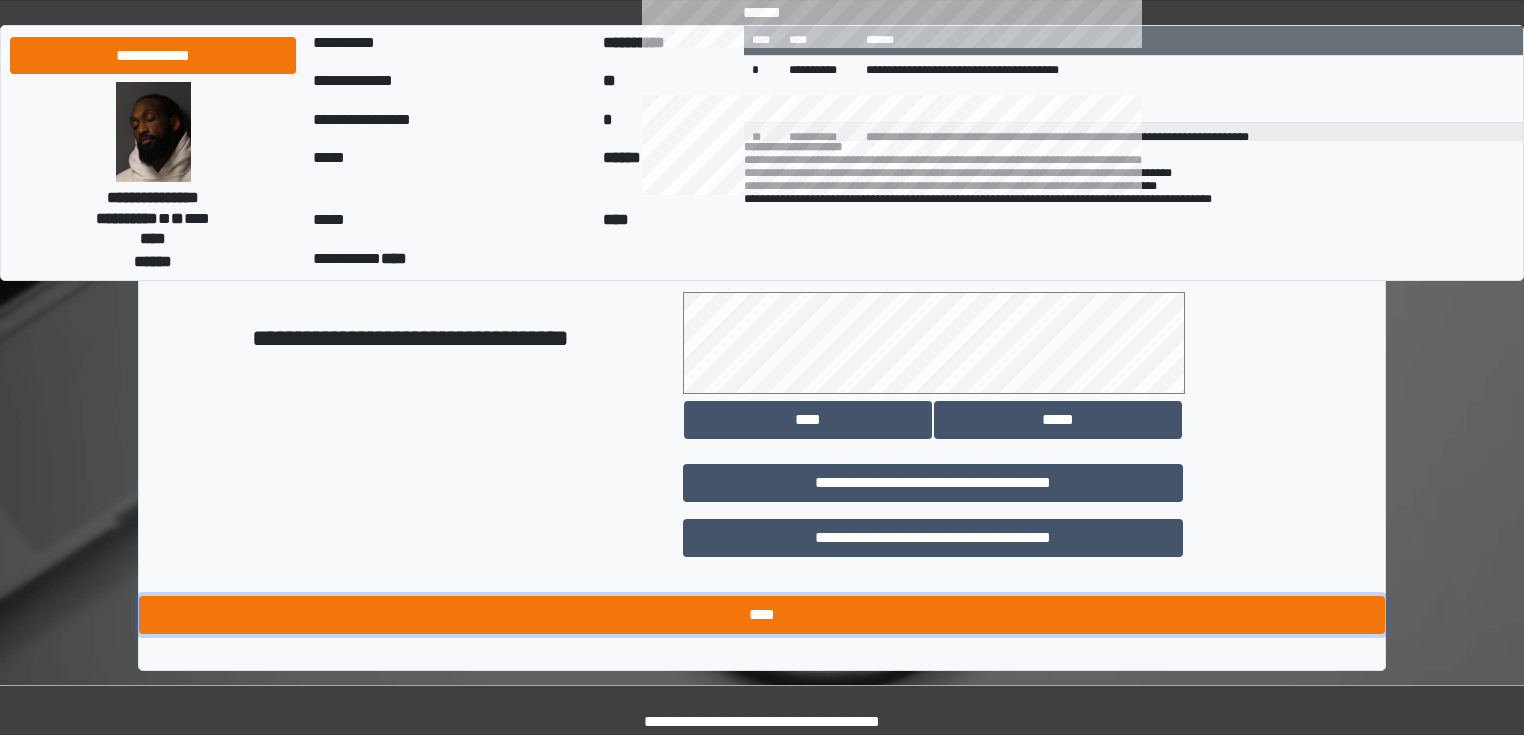 click on "****" at bounding box center [762, 615] 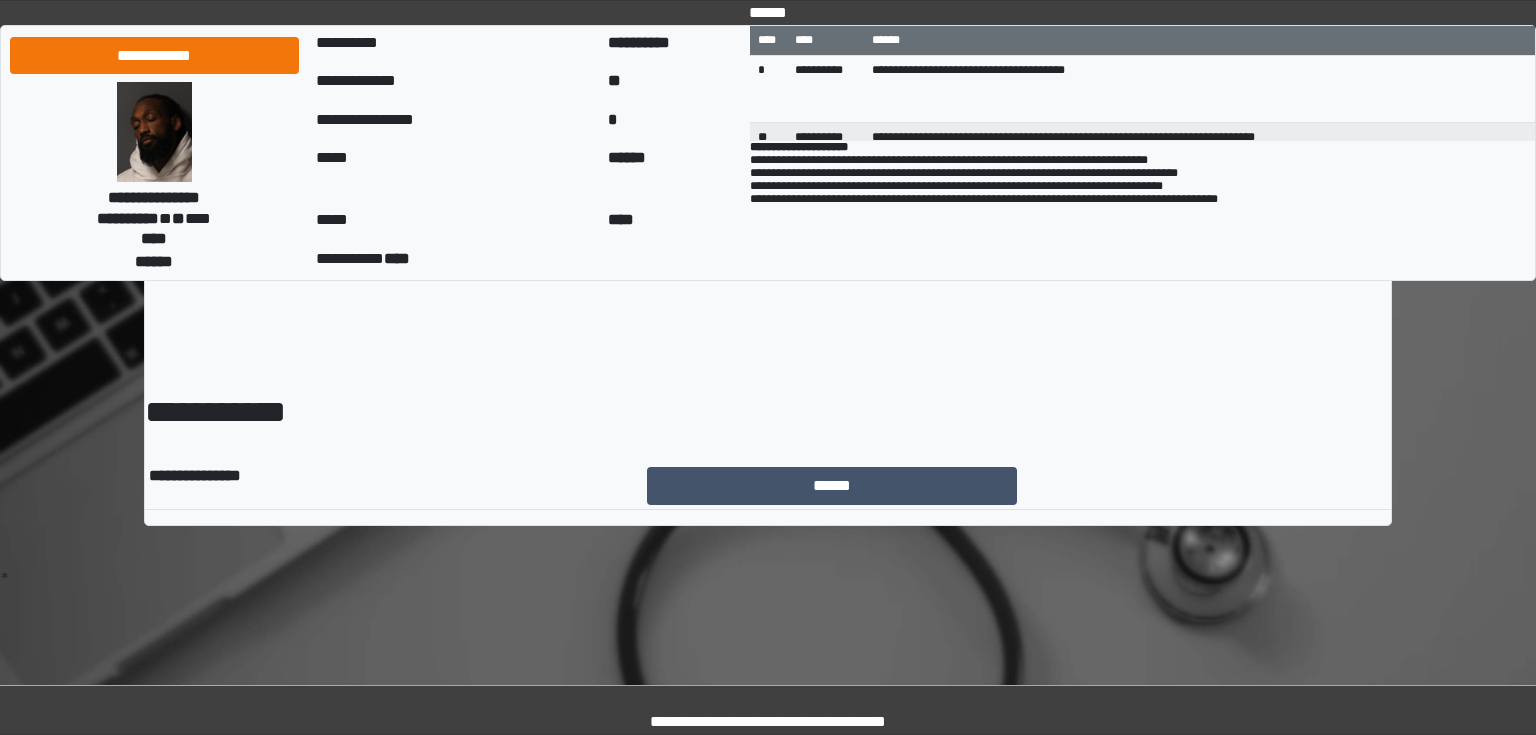 scroll, scrollTop: 0, scrollLeft: 0, axis: both 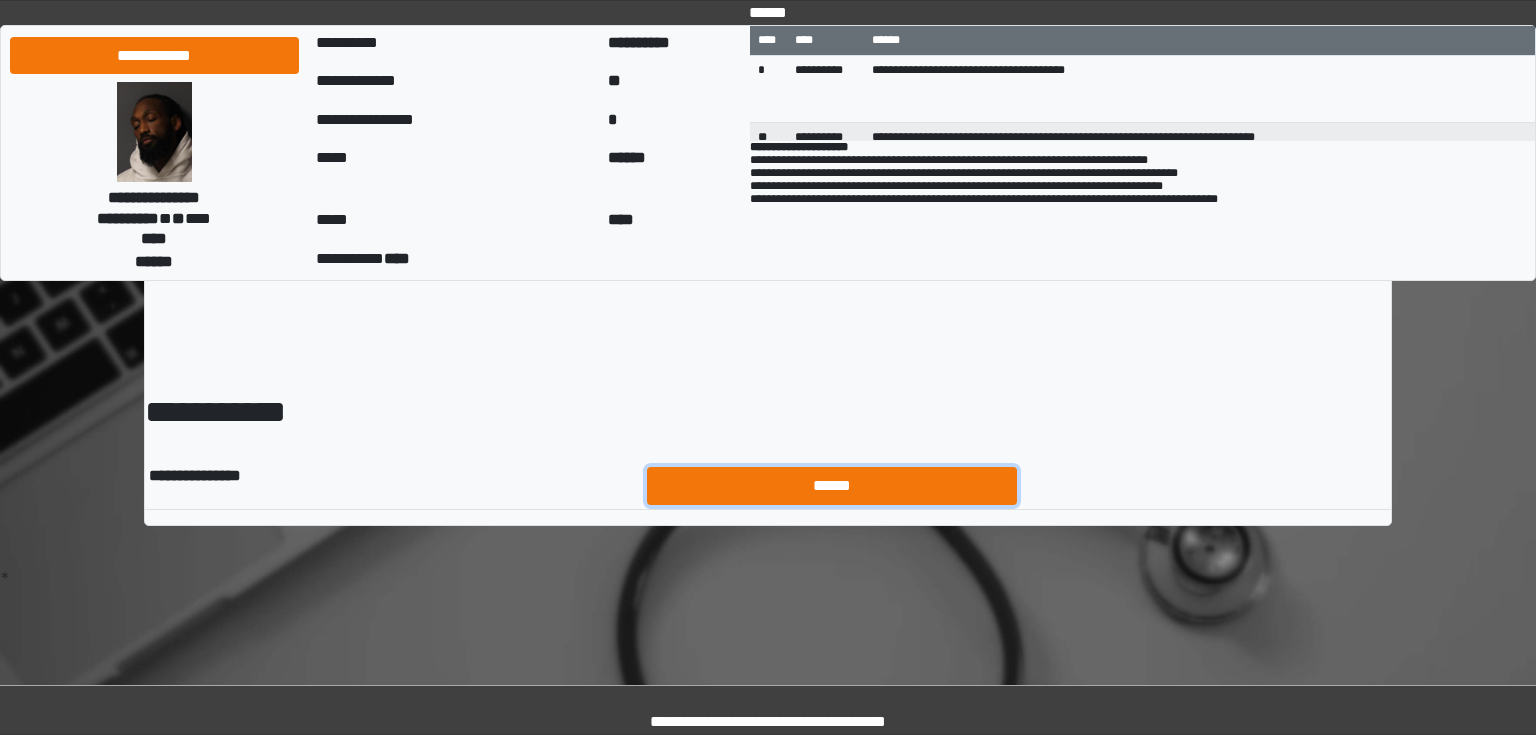 click on "******" at bounding box center (832, 486) 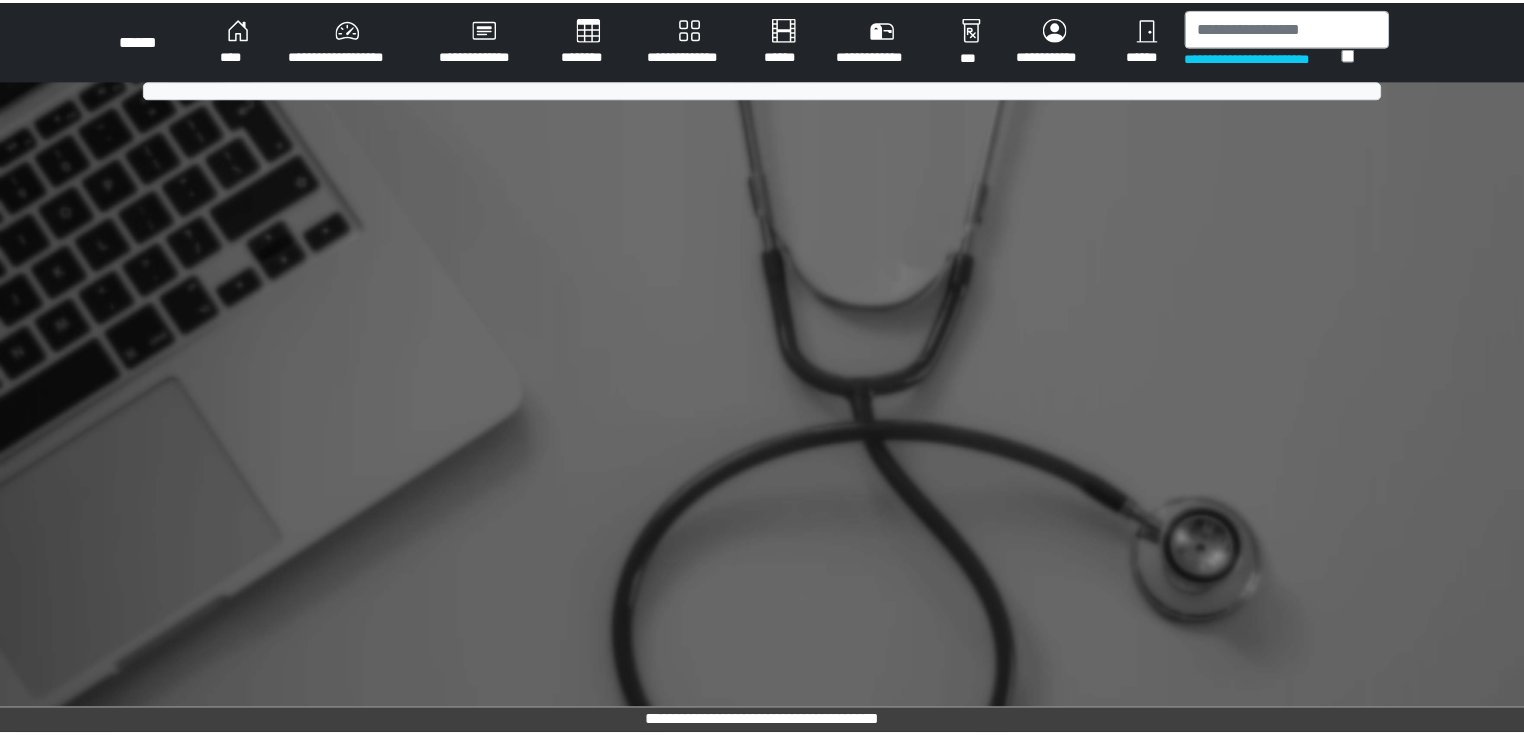 scroll, scrollTop: 0, scrollLeft: 0, axis: both 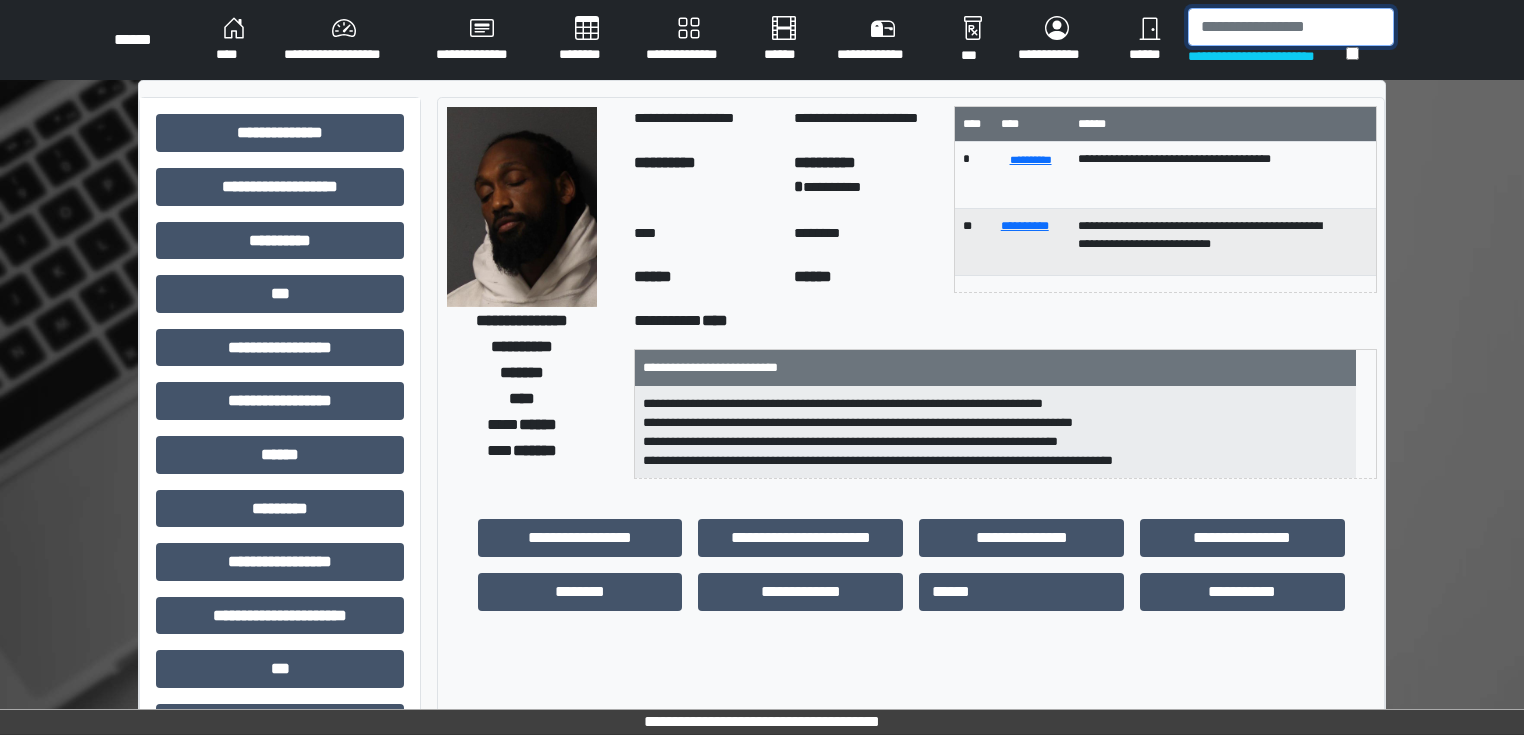 click at bounding box center [1291, 27] 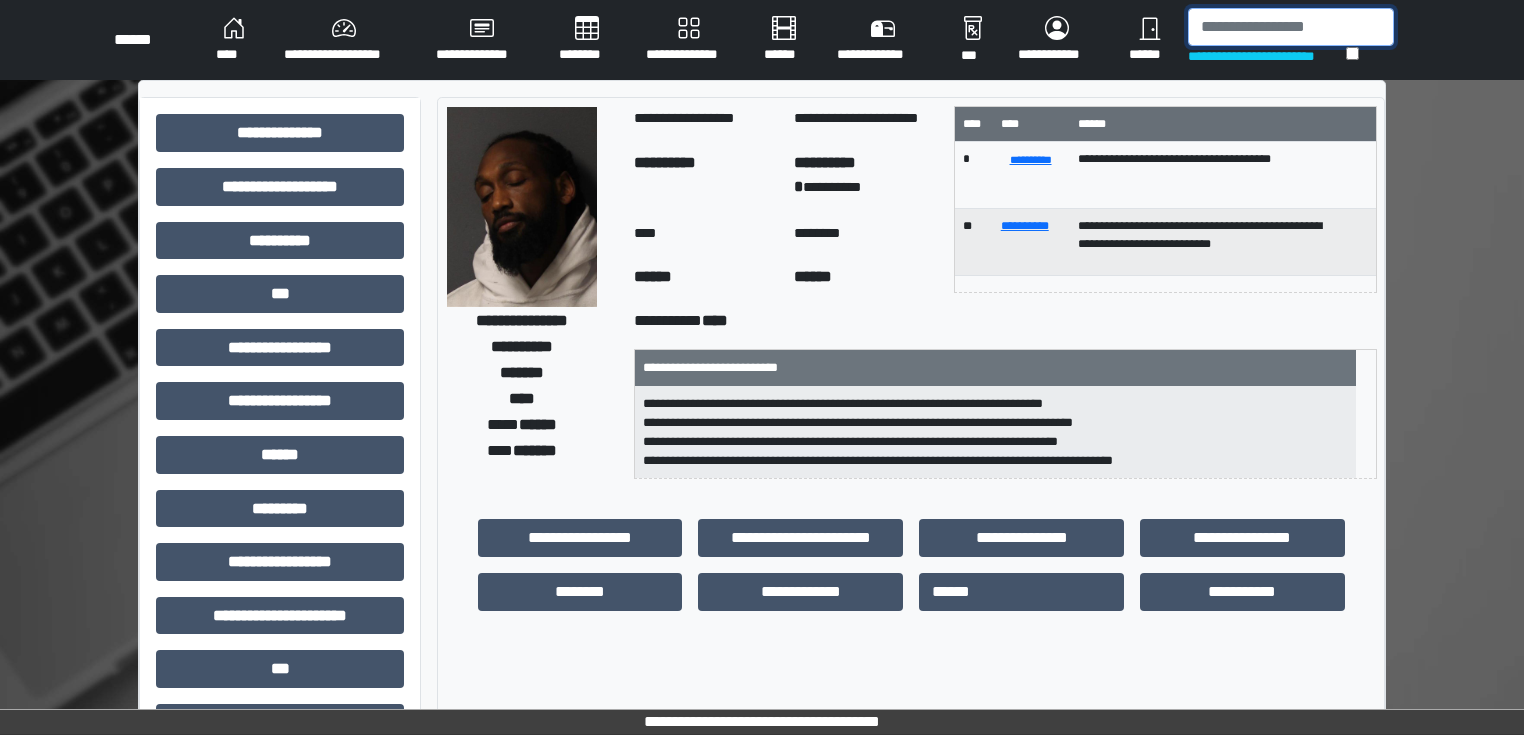 click at bounding box center (1291, 27) 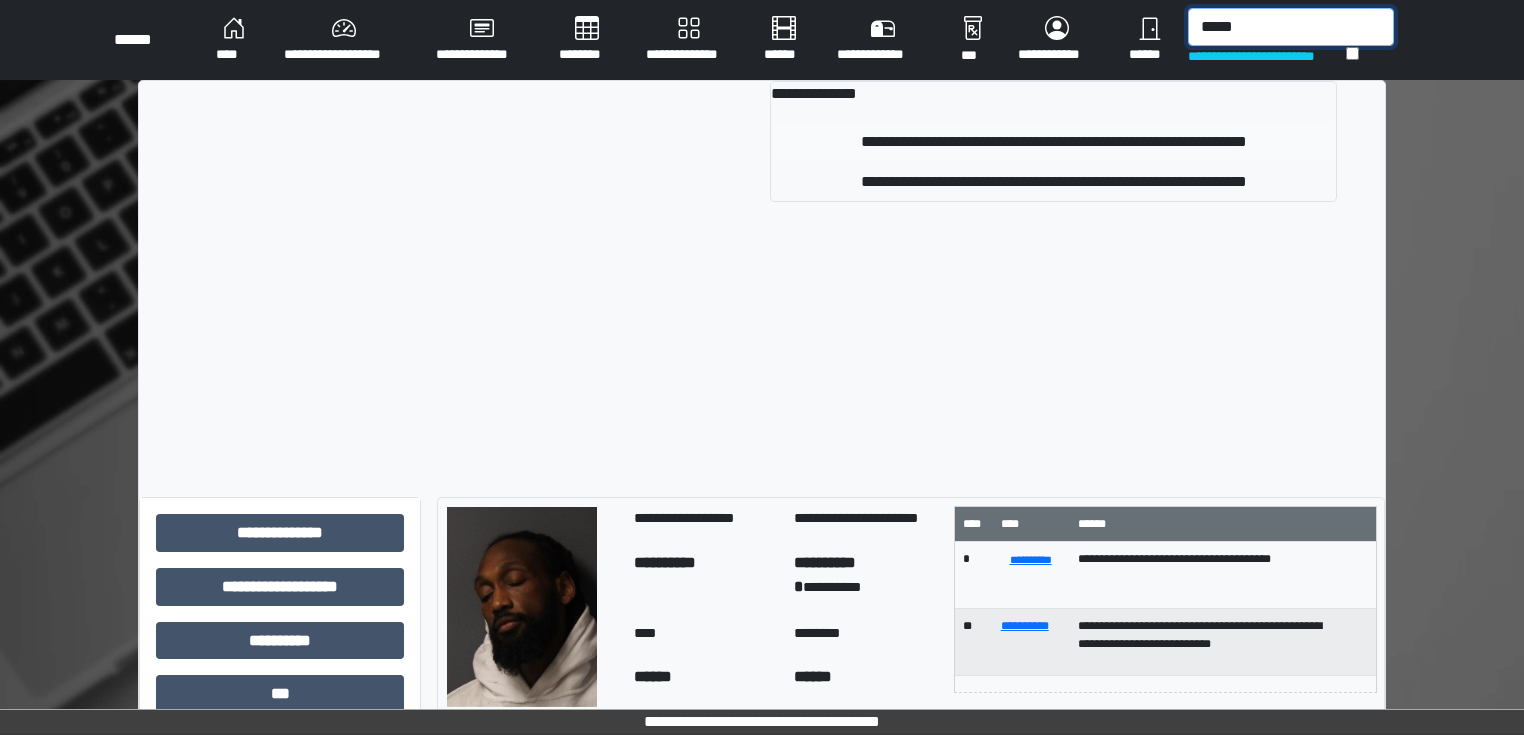 type on "*****" 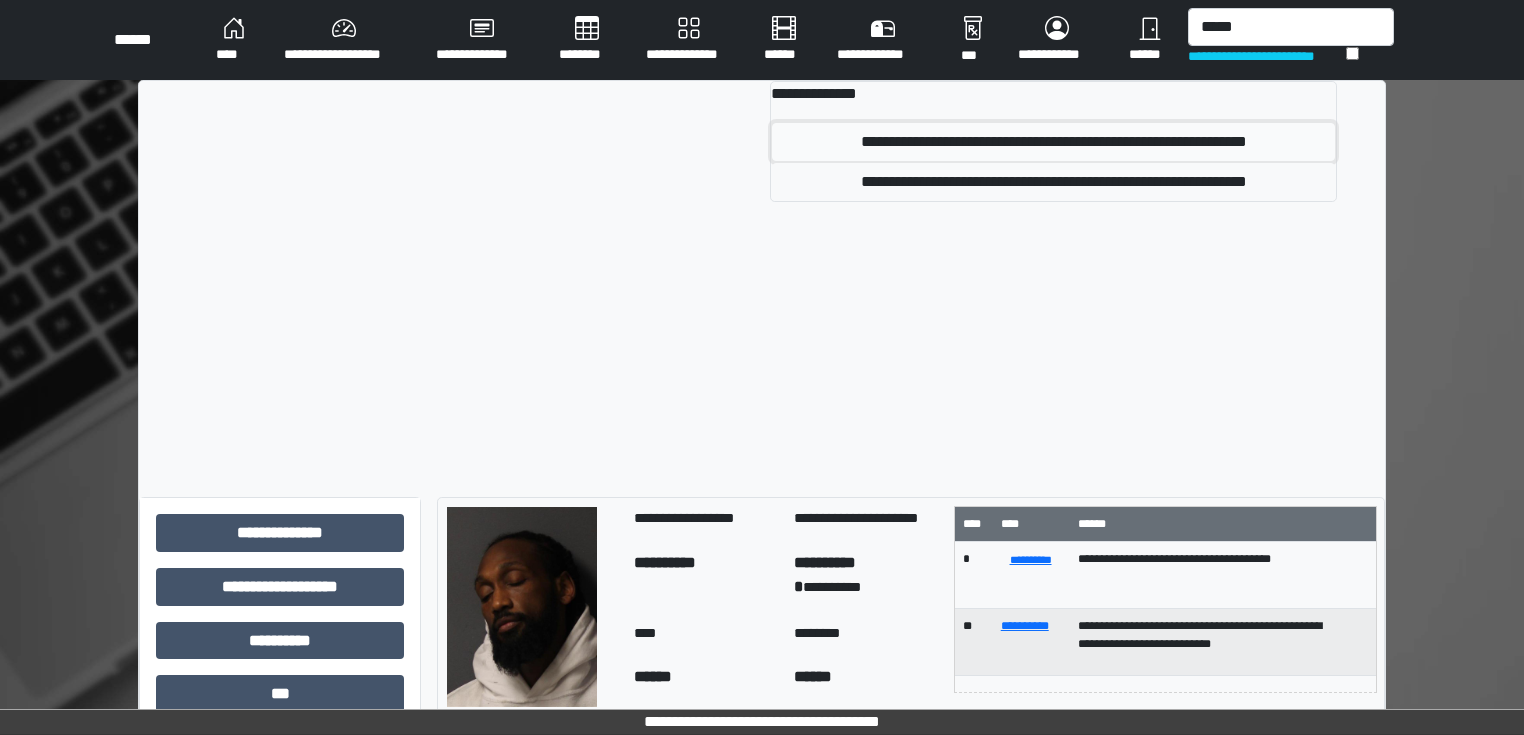 click on "**********" at bounding box center (1053, 142) 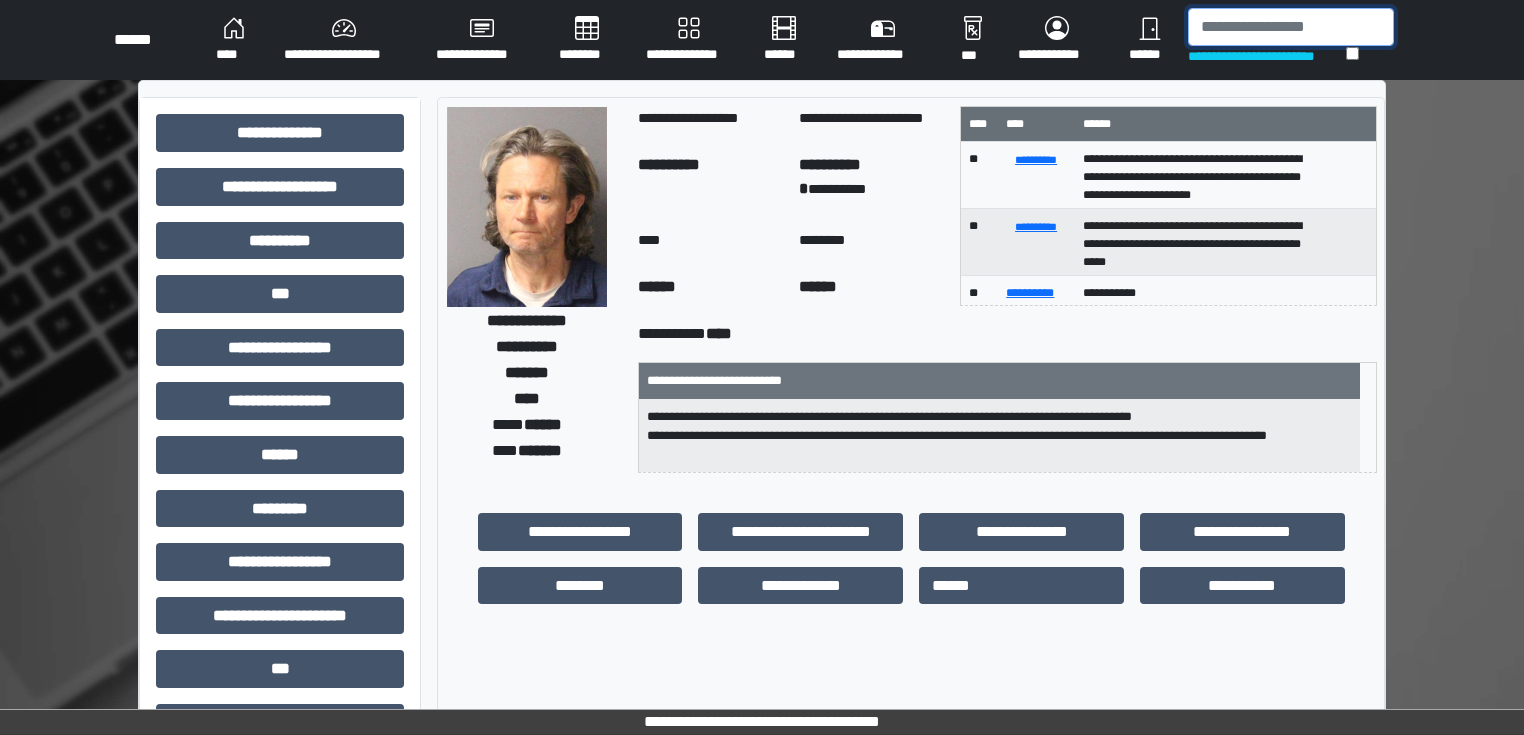 click at bounding box center (1291, 27) 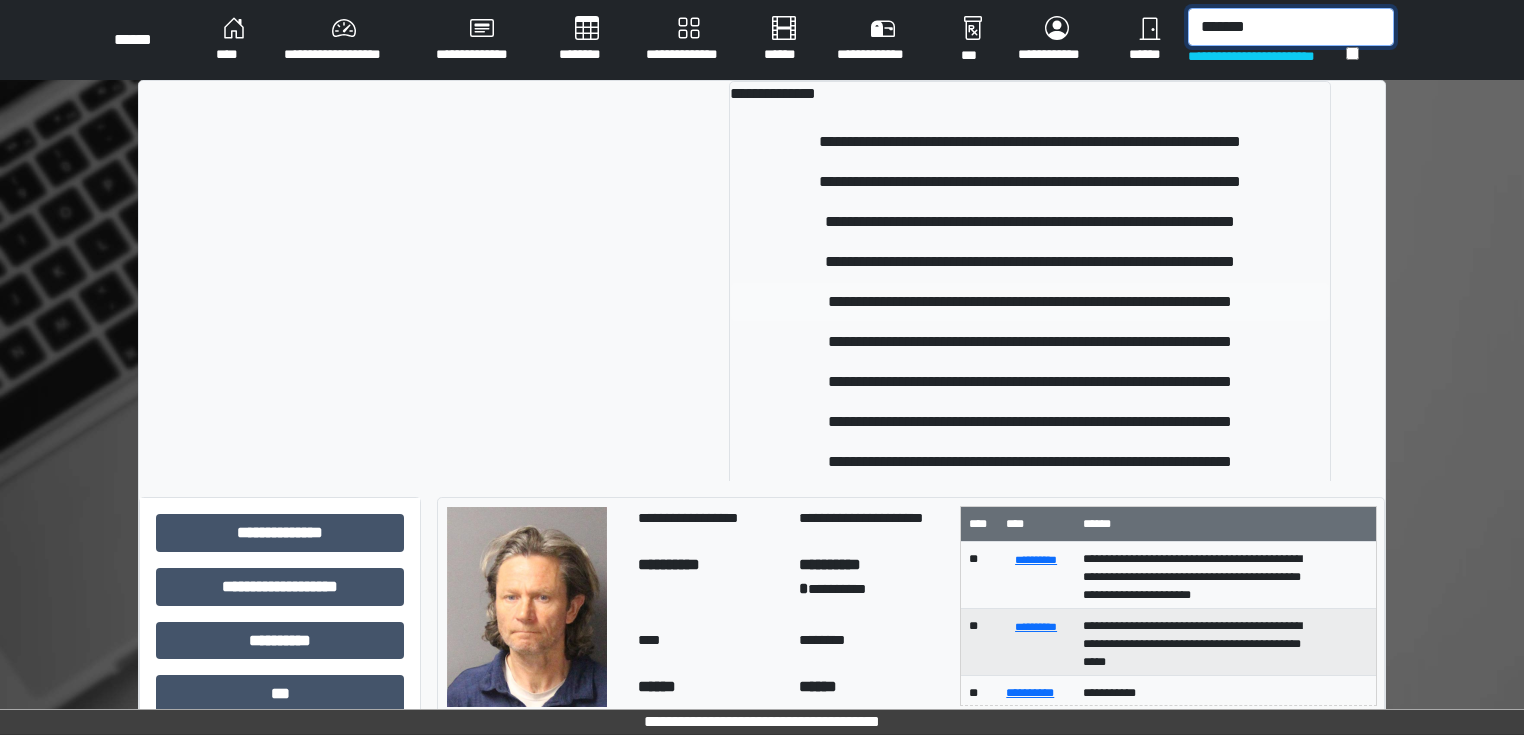 type on "*******" 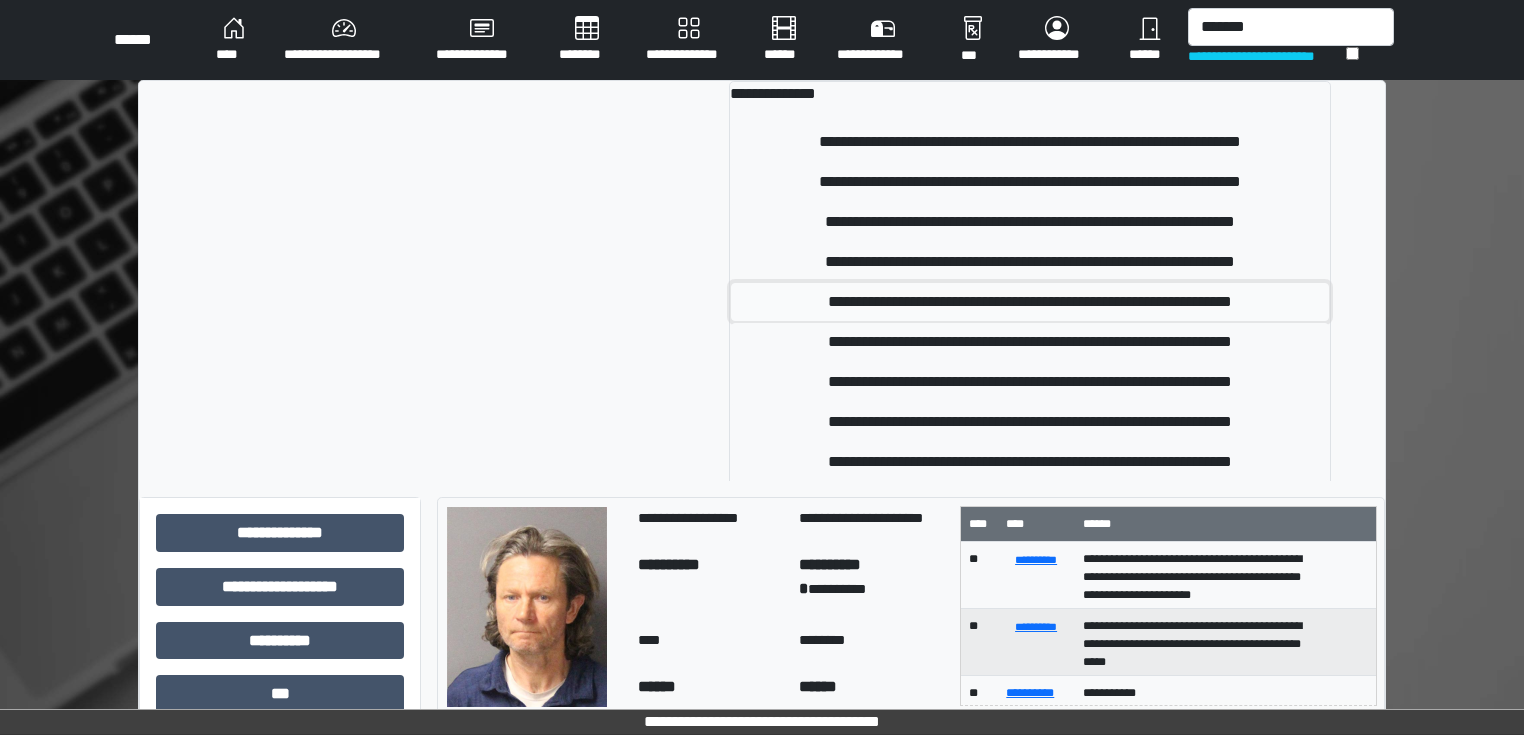 click on "**********" at bounding box center (1030, 302) 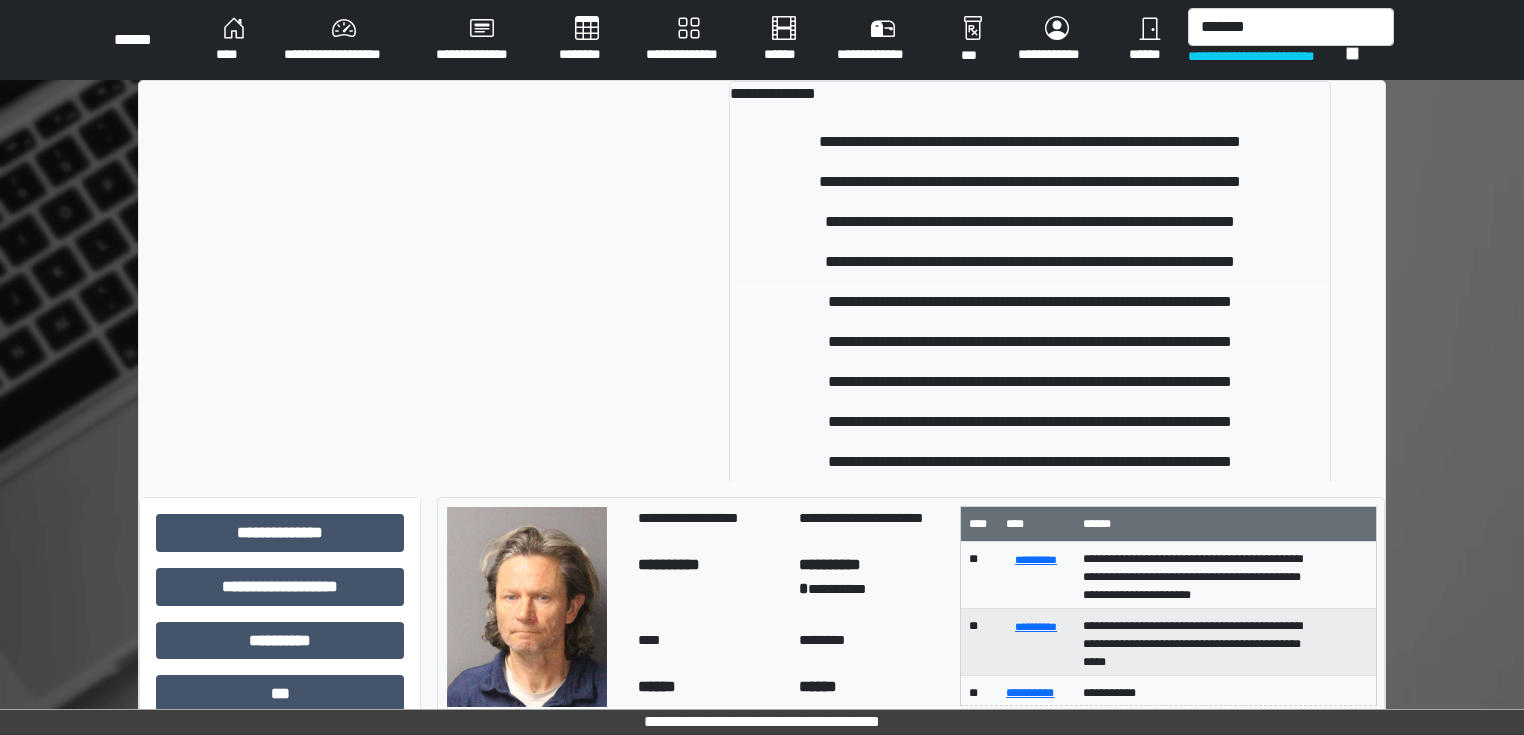 type 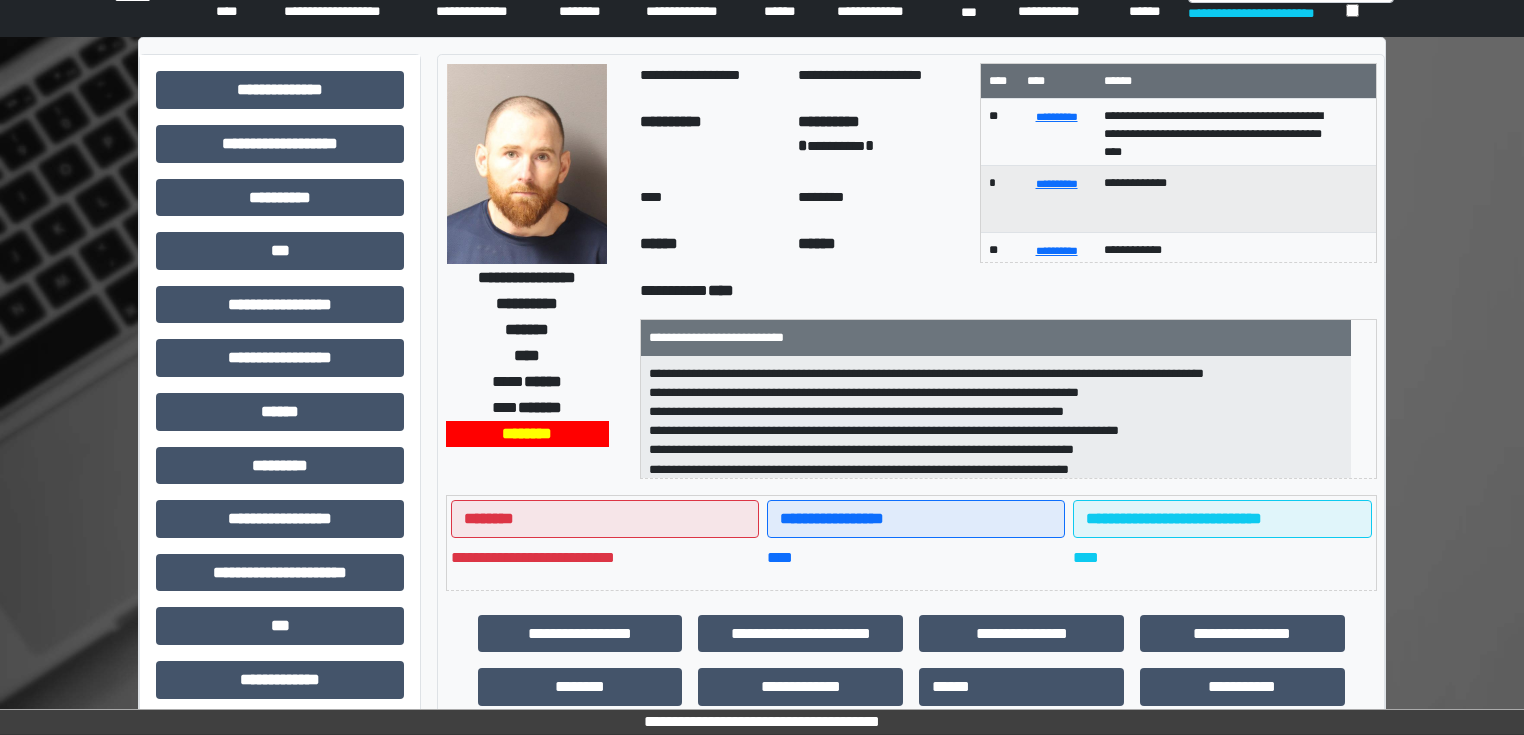 scroll, scrollTop: 80, scrollLeft: 0, axis: vertical 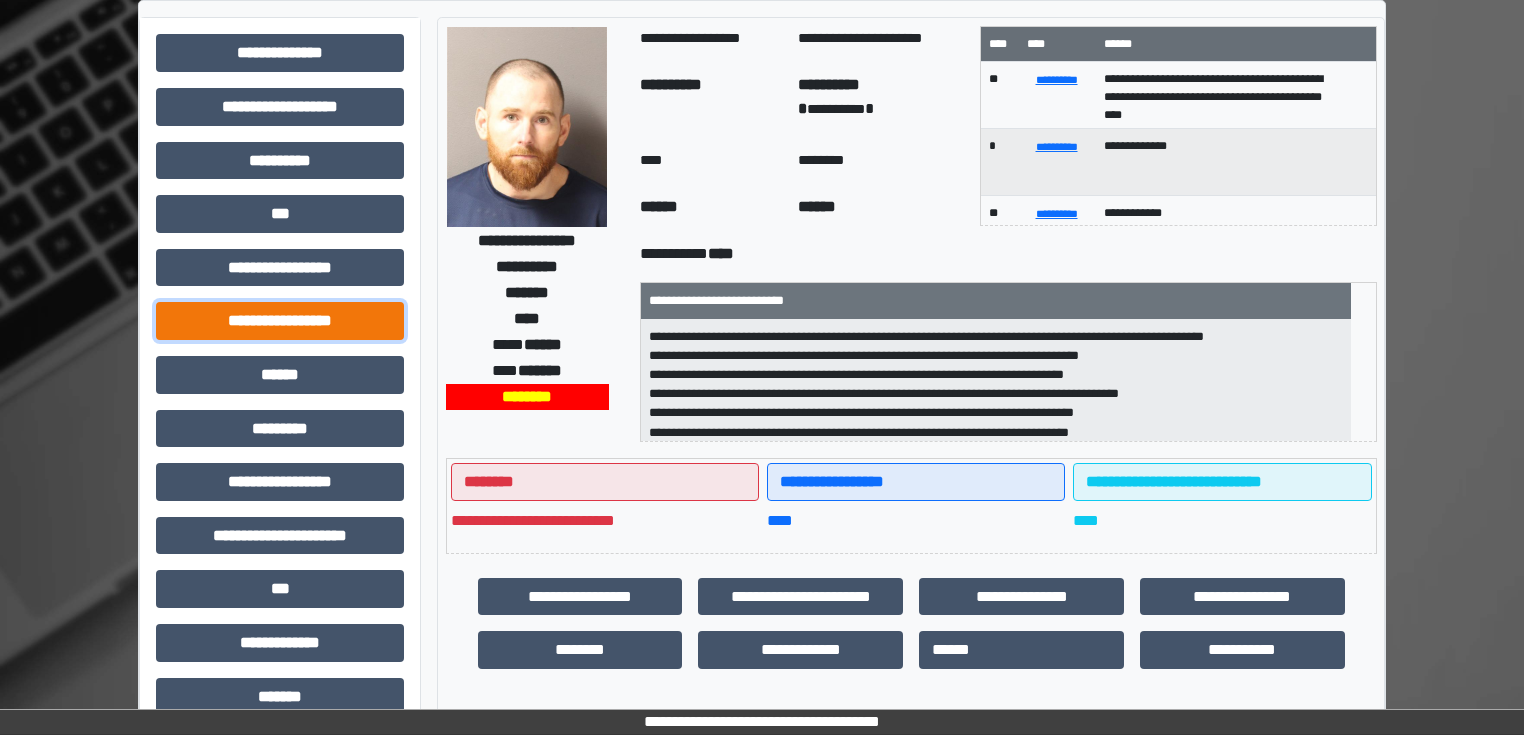 click on "**********" at bounding box center (280, 321) 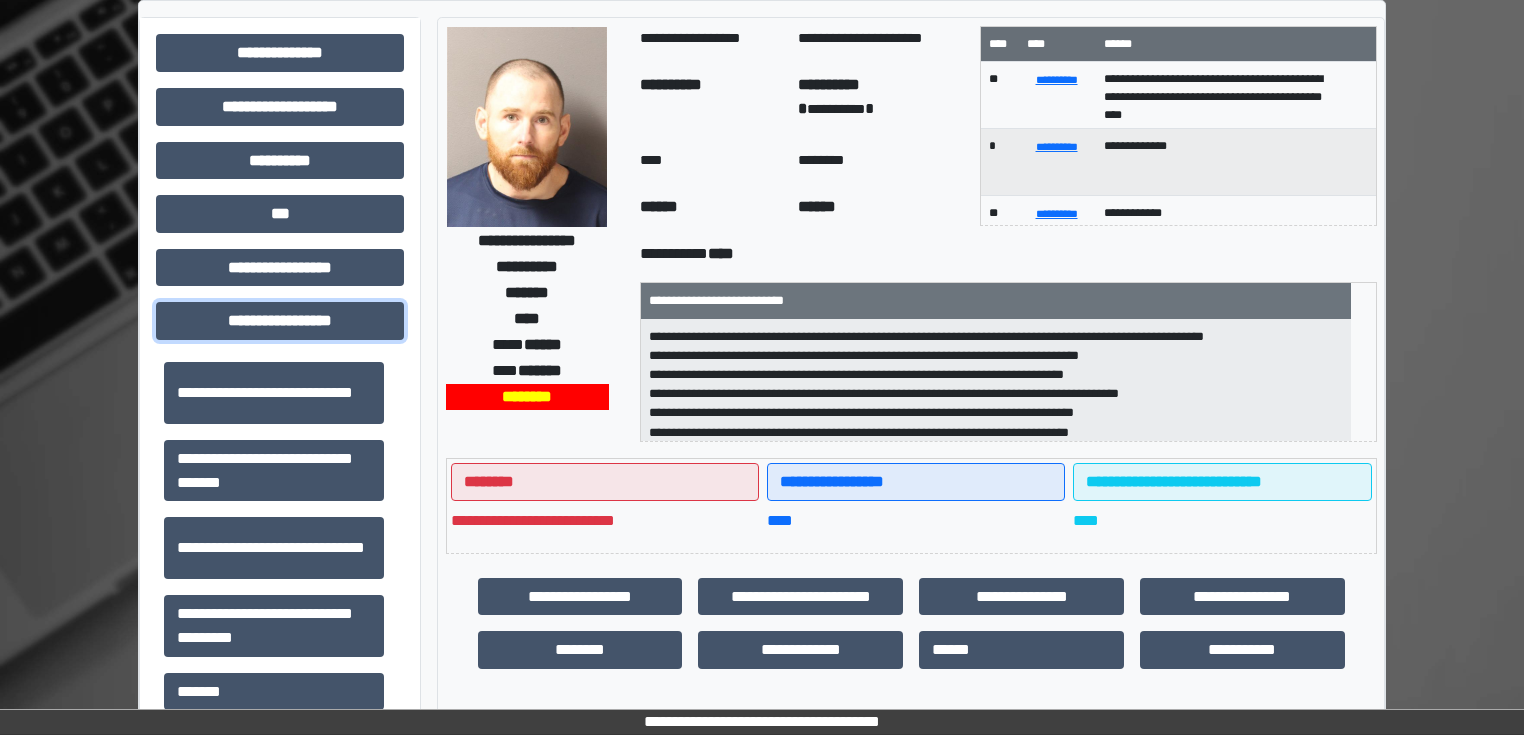scroll, scrollTop: 1313, scrollLeft: 0, axis: vertical 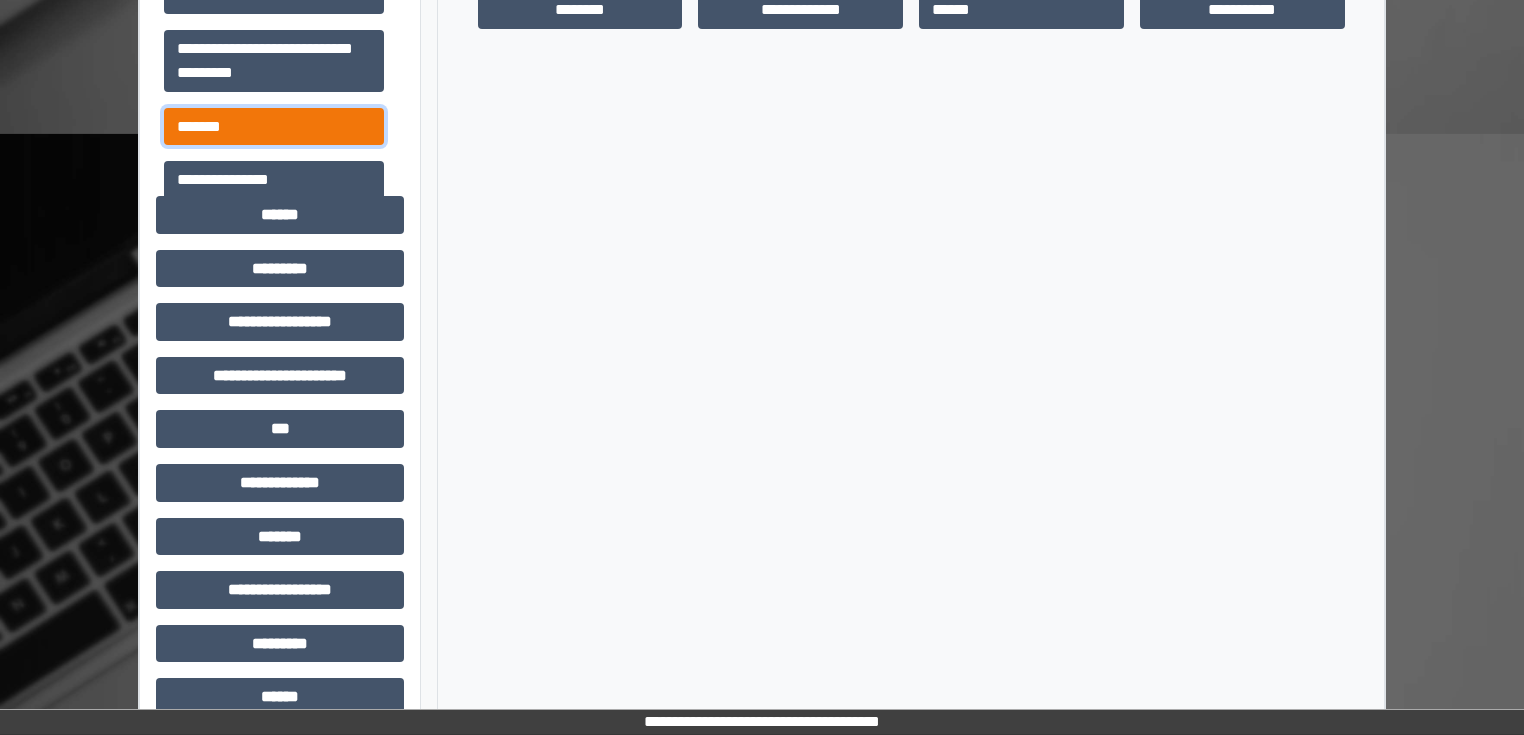 click on "*******" at bounding box center (274, 127) 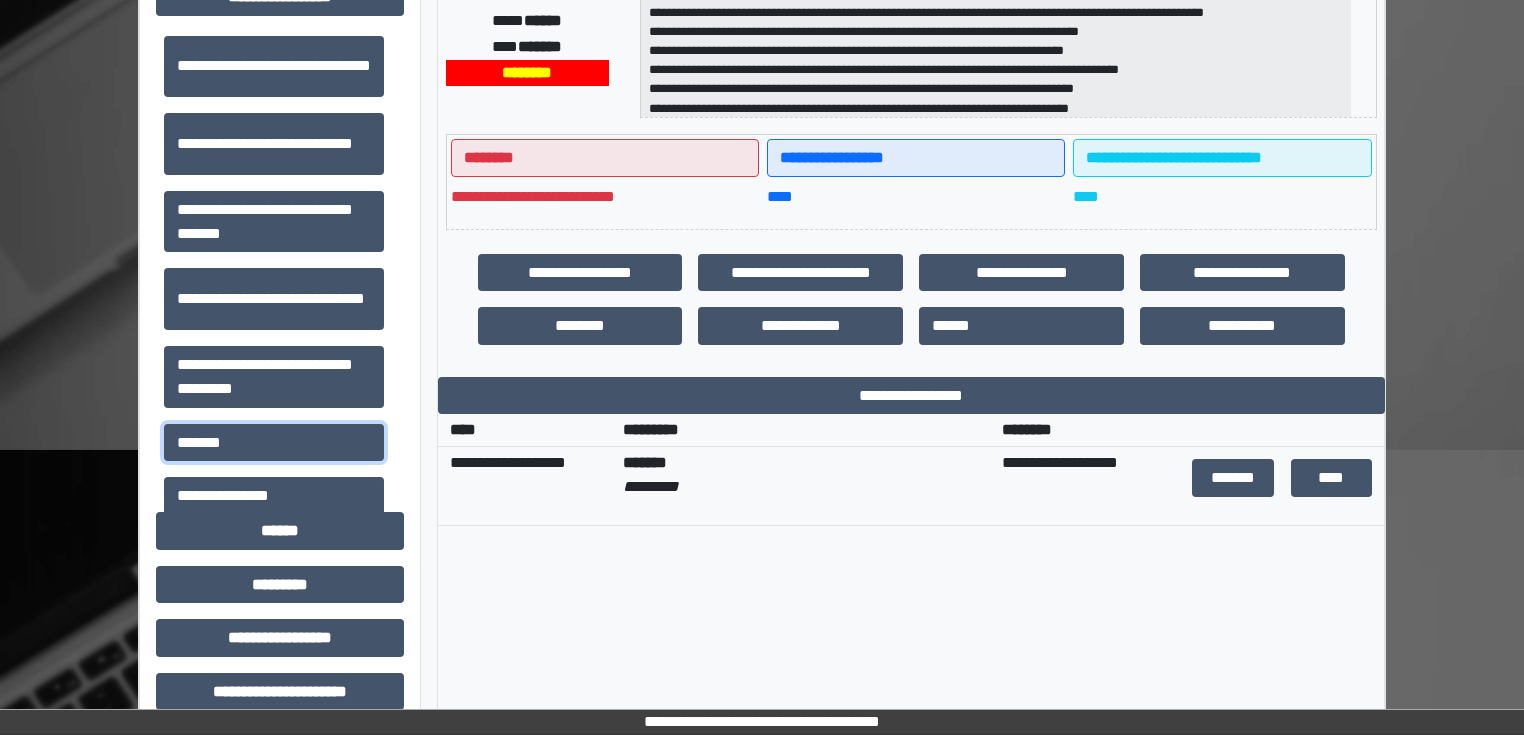 scroll, scrollTop: 400, scrollLeft: 0, axis: vertical 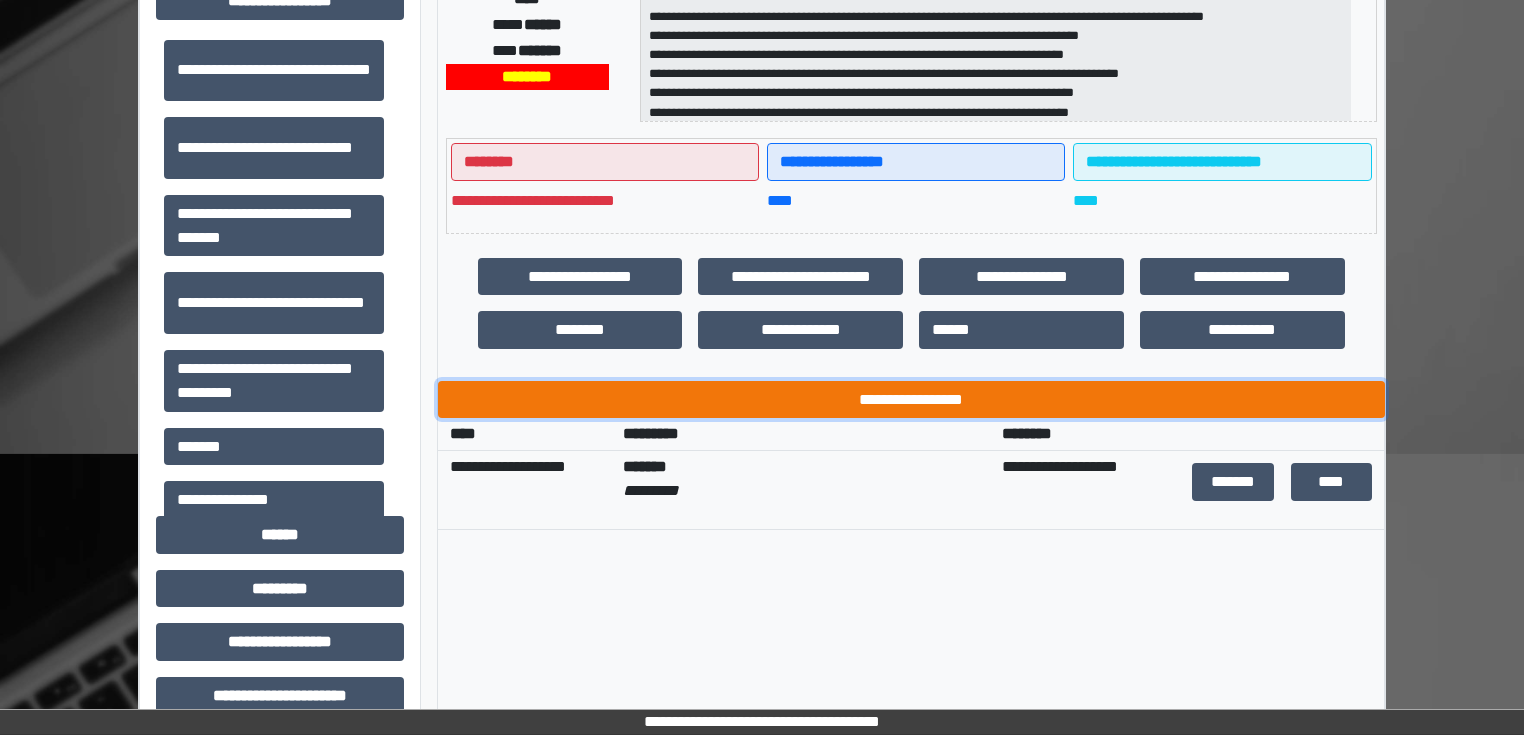 click on "**********" at bounding box center (911, 400) 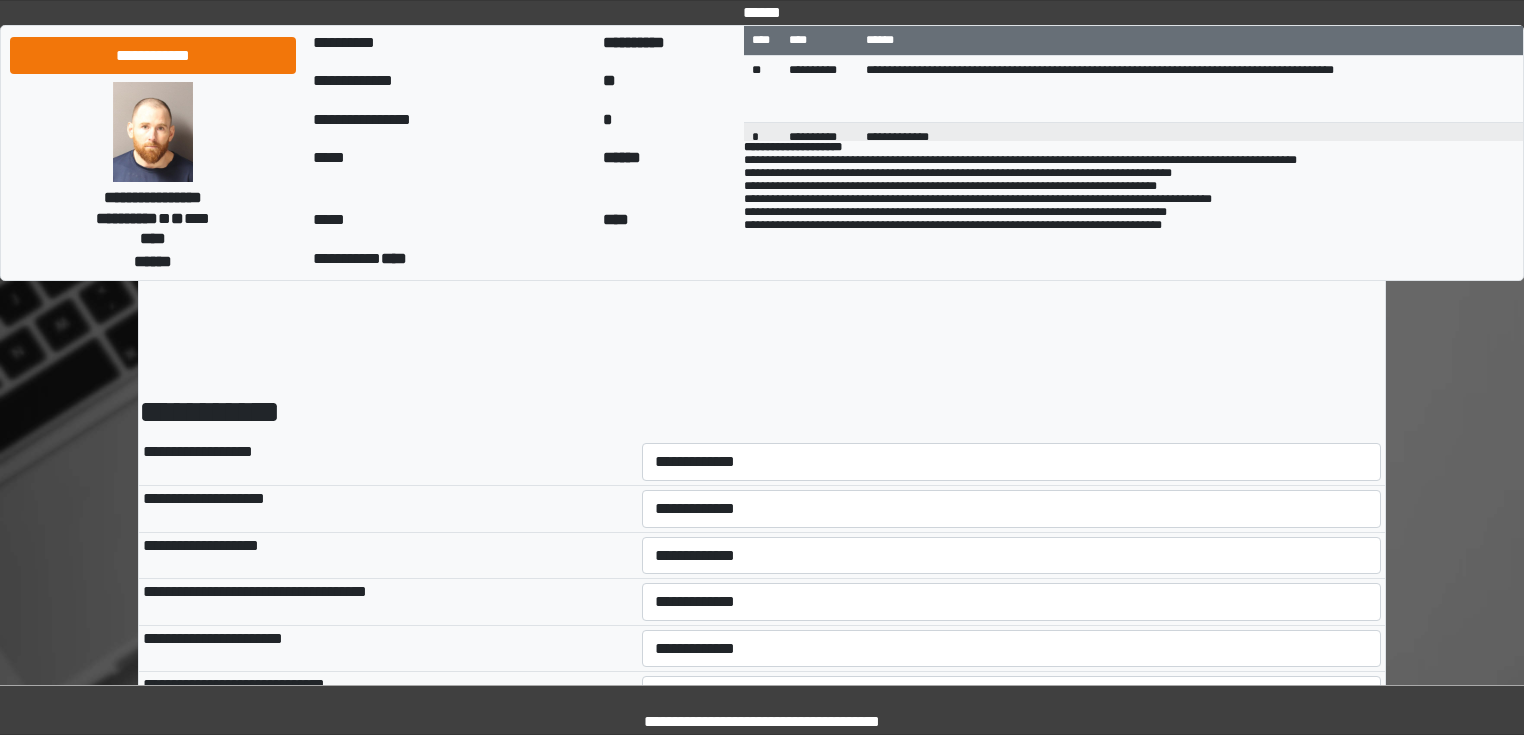 scroll, scrollTop: 0, scrollLeft: 0, axis: both 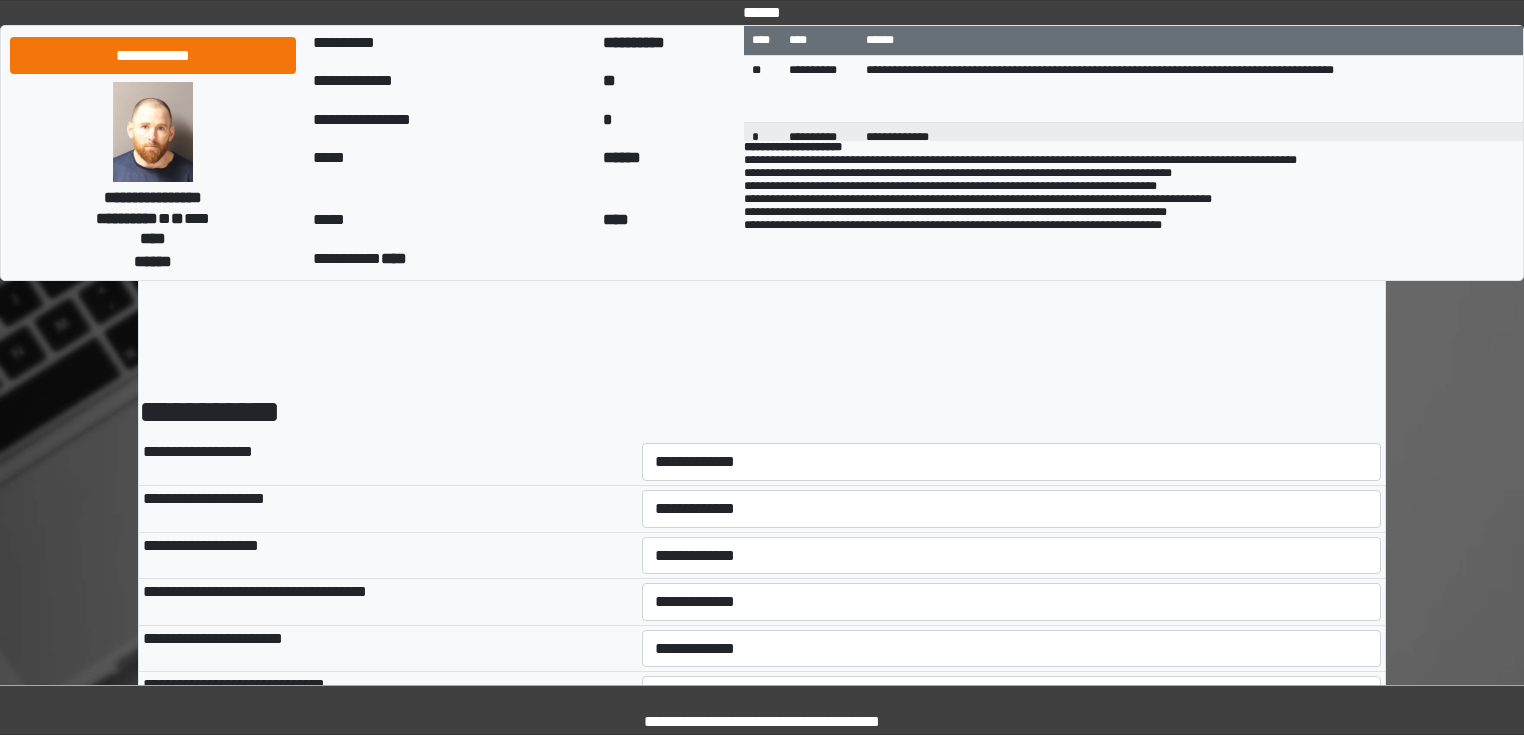 click on "**********" at bounding box center (1012, 462) 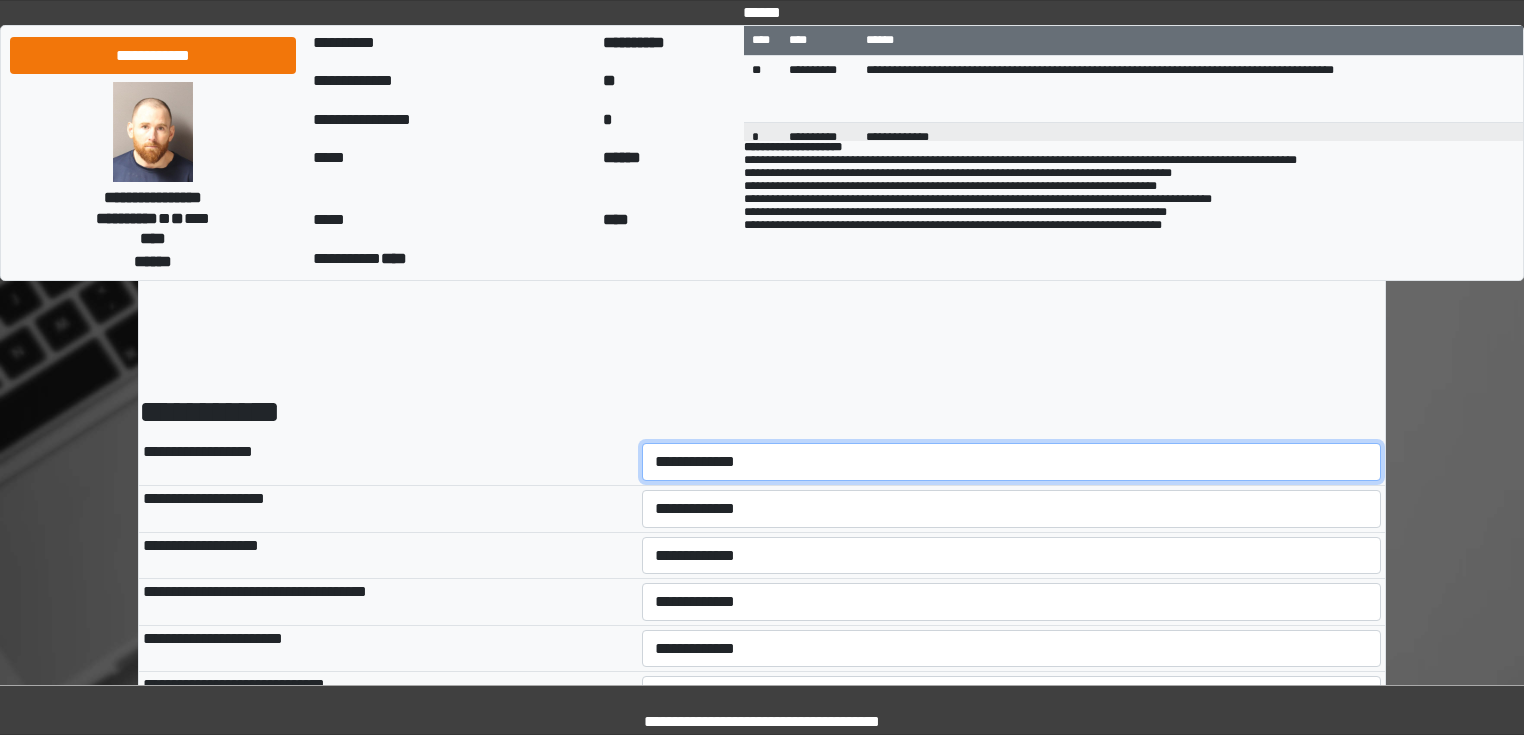 click on "**********" at bounding box center [1012, 462] 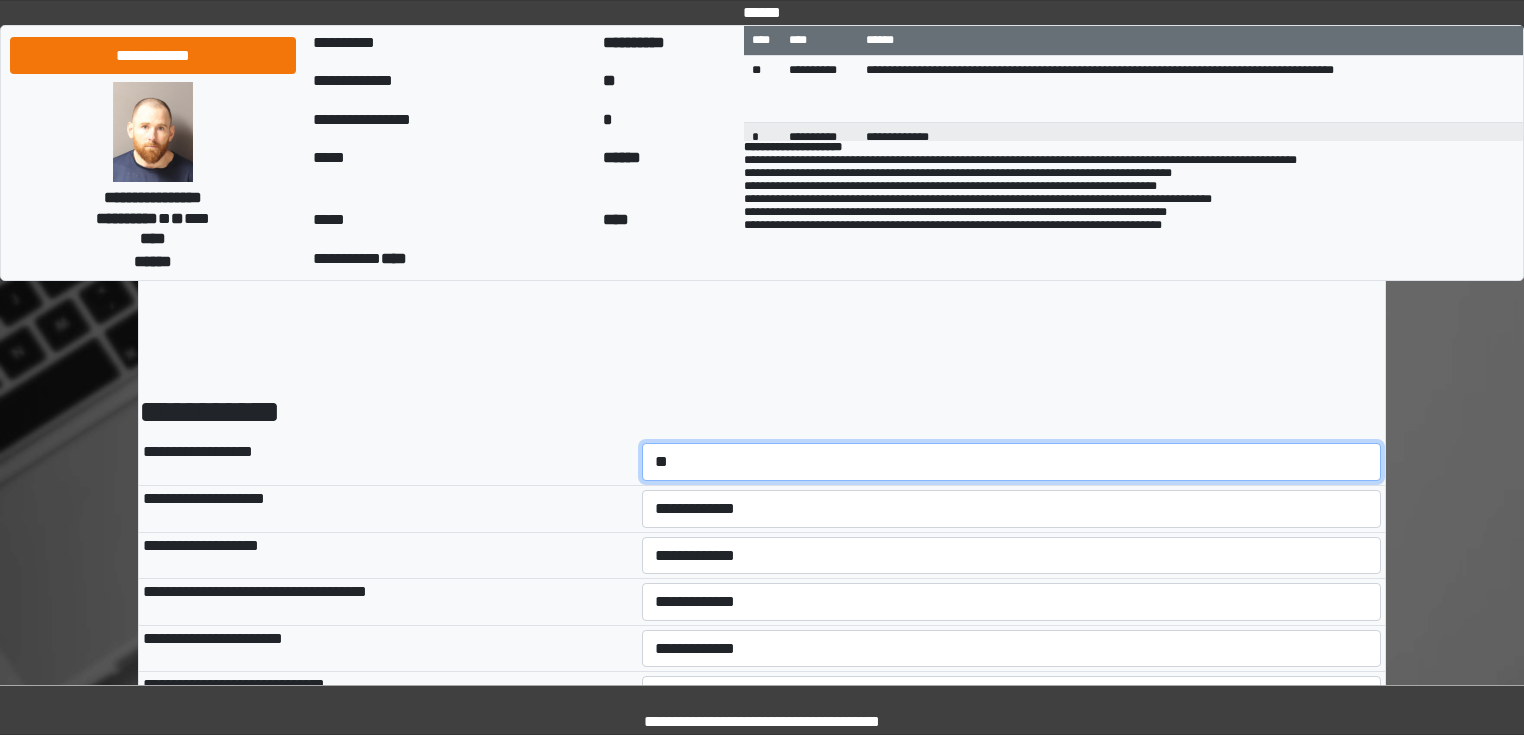 click on "**********" at bounding box center (1012, 462) 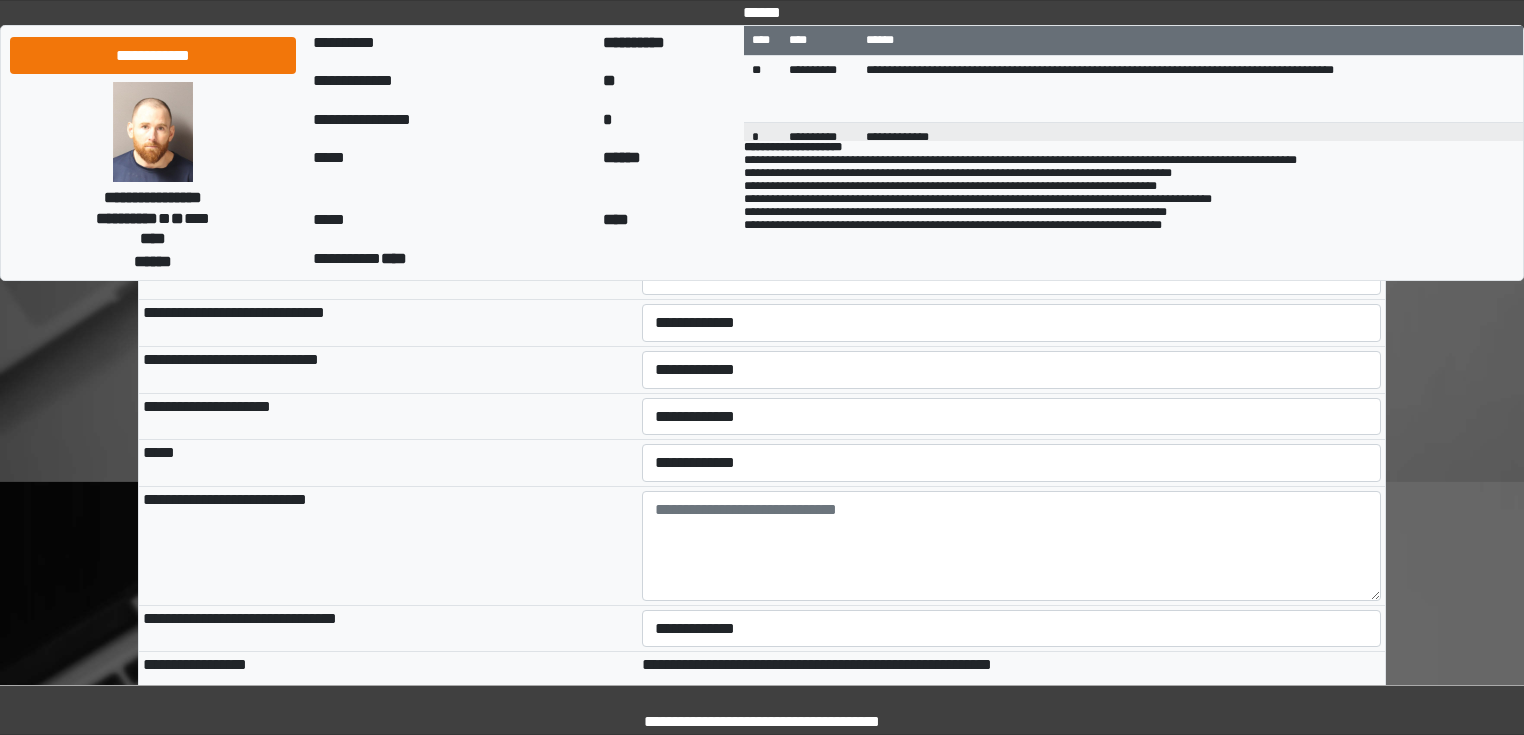 scroll, scrollTop: 480, scrollLeft: 0, axis: vertical 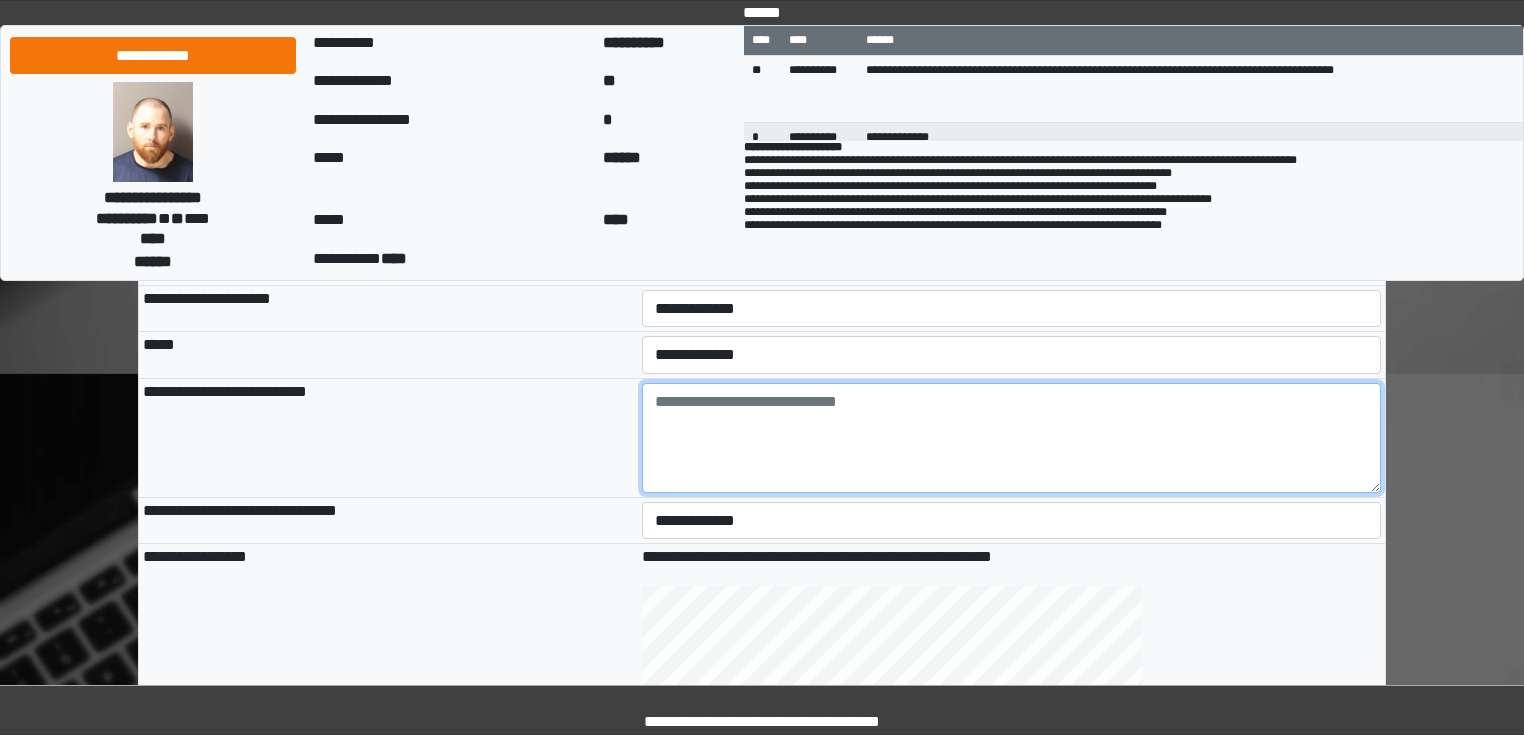 click at bounding box center [1012, 438] 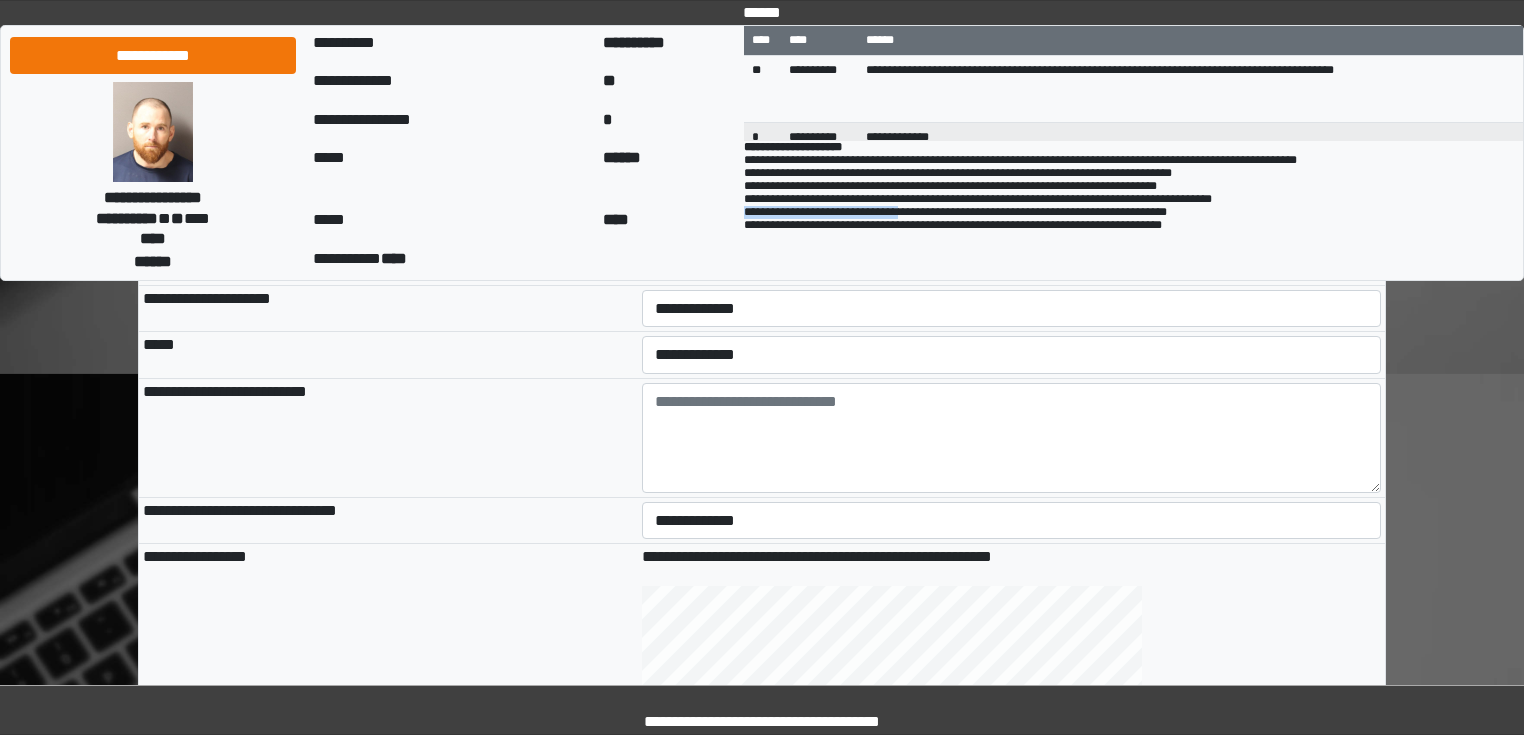 drag, startPoint x: 731, startPoint y: 228, endPoint x: 906, endPoint y: 228, distance: 175 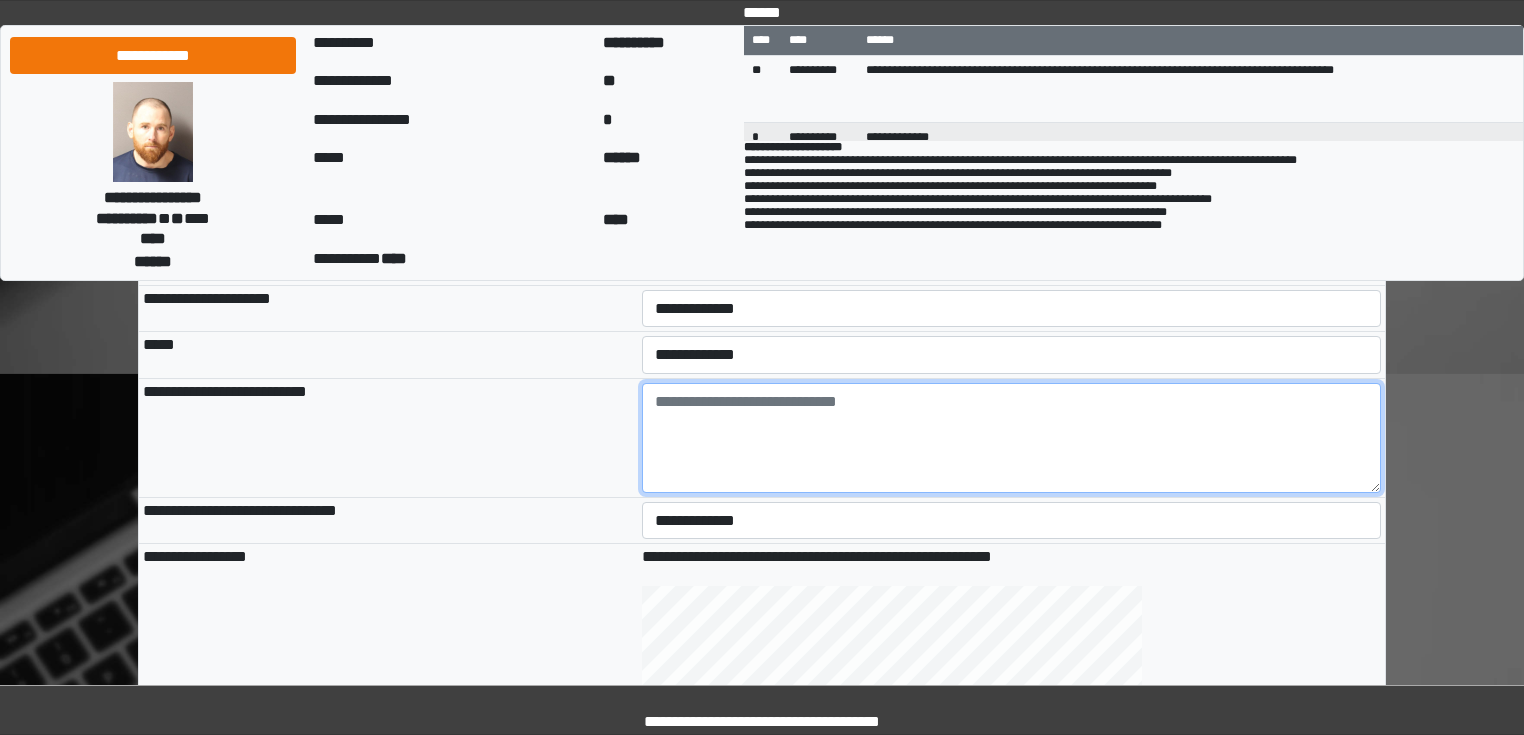click at bounding box center (1012, 438) 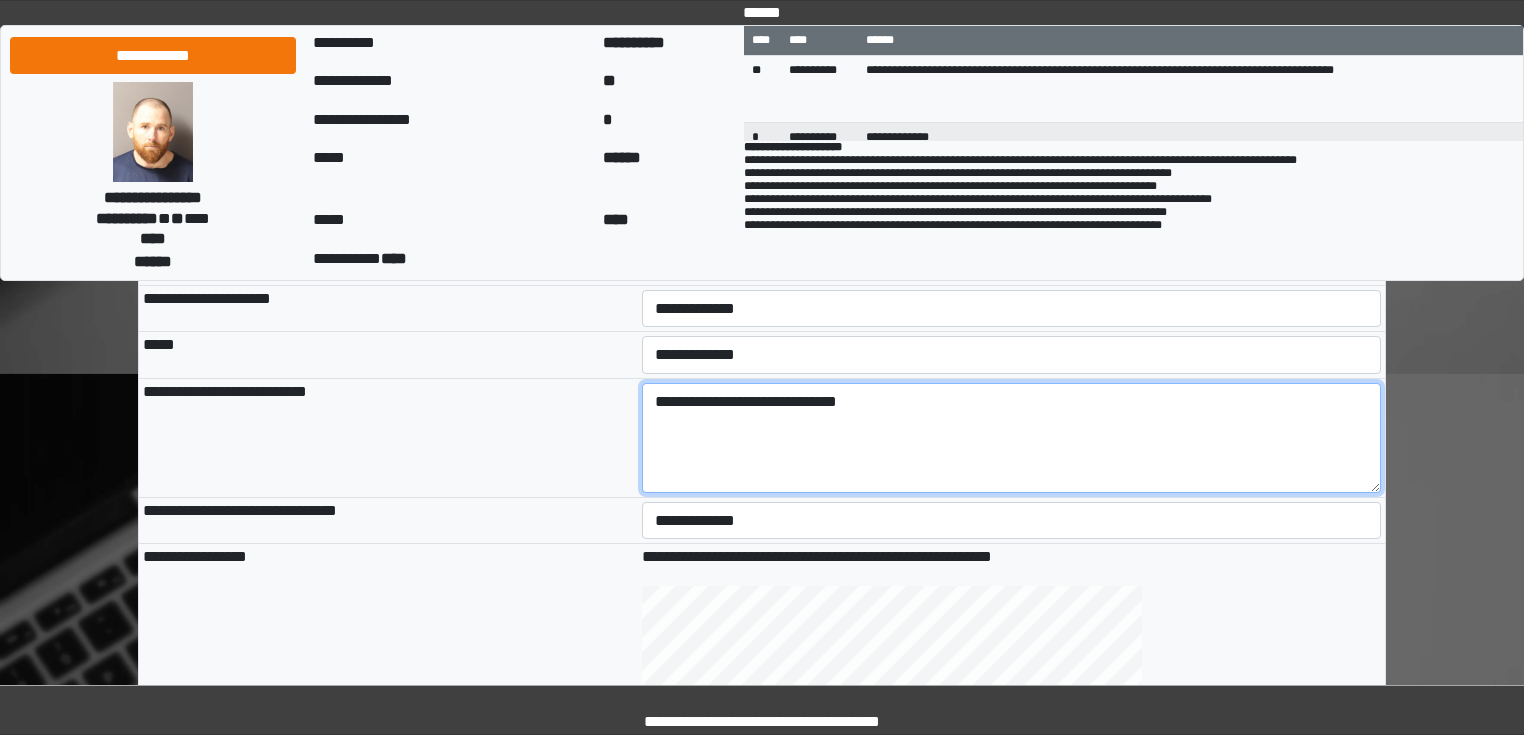 type on "**********" 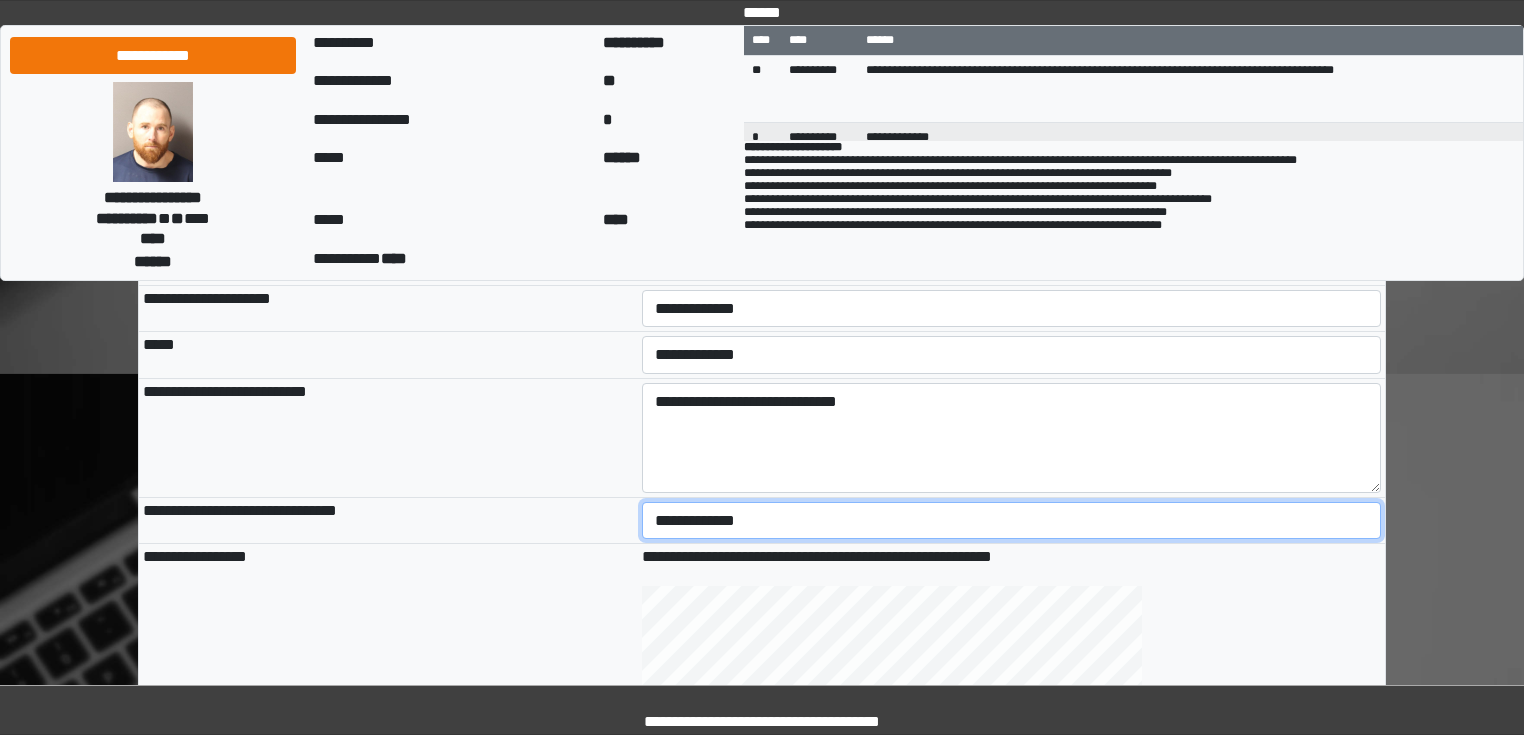 click on "**********" at bounding box center (1012, 521) 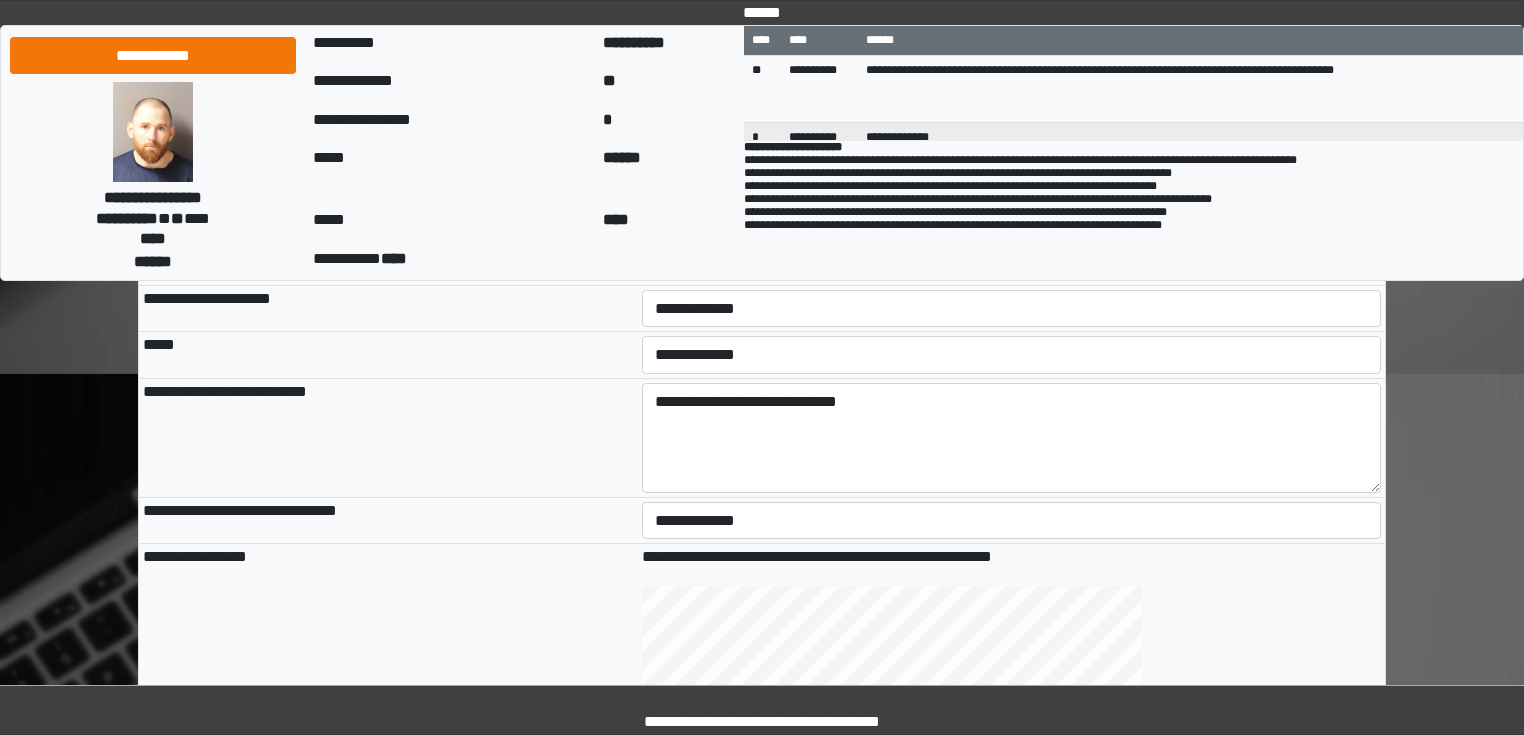 click on "**********" at bounding box center (388, 520) 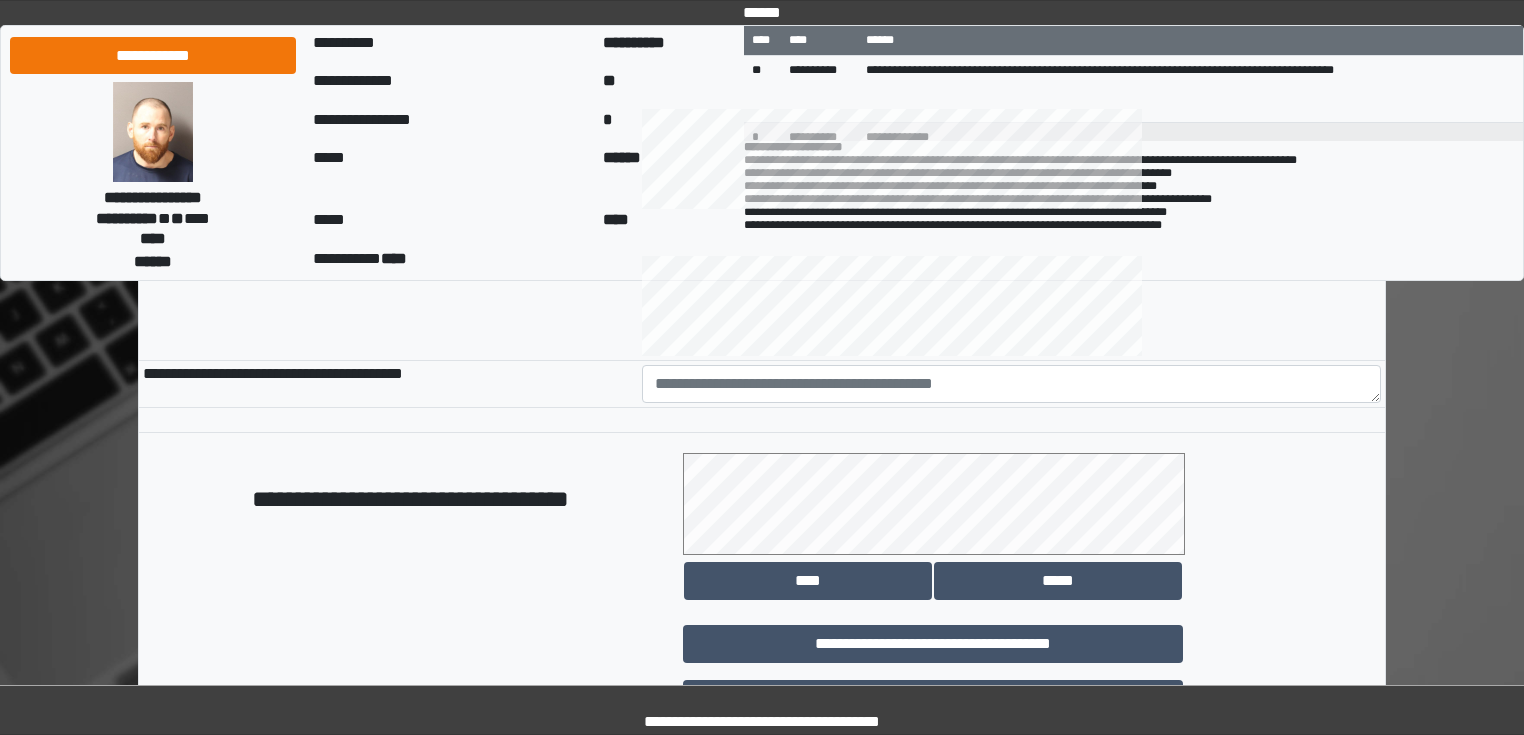 scroll, scrollTop: 960, scrollLeft: 0, axis: vertical 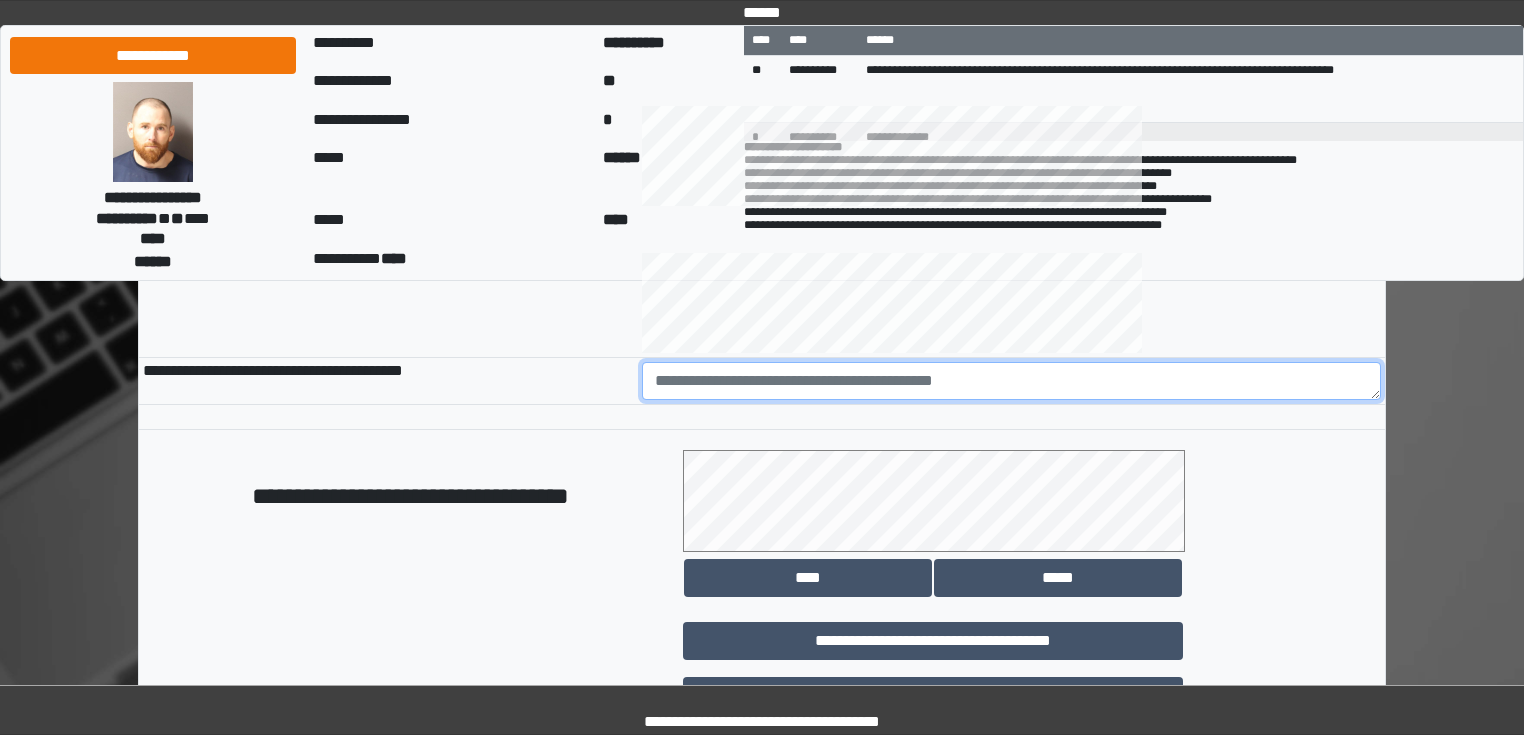 click at bounding box center [1012, 381] 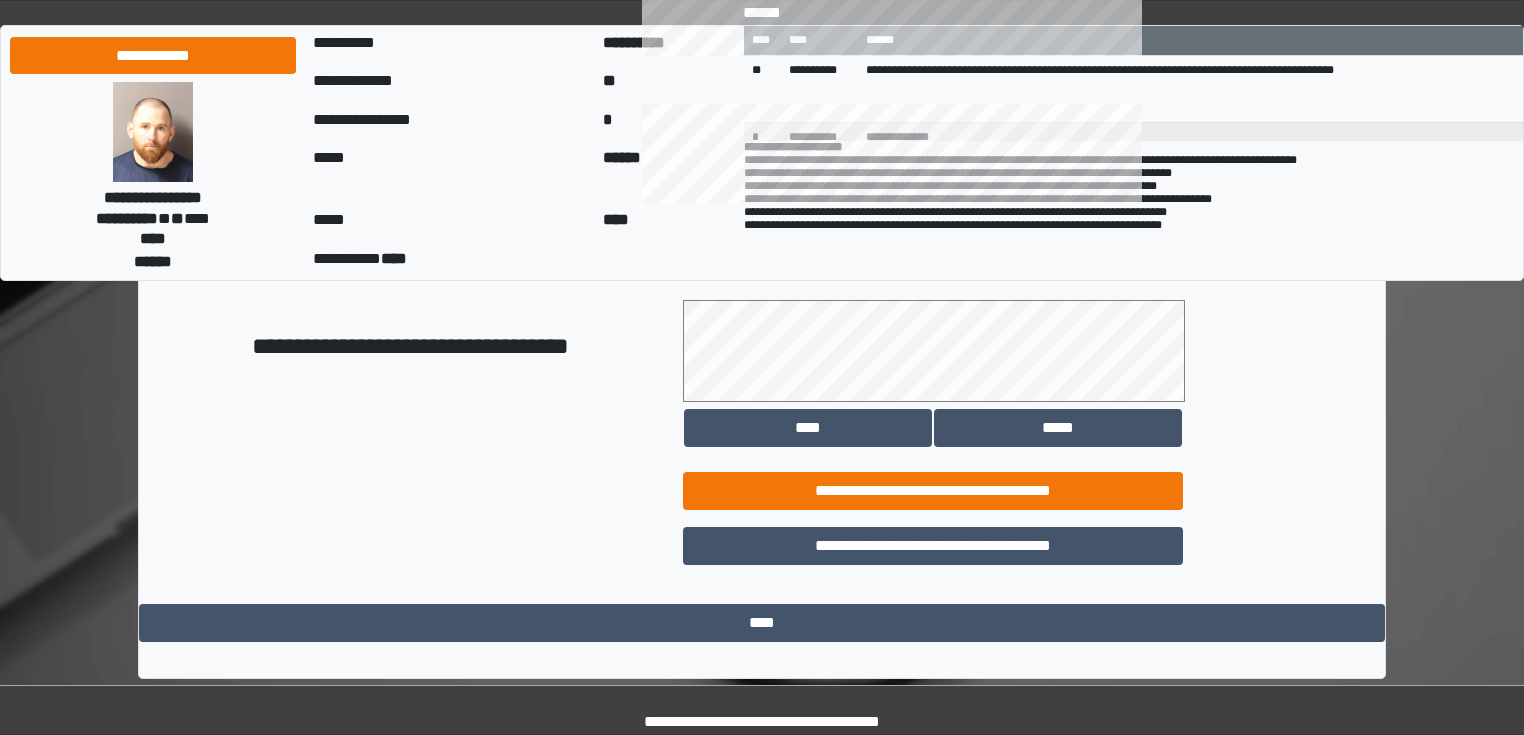 scroll, scrollTop: 1118, scrollLeft: 0, axis: vertical 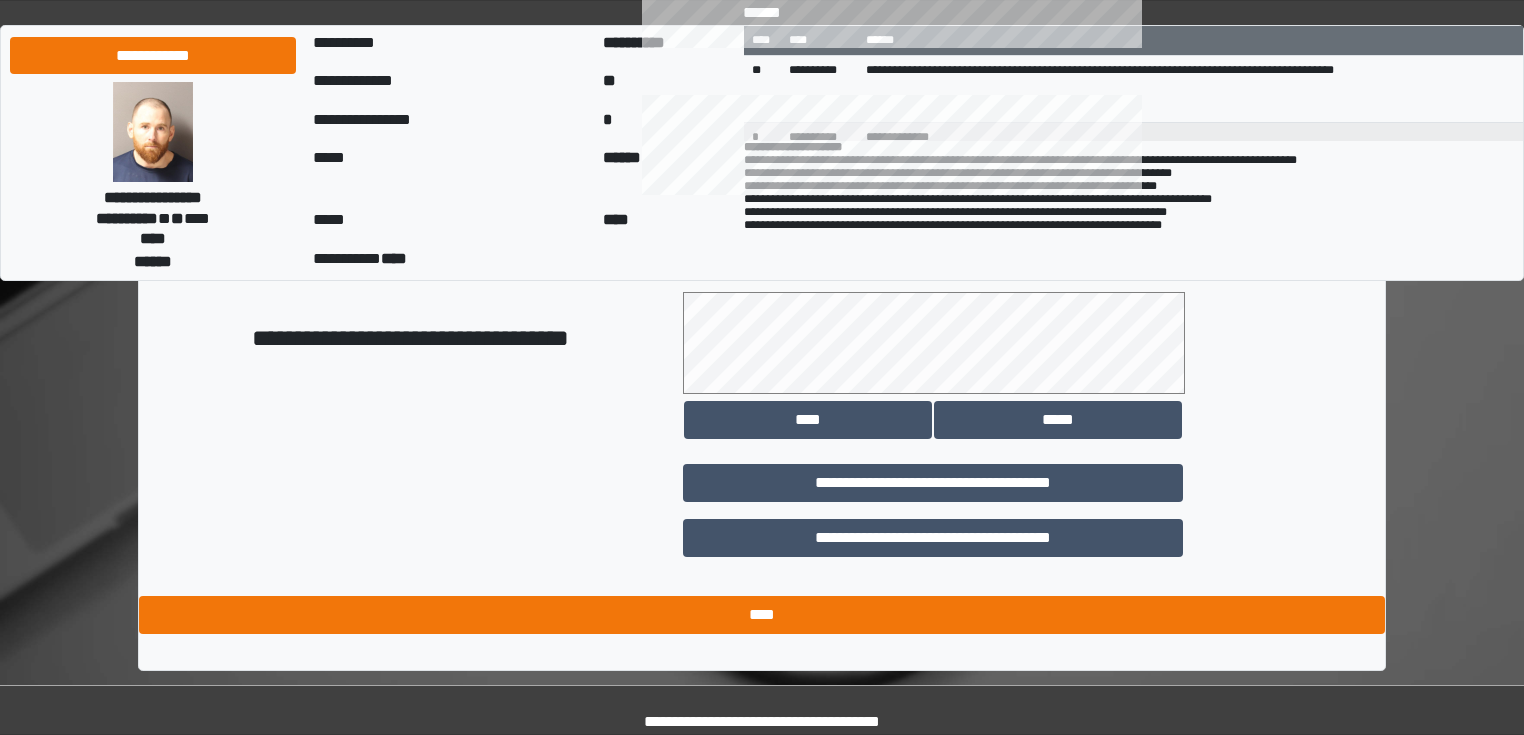 type on "*****" 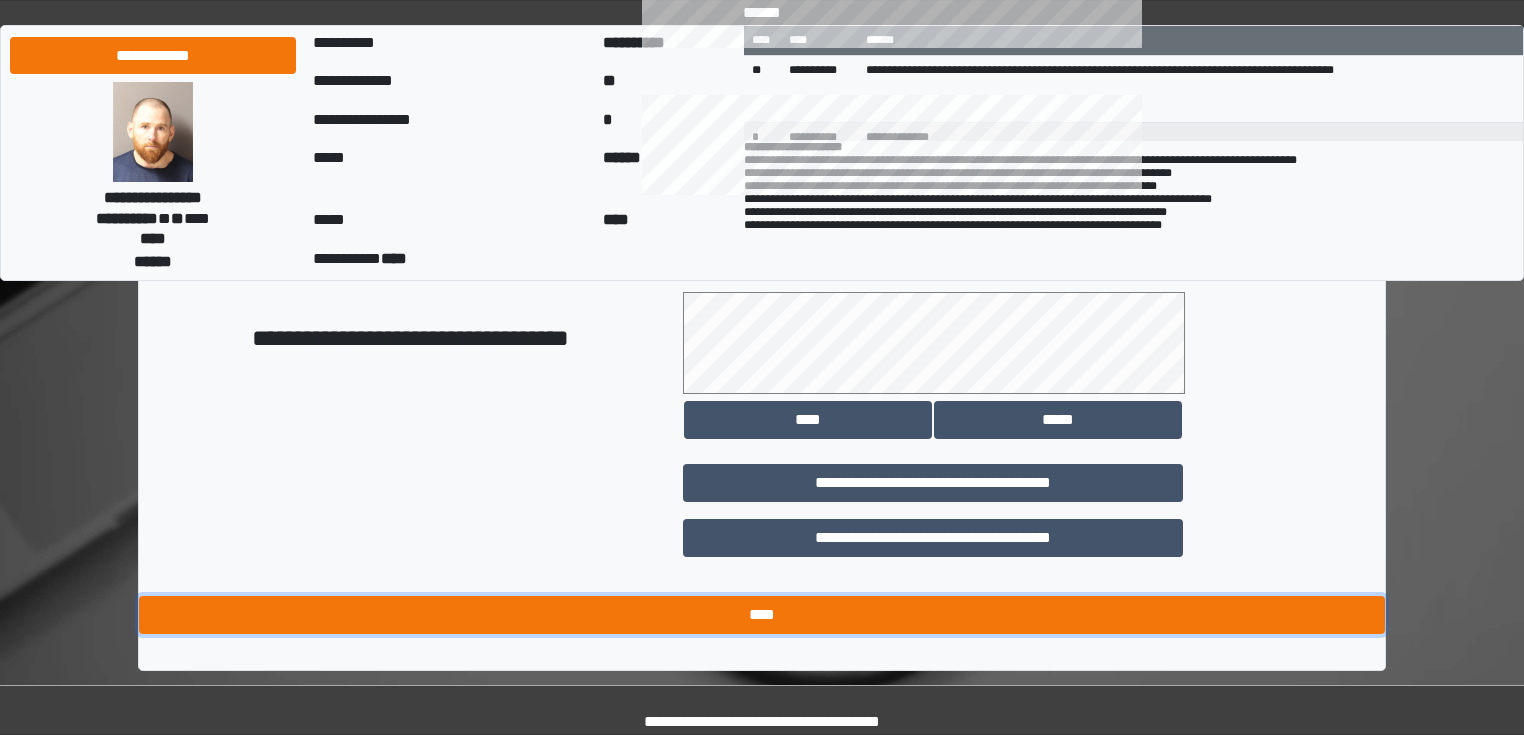 click on "****" at bounding box center [762, 615] 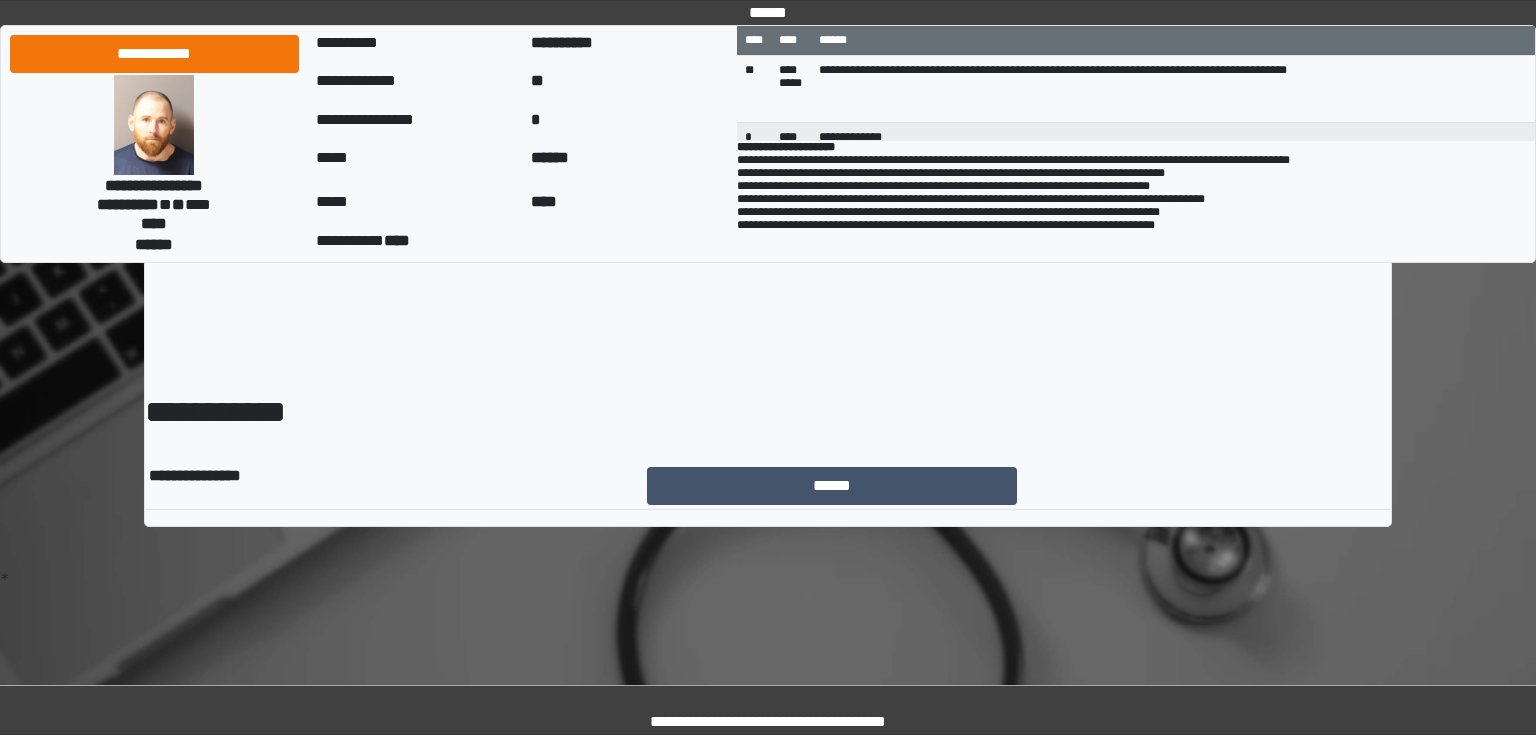 scroll, scrollTop: 0, scrollLeft: 0, axis: both 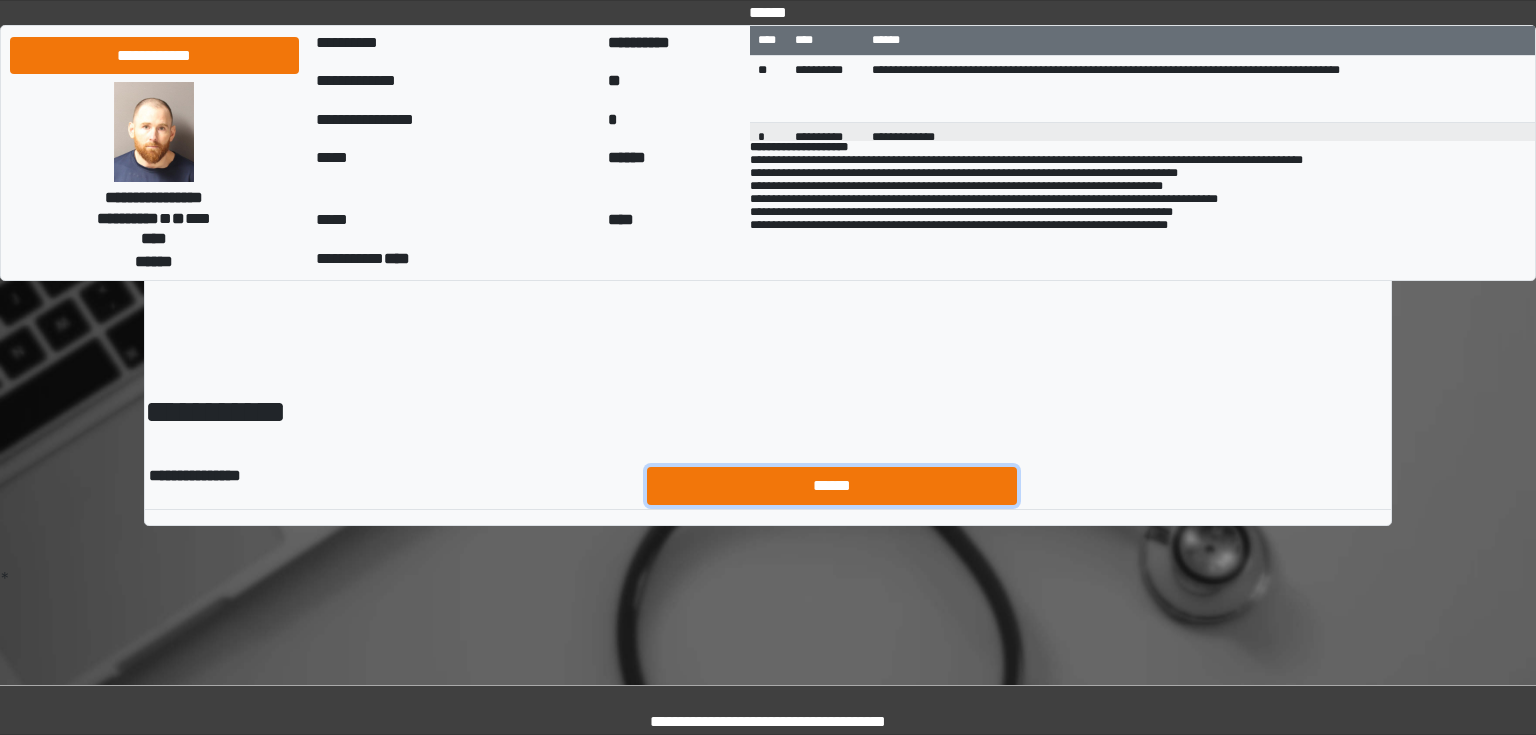 click on "******" at bounding box center [832, 486] 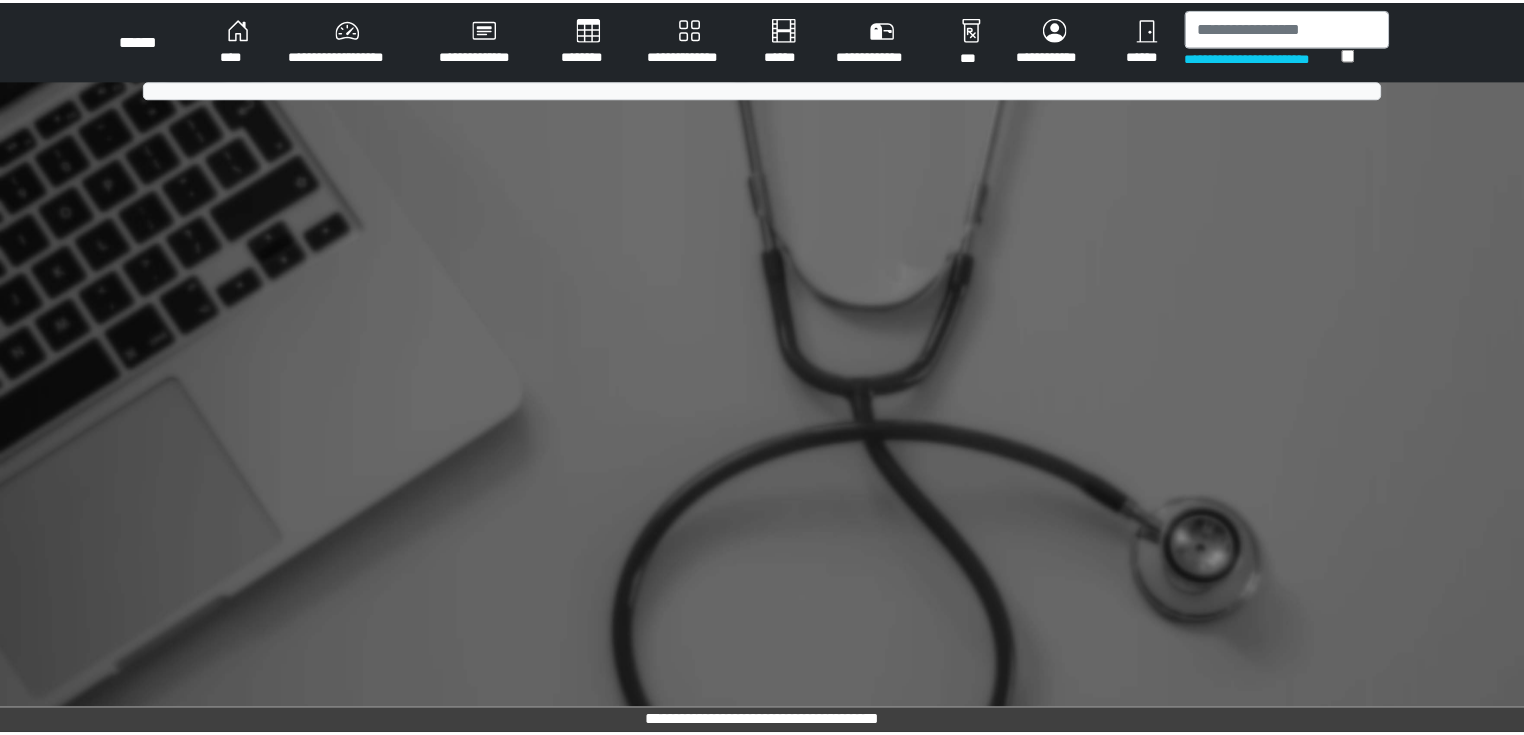 scroll, scrollTop: 0, scrollLeft: 0, axis: both 